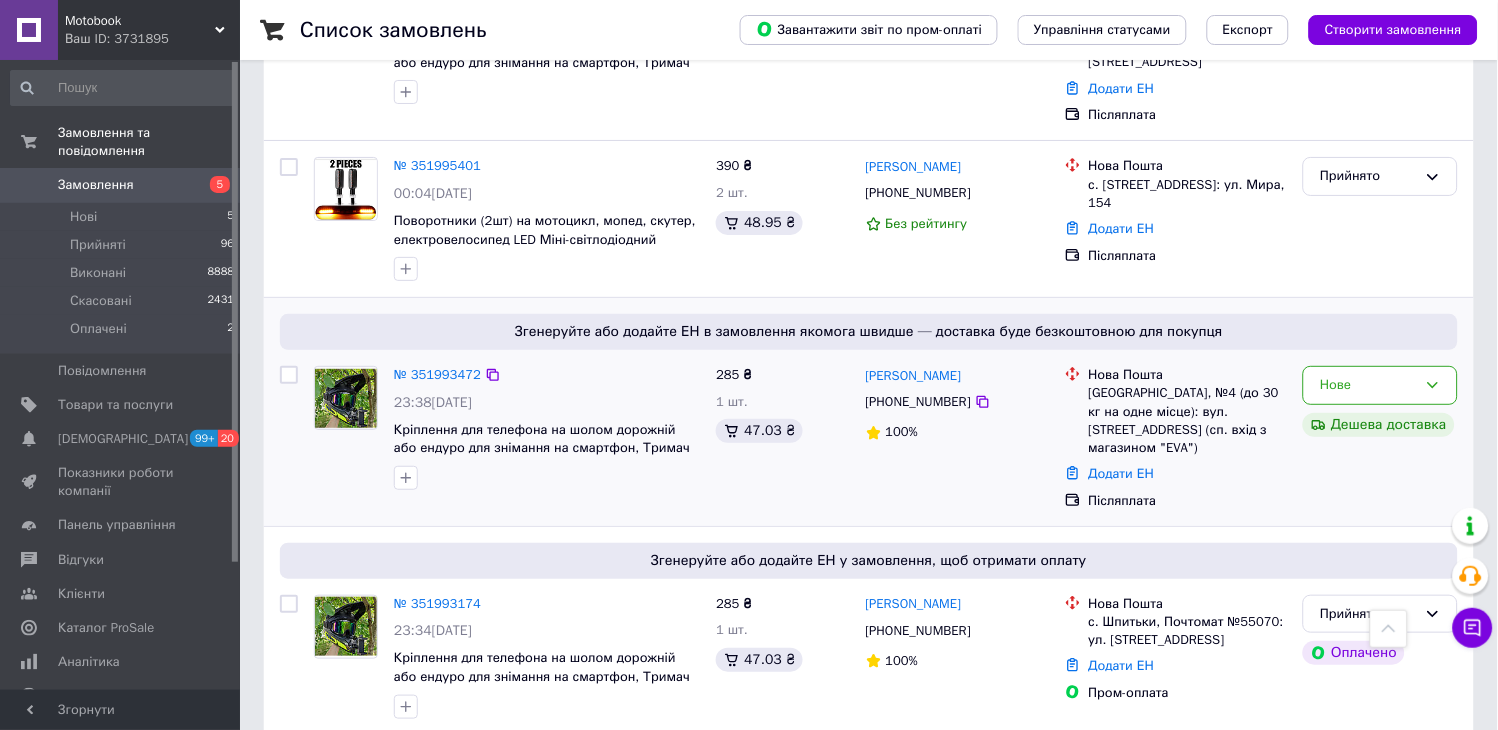 scroll, scrollTop: 1777, scrollLeft: 0, axis: vertical 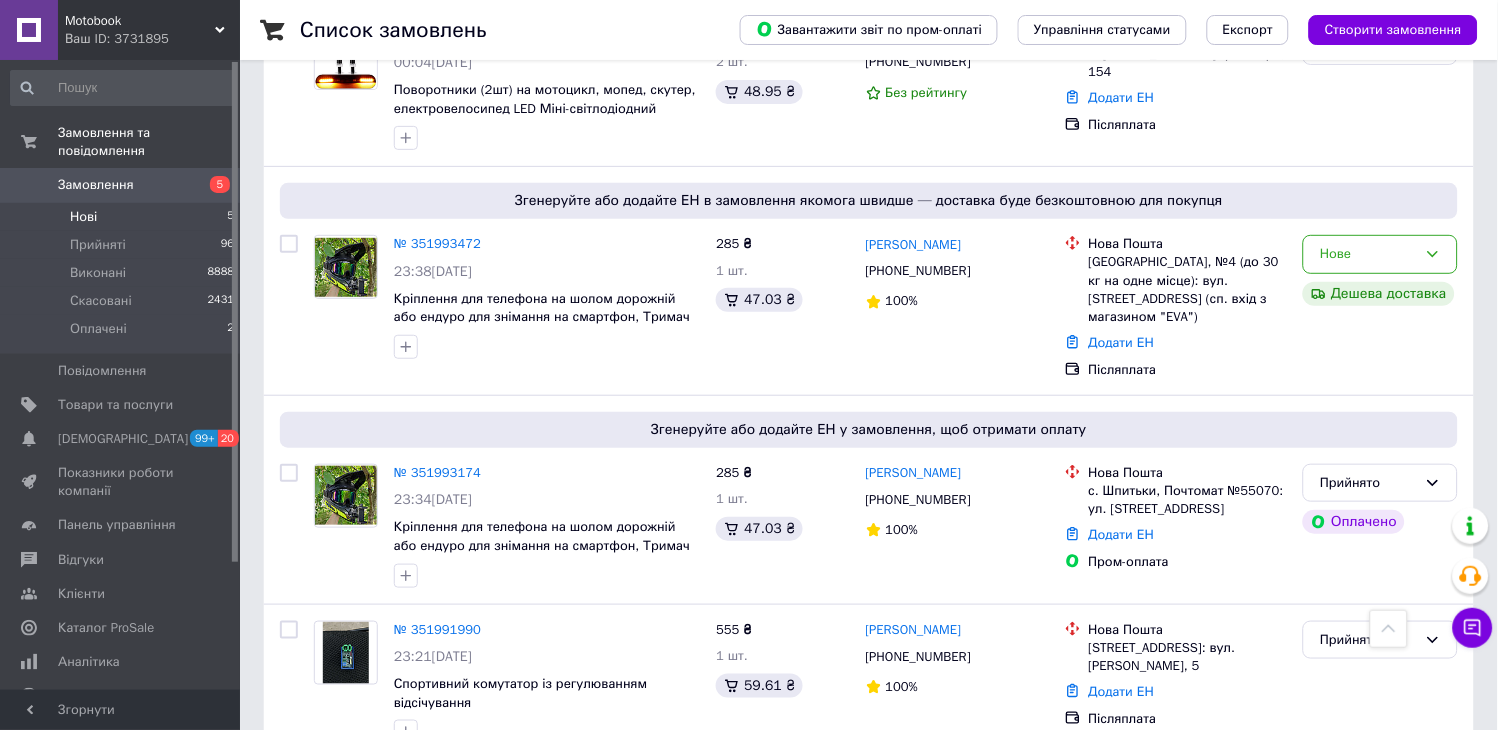 click on "Нові" at bounding box center [83, 217] 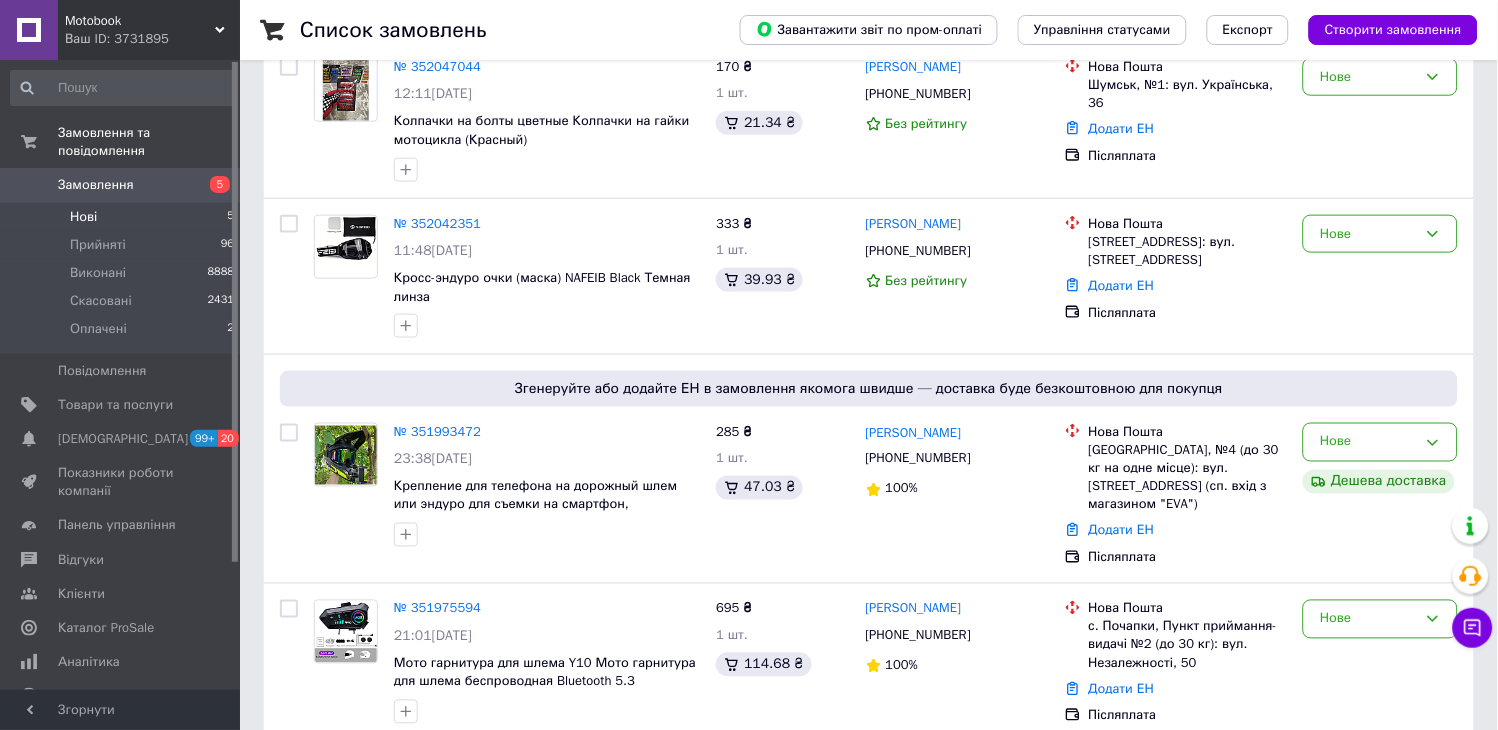 scroll, scrollTop: 420, scrollLeft: 0, axis: vertical 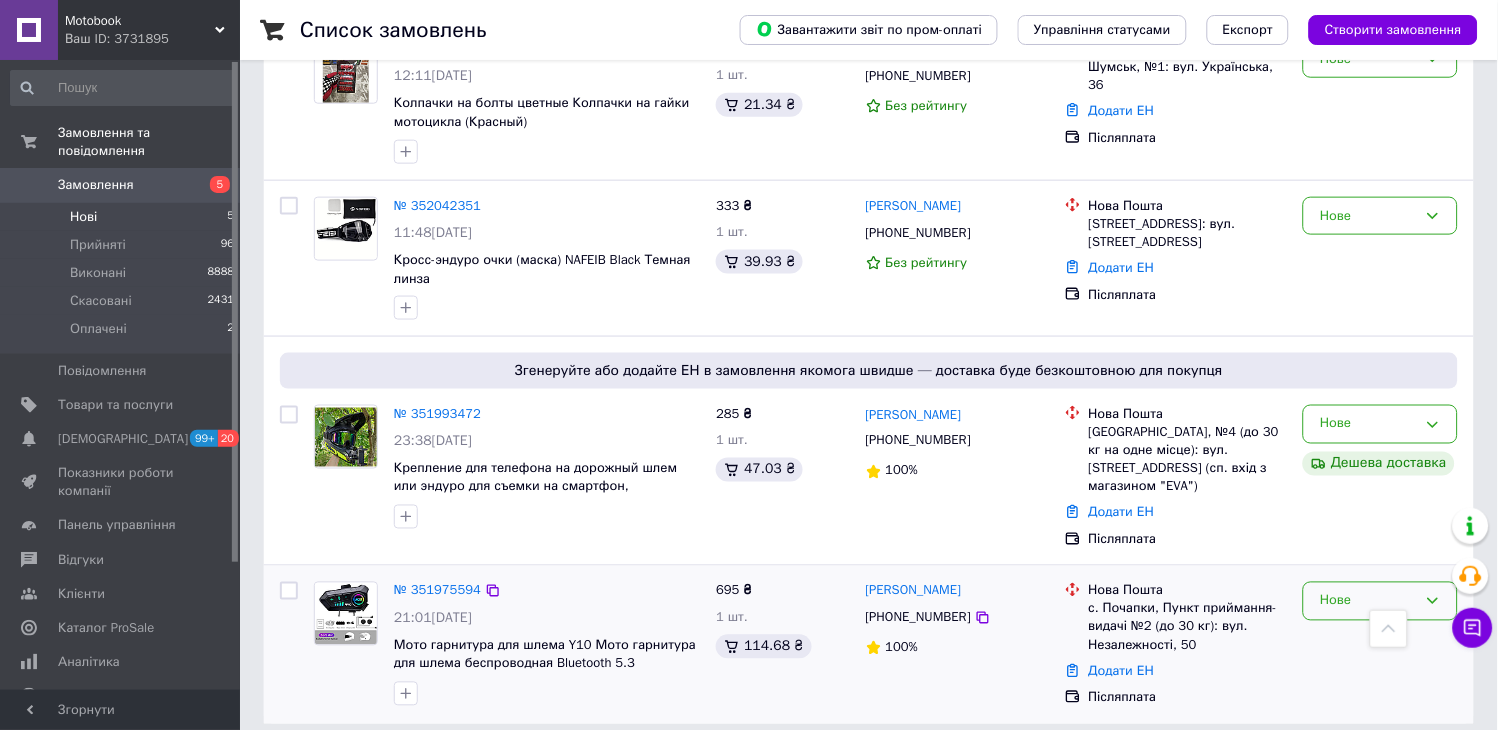 click 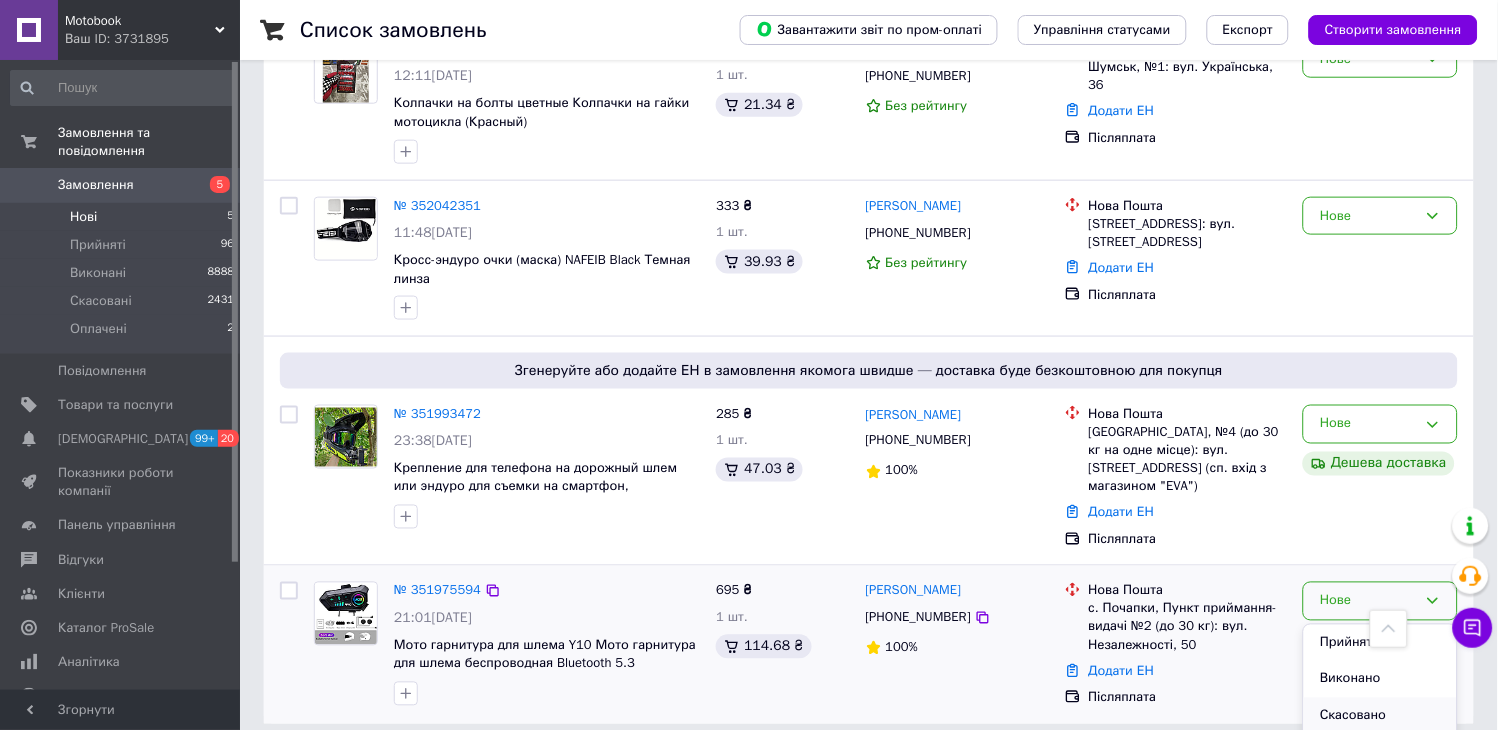 click on "Скасовано" at bounding box center [1380, 716] 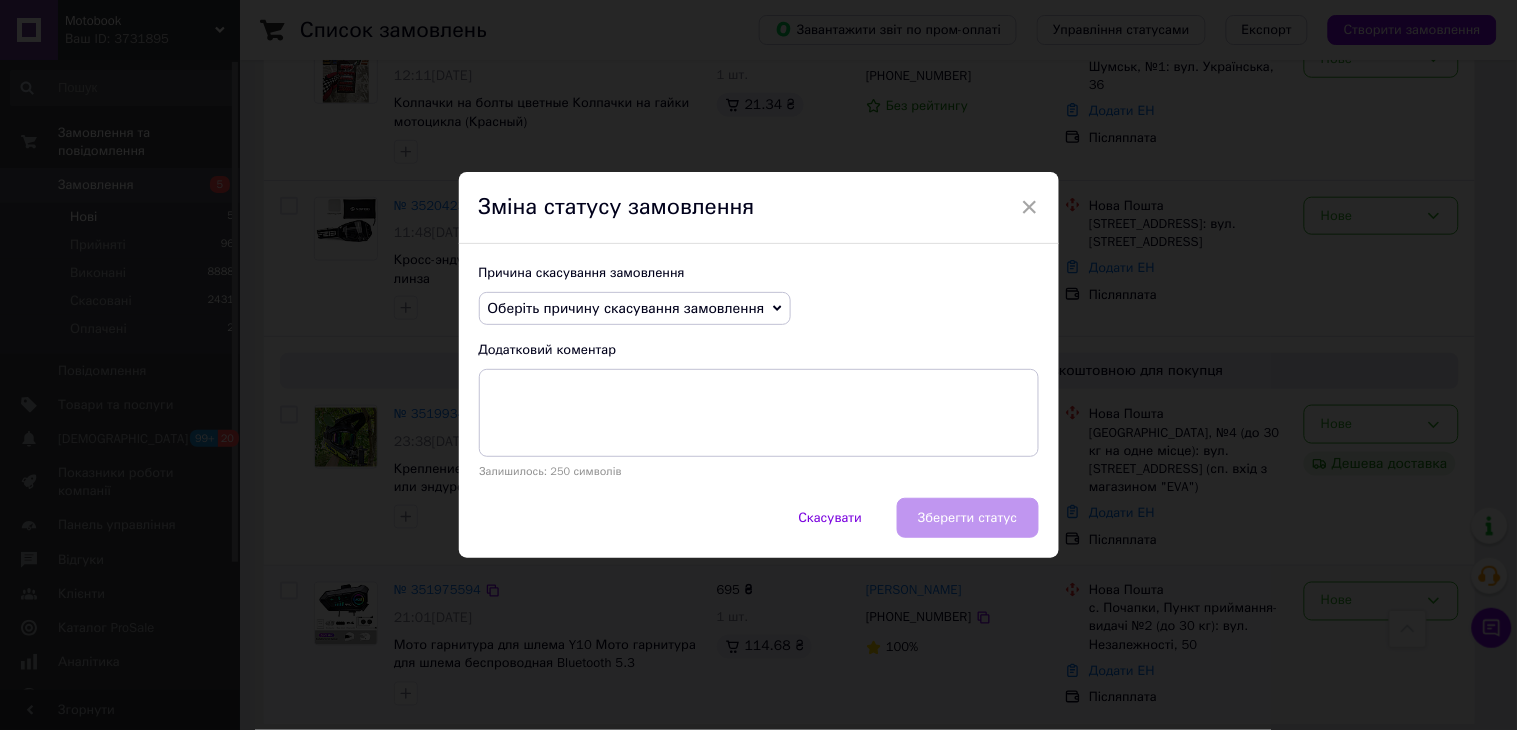 click 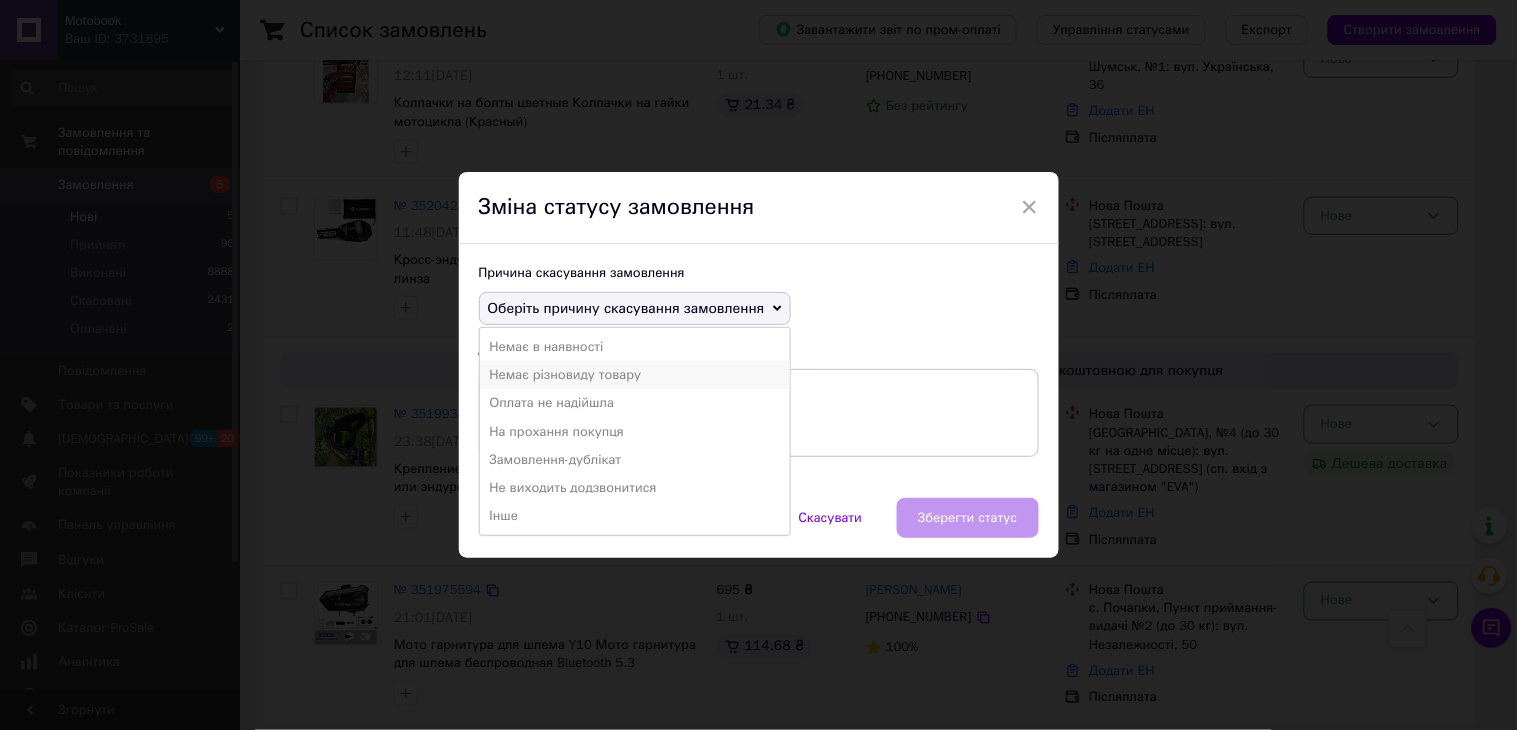 click on "Немає різновиду товару" at bounding box center [635, 375] 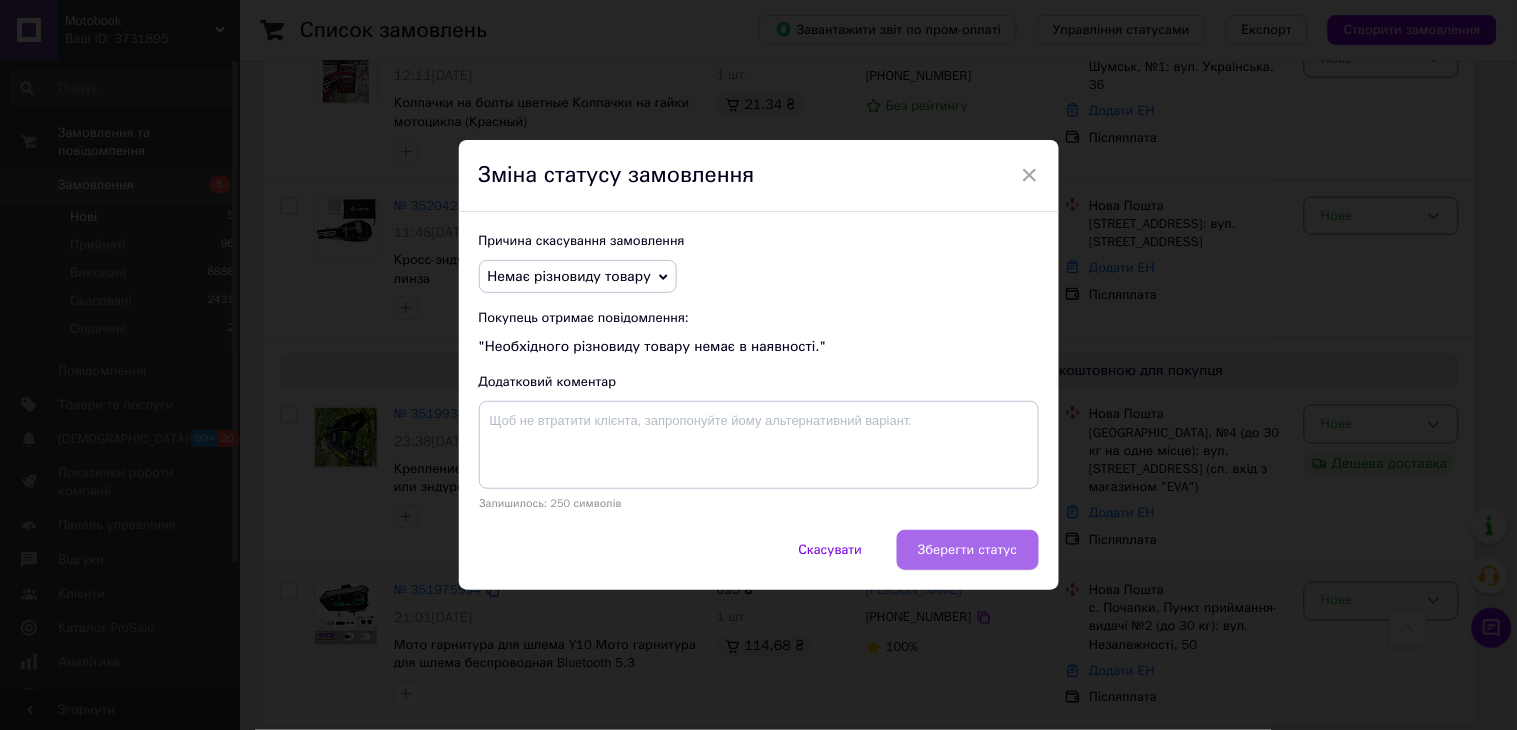 click on "Зберегти статус" at bounding box center [967, 550] 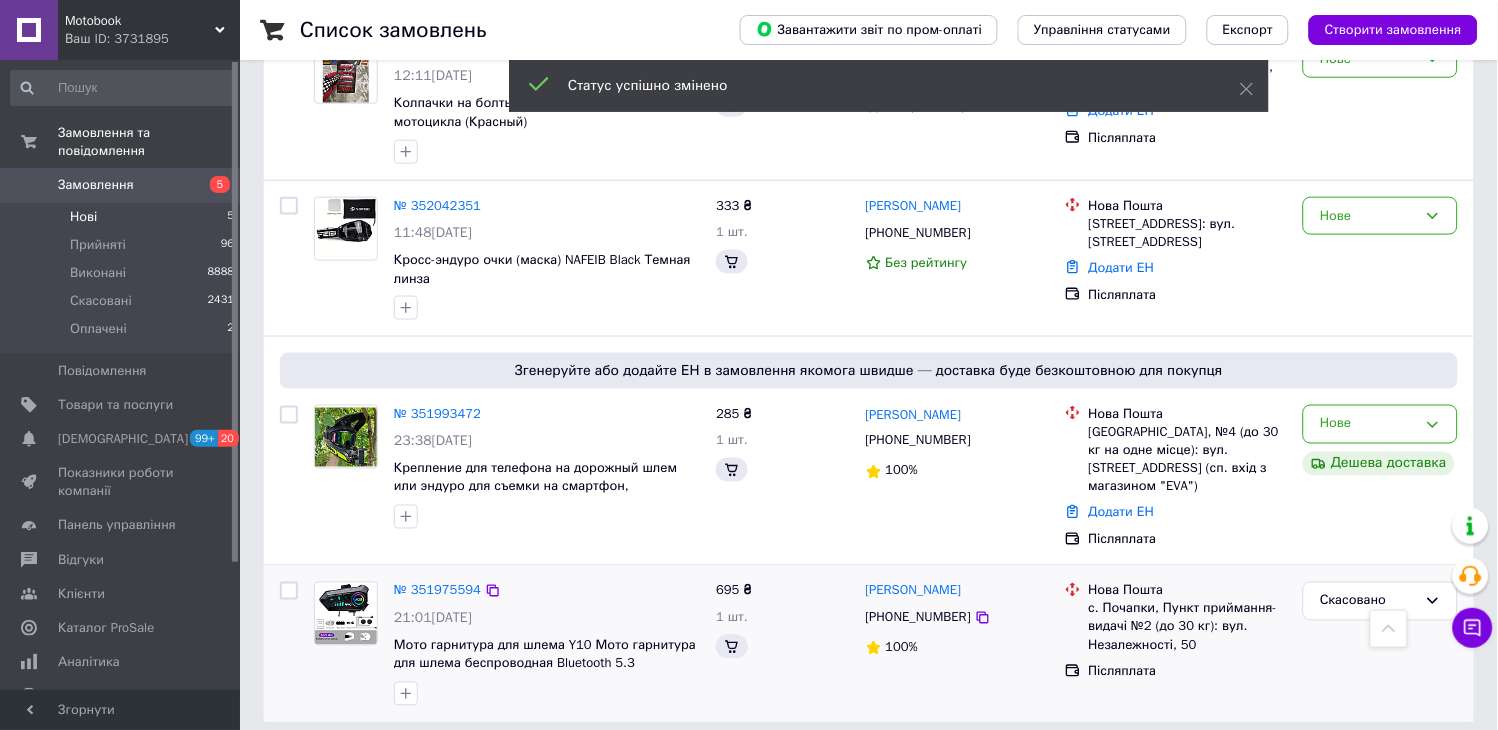 scroll, scrollTop: 417, scrollLeft: 0, axis: vertical 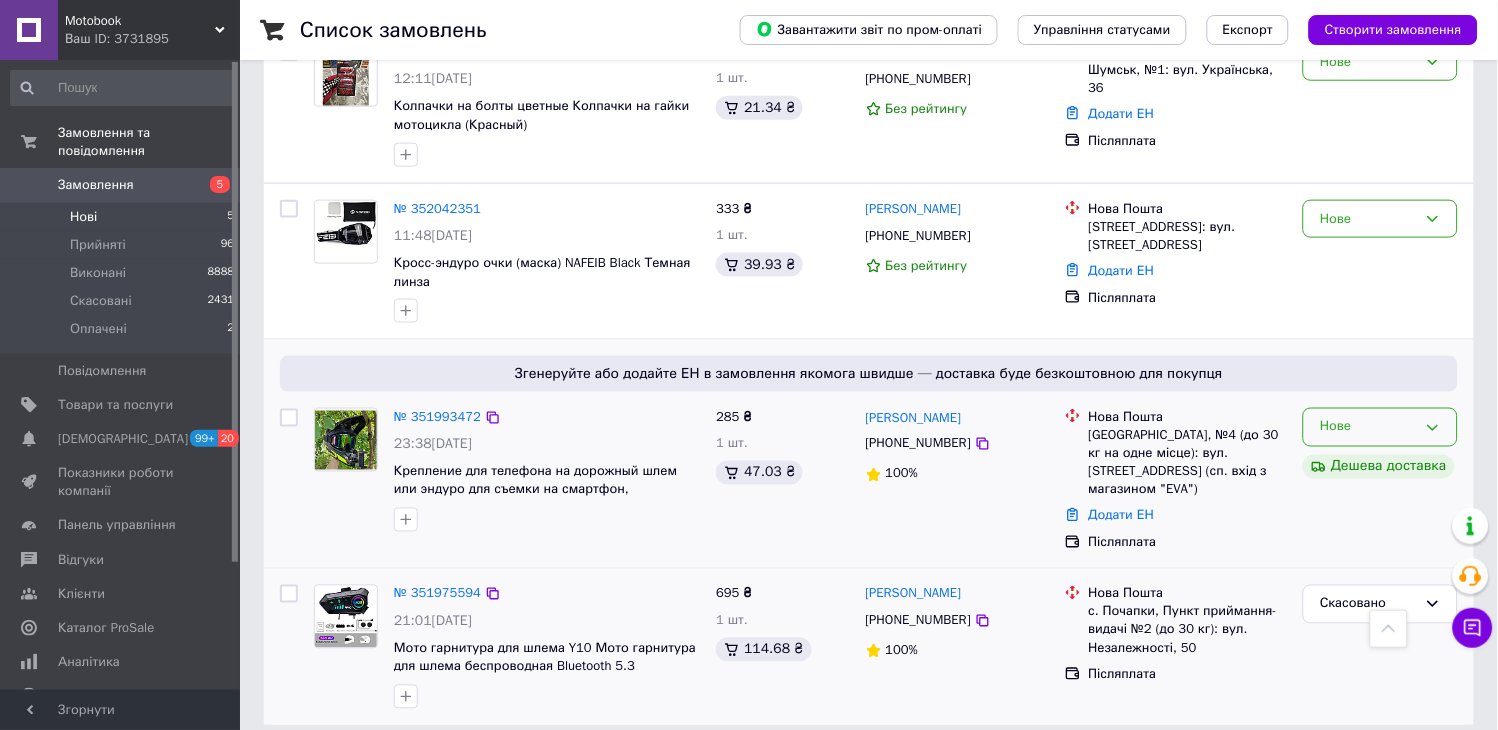 click 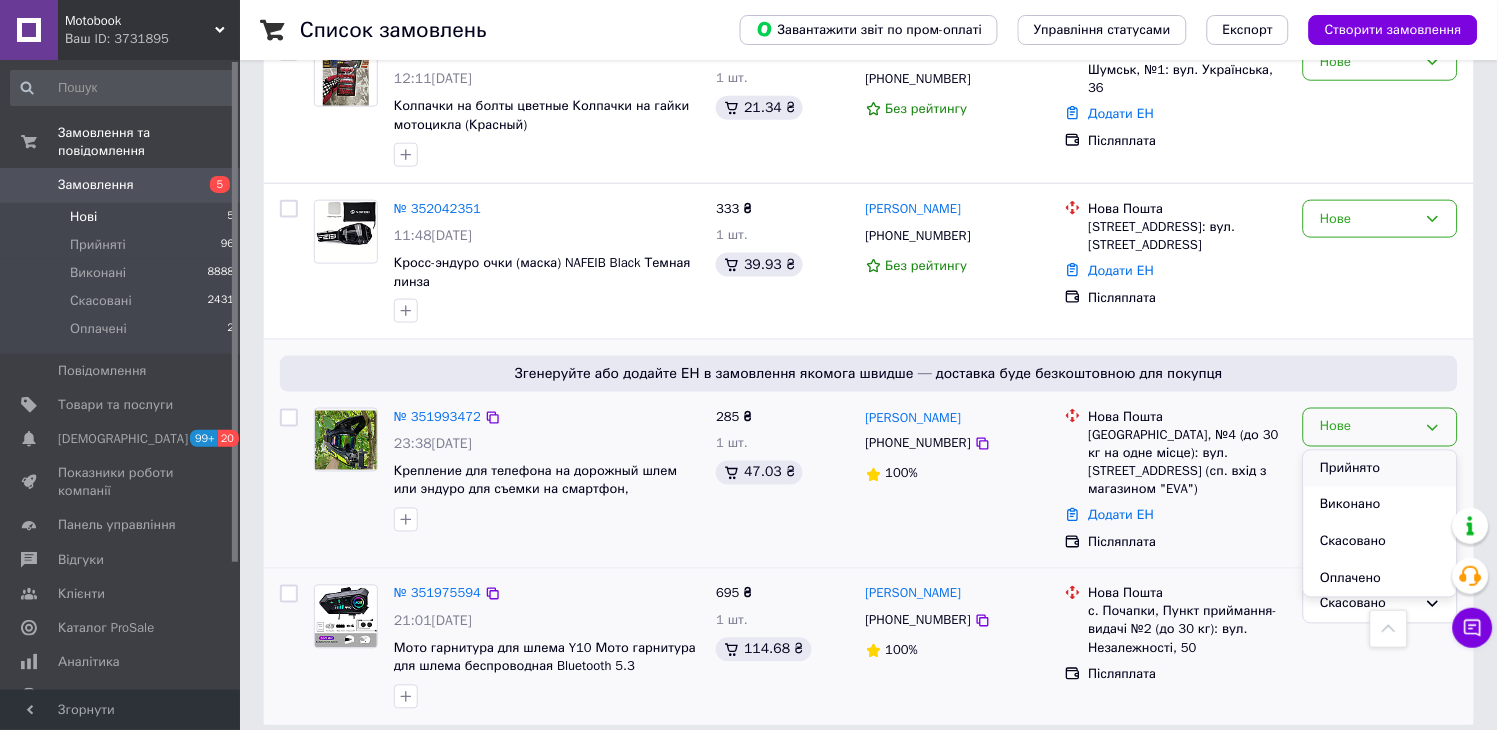 click on "Прийнято" at bounding box center [1380, 469] 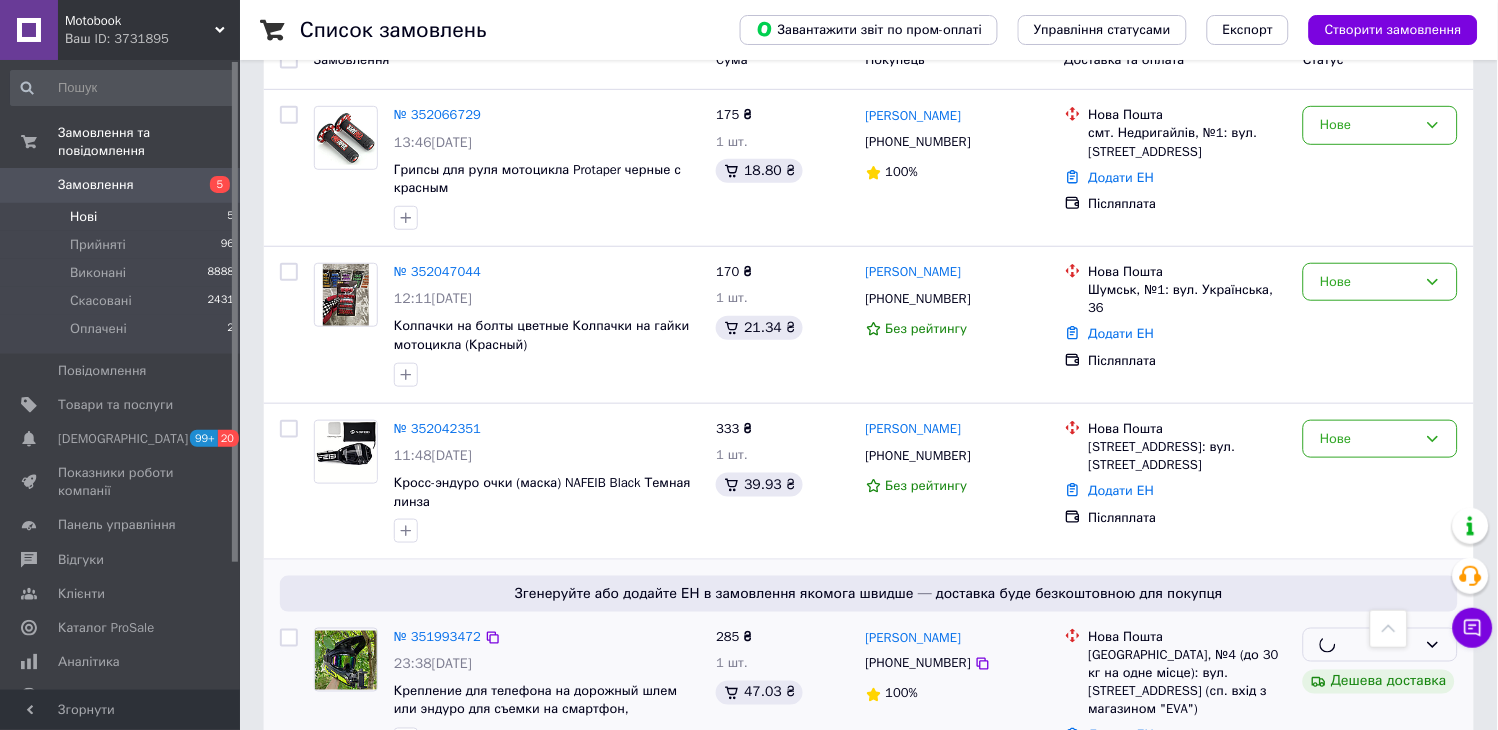 scroll, scrollTop: 195, scrollLeft: 0, axis: vertical 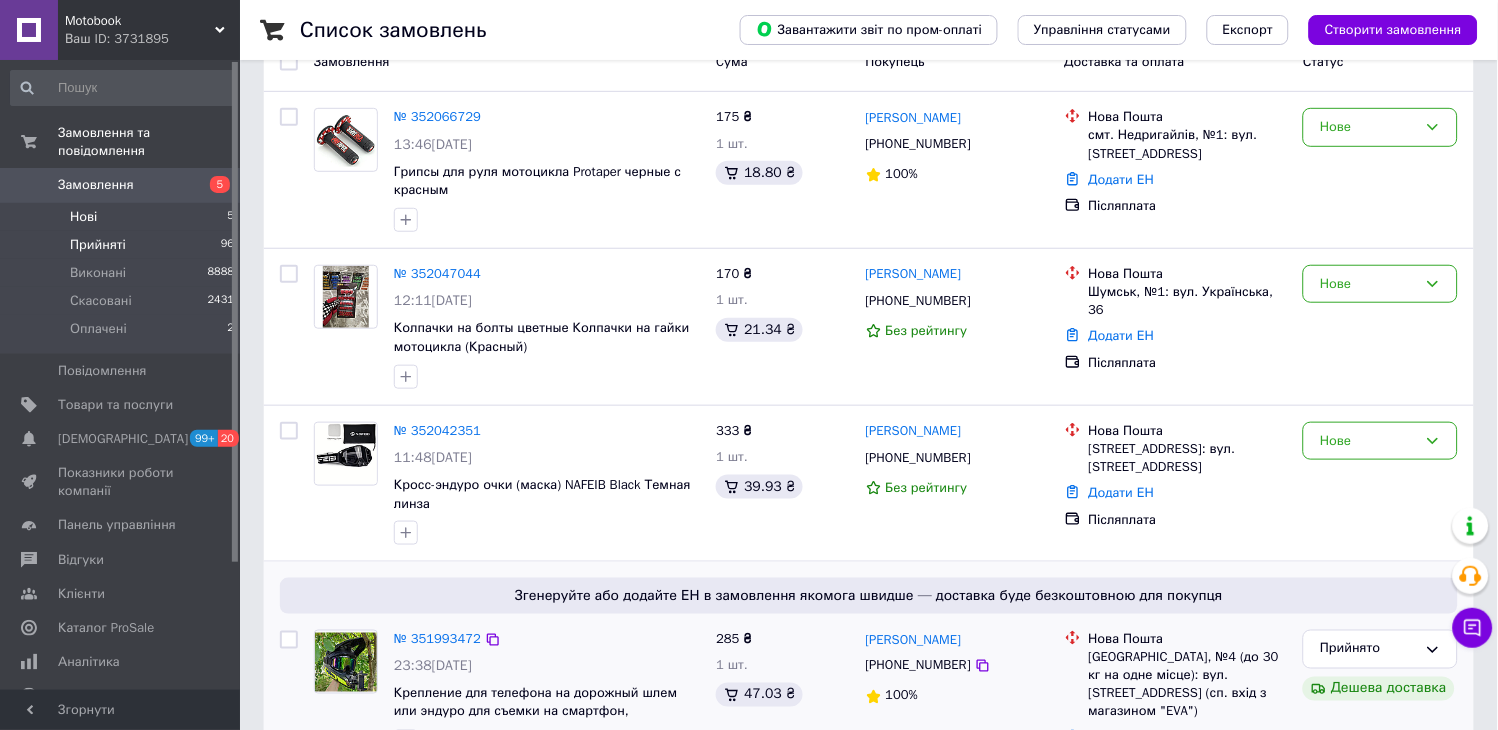 click on "Прийняті" at bounding box center [98, 245] 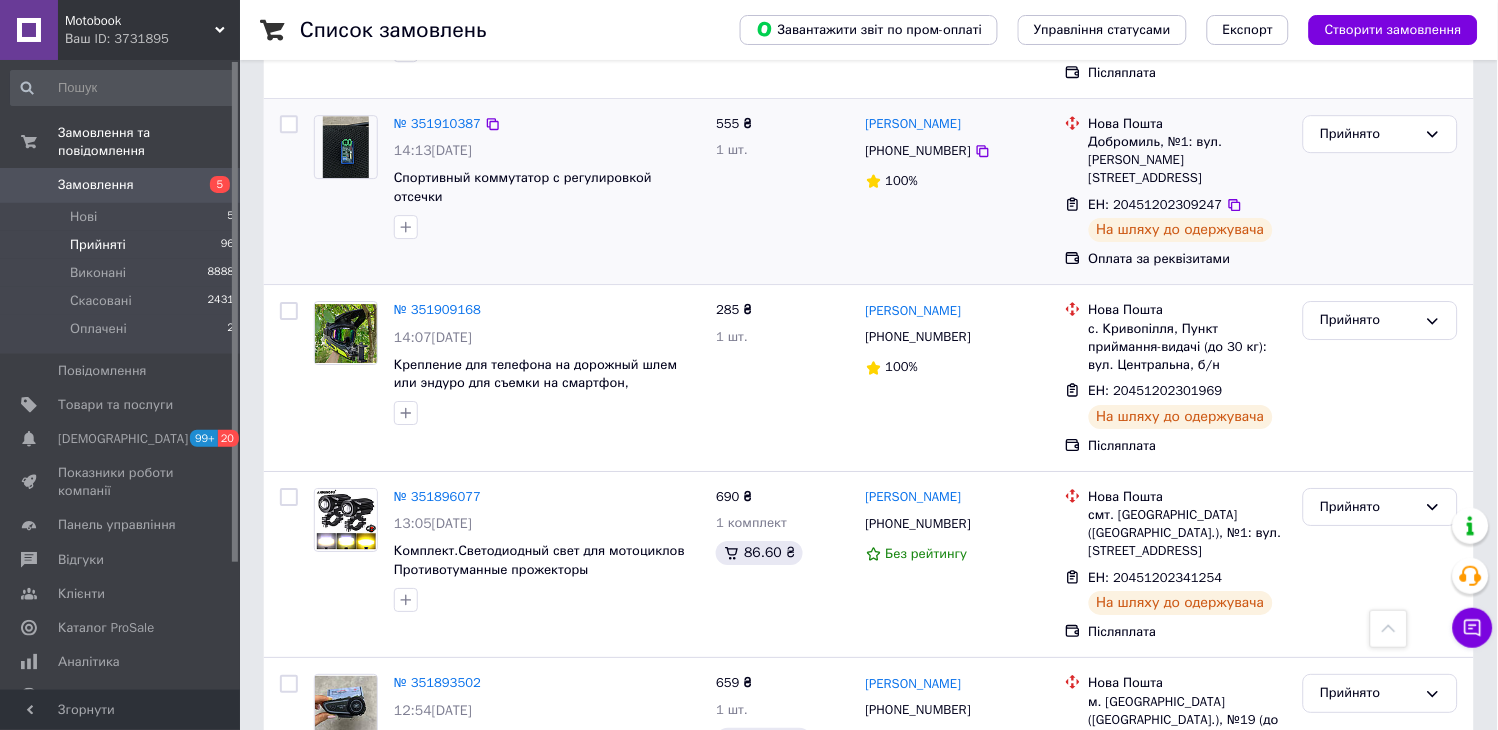 scroll, scrollTop: 3071, scrollLeft: 0, axis: vertical 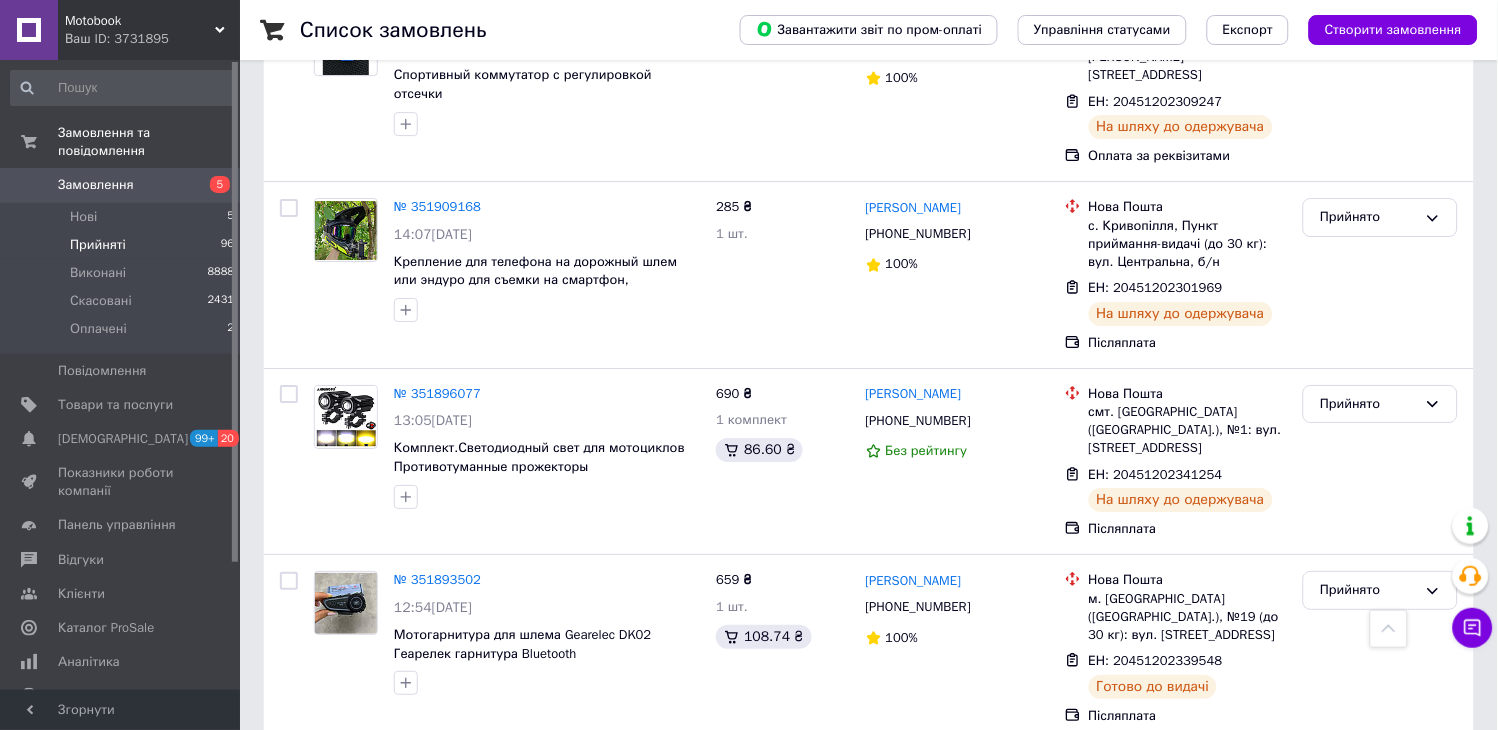 click on "2" at bounding box center (327, 786) 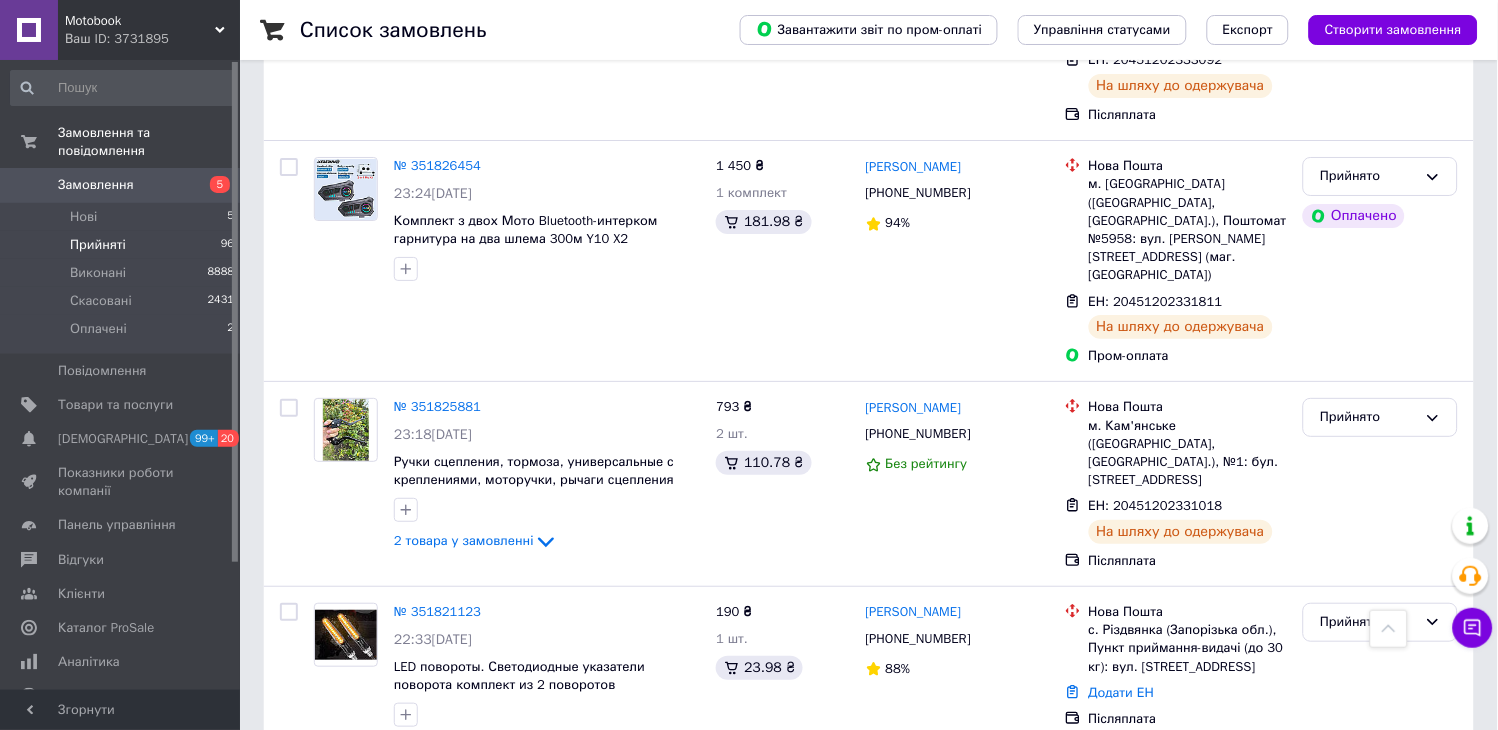 scroll, scrollTop: 3258, scrollLeft: 0, axis: vertical 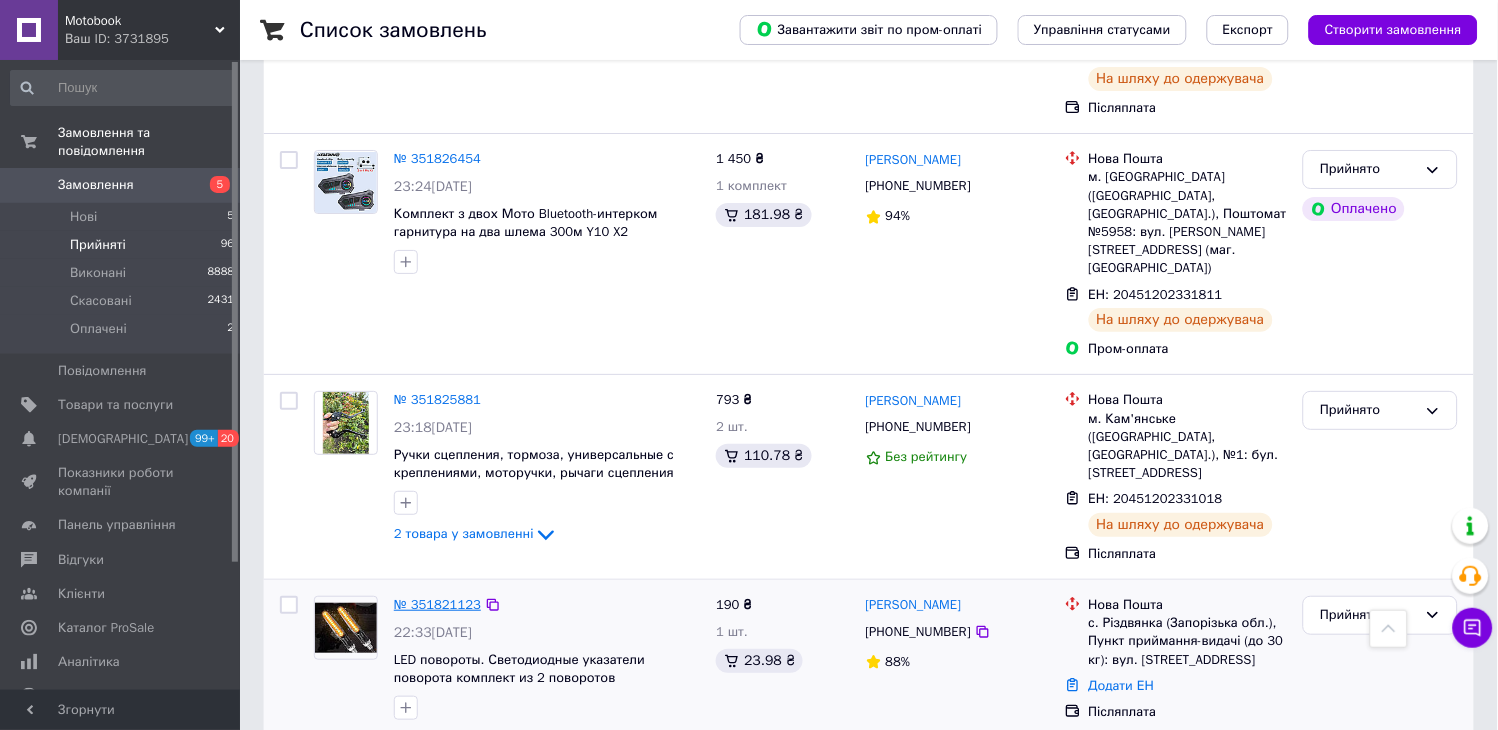 click on "№ 351821123" at bounding box center [437, 604] 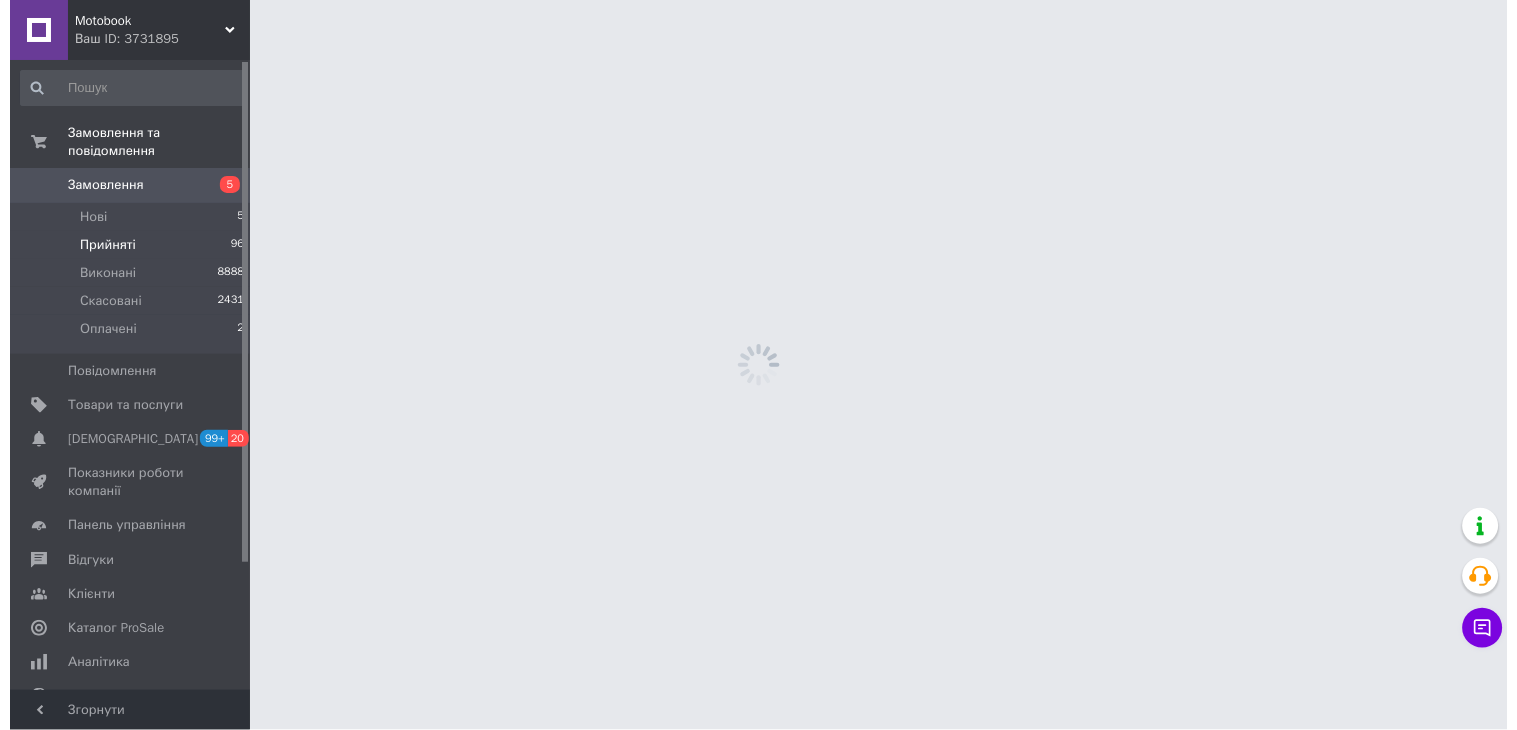 scroll, scrollTop: 0, scrollLeft: 0, axis: both 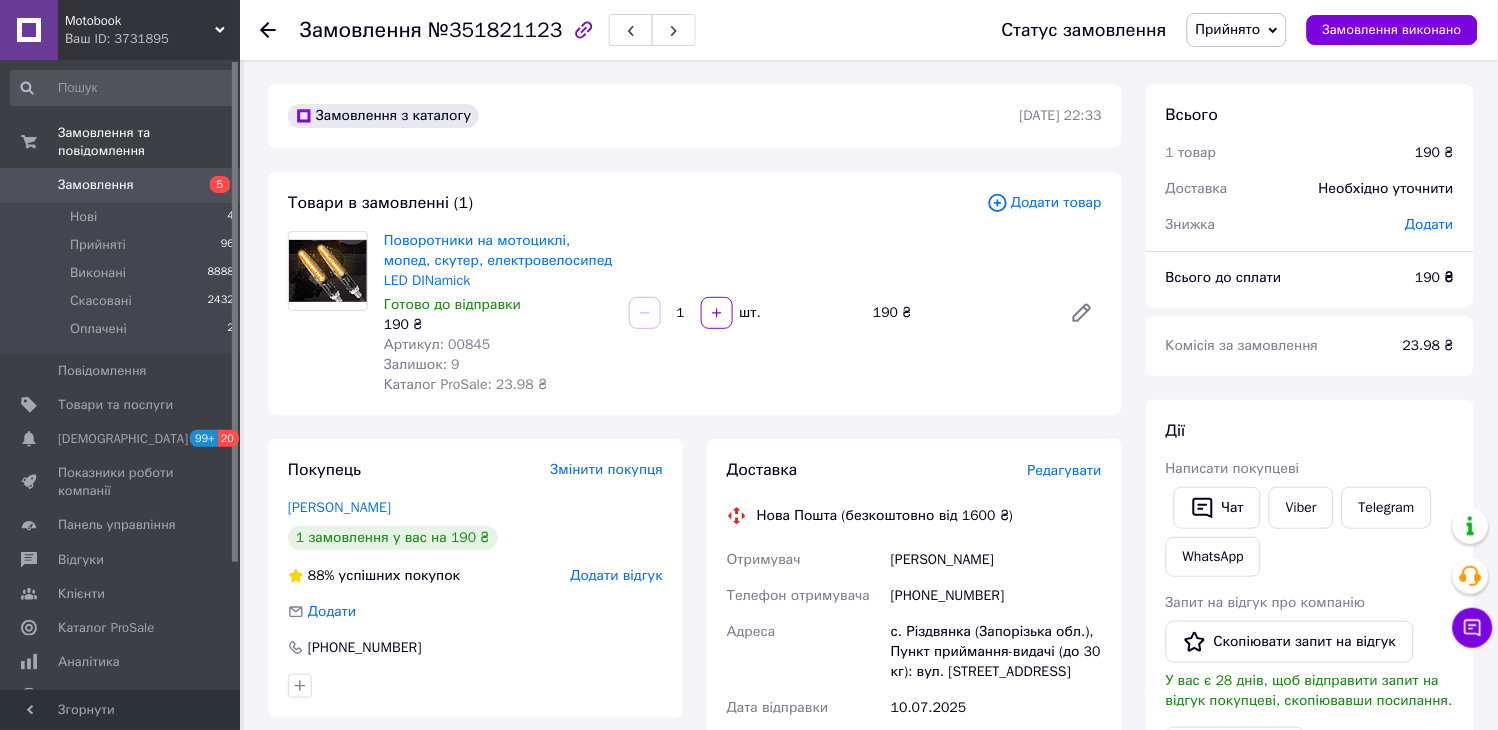 click on "Редагувати" at bounding box center [1065, 470] 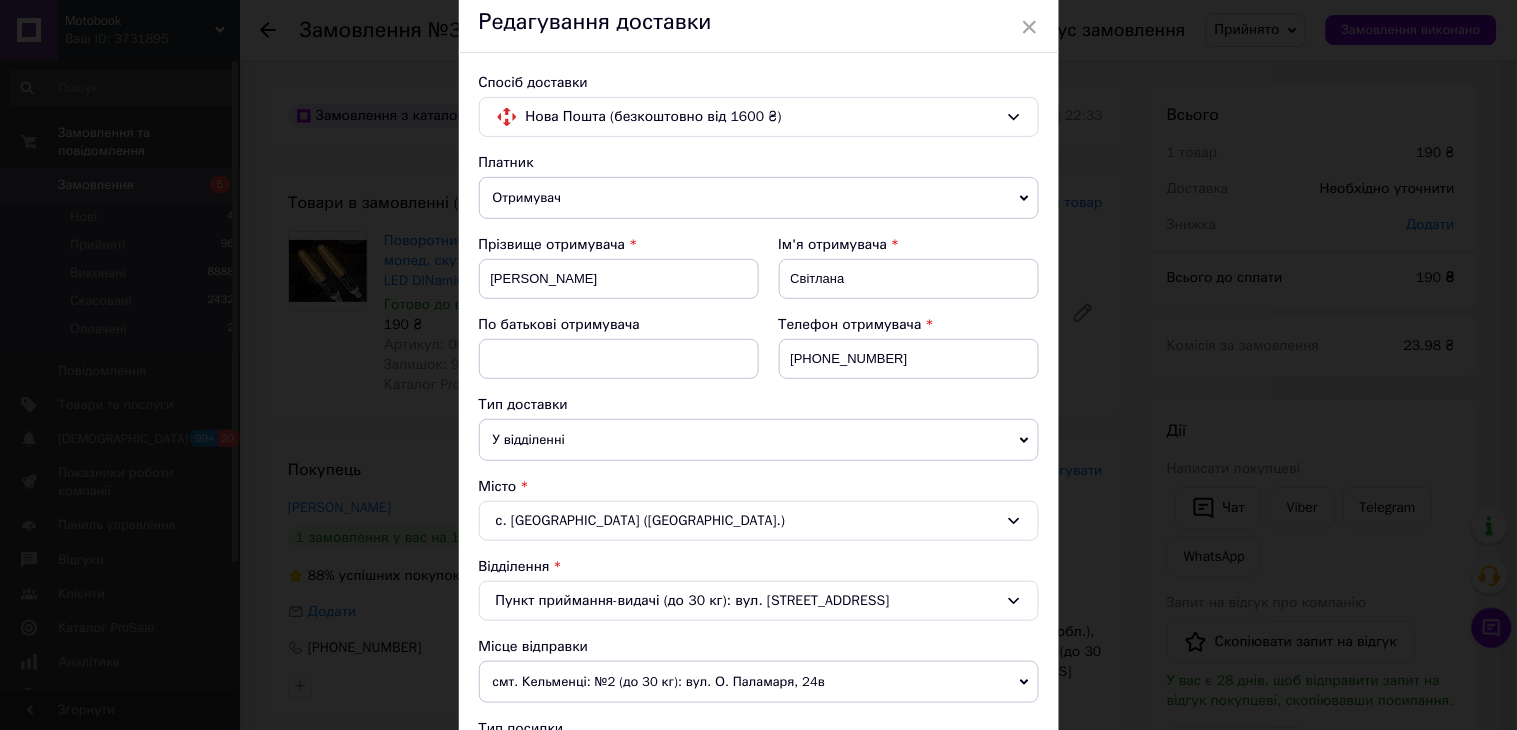 scroll, scrollTop: 333, scrollLeft: 0, axis: vertical 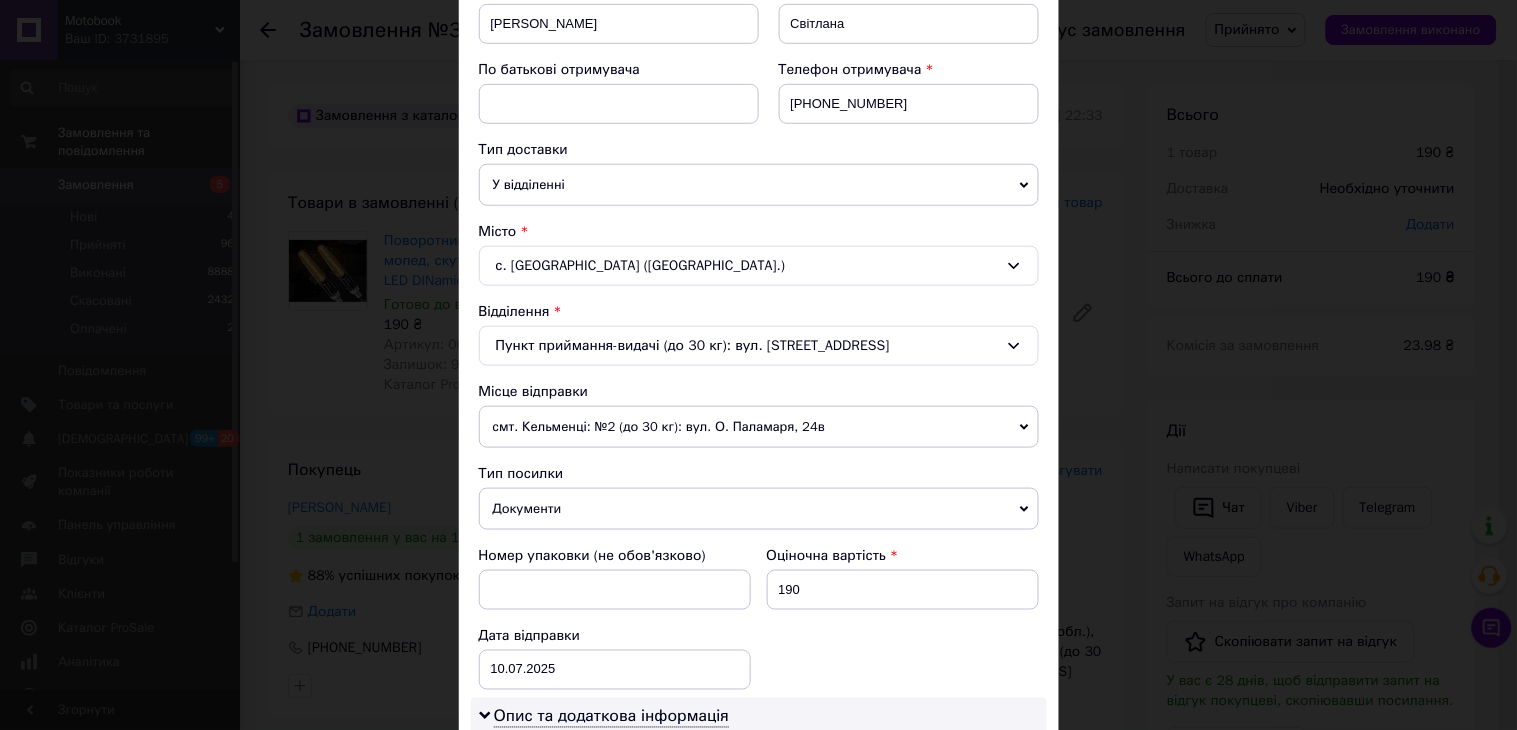 drag, startPoint x: 988, startPoint y: 510, endPoint x: 728, endPoint y: 531, distance: 260.8467 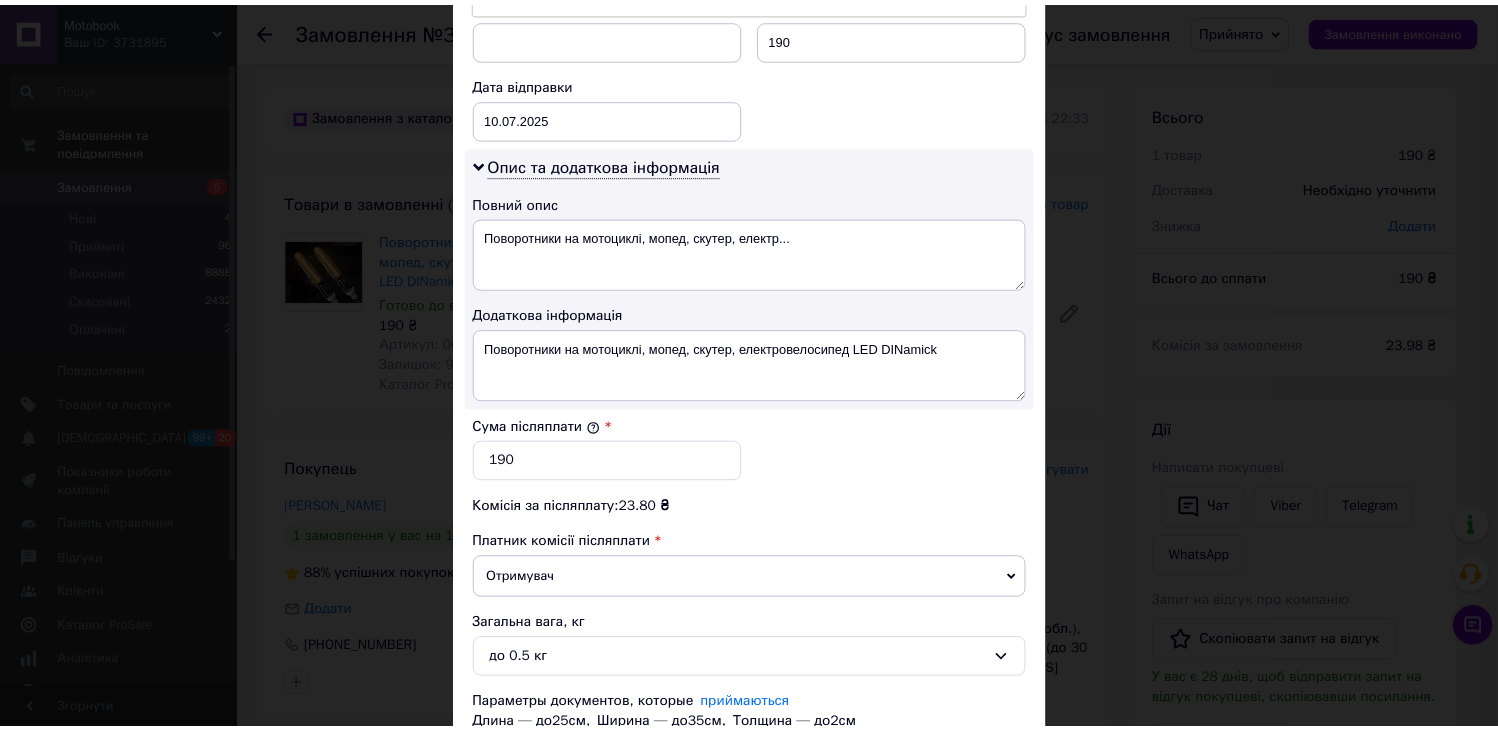 scroll, scrollTop: 1043, scrollLeft: 0, axis: vertical 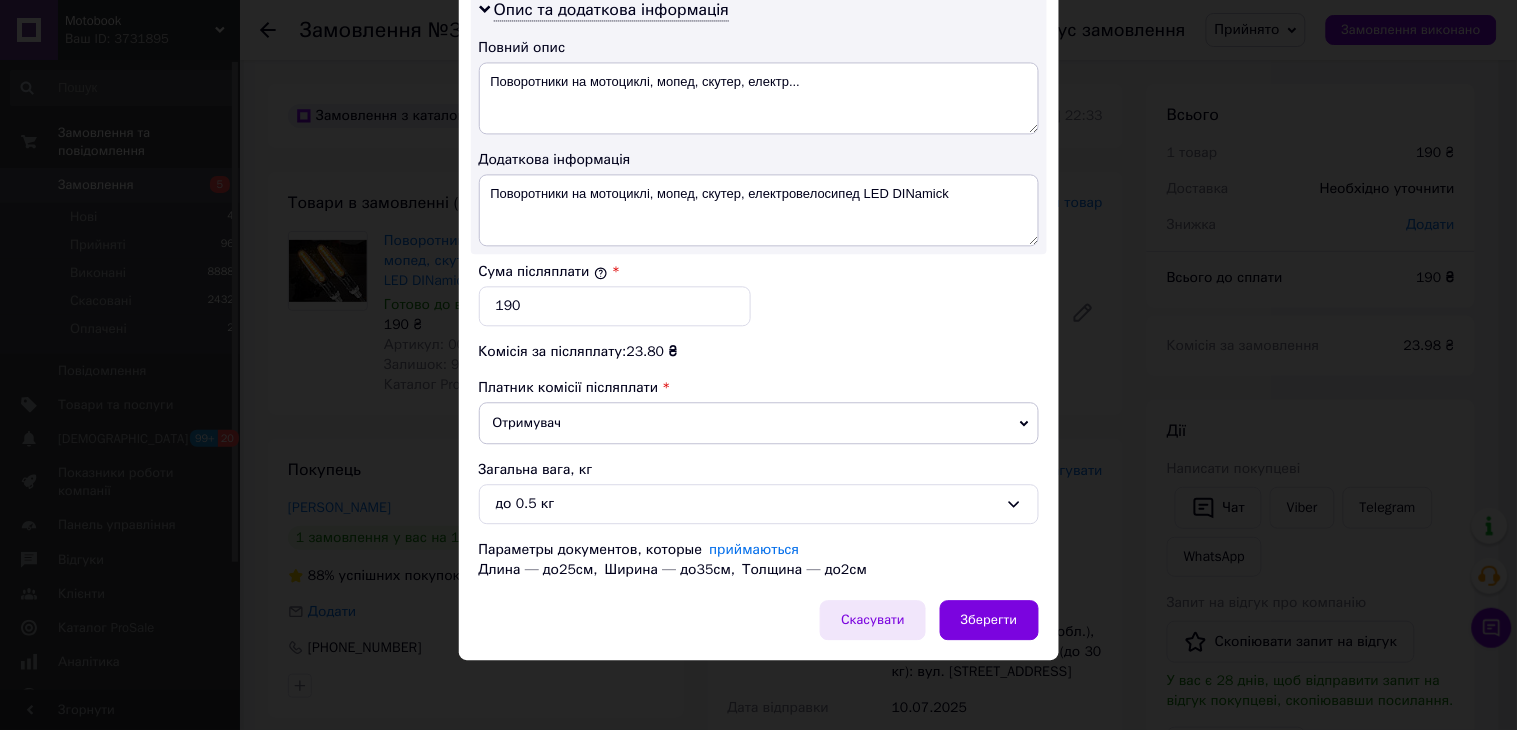 click on "Скасувати" at bounding box center (873, 620) 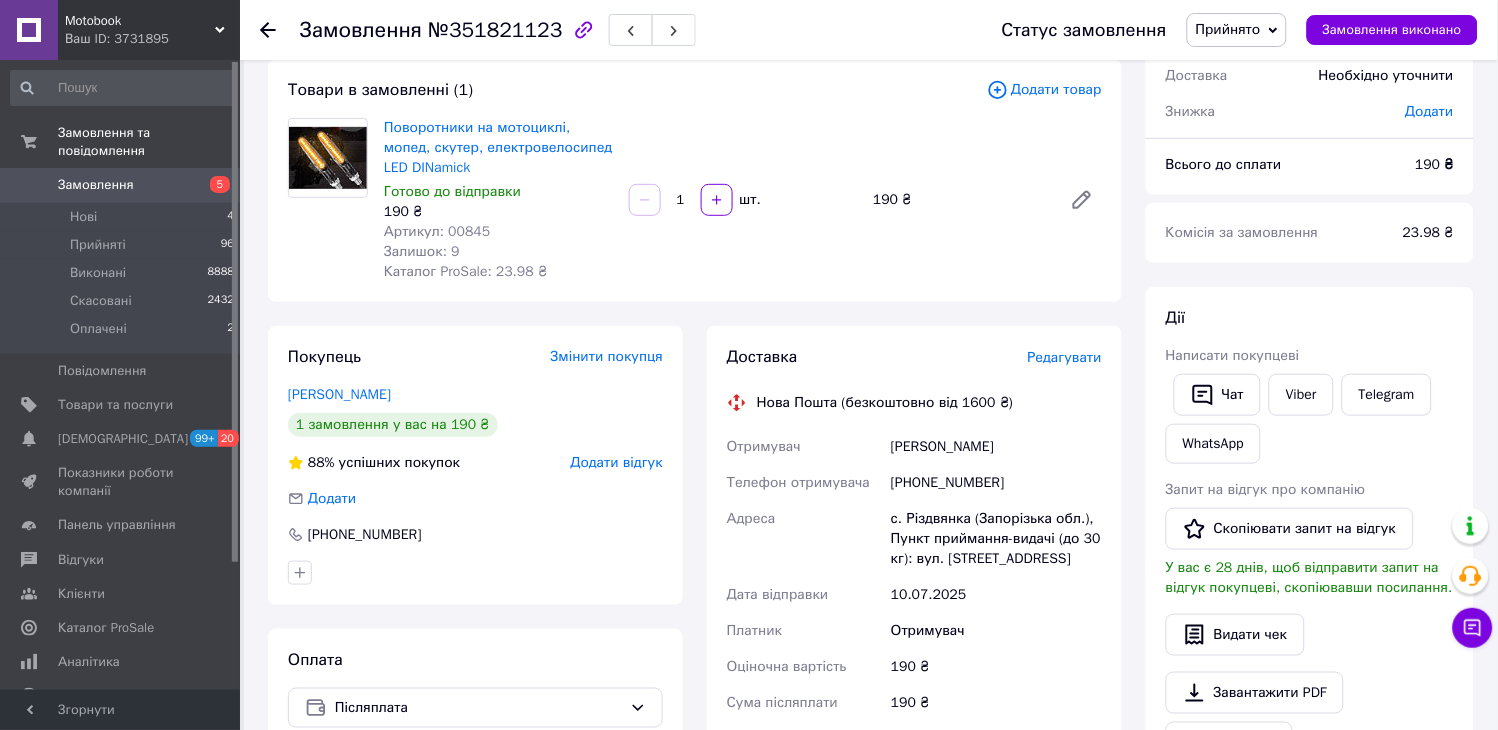 scroll, scrollTop: 444, scrollLeft: 0, axis: vertical 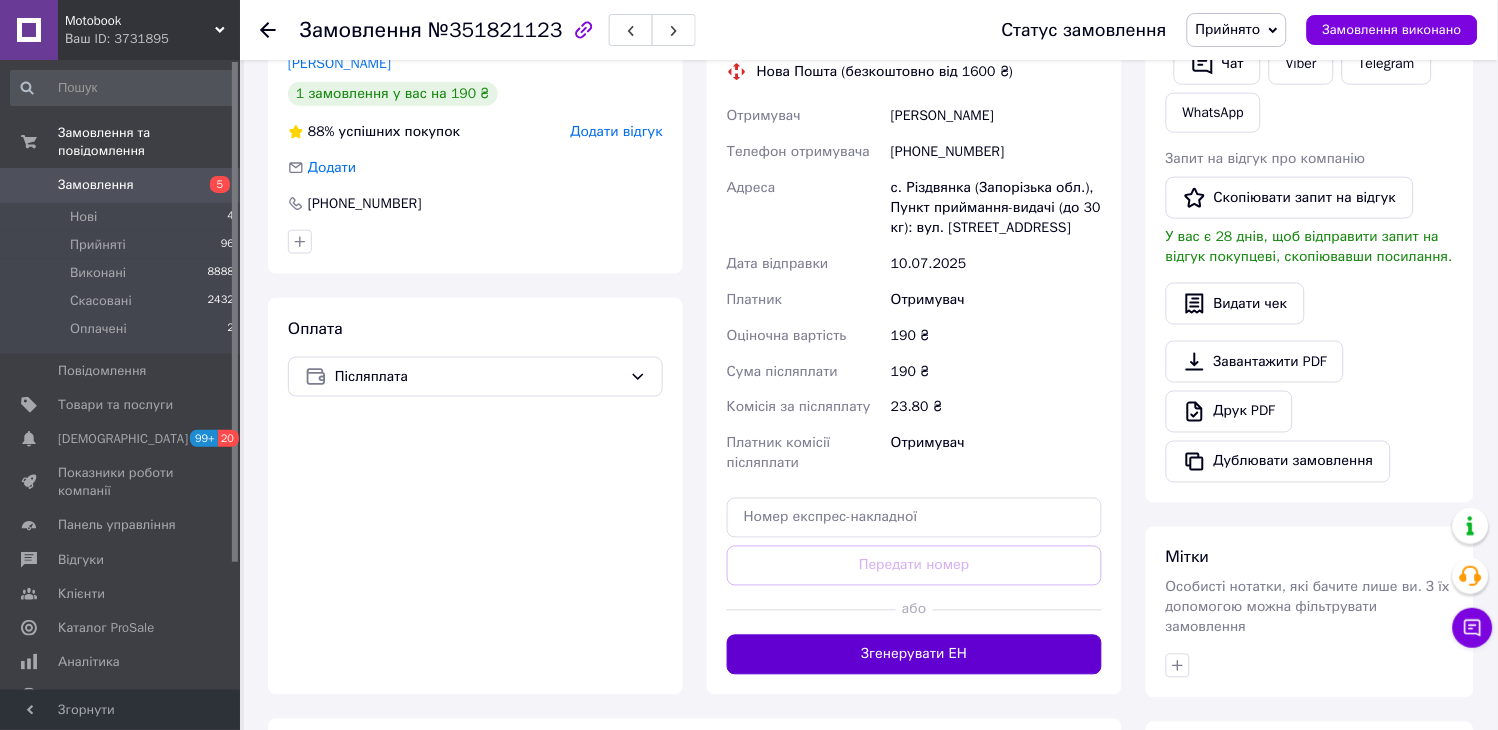 click on "Згенерувати ЕН" at bounding box center (914, 655) 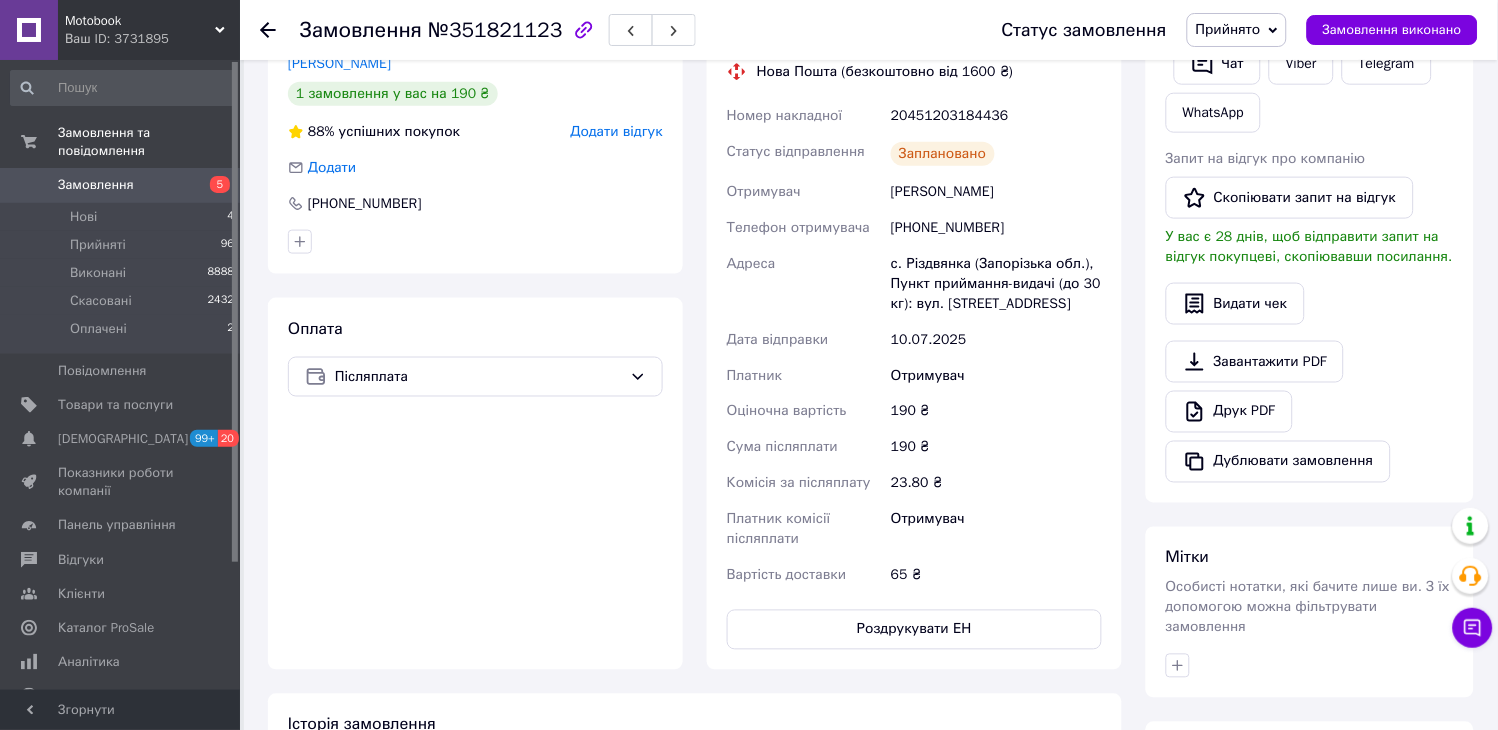 click 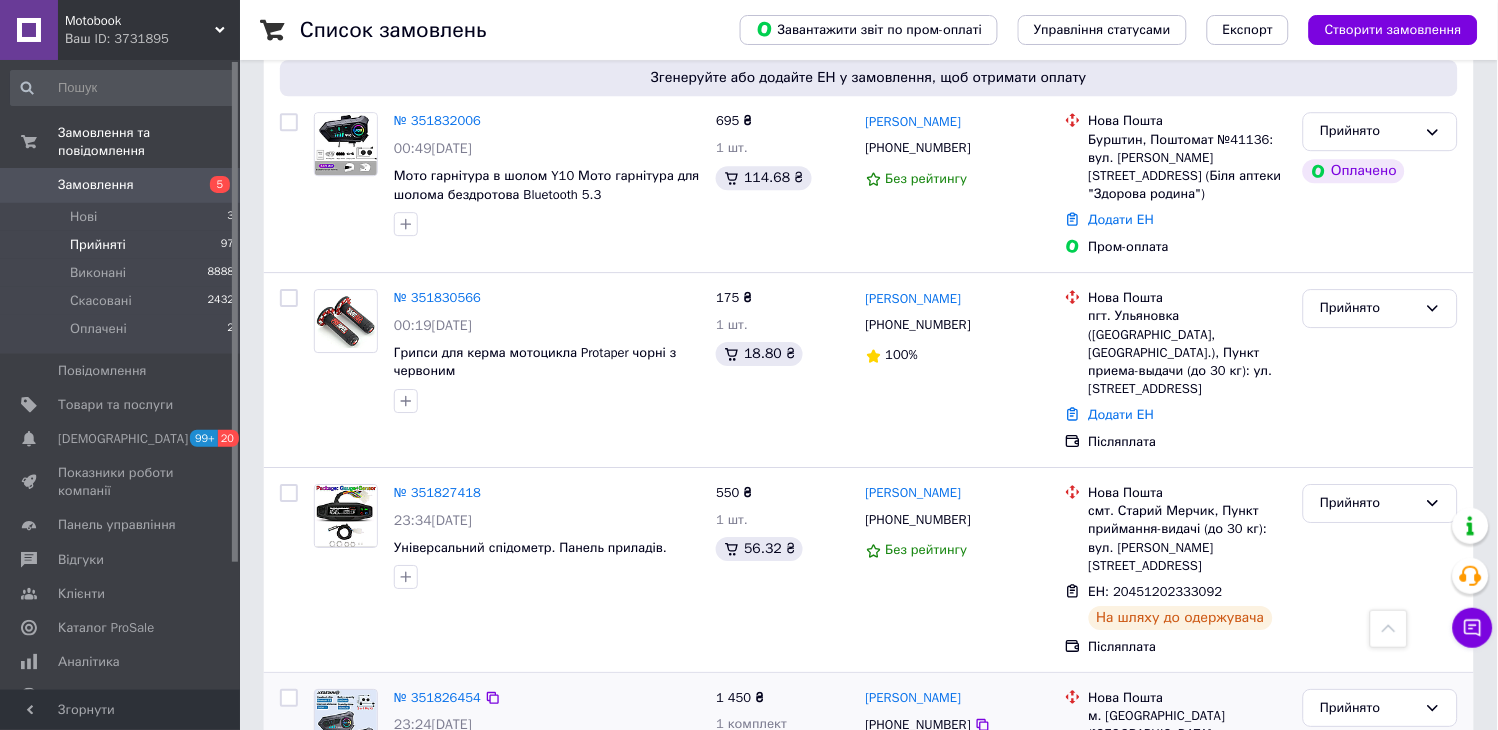scroll, scrollTop: 2842, scrollLeft: 0, axis: vertical 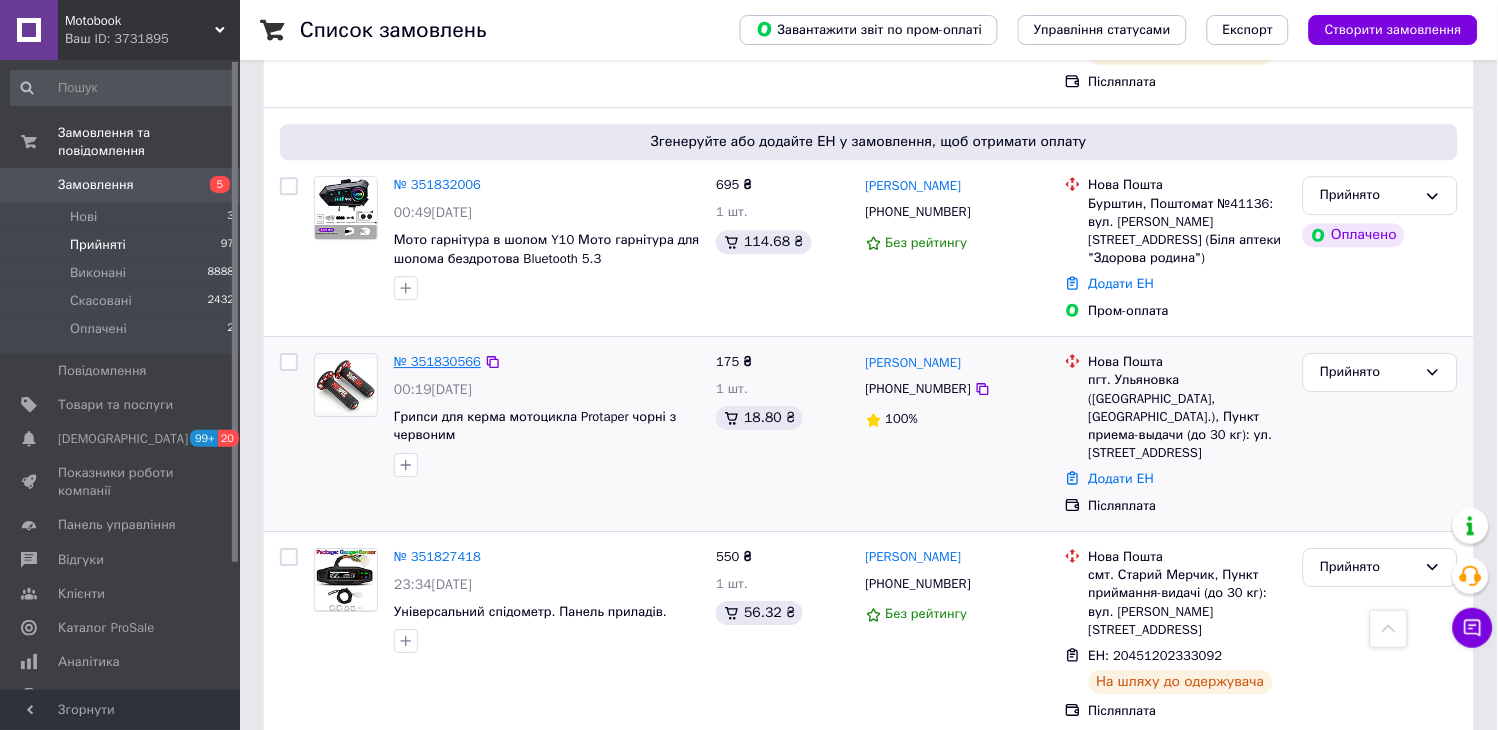 click on "№ 351830566" at bounding box center (437, 361) 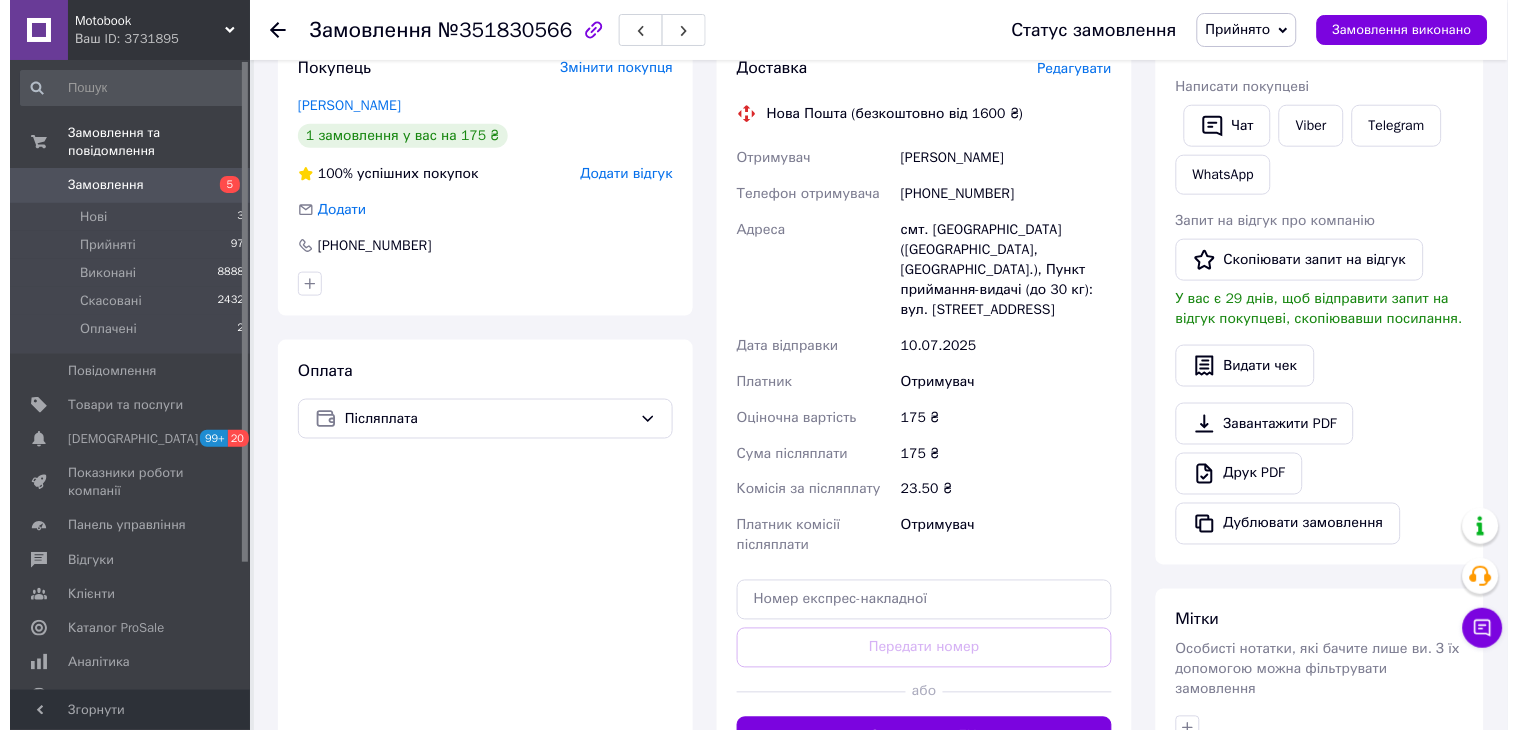 scroll, scrollTop: 150, scrollLeft: 0, axis: vertical 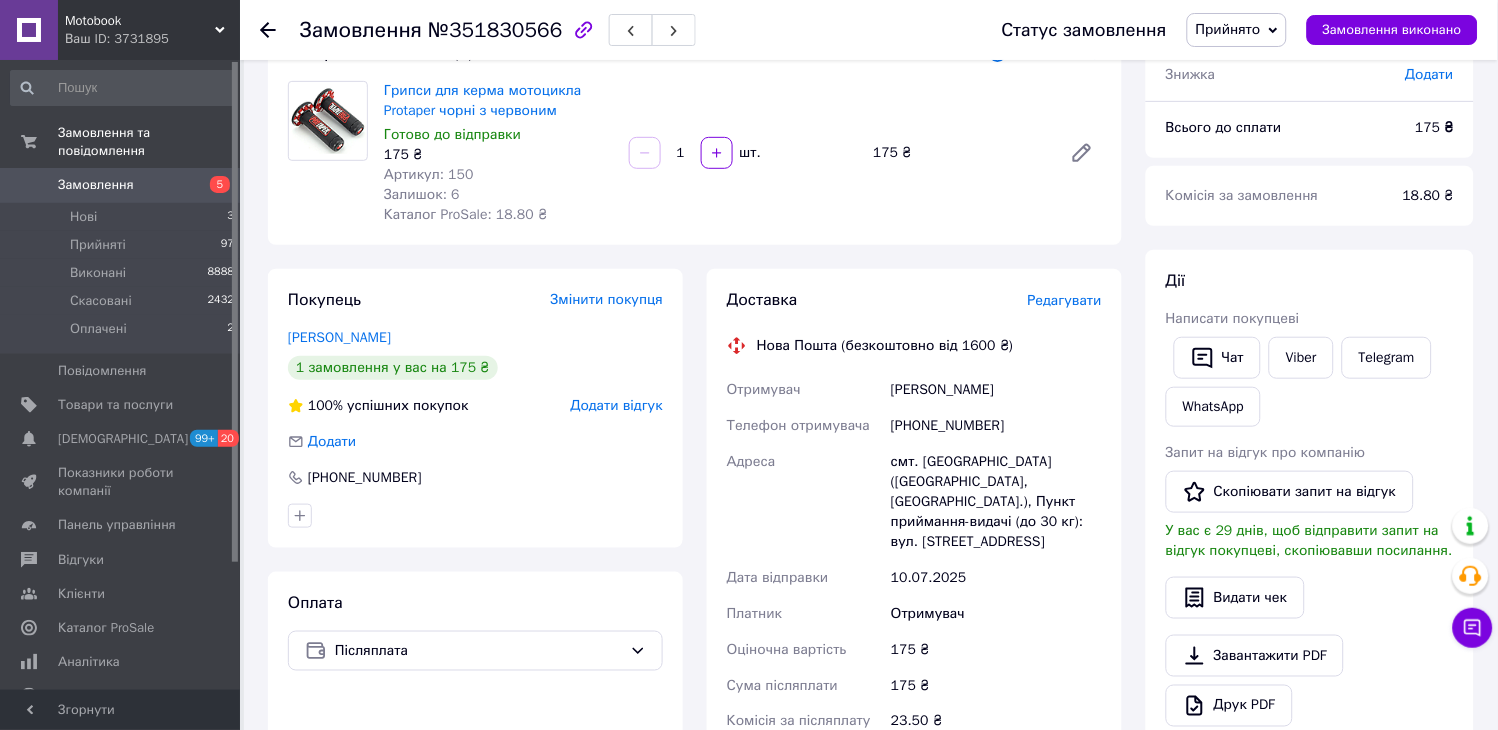 click on "Редагувати" at bounding box center (1065, 300) 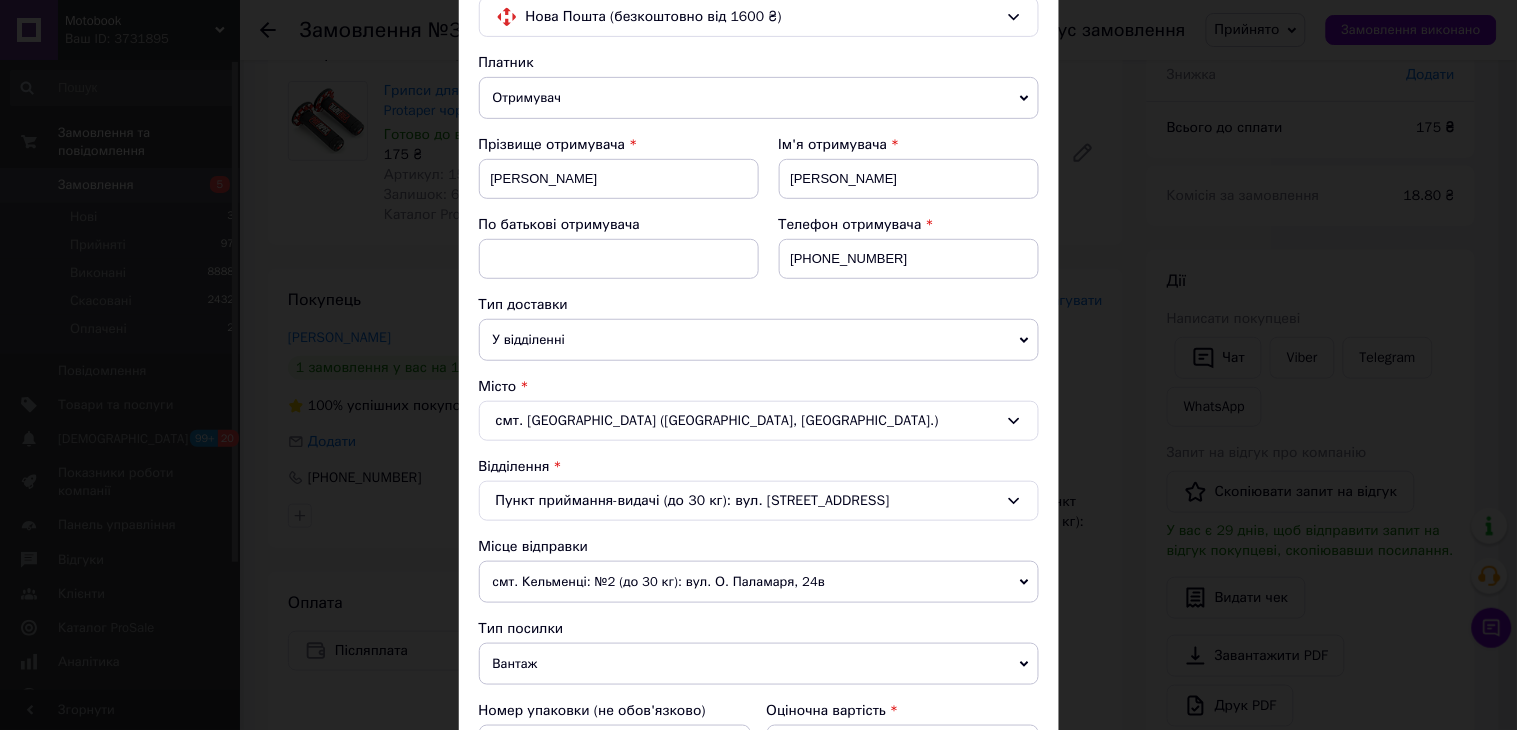 scroll, scrollTop: 444, scrollLeft: 0, axis: vertical 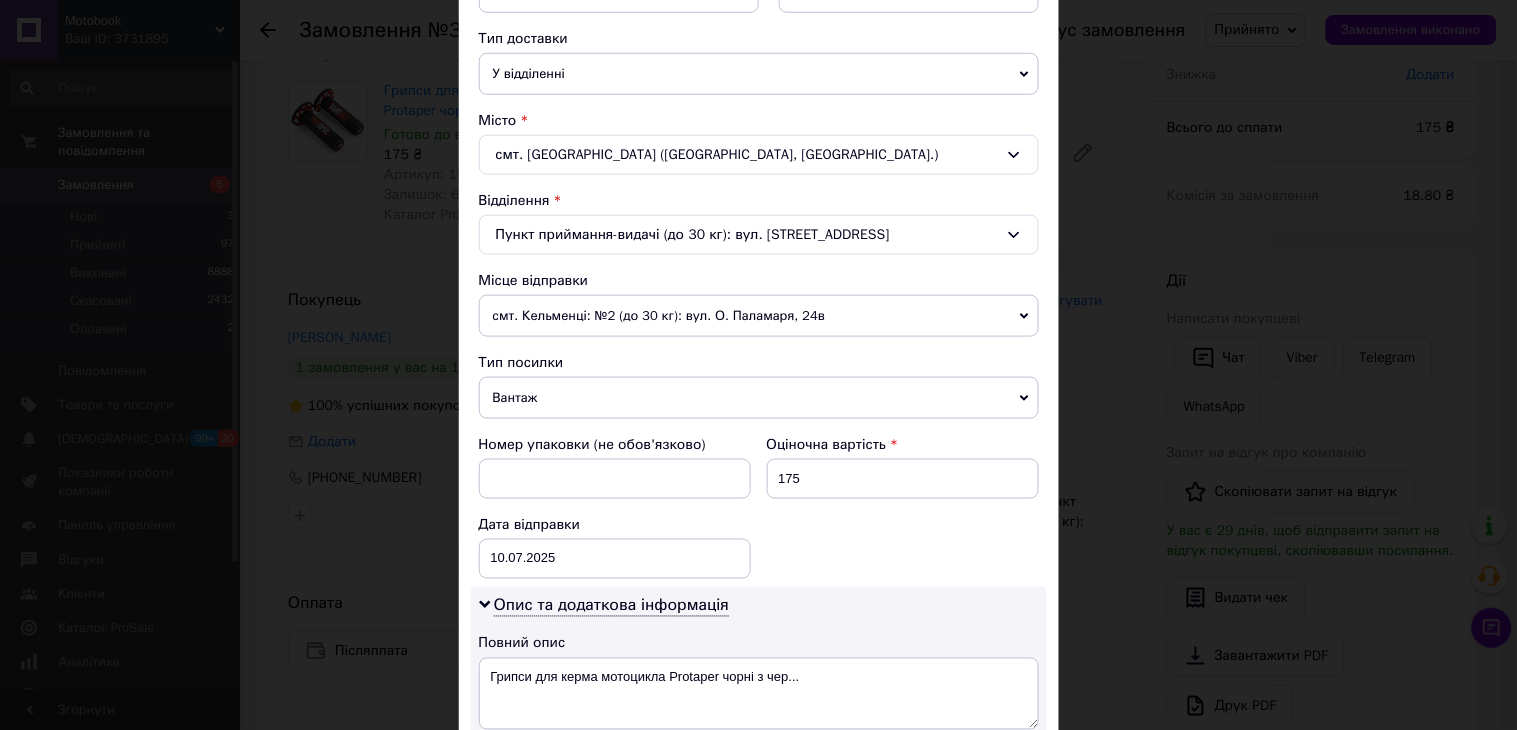 drag, startPoint x: 972, startPoint y: 394, endPoint x: 930, endPoint y: 416, distance: 47.41308 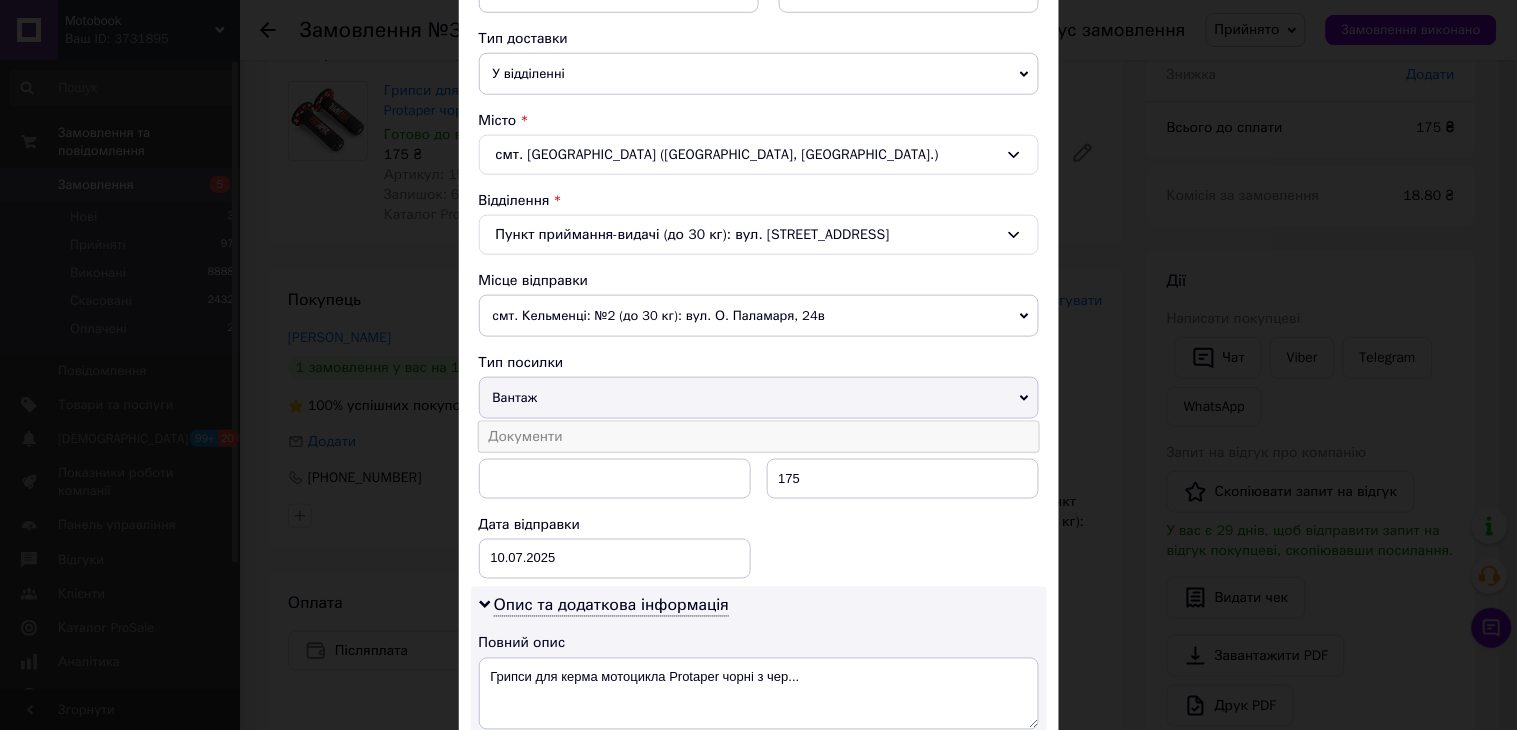 click on "Документи" at bounding box center [759, 437] 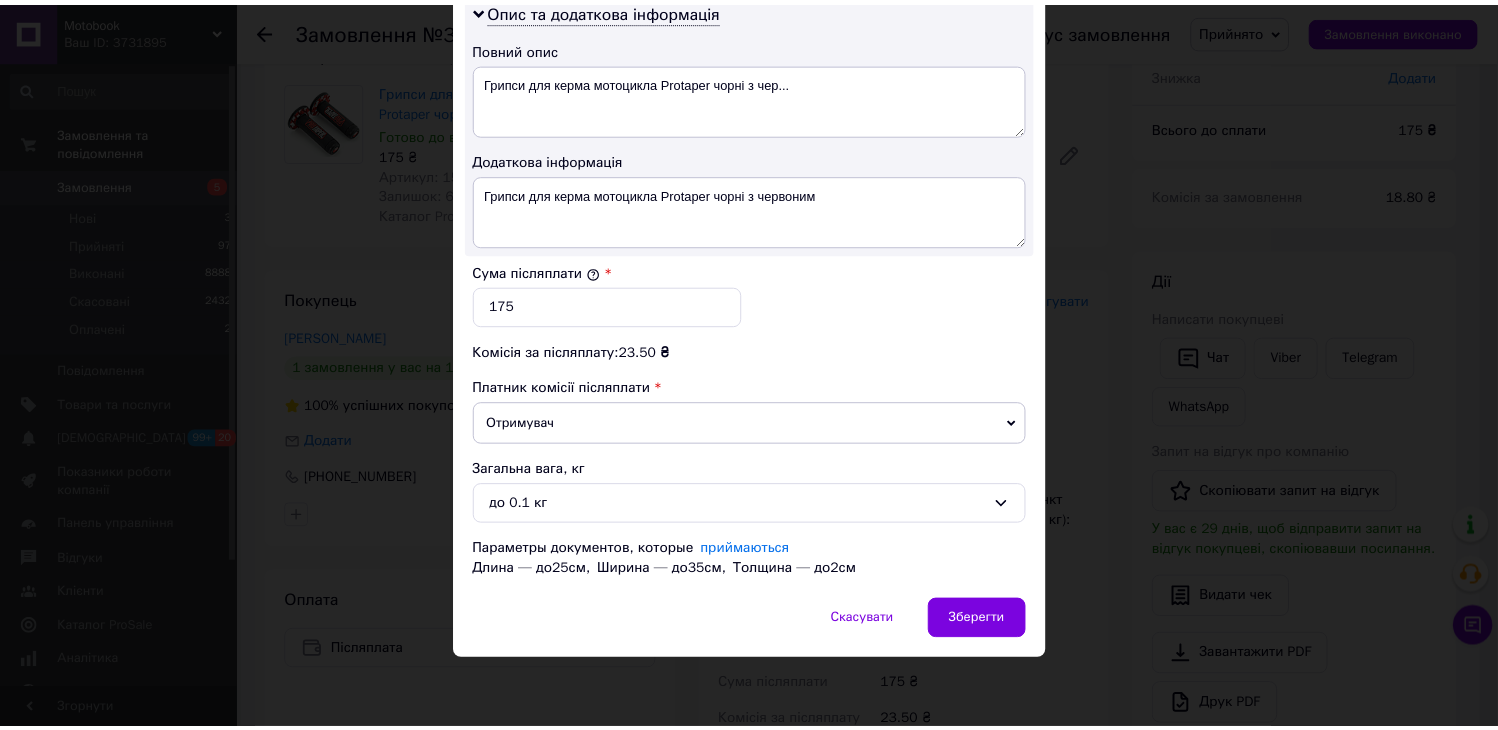scroll, scrollTop: 1043, scrollLeft: 0, axis: vertical 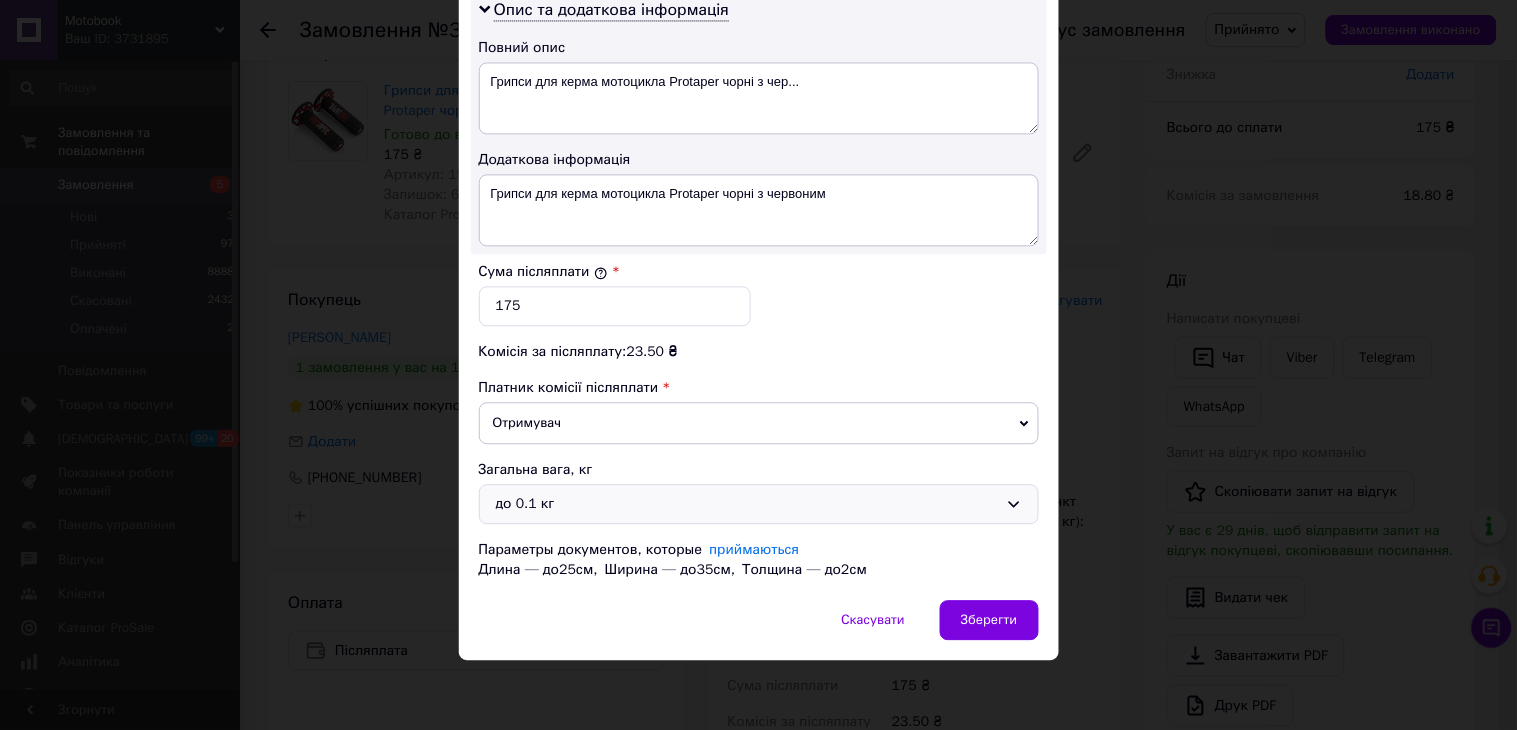 drag, startPoint x: 998, startPoint y: 502, endPoint x: 881, endPoint y: 518, distance: 118.08895 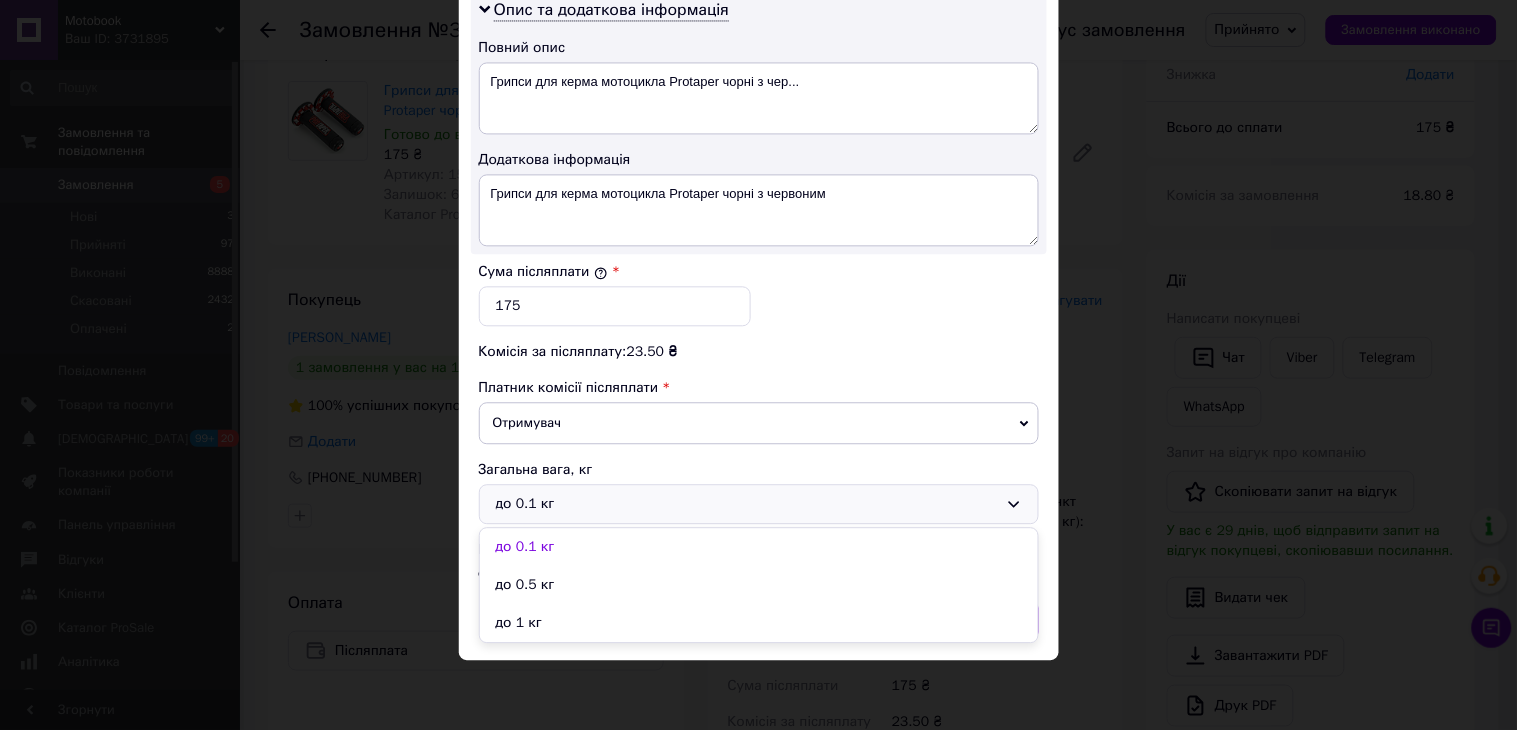 click on "до 0.5 кг" at bounding box center [759, 585] 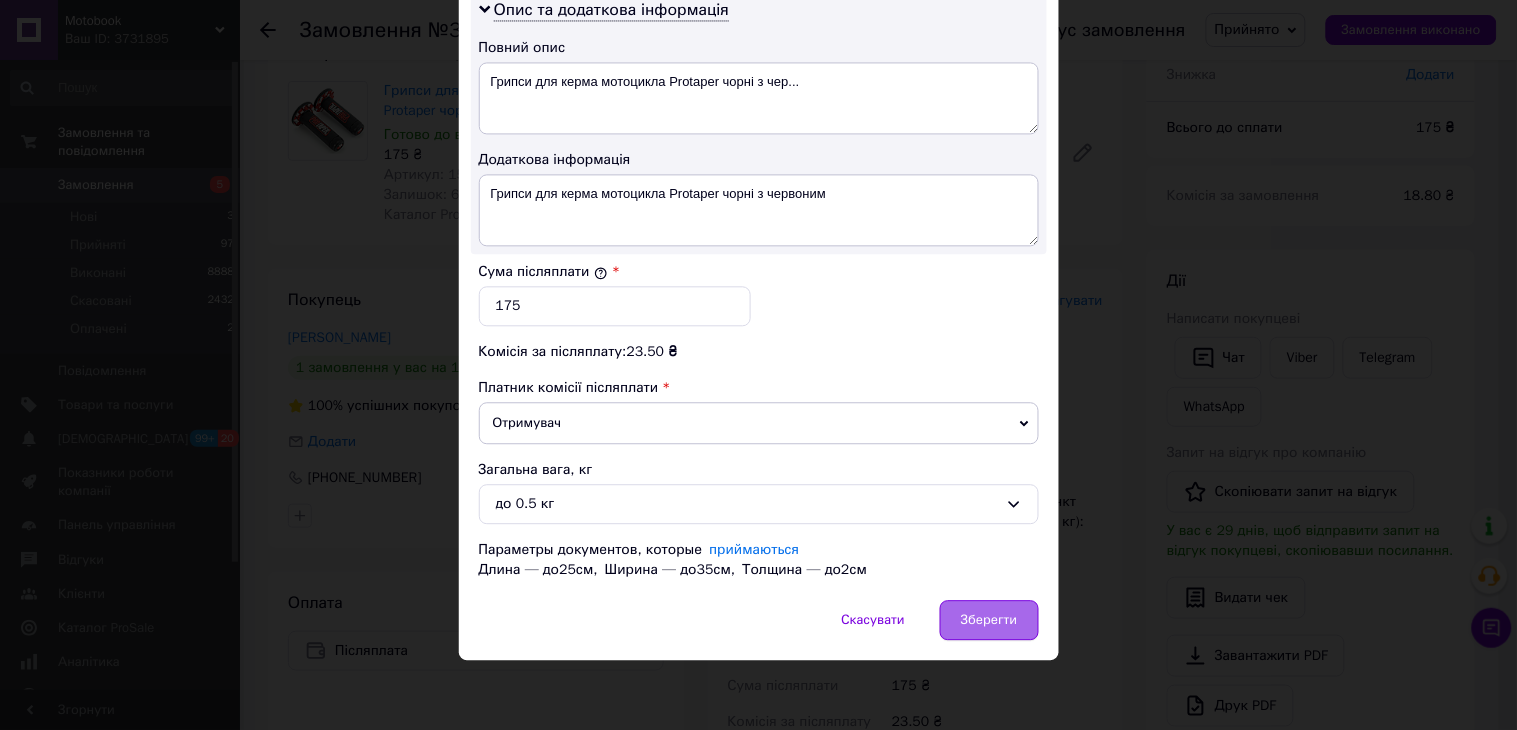 click on "Зберегти" at bounding box center (989, 620) 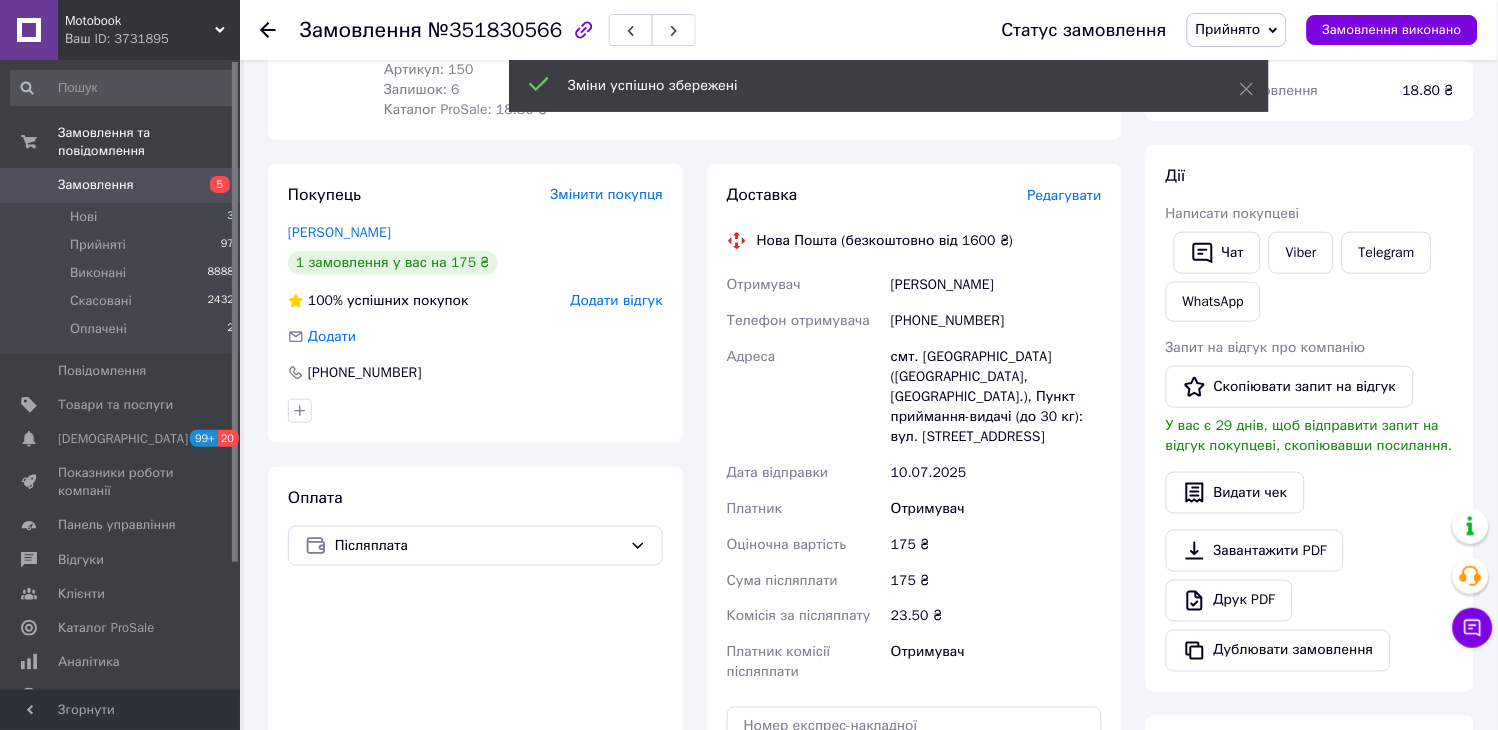 scroll, scrollTop: 705, scrollLeft: 0, axis: vertical 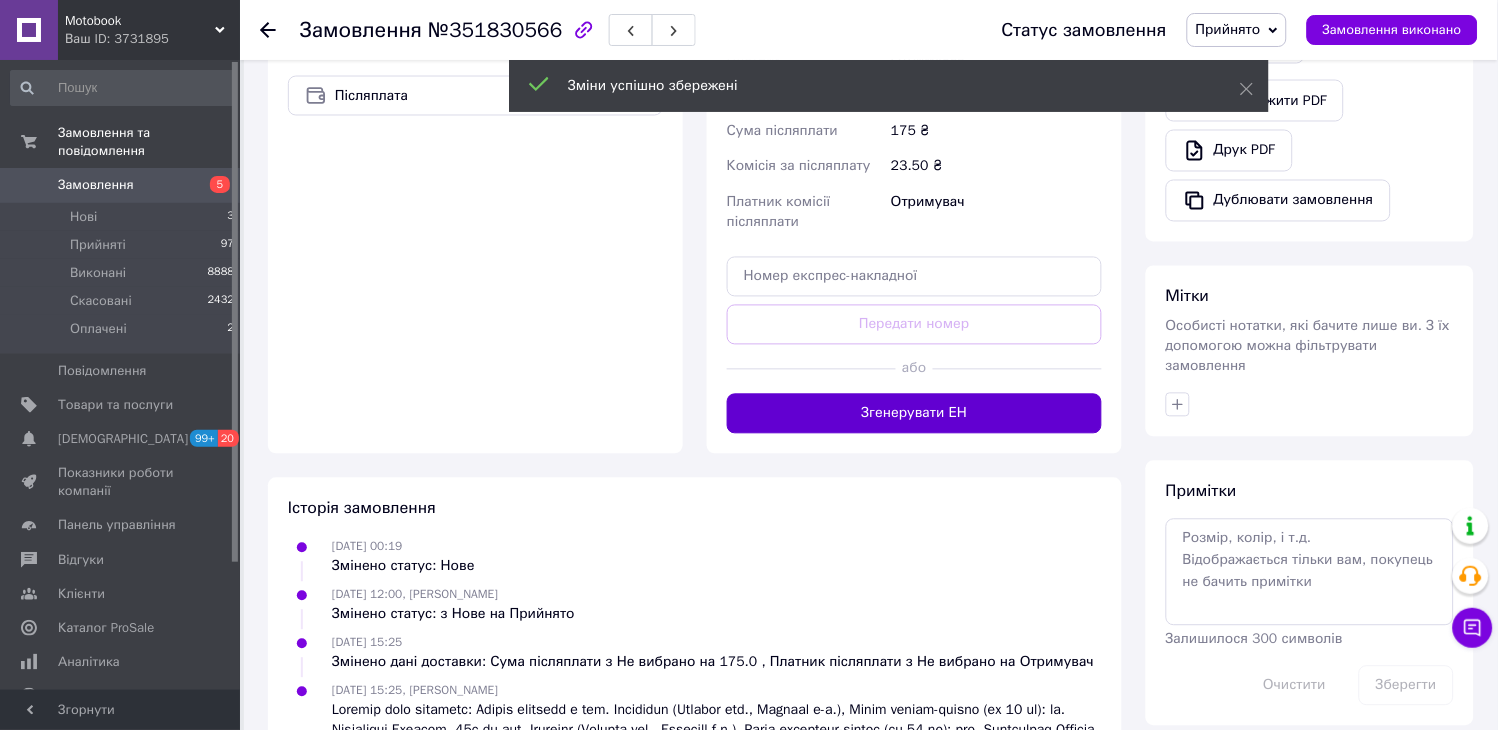 click on "Згенерувати ЕН" at bounding box center [914, 414] 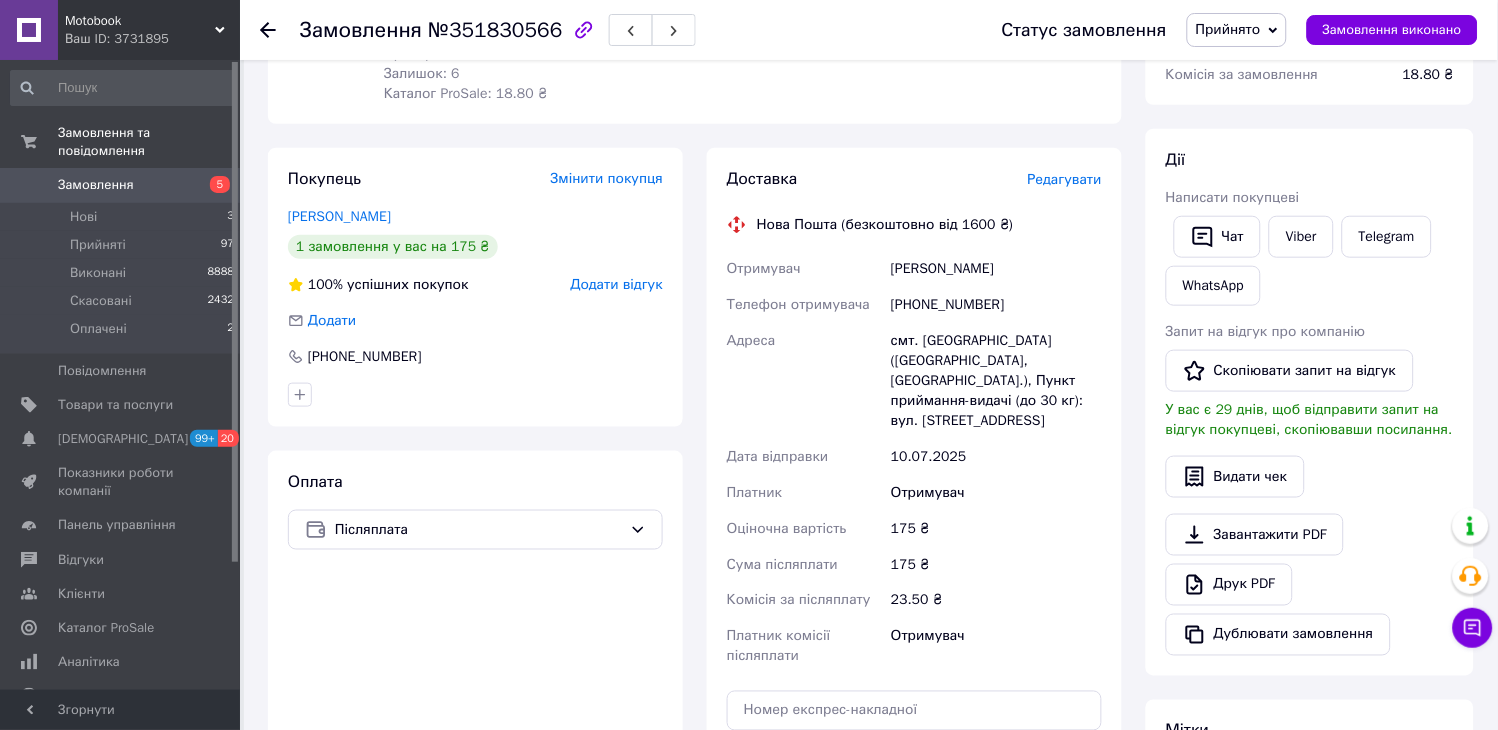 scroll, scrollTop: 261, scrollLeft: 0, axis: vertical 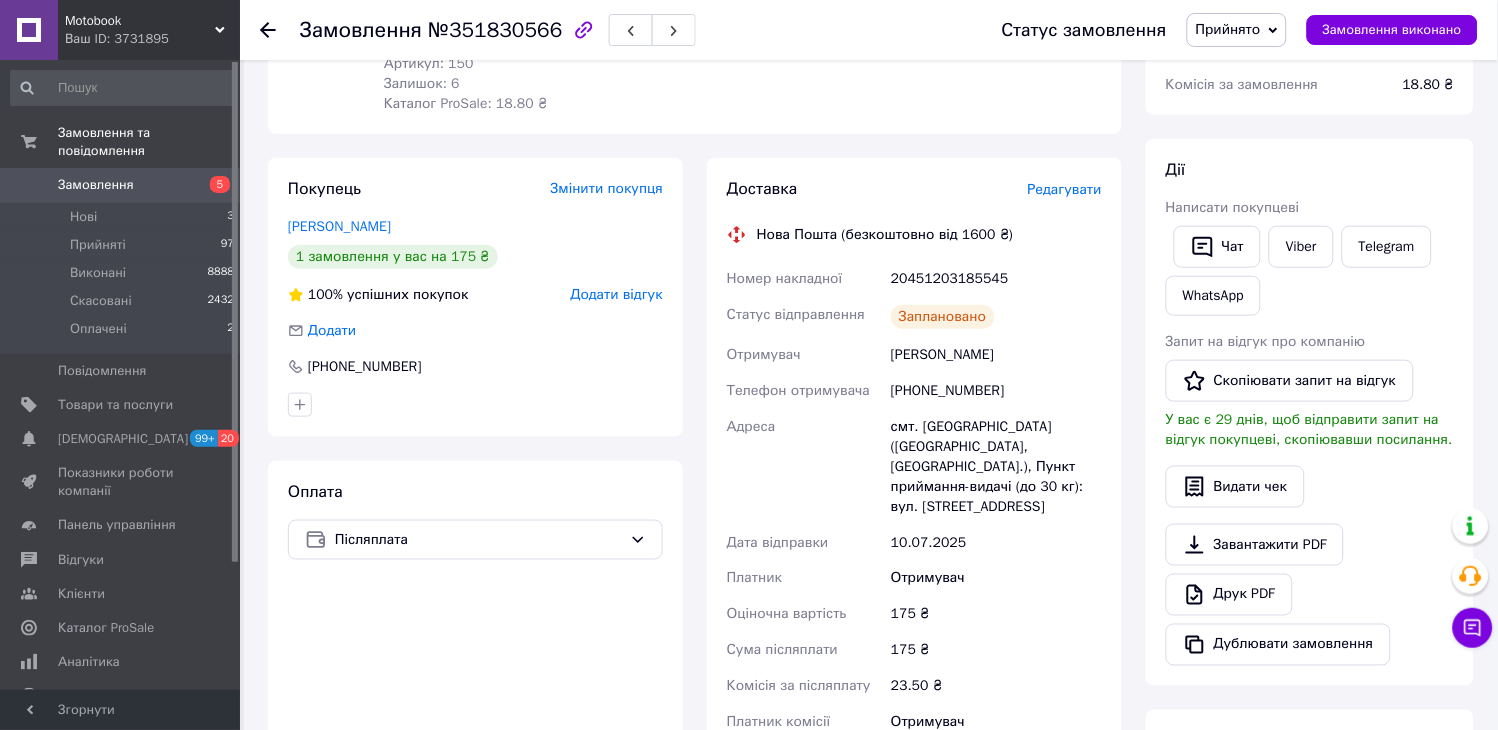 click 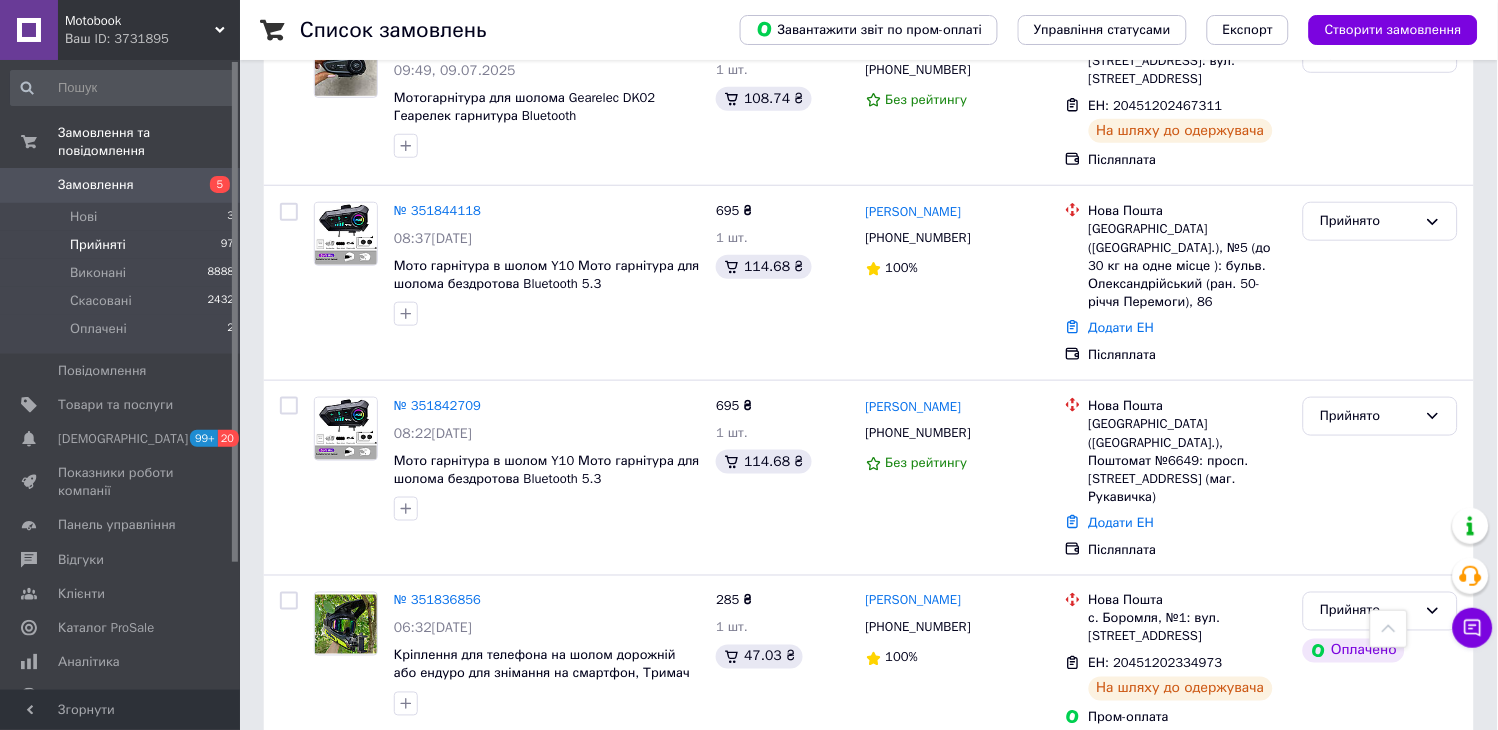scroll, scrollTop: 2000, scrollLeft: 0, axis: vertical 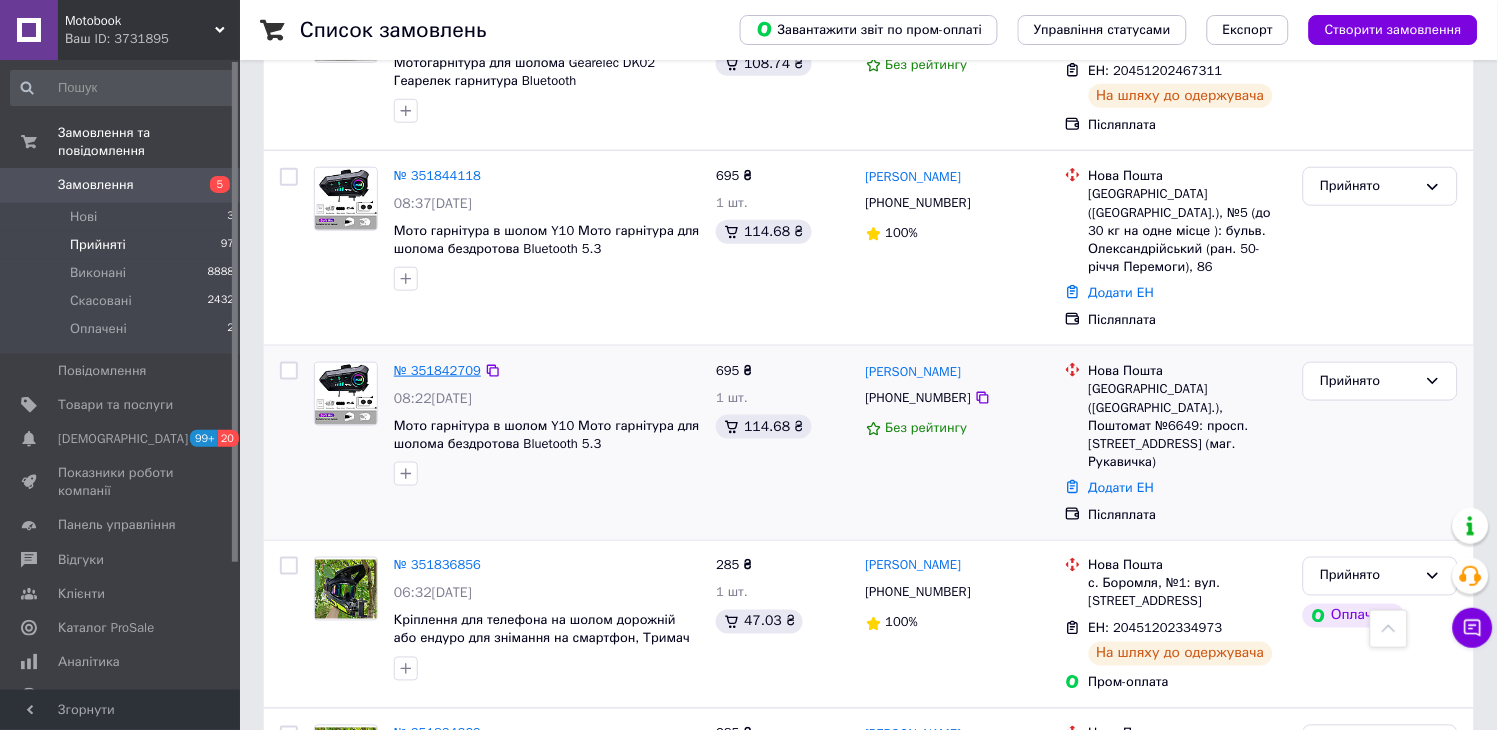 click on "№ 351842709" at bounding box center [437, 370] 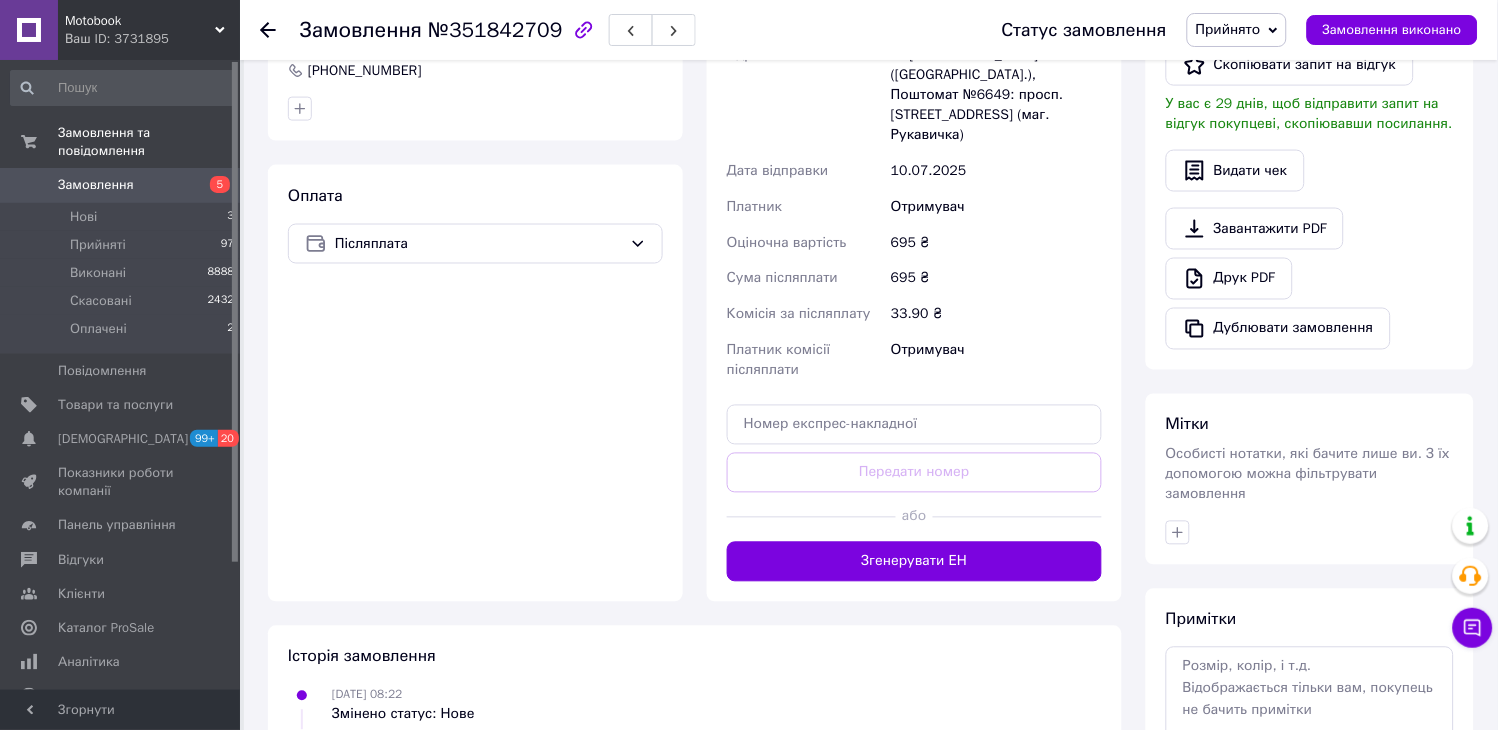 scroll, scrollTop: 372, scrollLeft: 0, axis: vertical 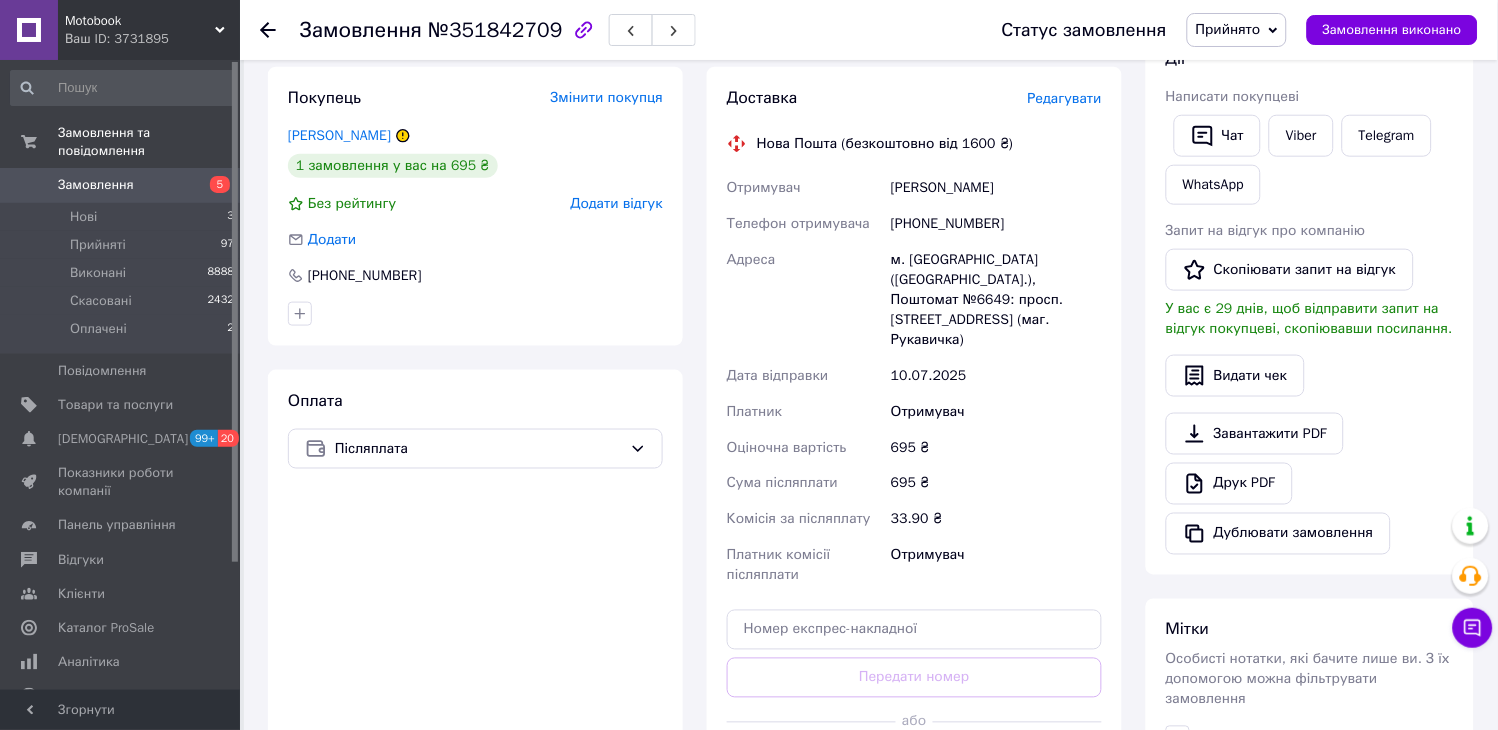 click on "Згенерувати ЕН" at bounding box center (914, 767) 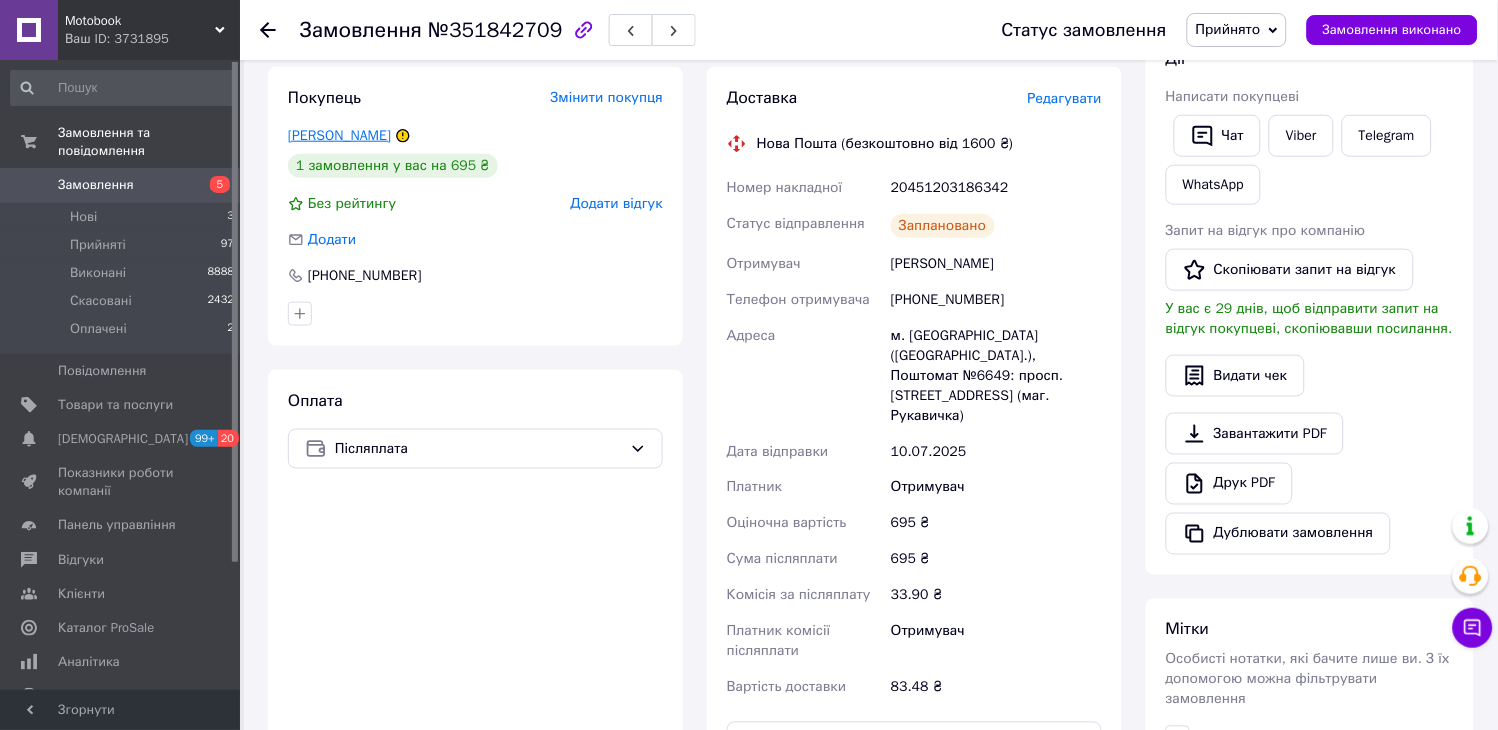 click on "[PERSON_NAME]" at bounding box center (339, 135) 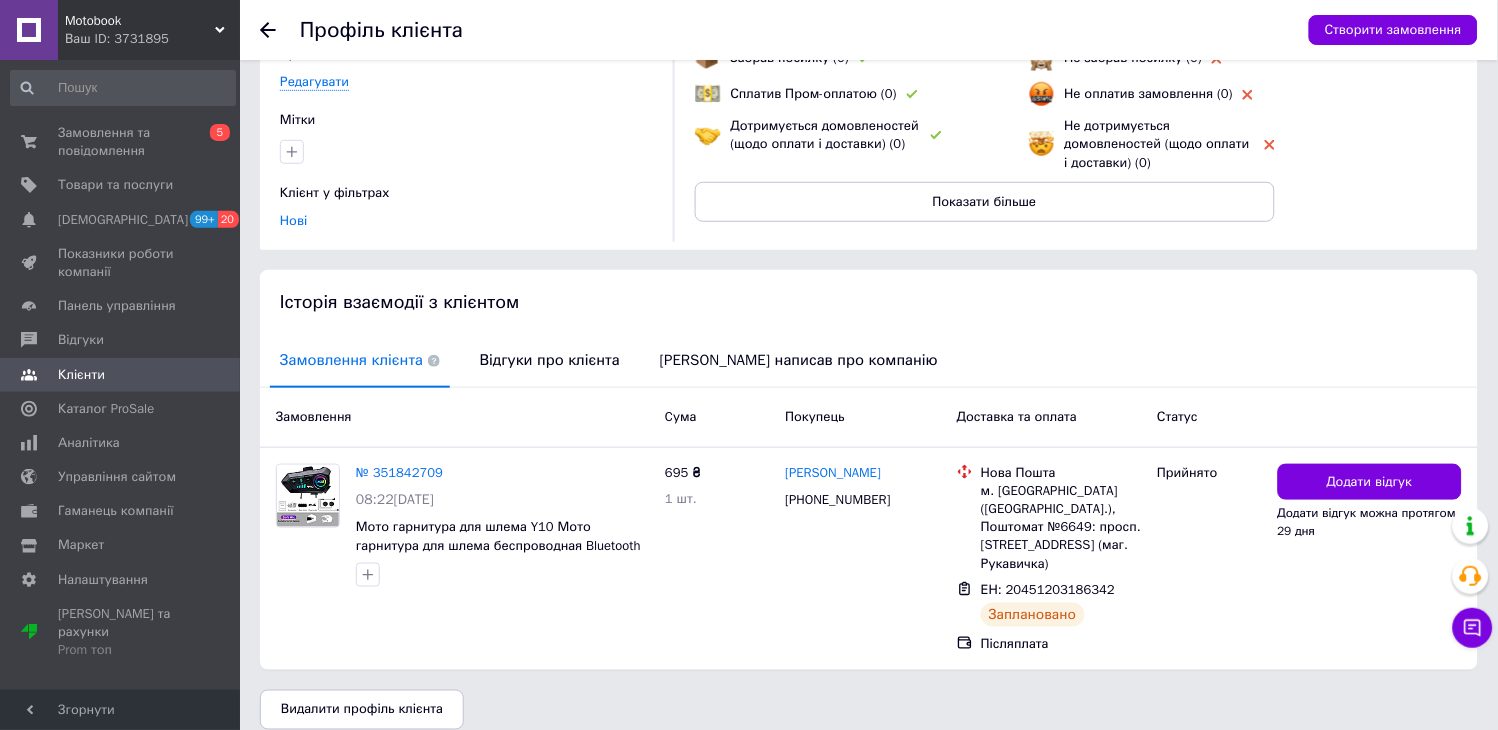 scroll, scrollTop: 0, scrollLeft: 0, axis: both 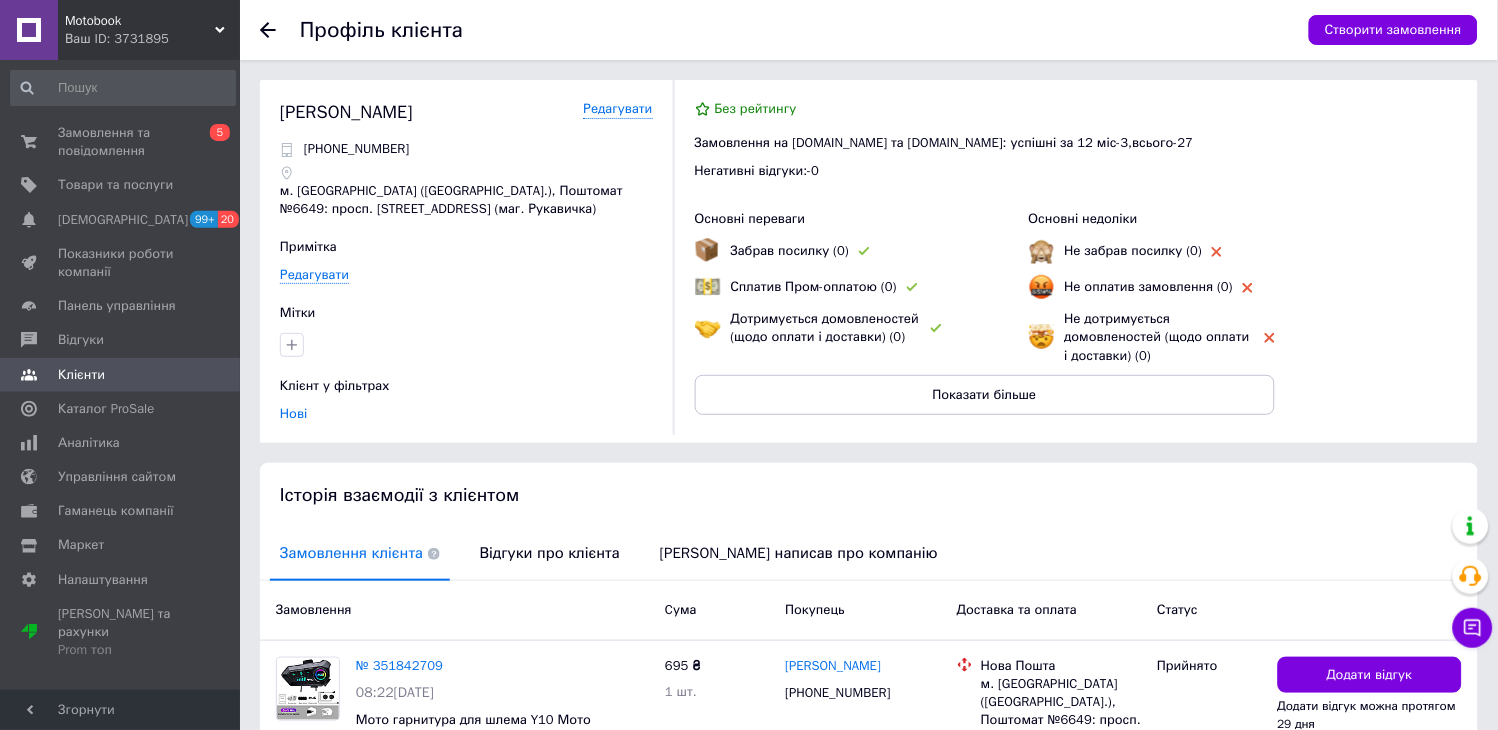 click 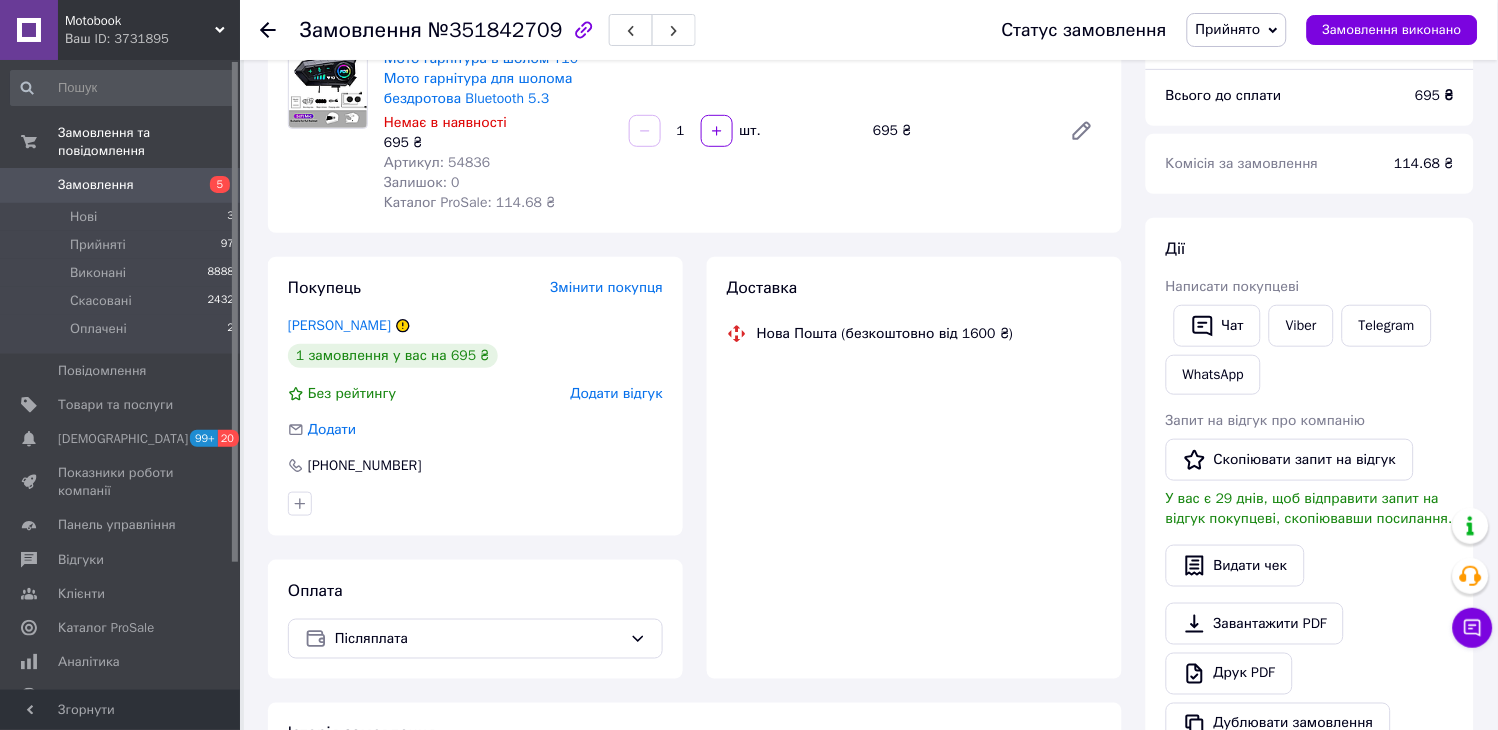 scroll, scrollTop: 183, scrollLeft: 0, axis: vertical 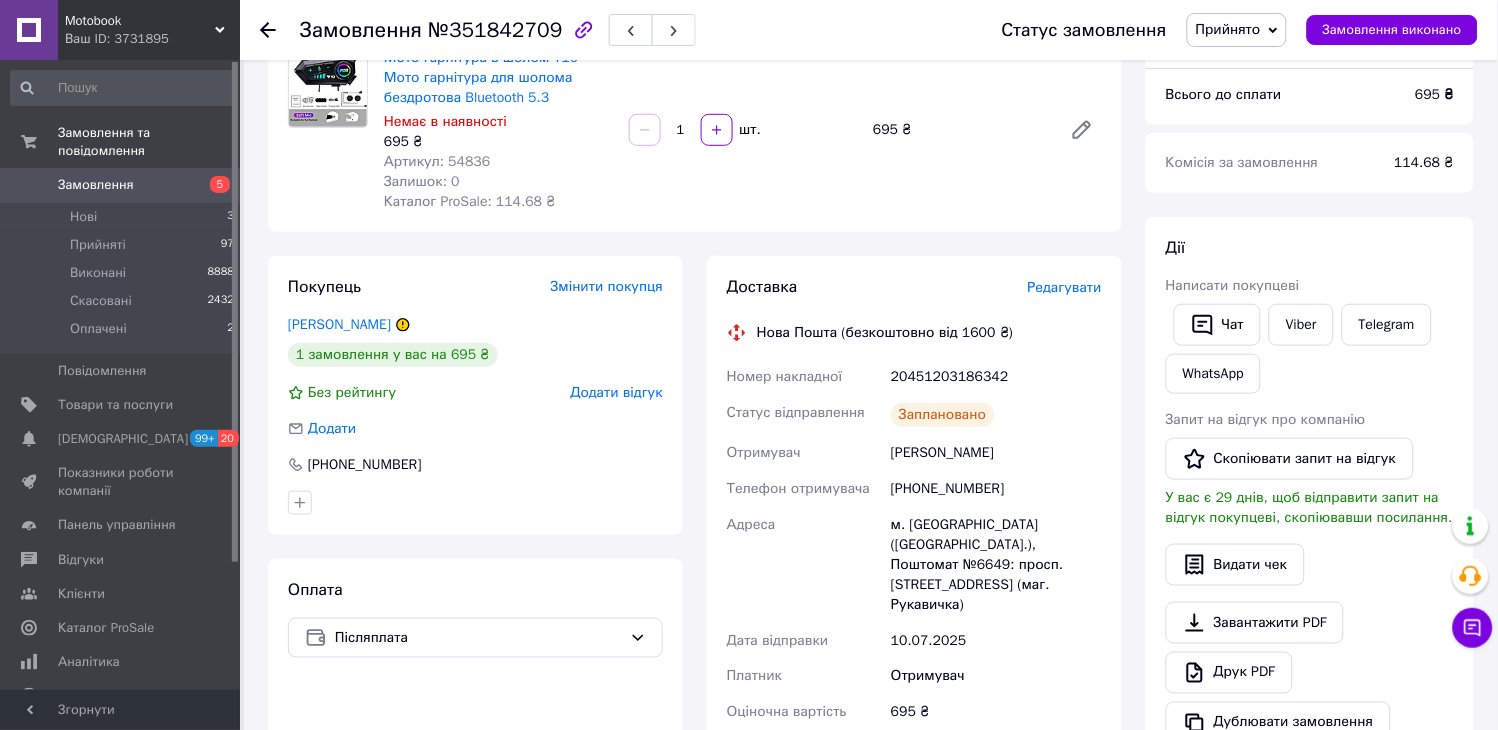 click 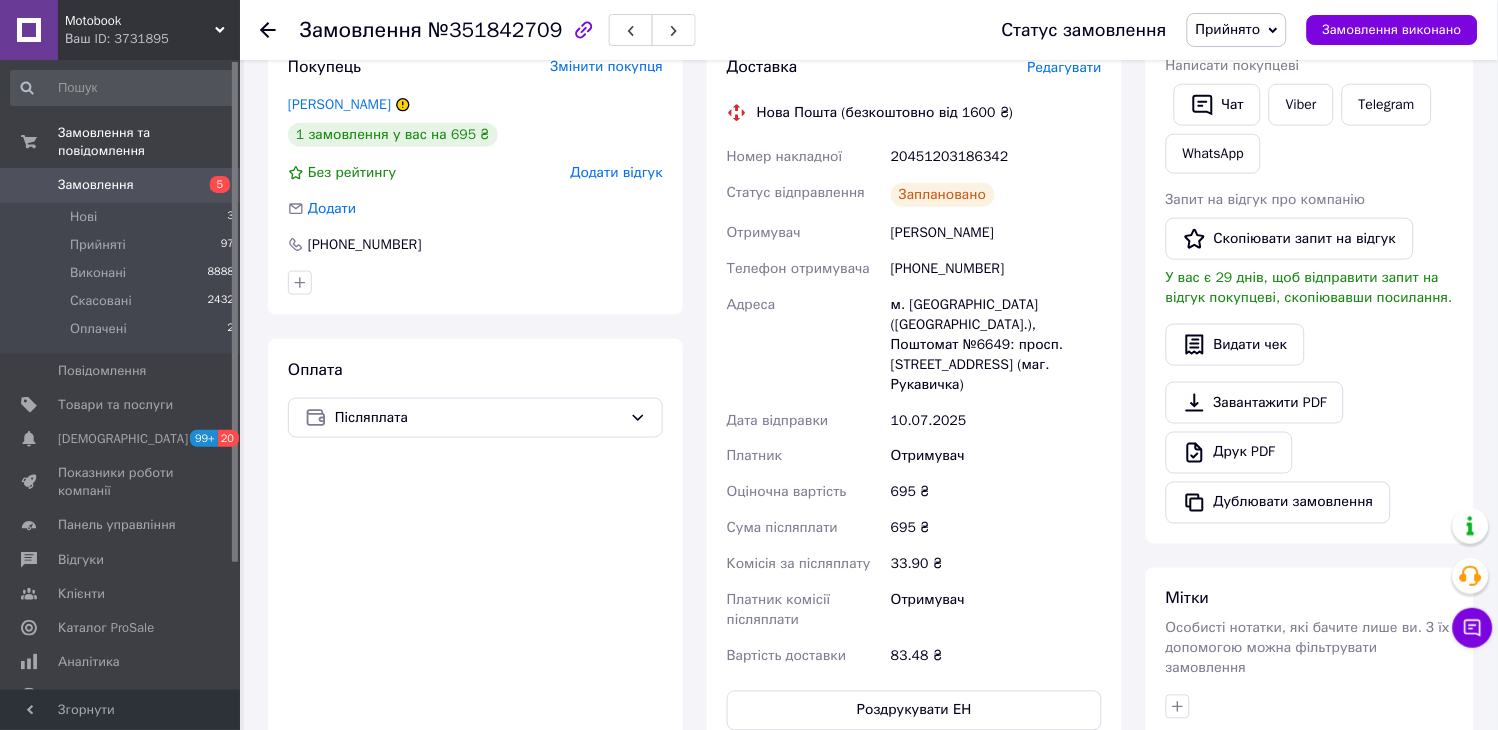 scroll, scrollTop: 405, scrollLeft: 0, axis: vertical 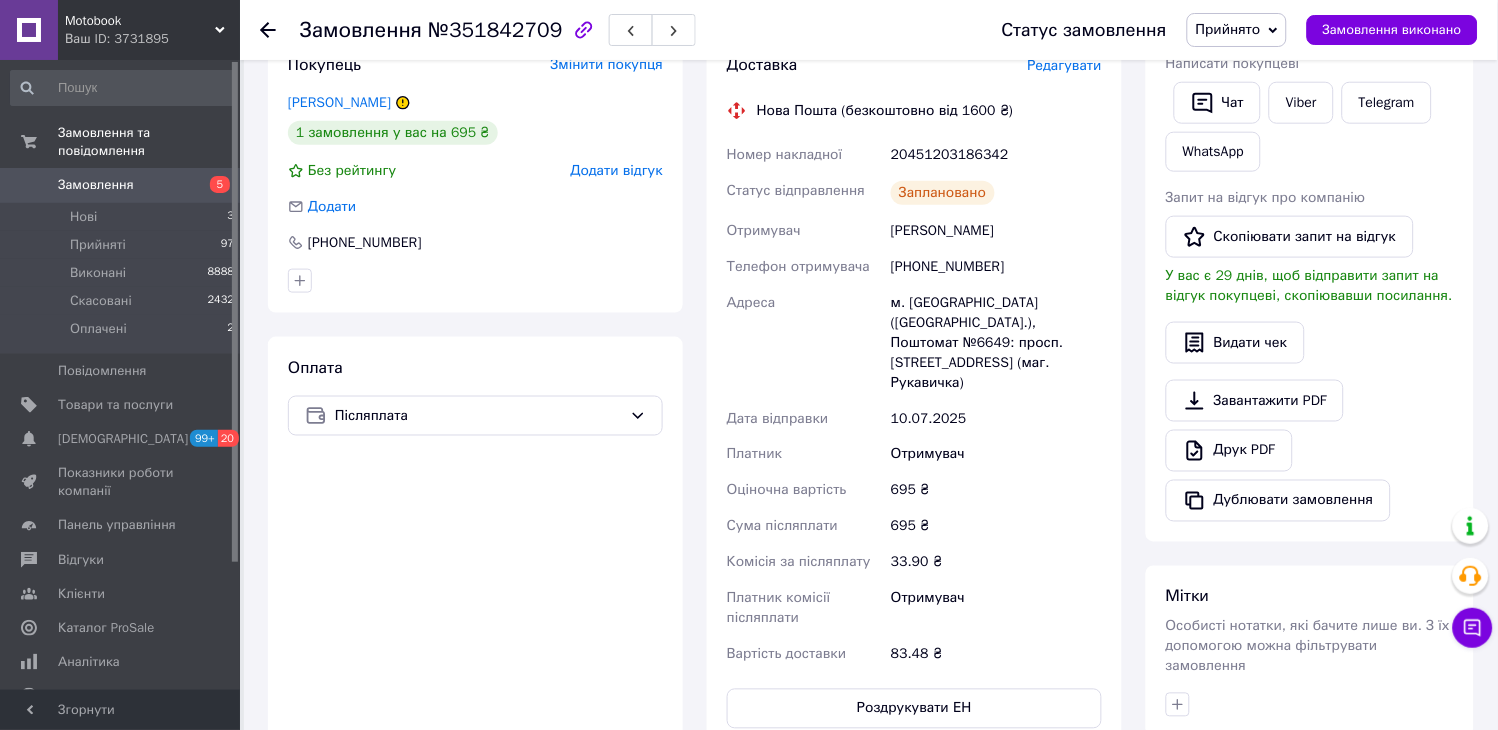 click 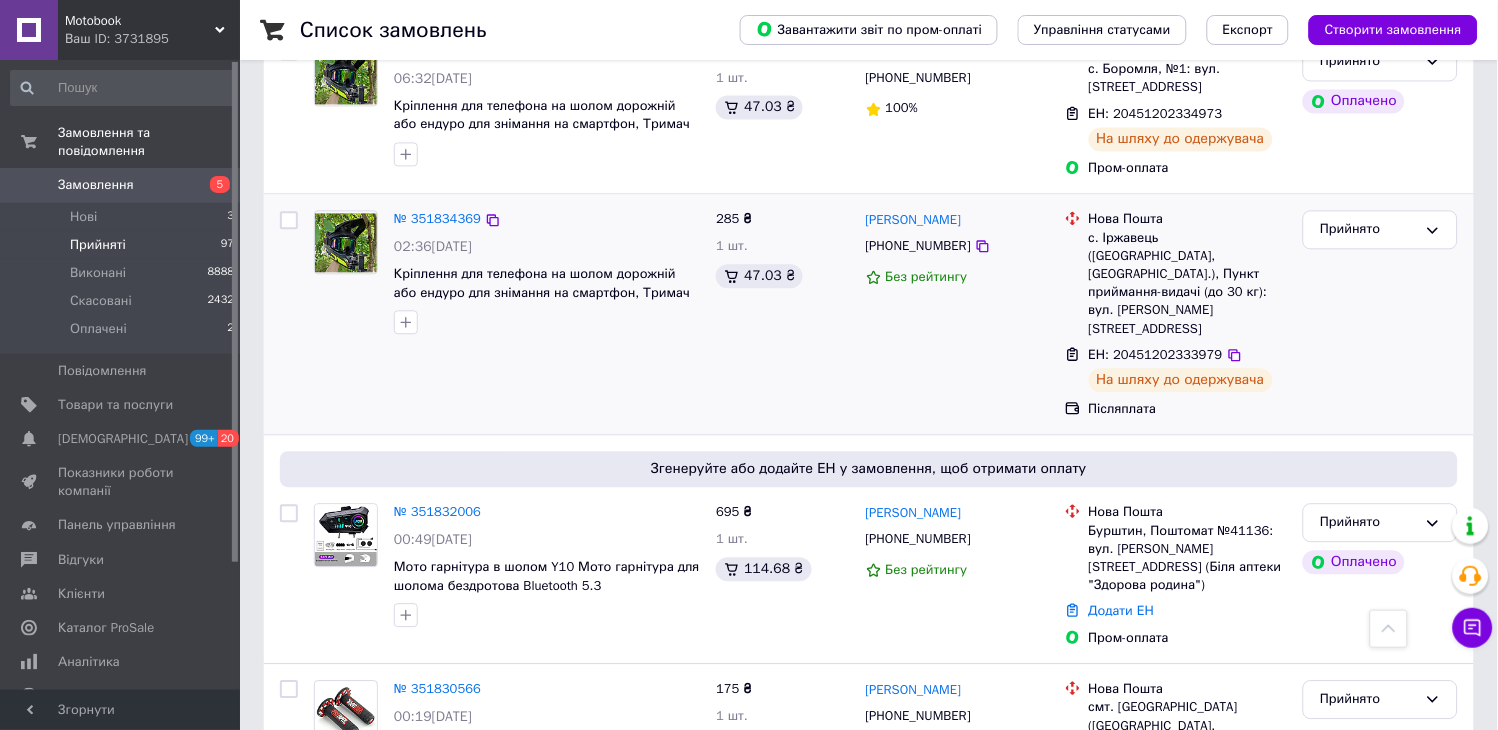 scroll, scrollTop: 2555, scrollLeft: 0, axis: vertical 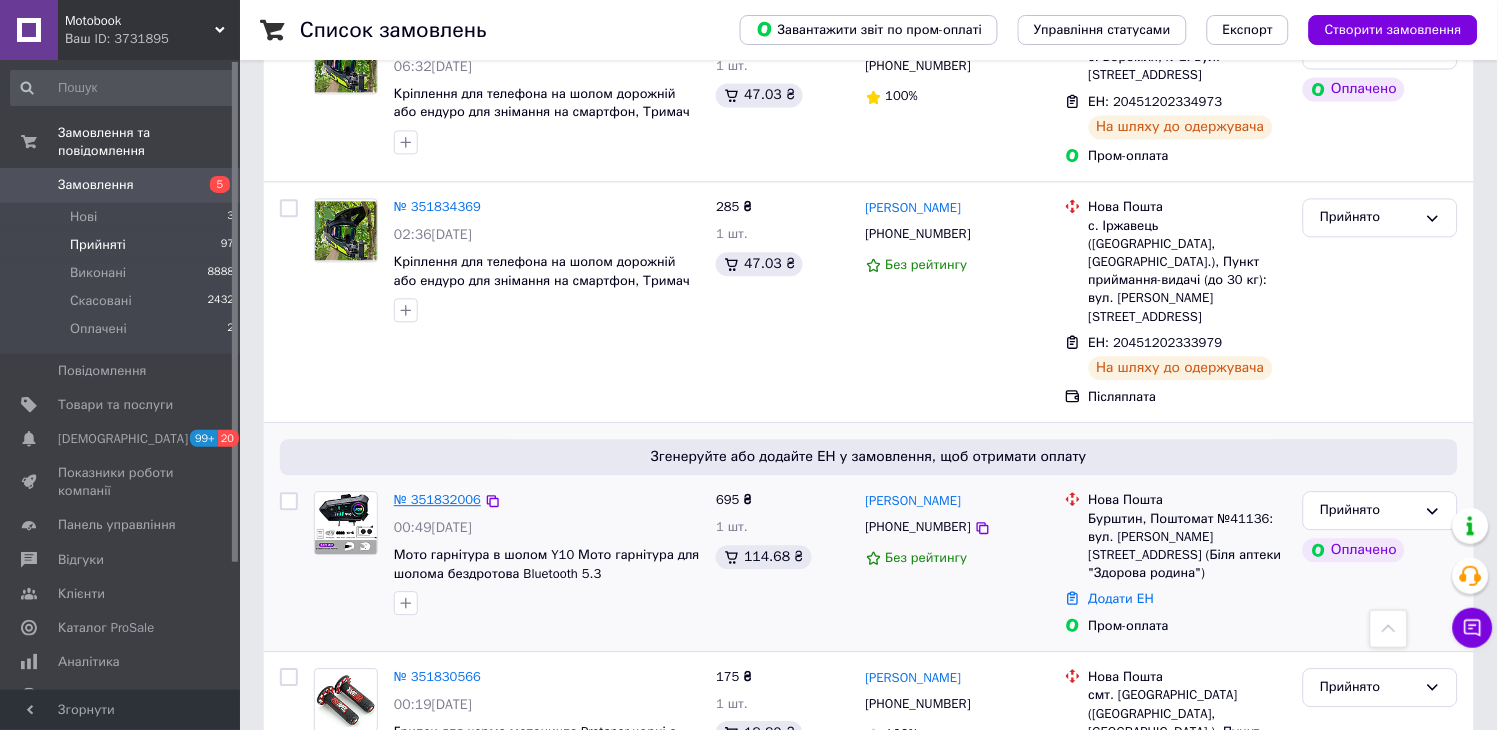 click on "№ 351832006" at bounding box center (437, 499) 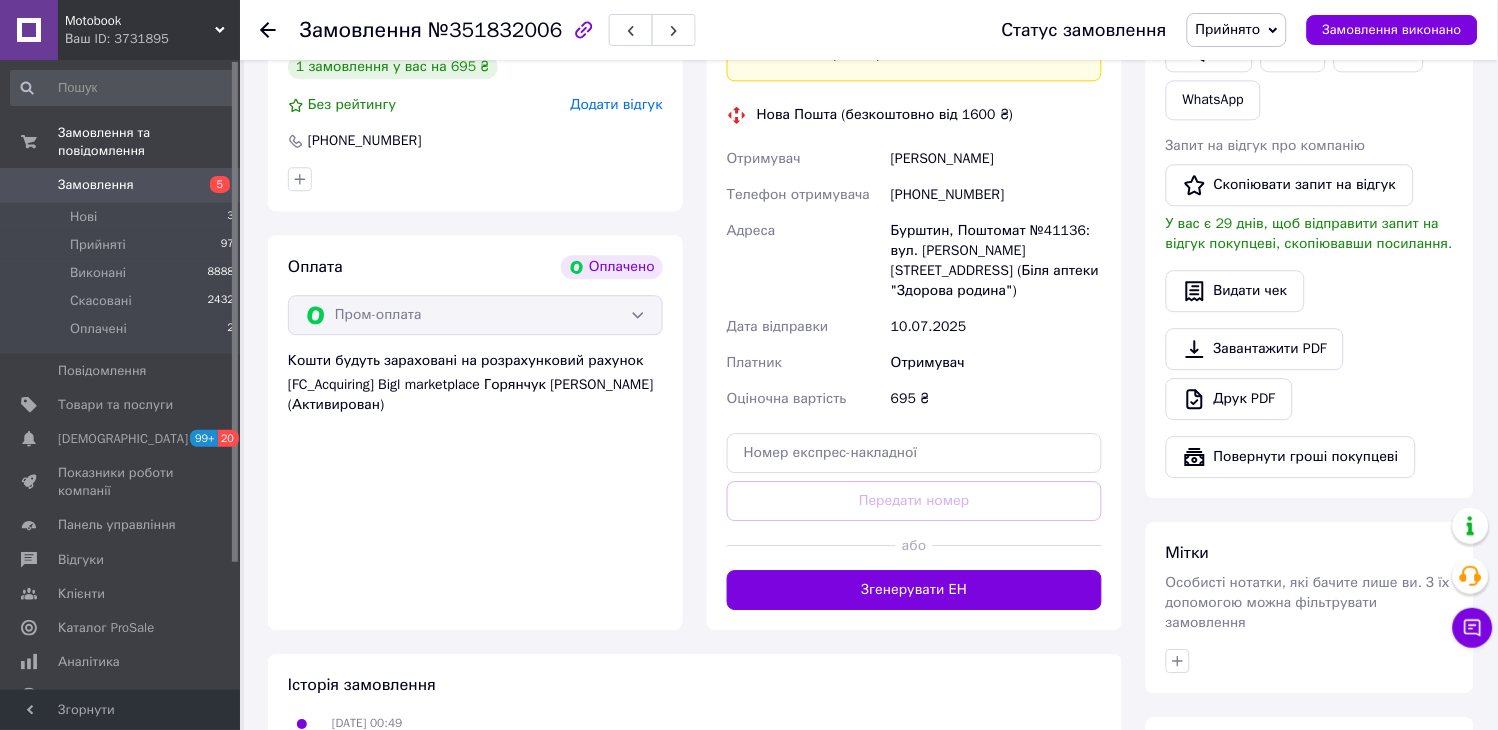 scroll, scrollTop: 1286, scrollLeft: 0, axis: vertical 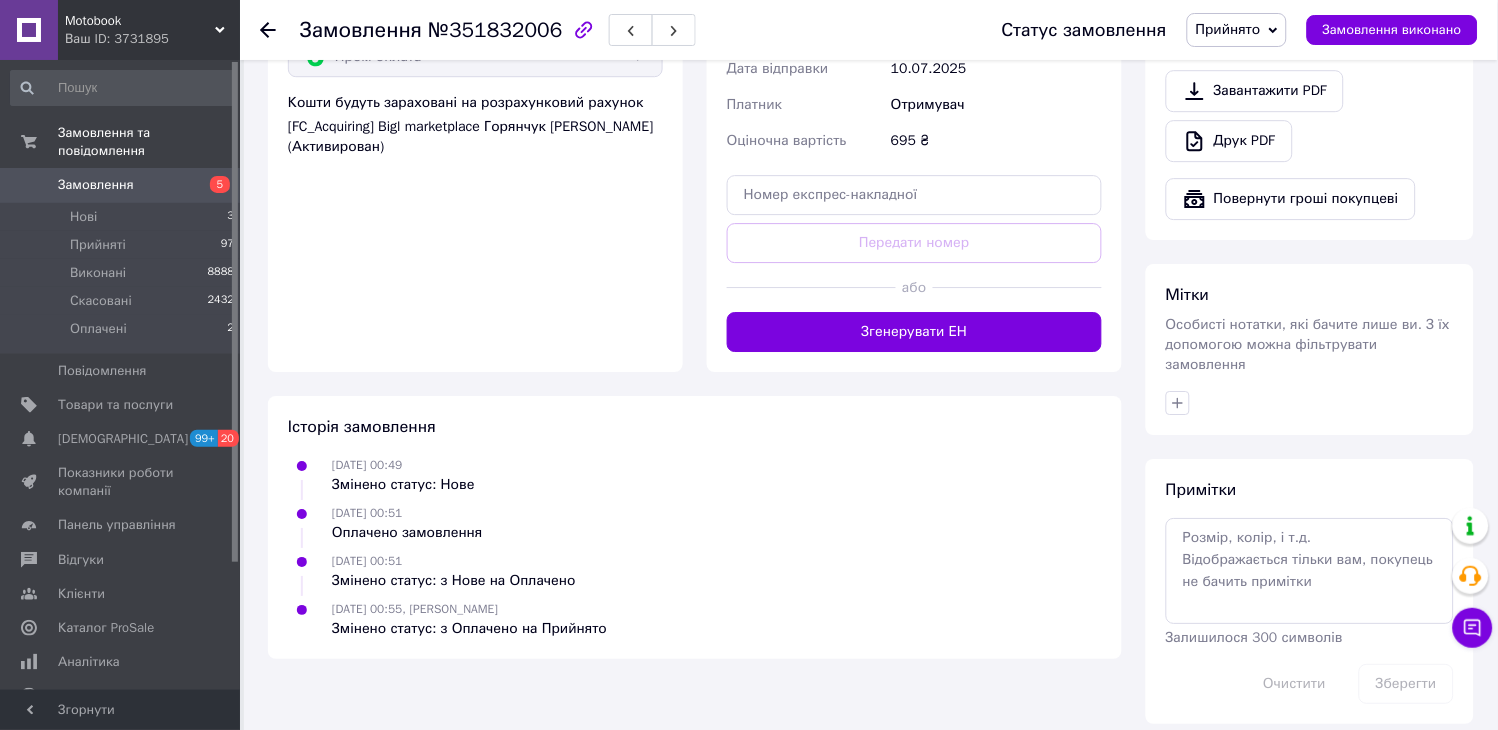 click on "Згенерувати ЕН" at bounding box center [914, 332] 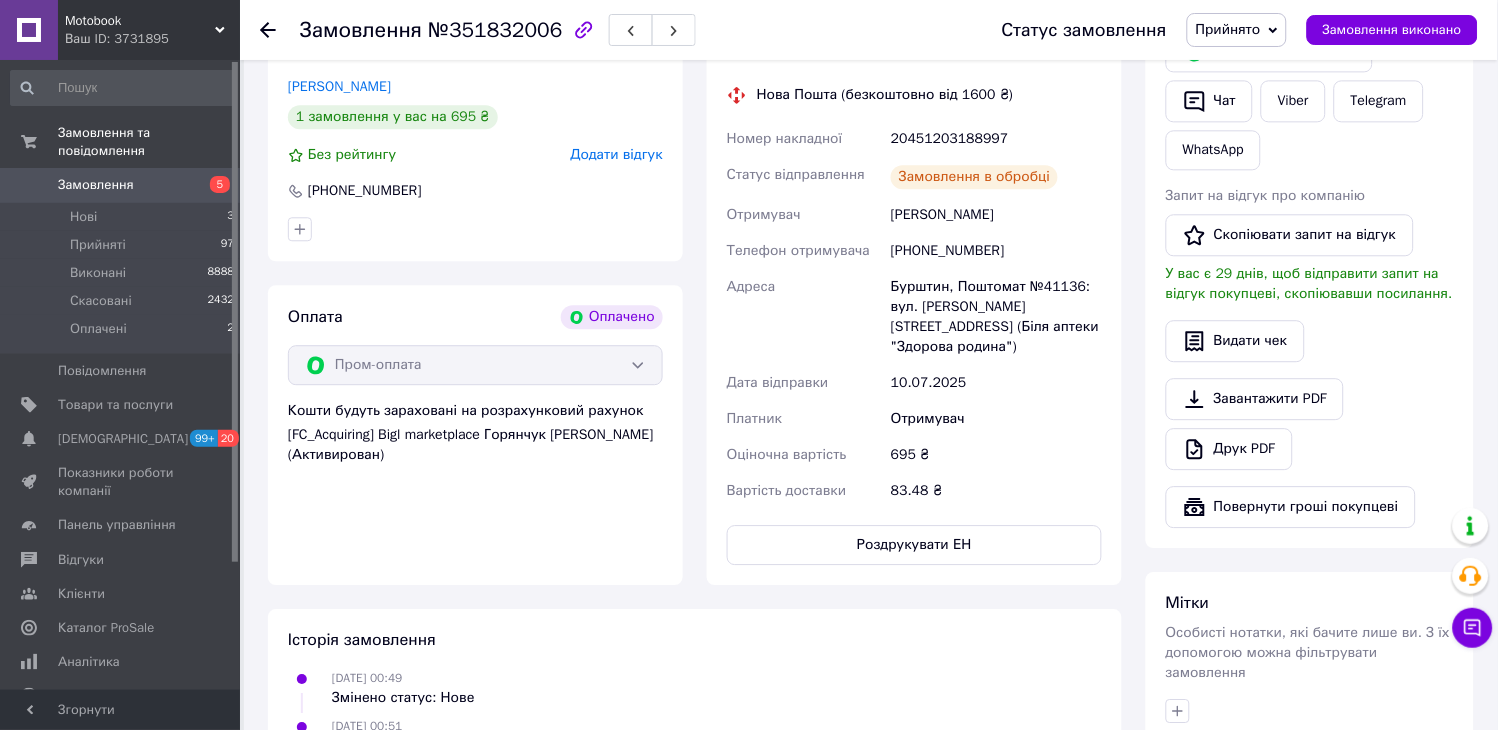 scroll, scrollTop: 842, scrollLeft: 0, axis: vertical 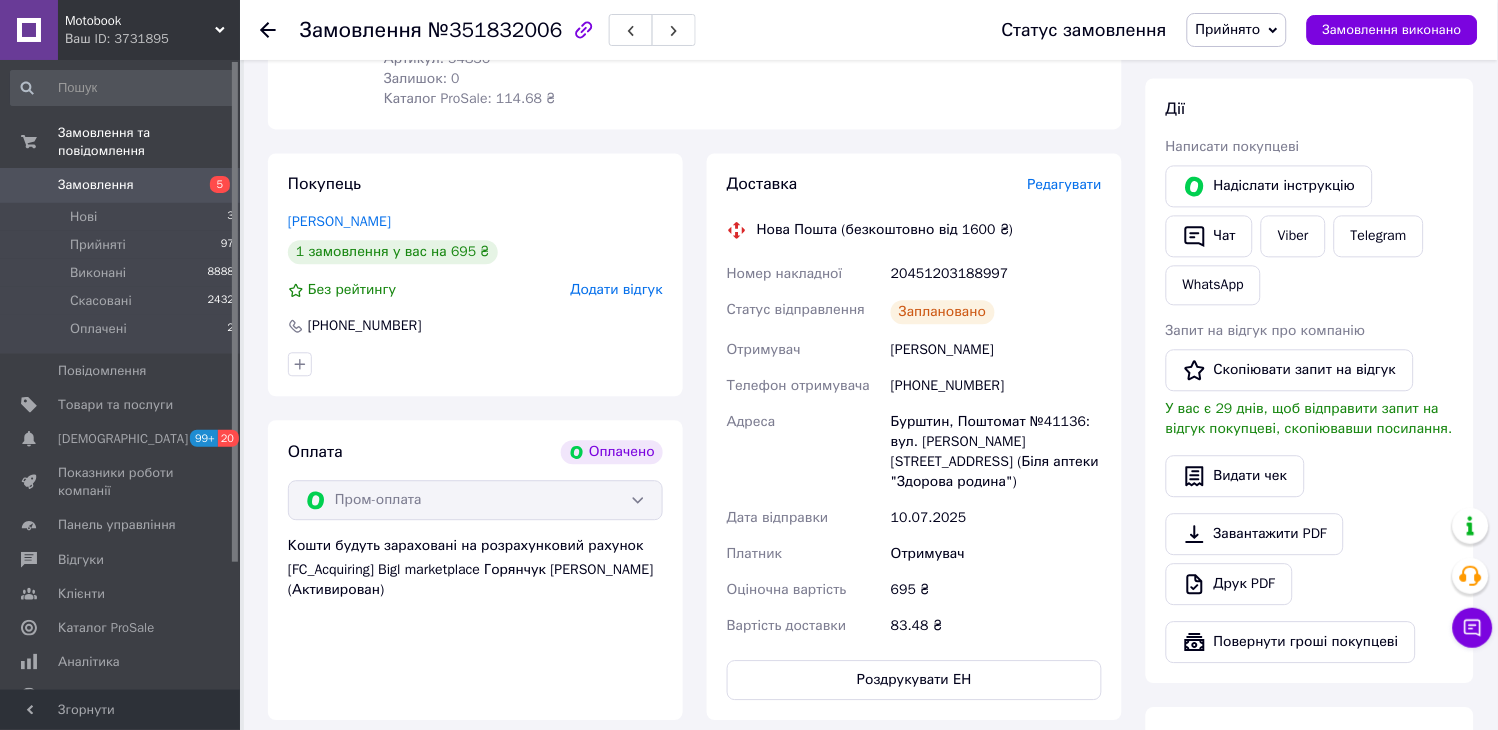 click 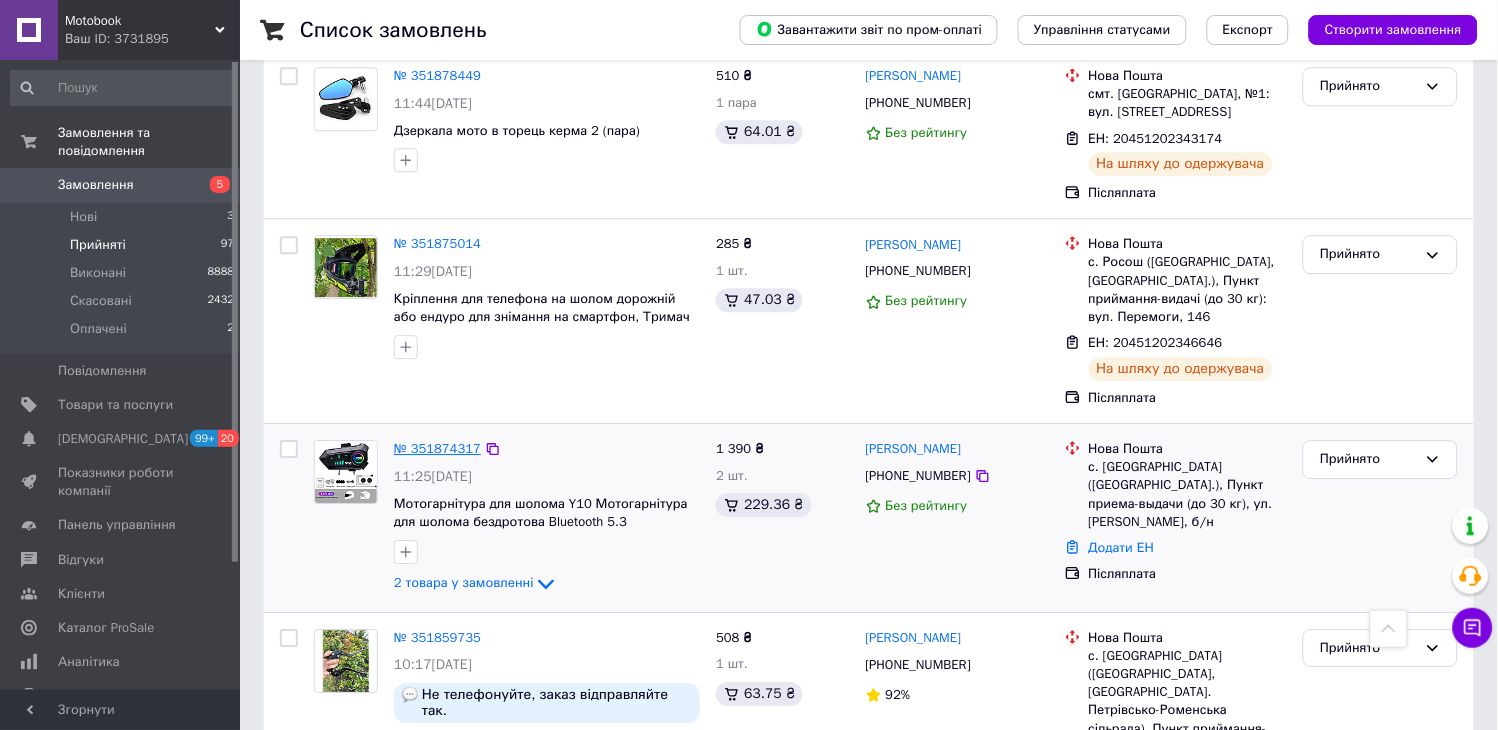 scroll, scrollTop: 1222, scrollLeft: 0, axis: vertical 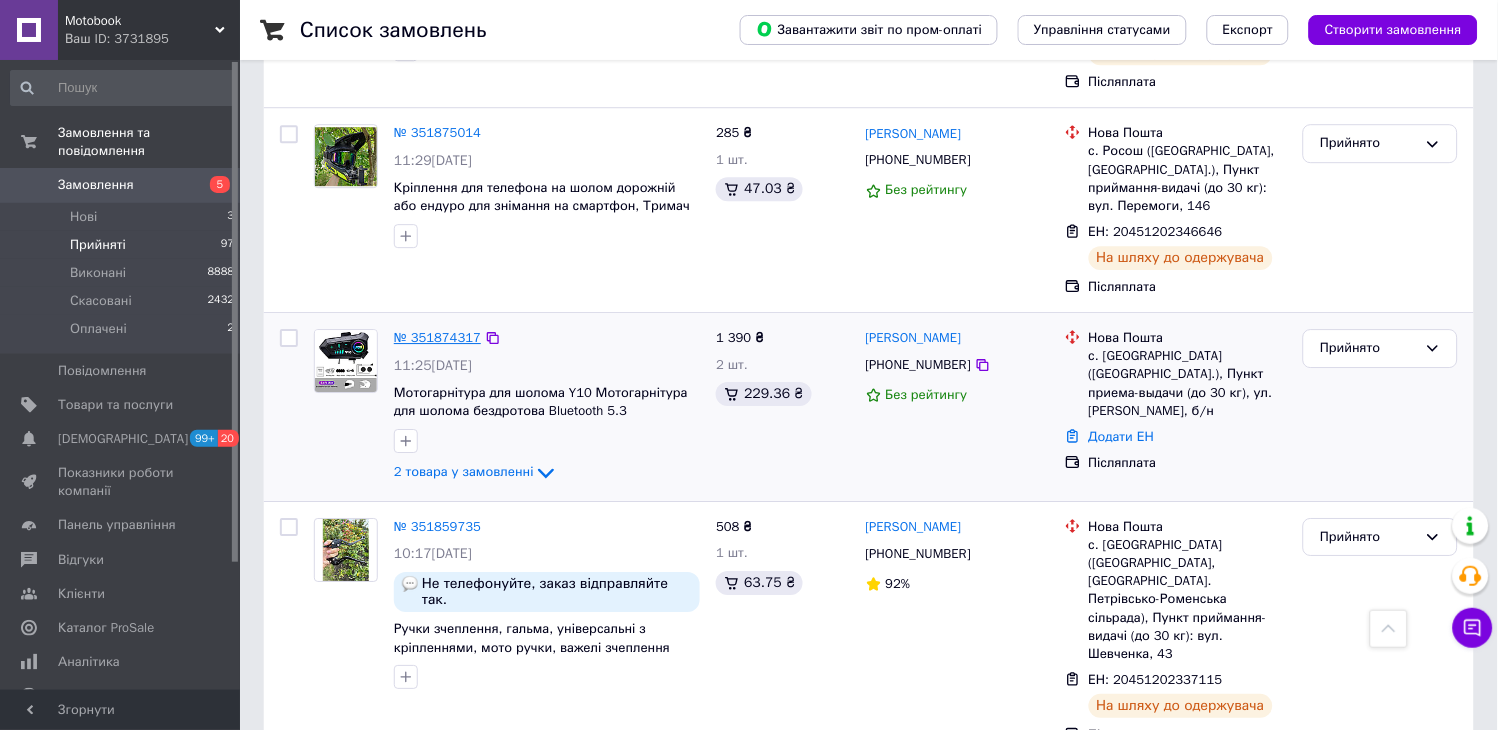 click on "№ 351874317" at bounding box center [437, 337] 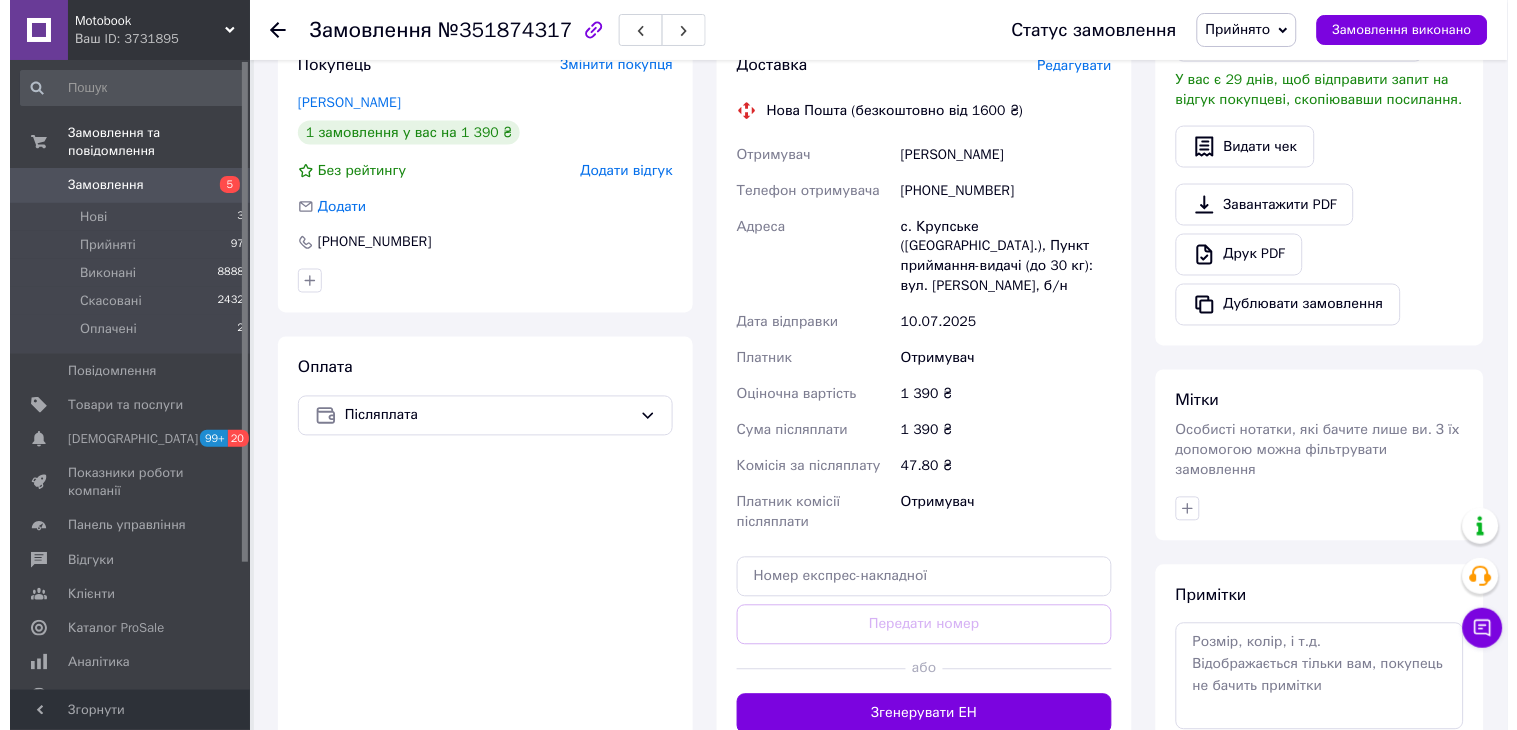 scroll, scrollTop: 597, scrollLeft: 0, axis: vertical 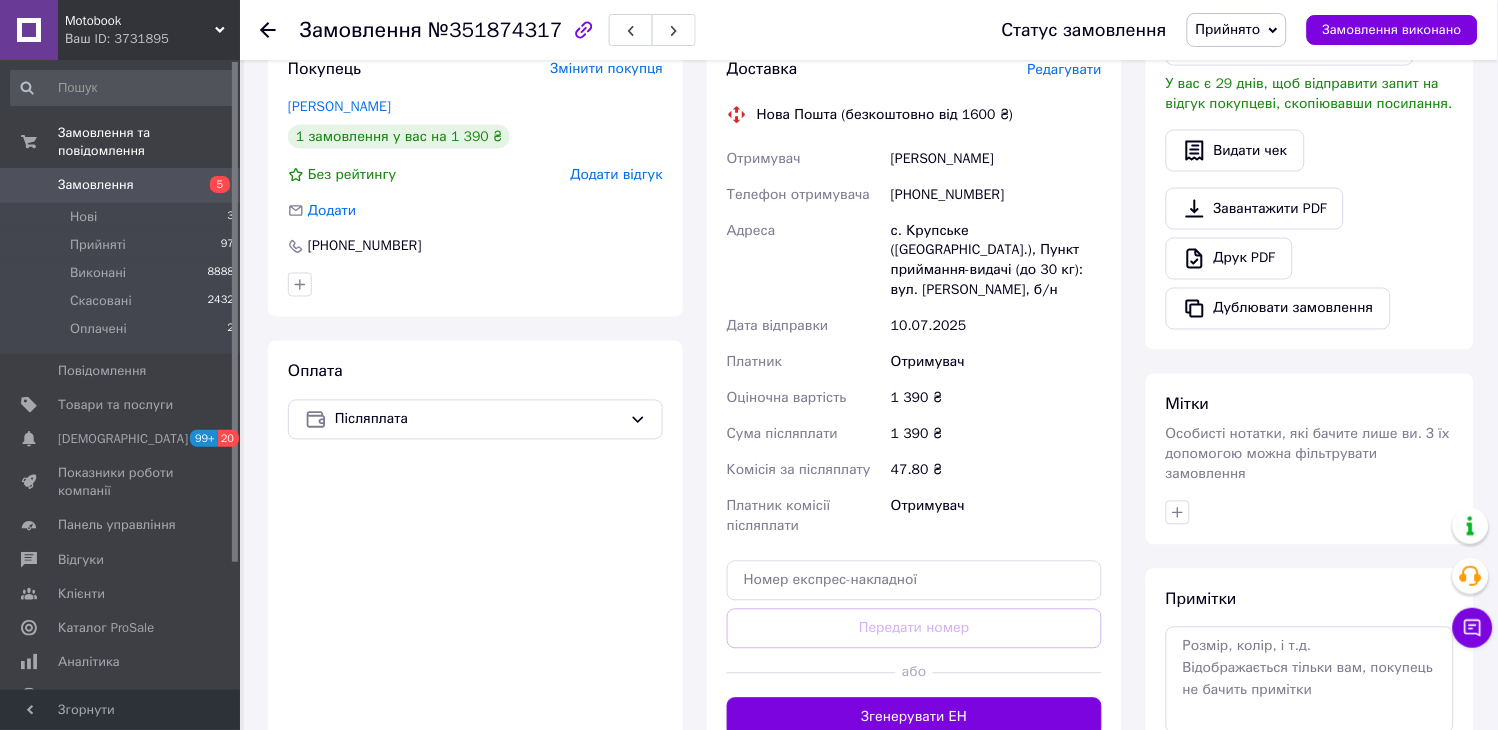 click on "Редагувати" at bounding box center [1065, 69] 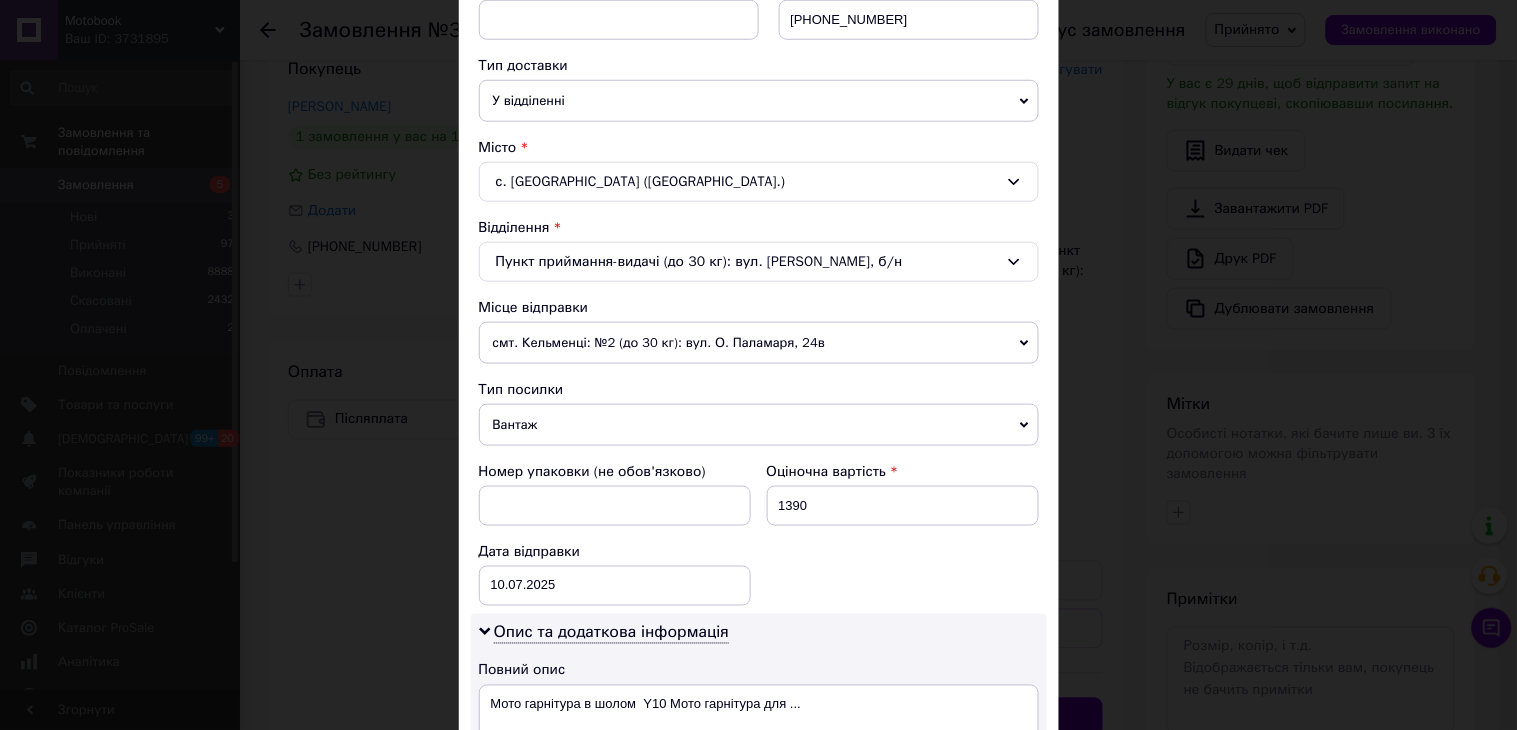 scroll, scrollTop: 444, scrollLeft: 0, axis: vertical 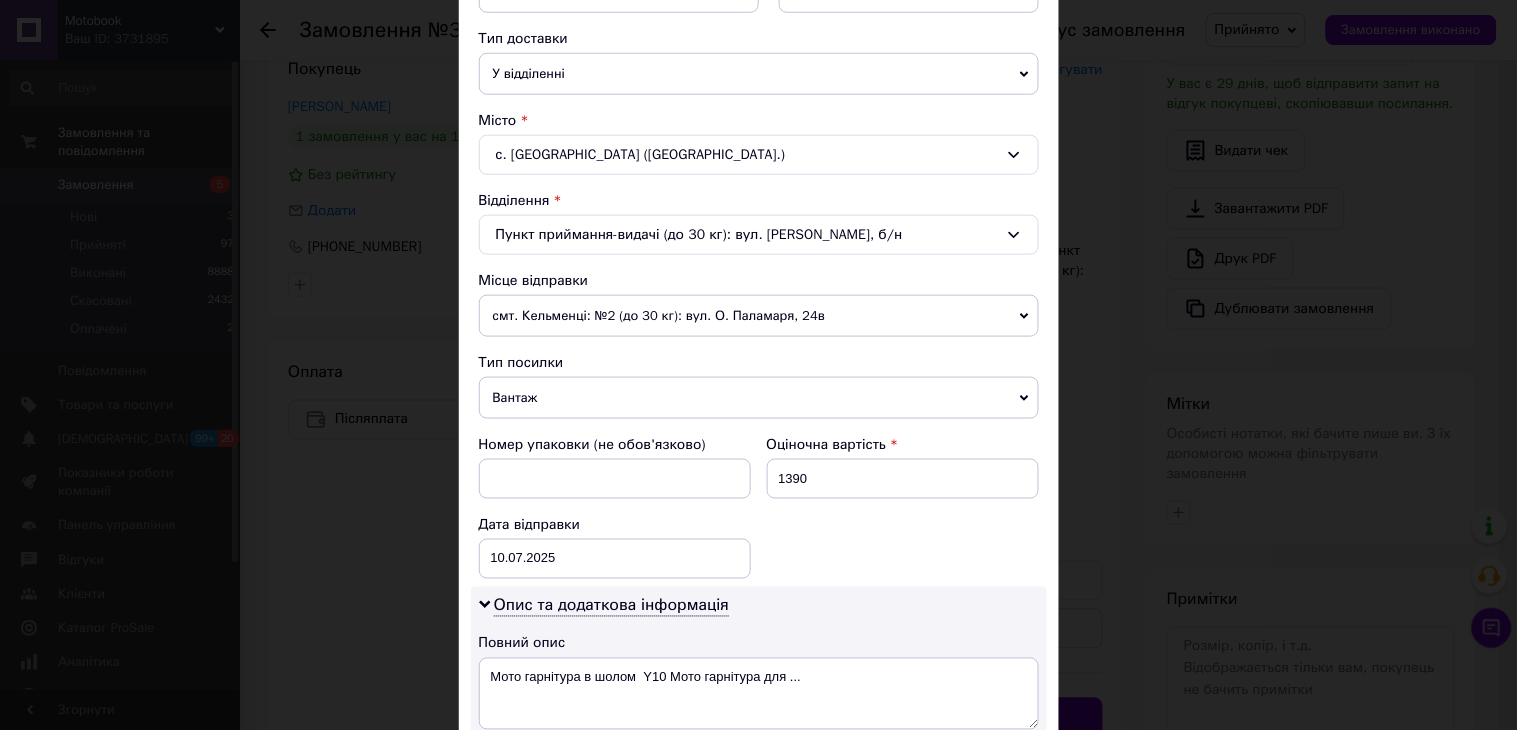 click on "Вантаж" at bounding box center (759, 398) 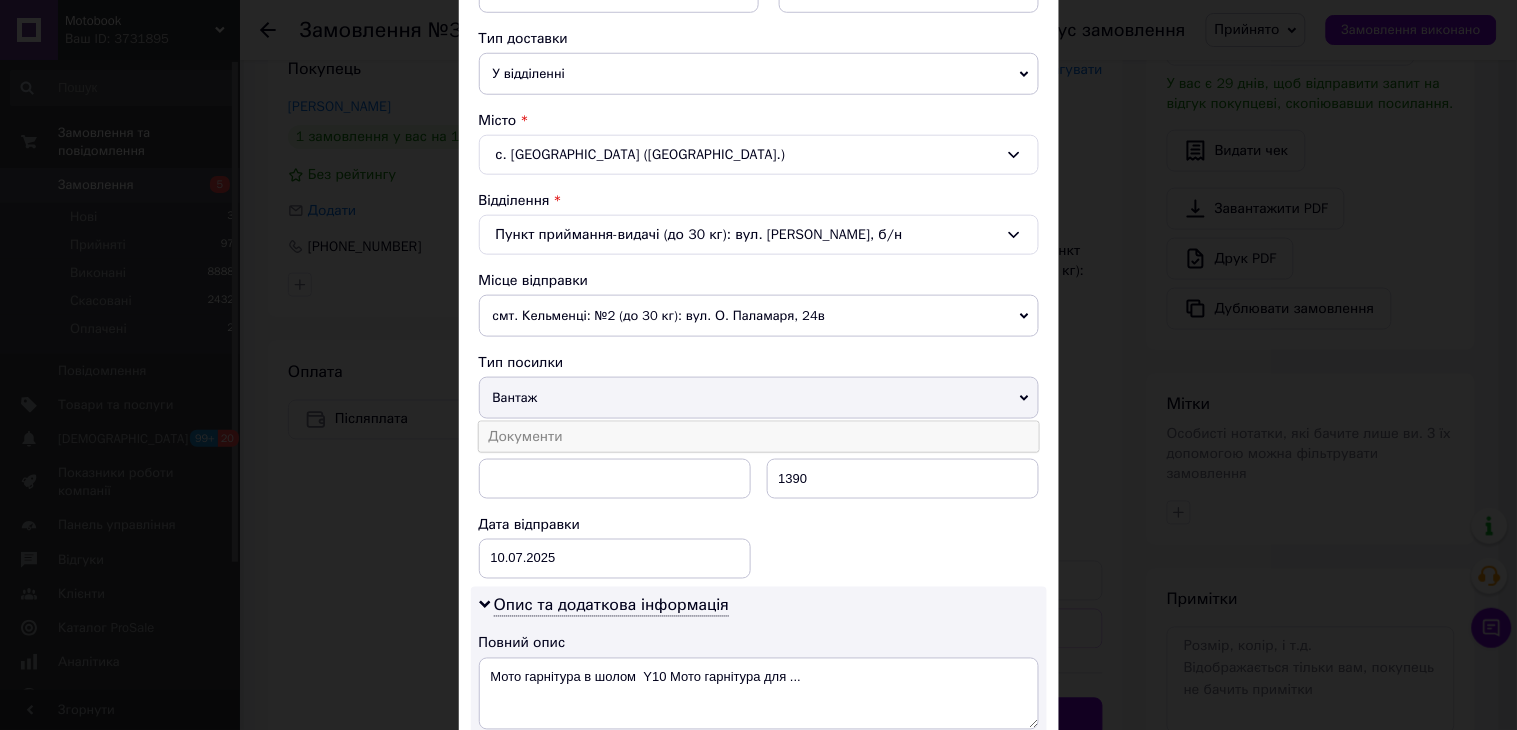 click on "Документи" at bounding box center [759, 437] 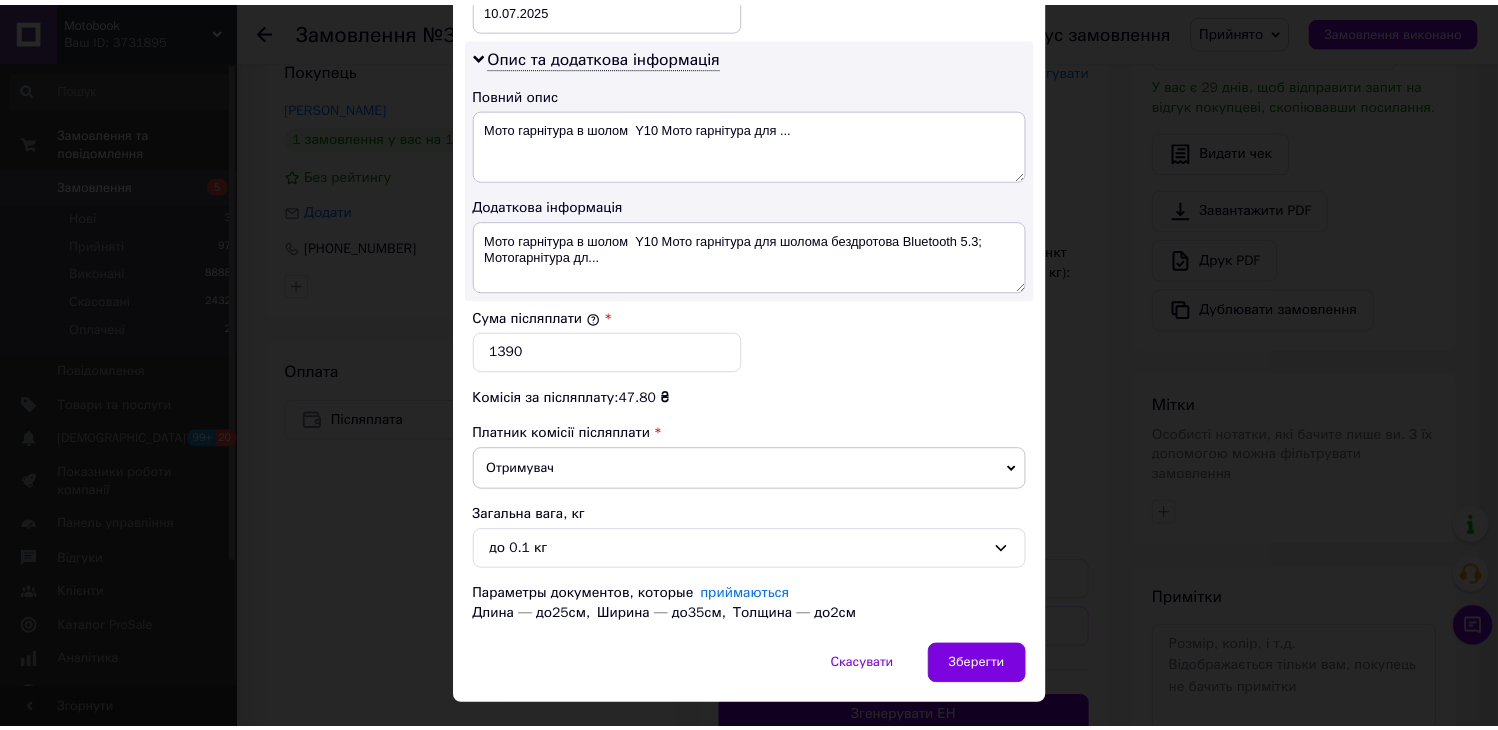 scroll, scrollTop: 1043, scrollLeft: 0, axis: vertical 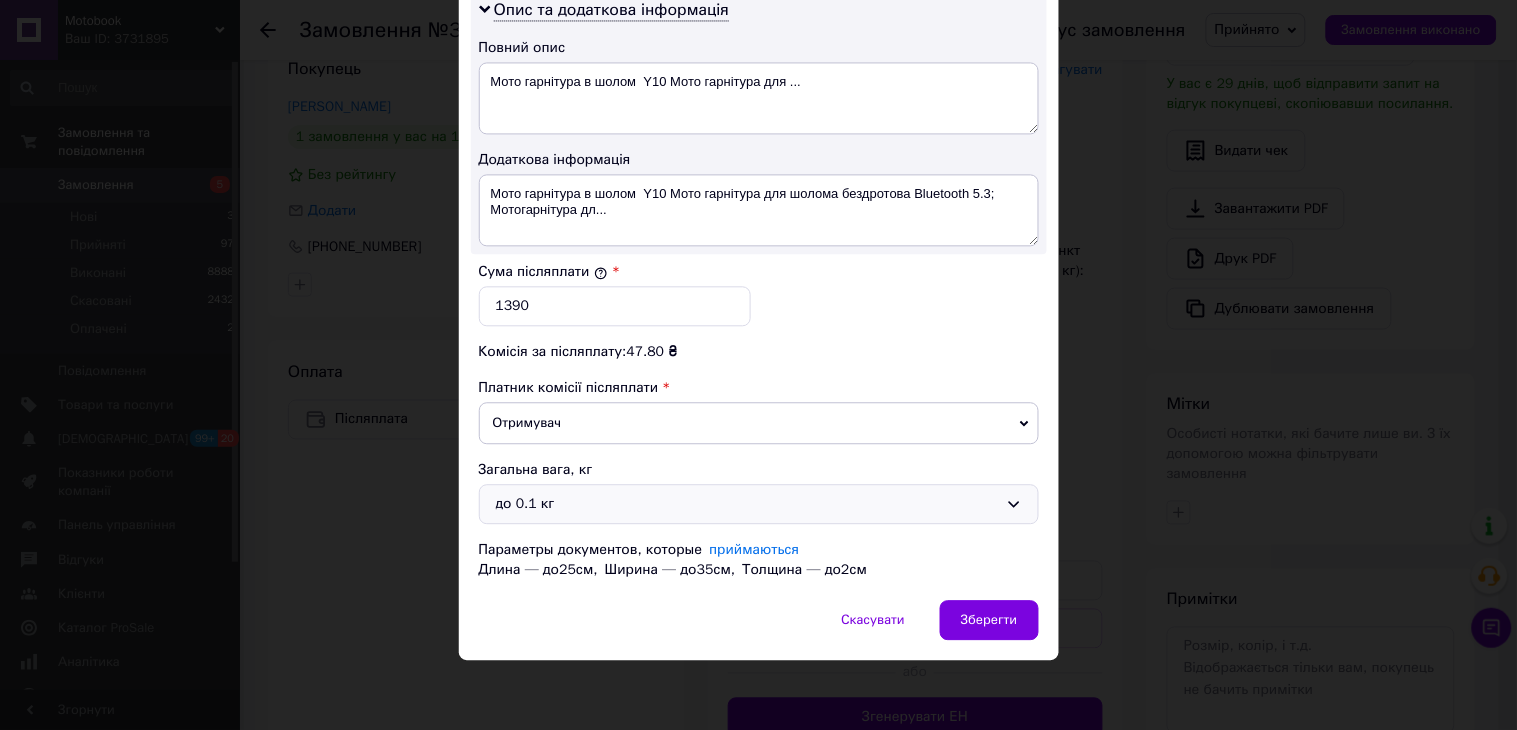 click on "до 0.1 кг" at bounding box center (747, 504) 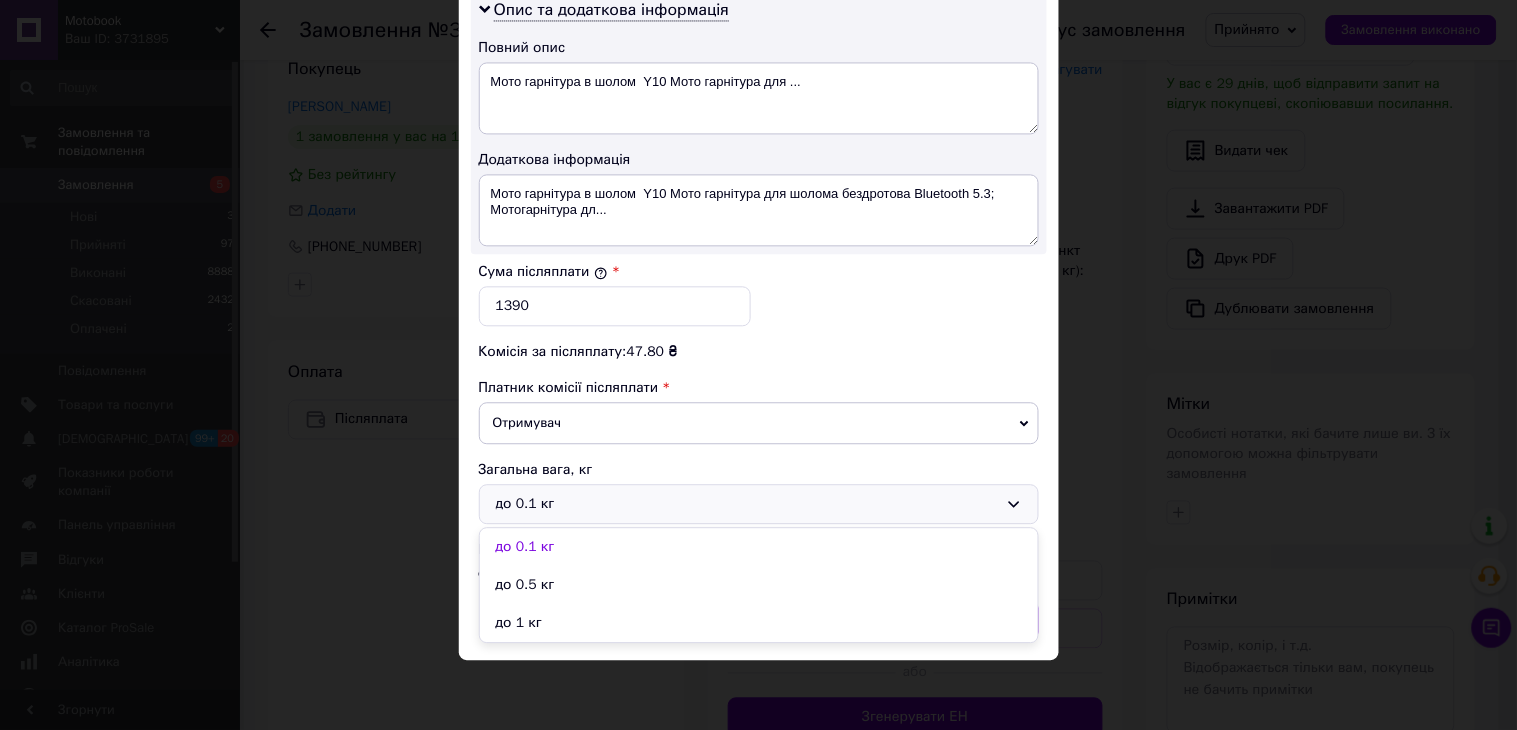drag, startPoint x: 527, startPoint y: 622, endPoint x: 544, endPoint y: 623, distance: 17.029387 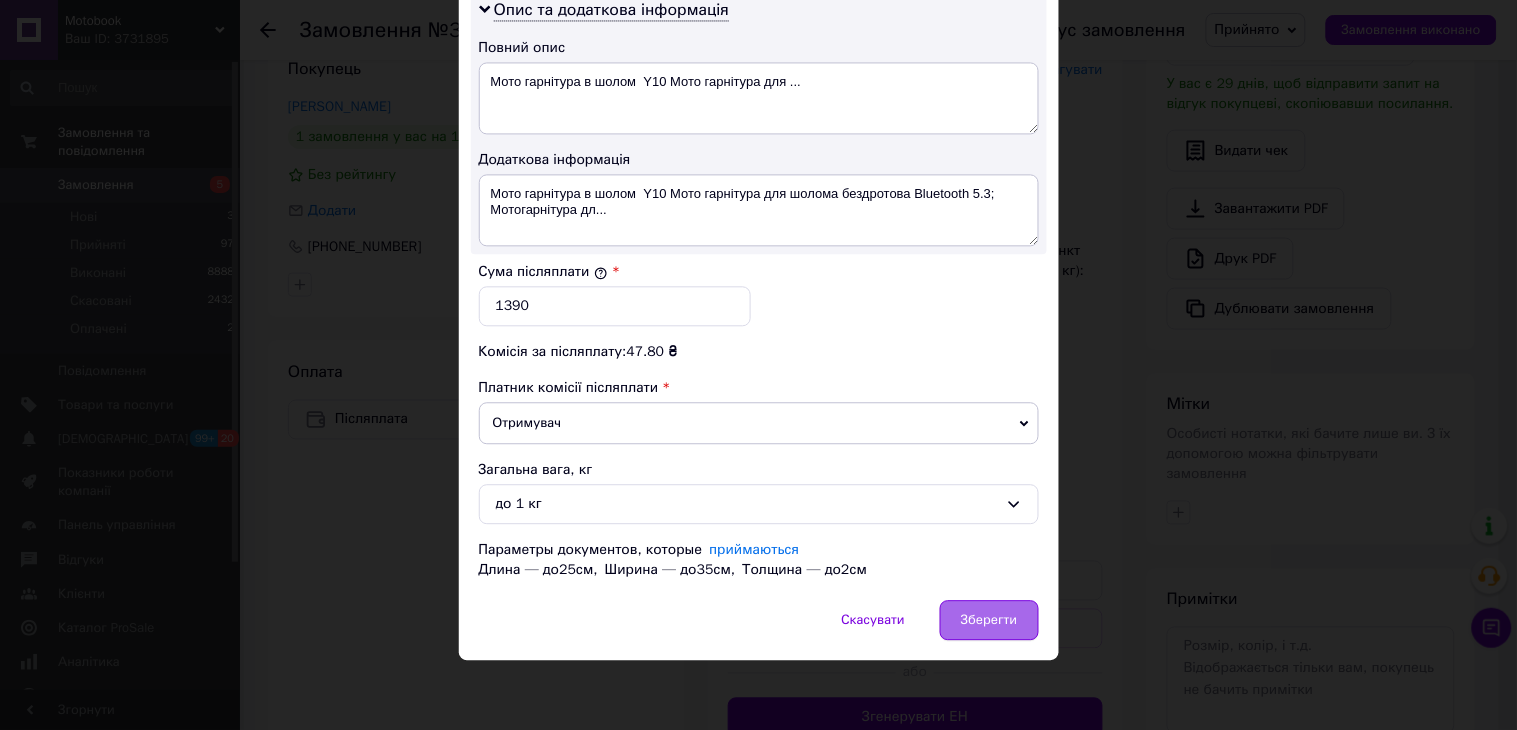 click on "Зберегти" at bounding box center (989, 620) 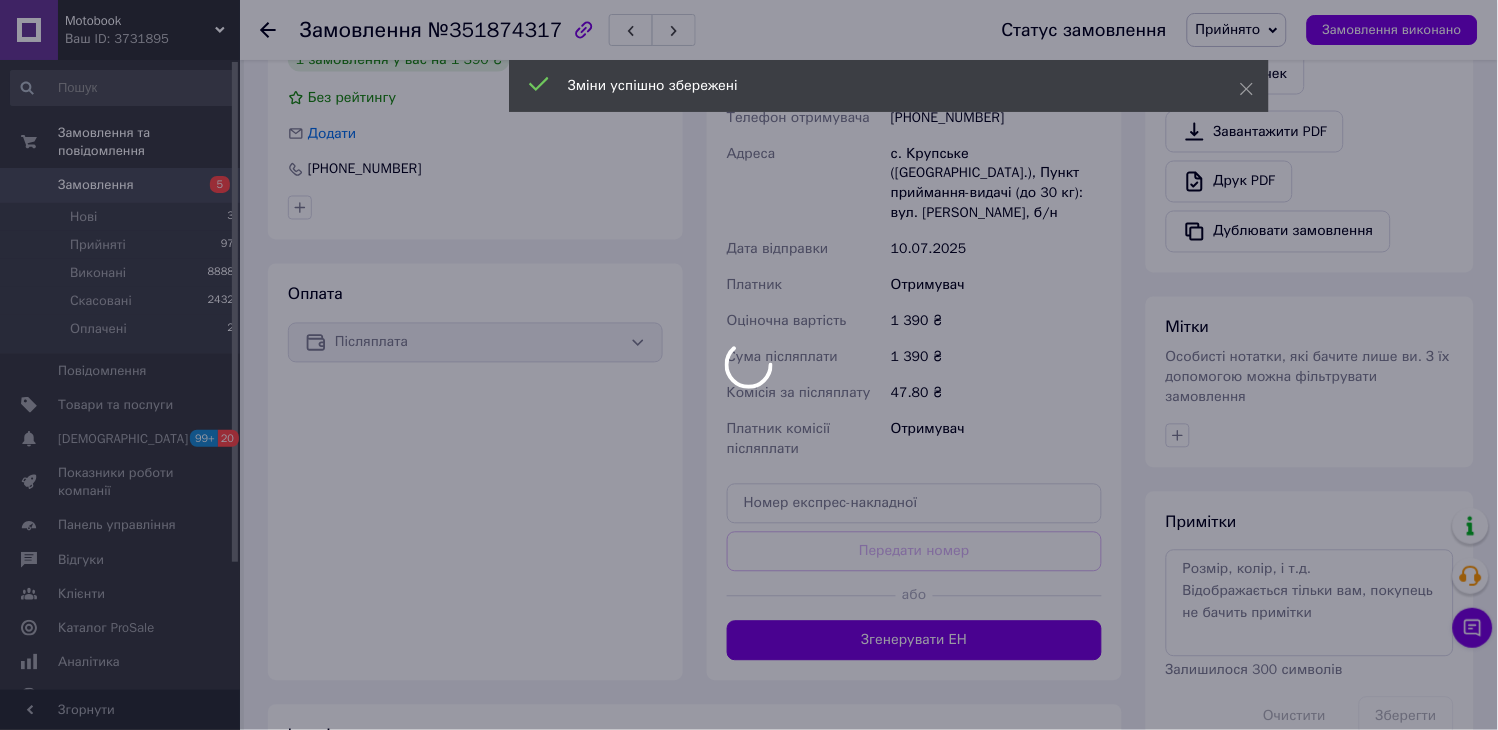 scroll, scrollTop: 820, scrollLeft: 0, axis: vertical 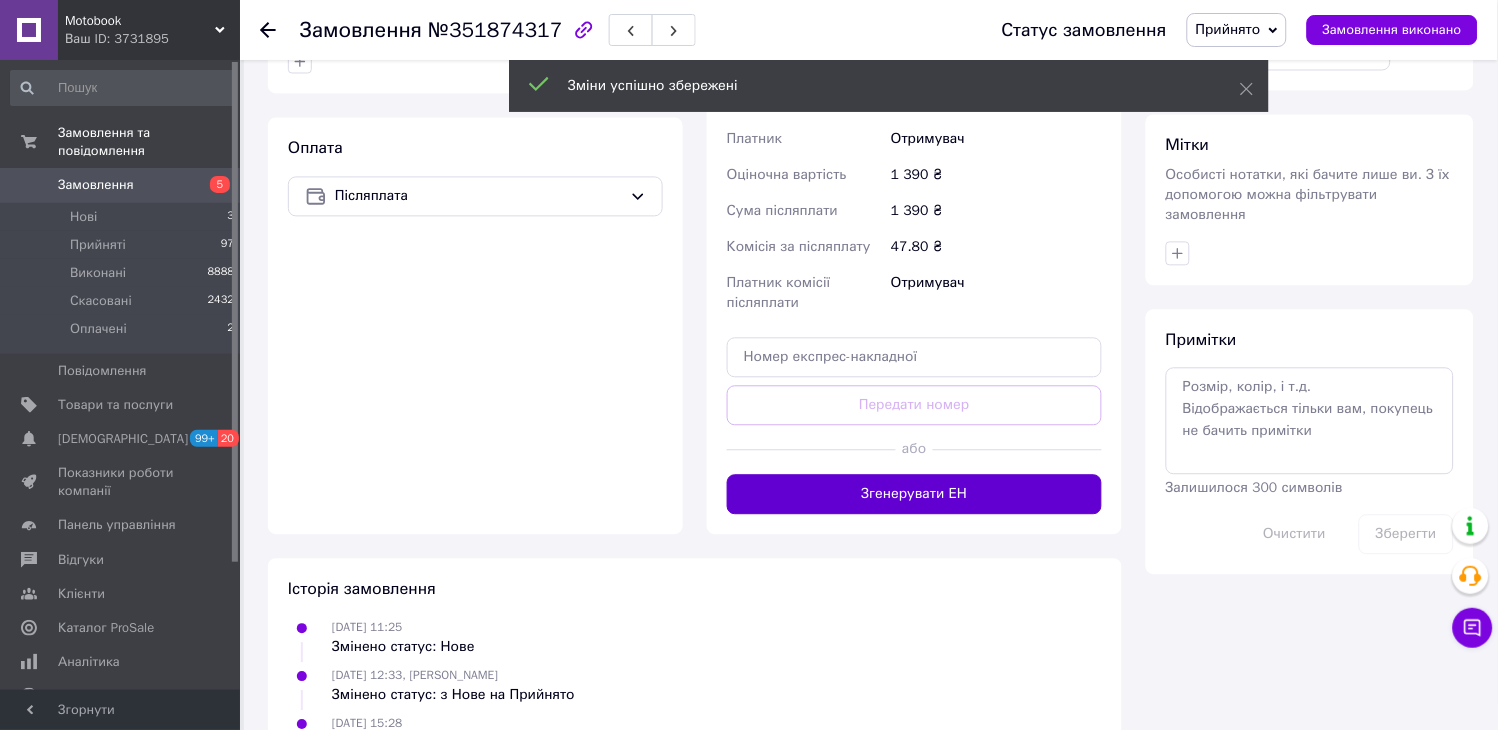 click on "Згенерувати ЕН" at bounding box center (914, 495) 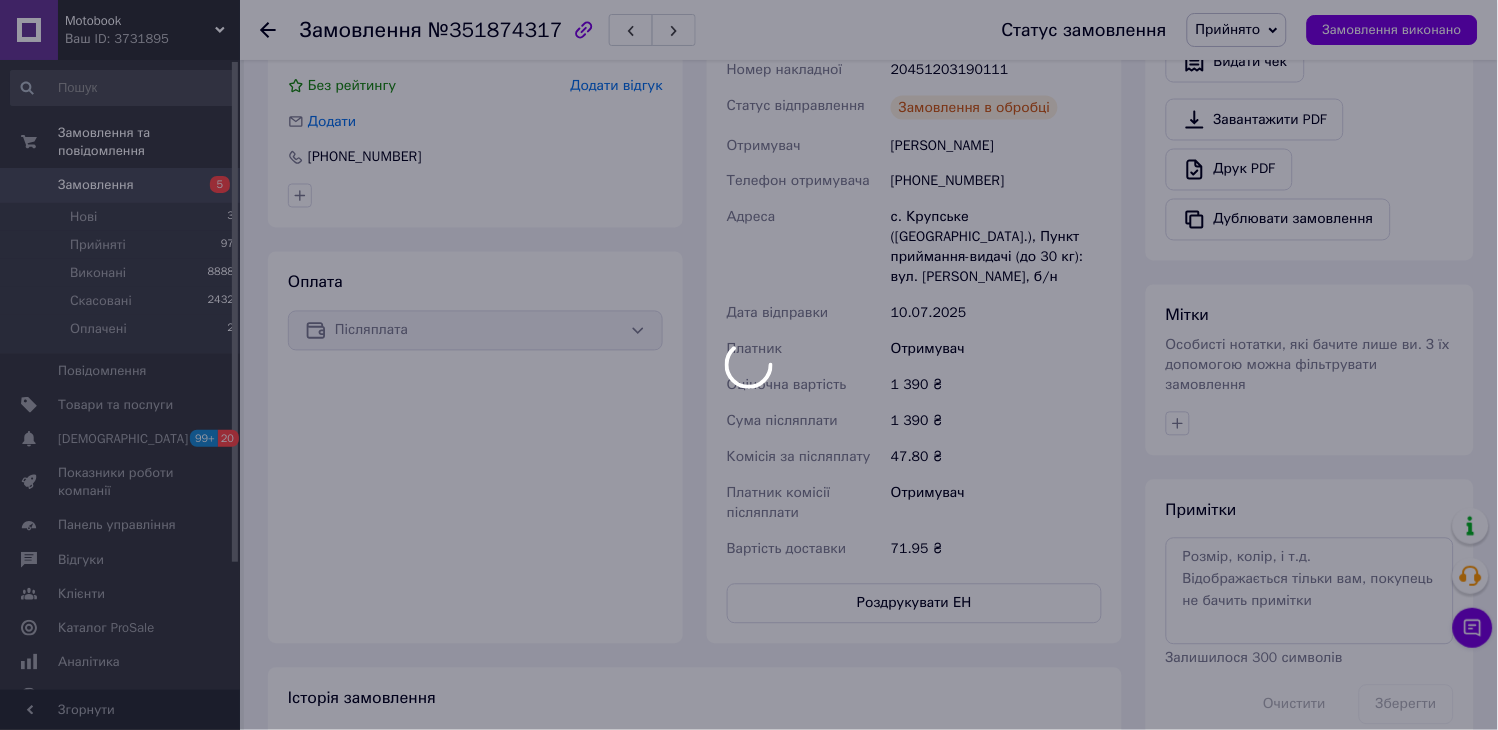 scroll, scrollTop: 486, scrollLeft: 0, axis: vertical 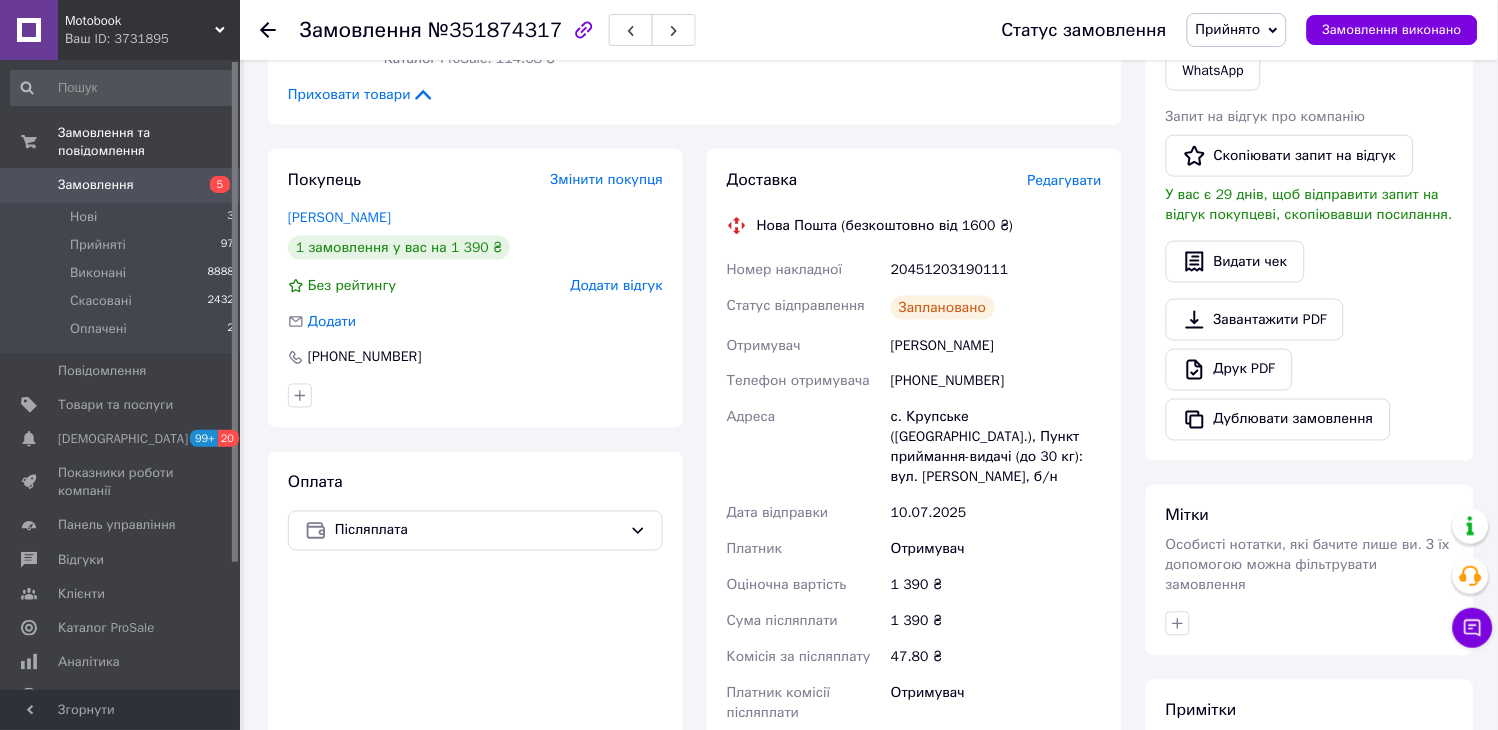 click 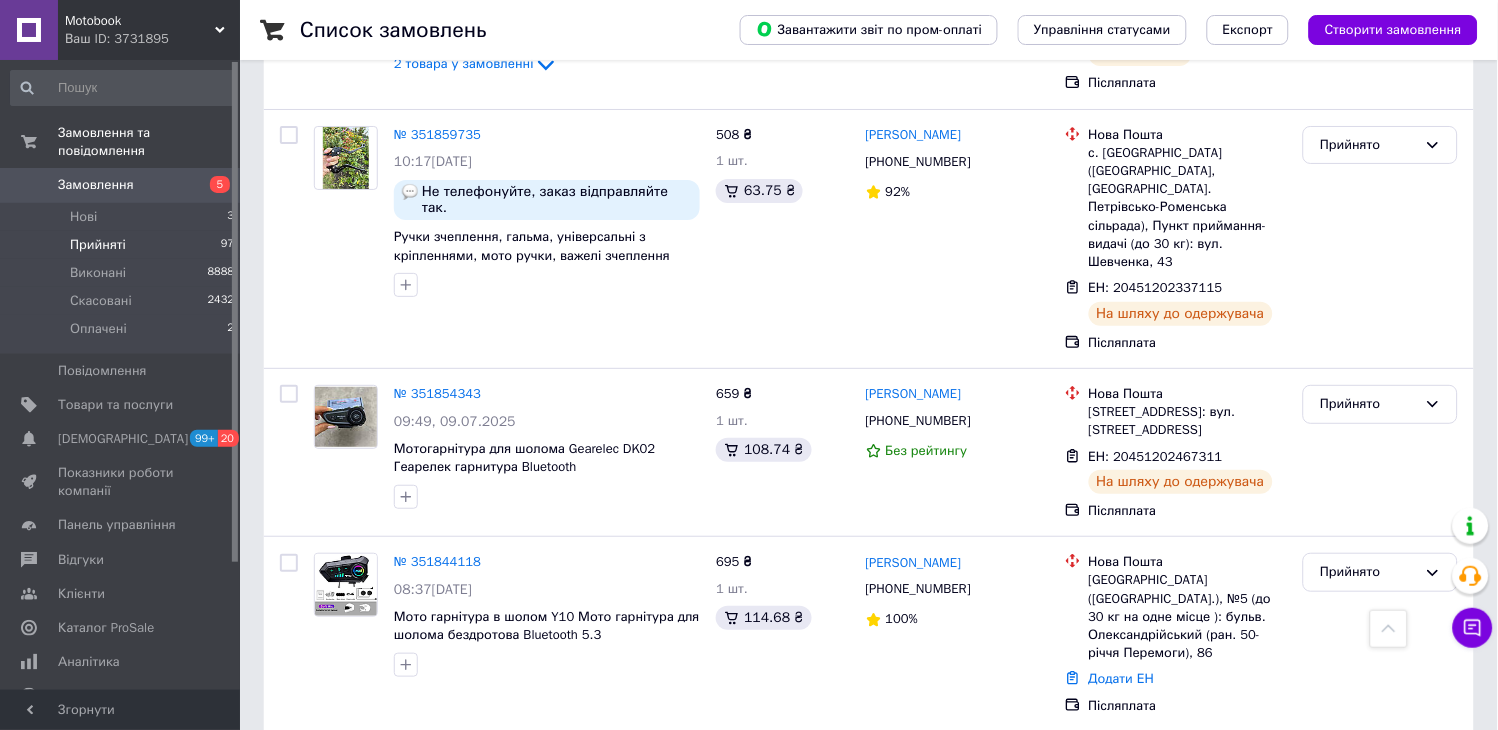 scroll, scrollTop: 1666, scrollLeft: 0, axis: vertical 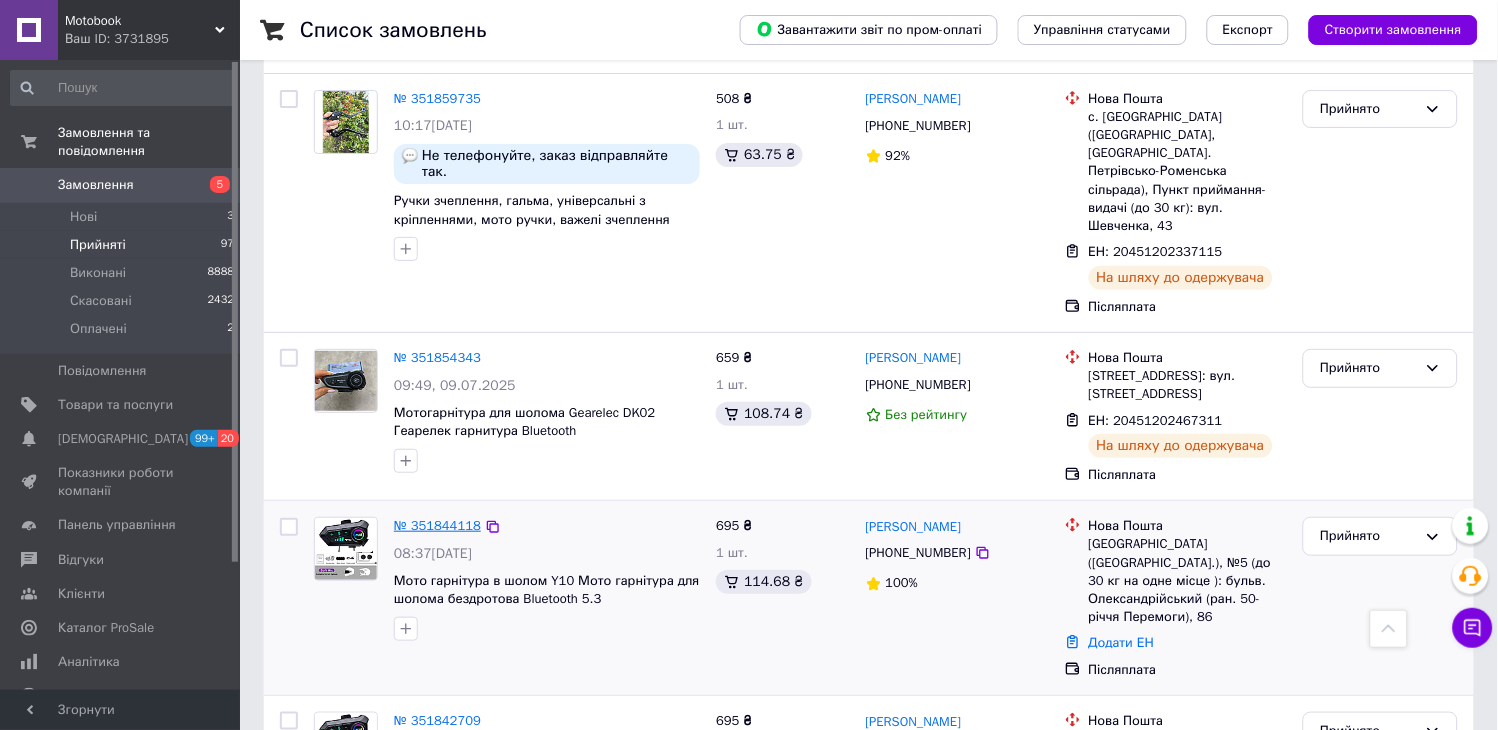 click on "№ 351844118" at bounding box center (437, 525) 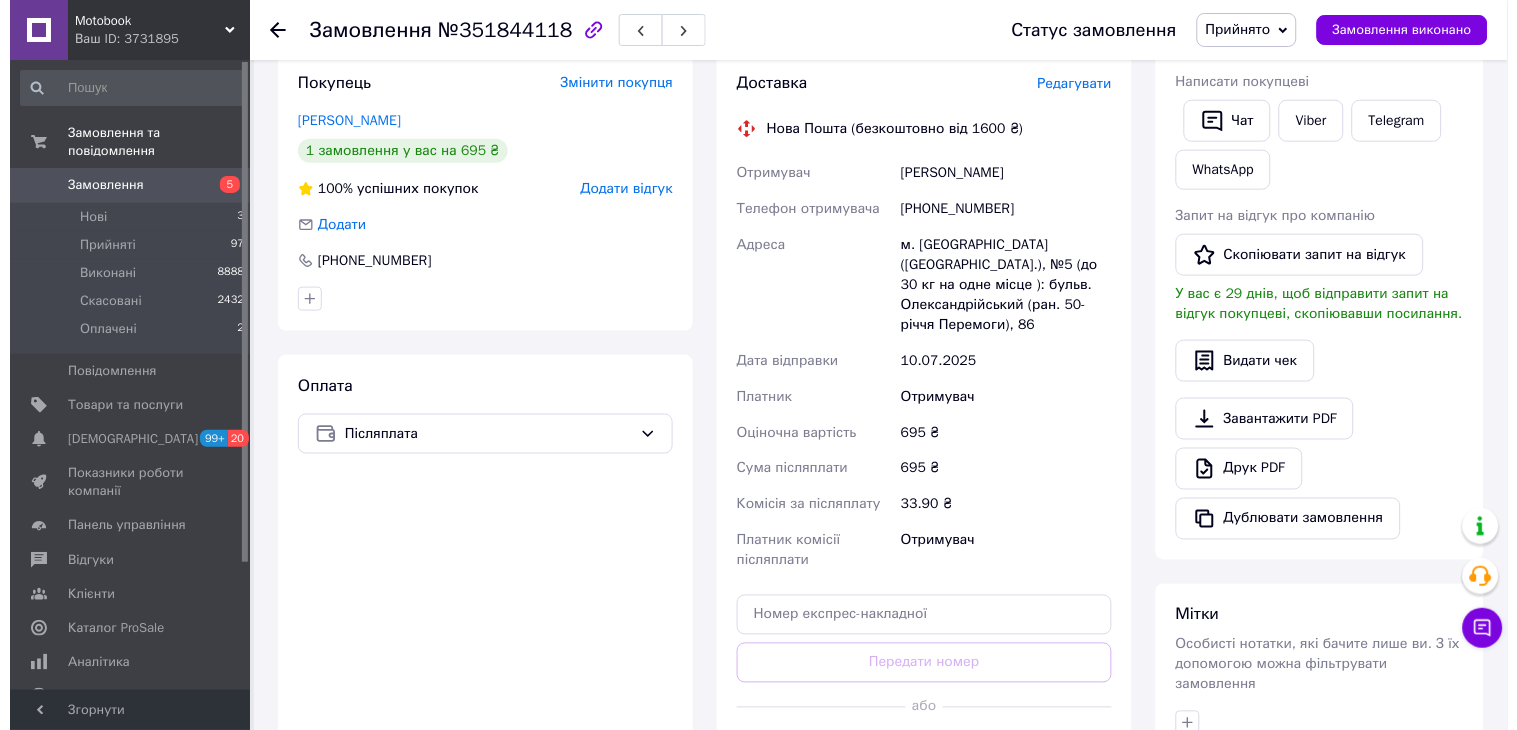scroll, scrollTop: 372, scrollLeft: 0, axis: vertical 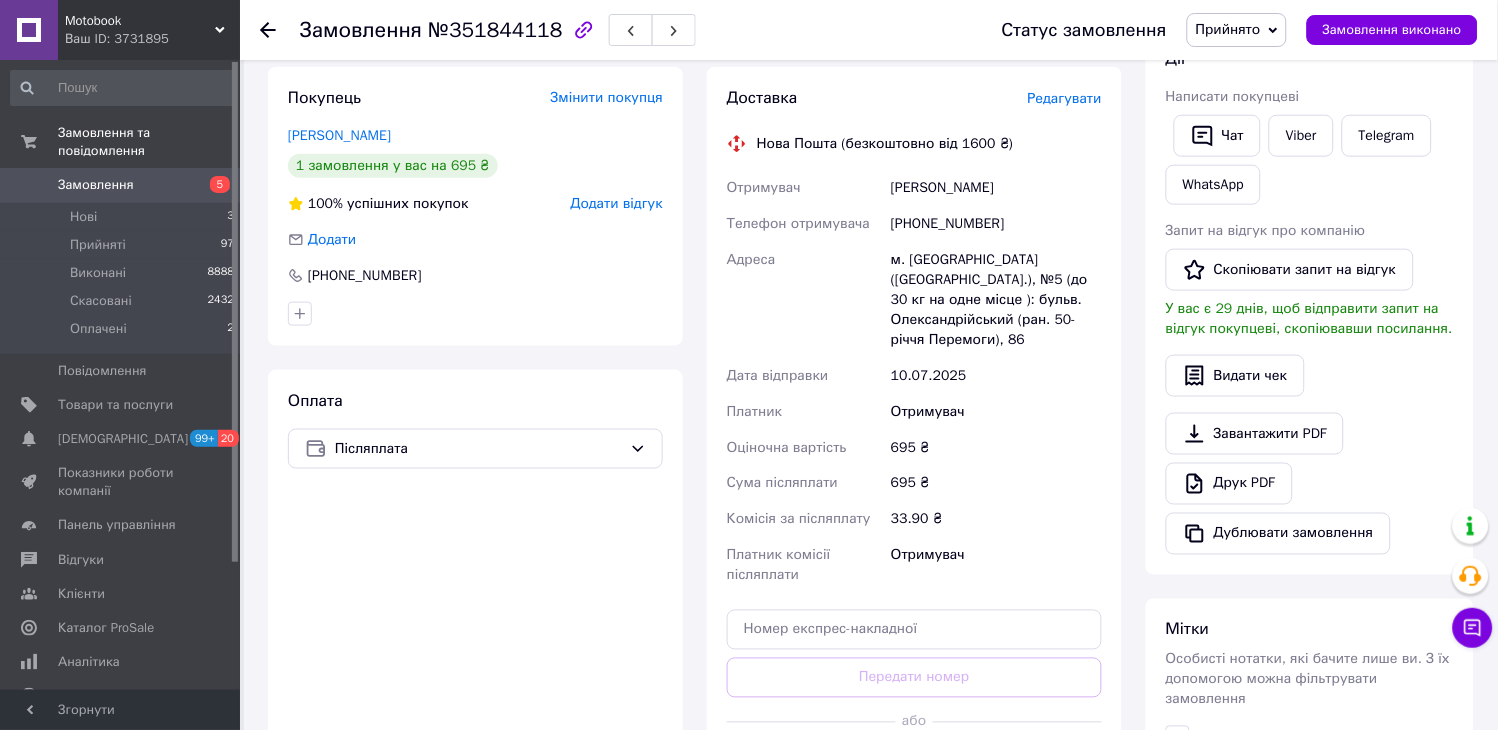 click on "Редагувати" at bounding box center [1065, 98] 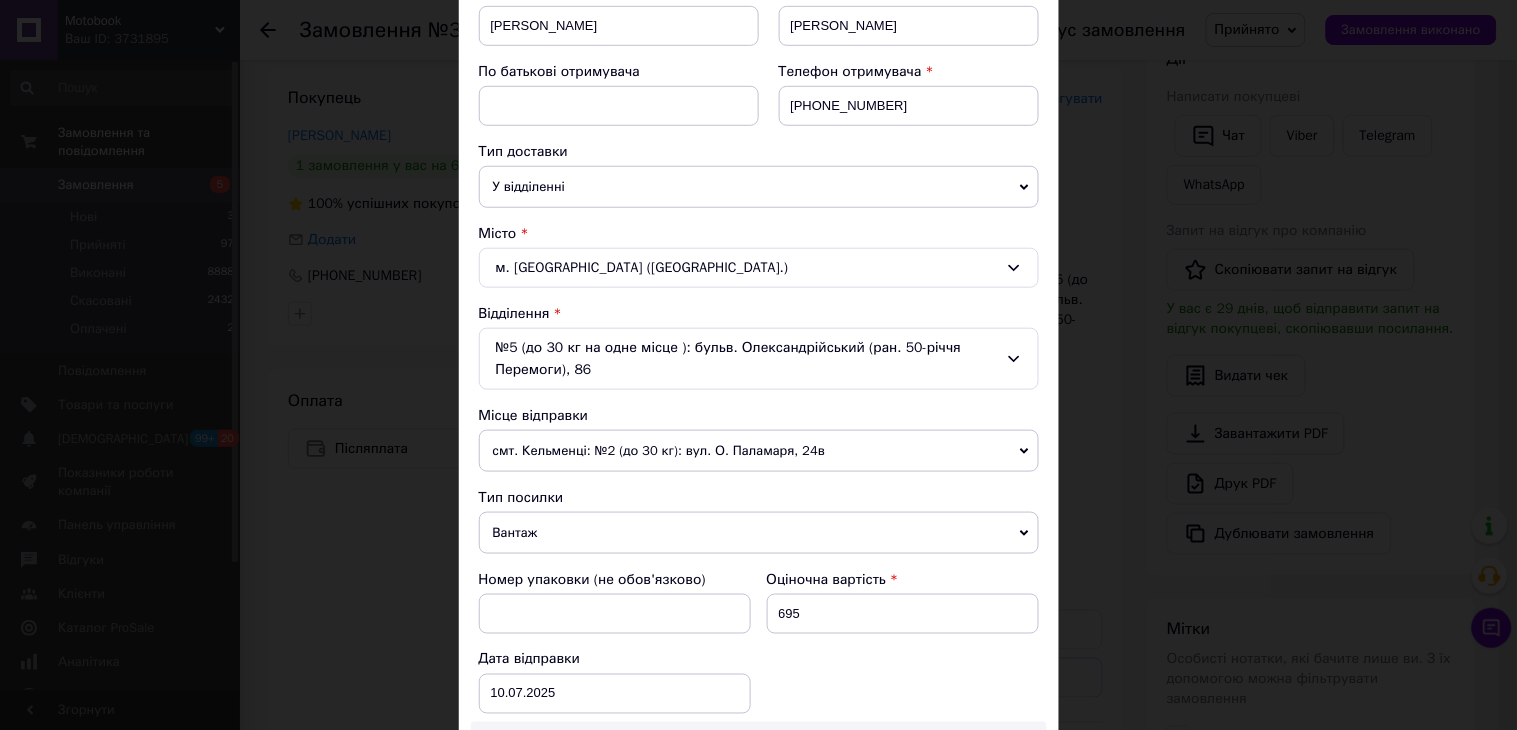 scroll, scrollTop: 333, scrollLeft: 0, axis: vertical 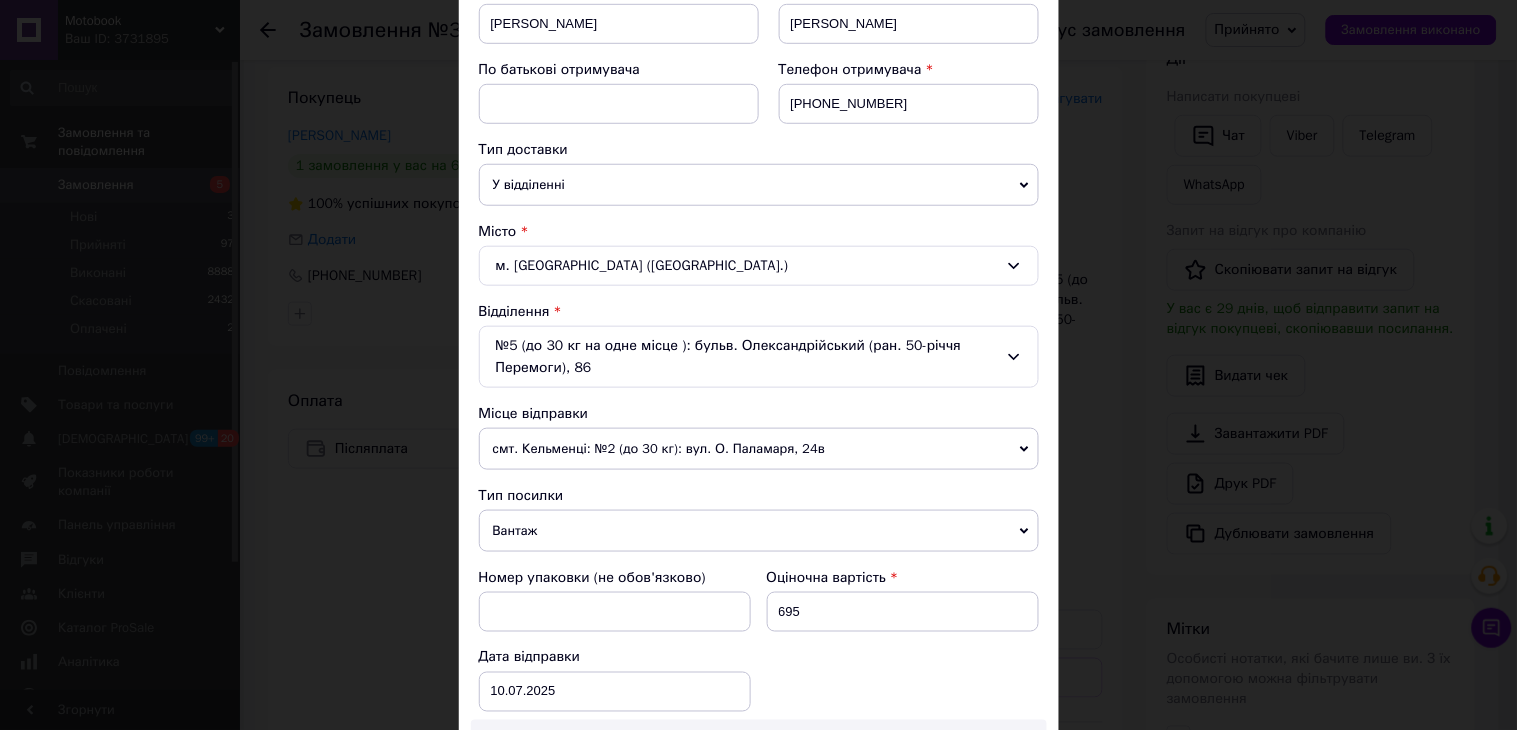click on "Вантаж" at bounding box center (759, 531) 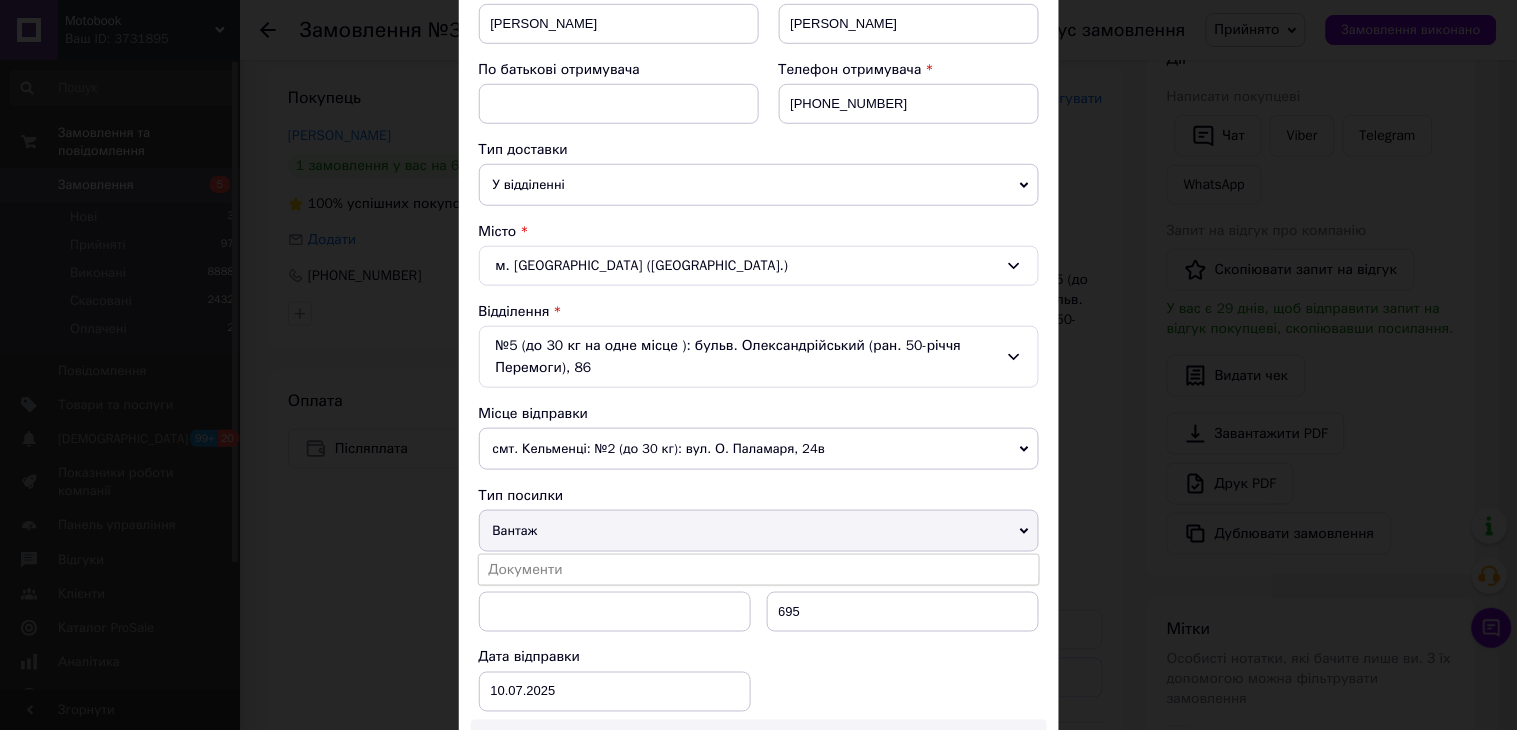 click on "Документи" at bounding box center (759, 570) 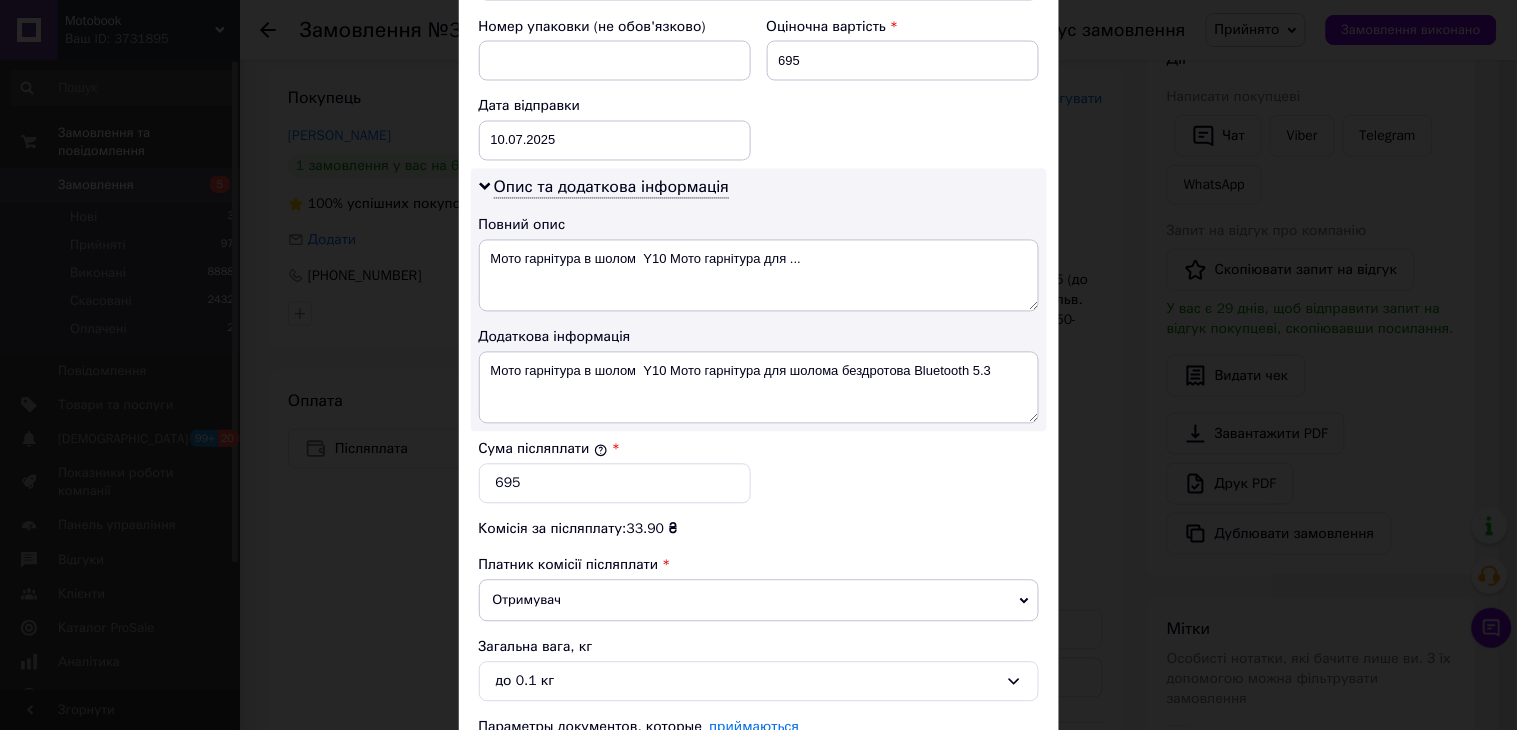 scroll, scrollTop: 888, scrollLeft: 0, axis: vertical 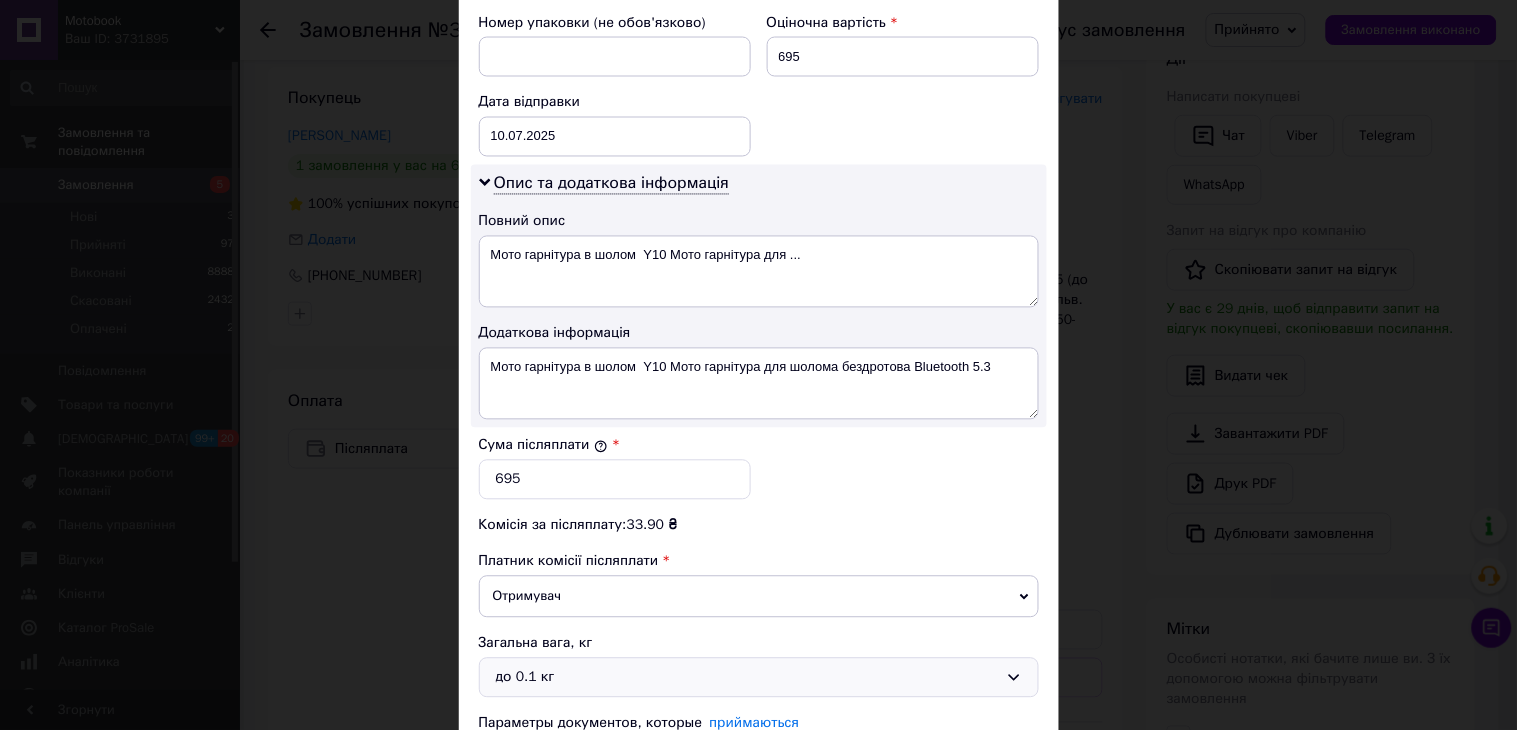 click on "до 0.1 кг" at bounding box center (747, 678) 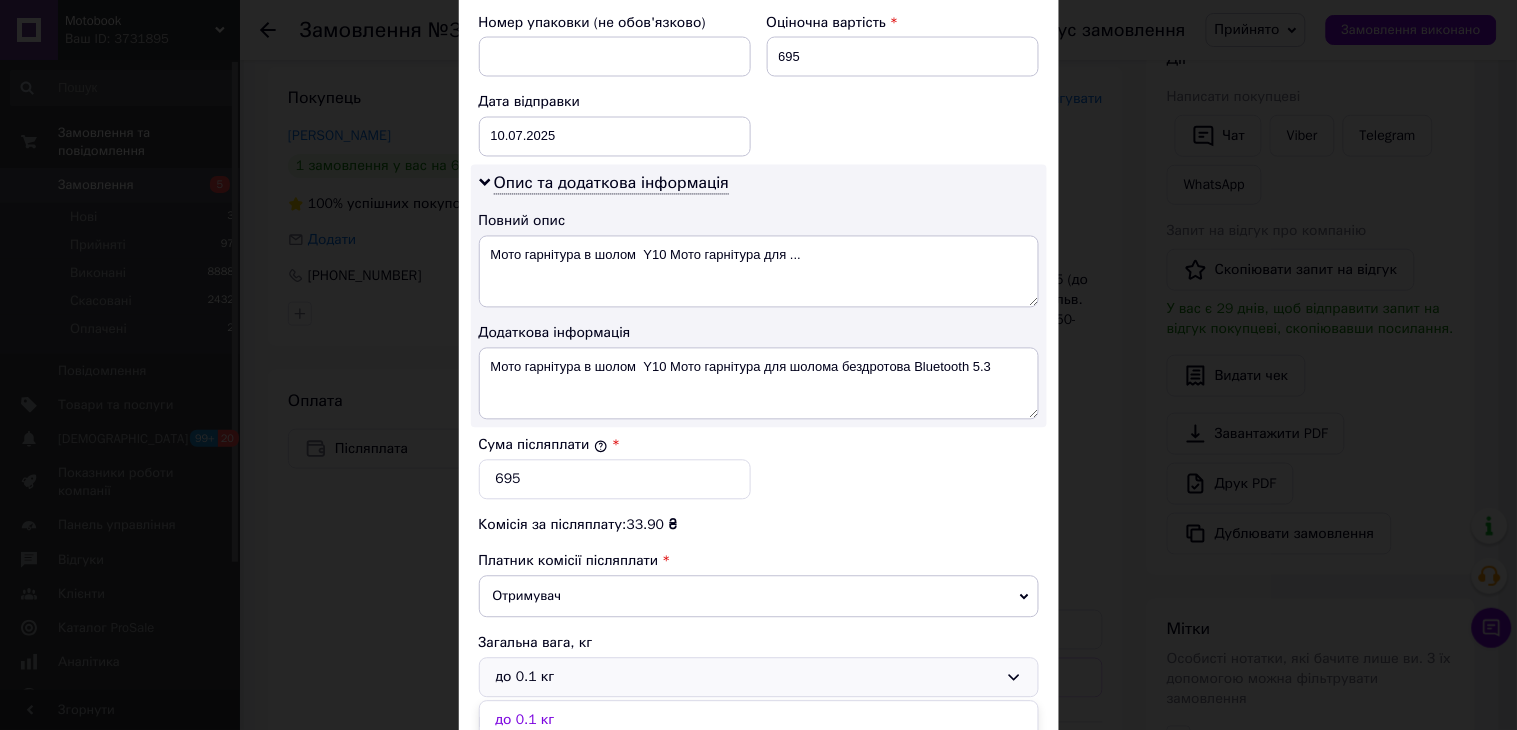 click 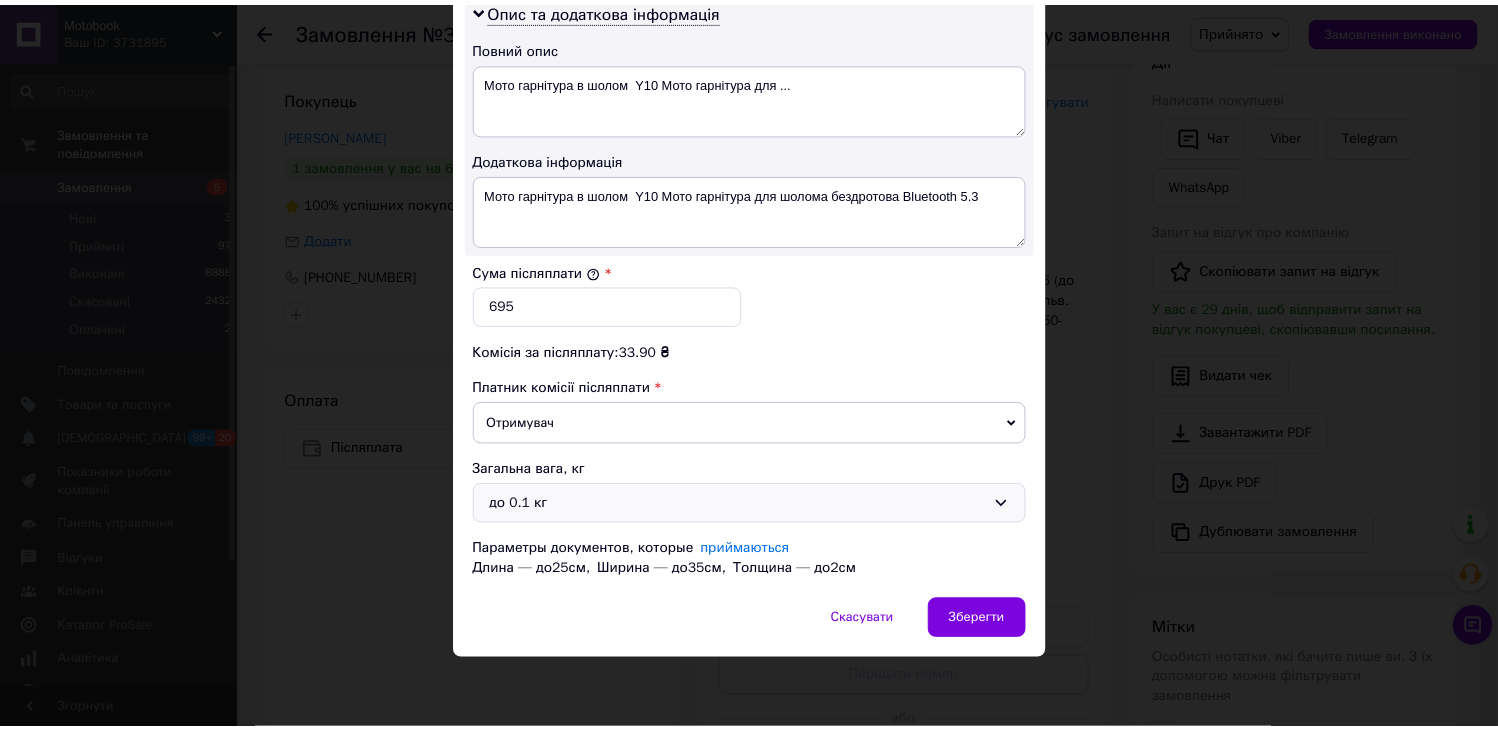 scroll, scrollTop: 1065, scrollLeft: 0, axis: vertical 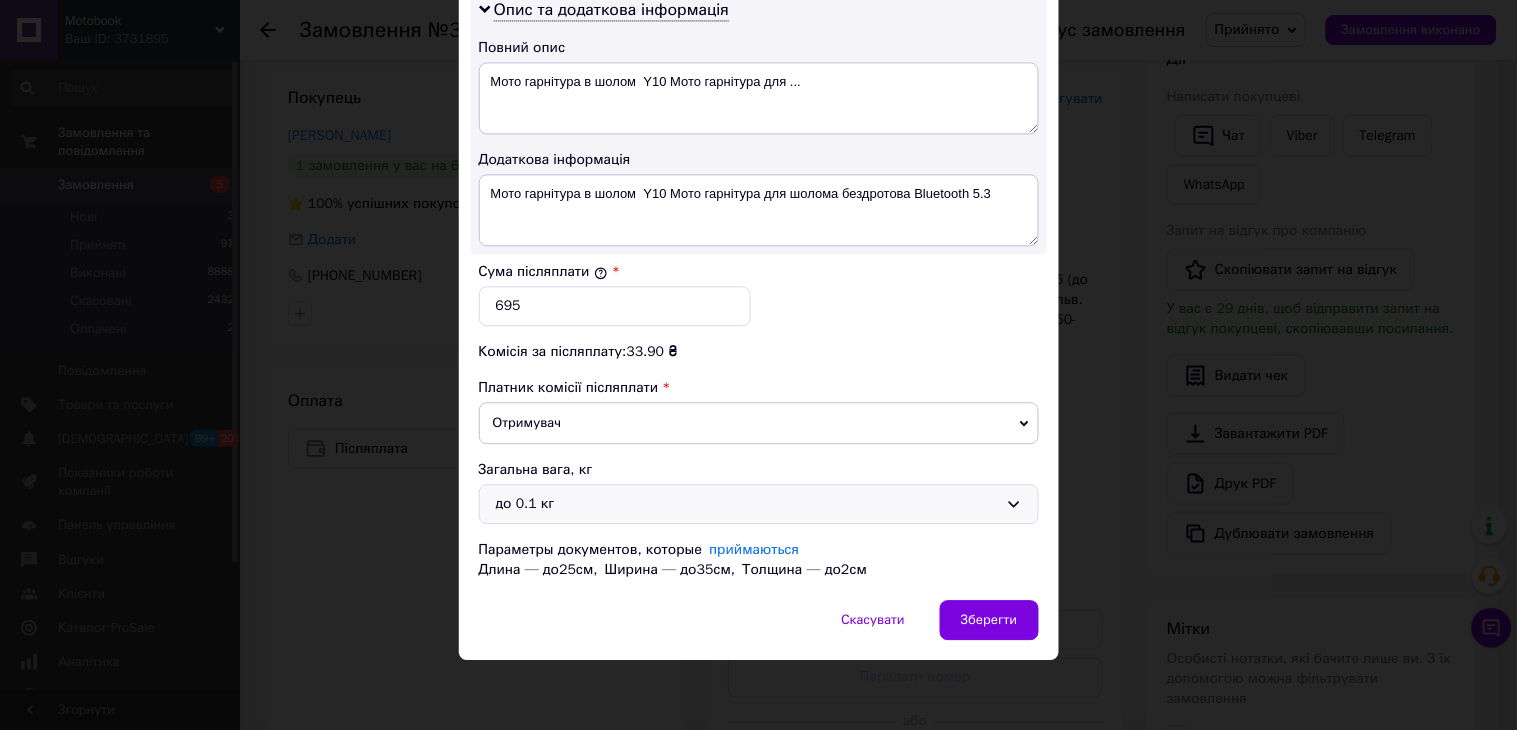click 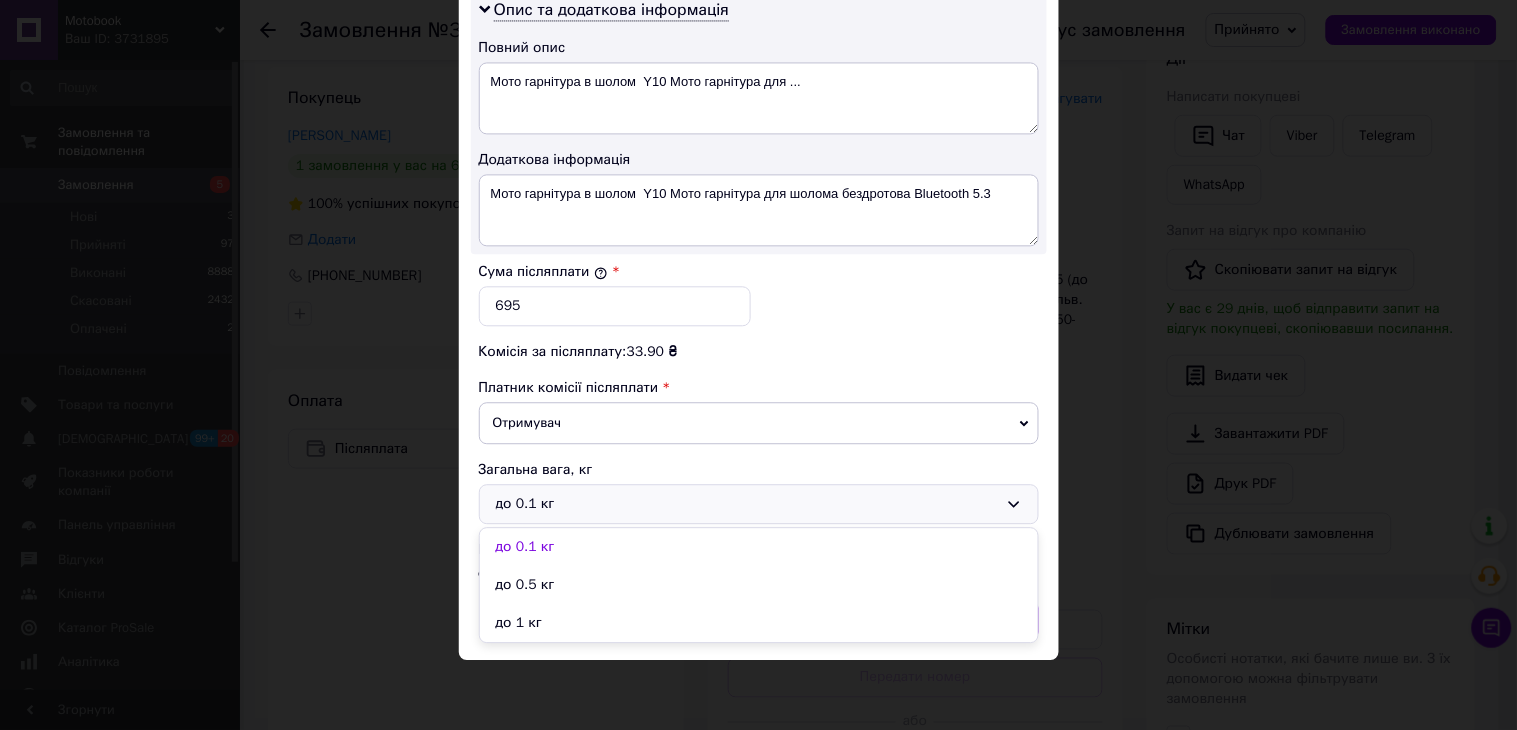 click on "до 0.5 кг" at bounding box center (759, 585) 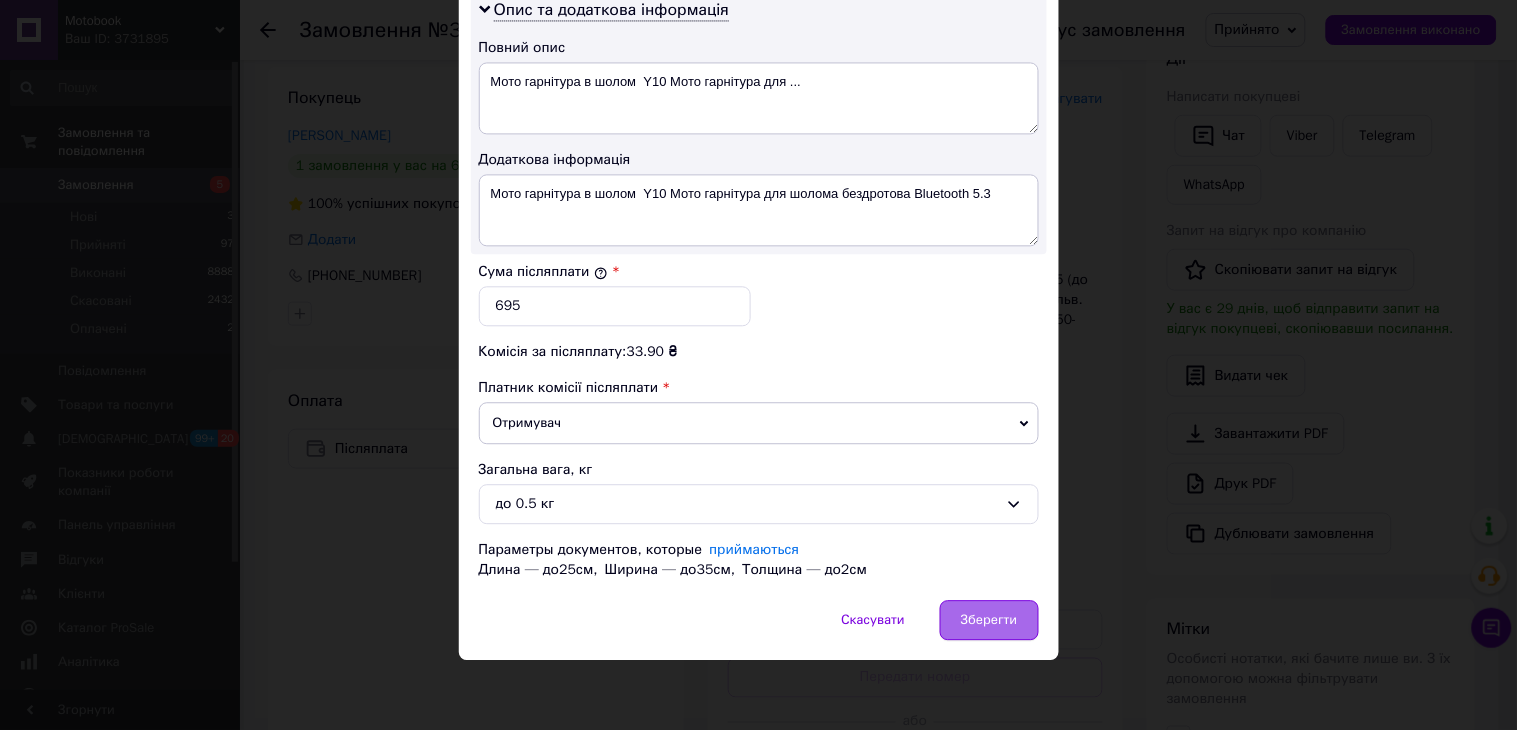 click on "Зберегти" at bounding box center [989, 620] 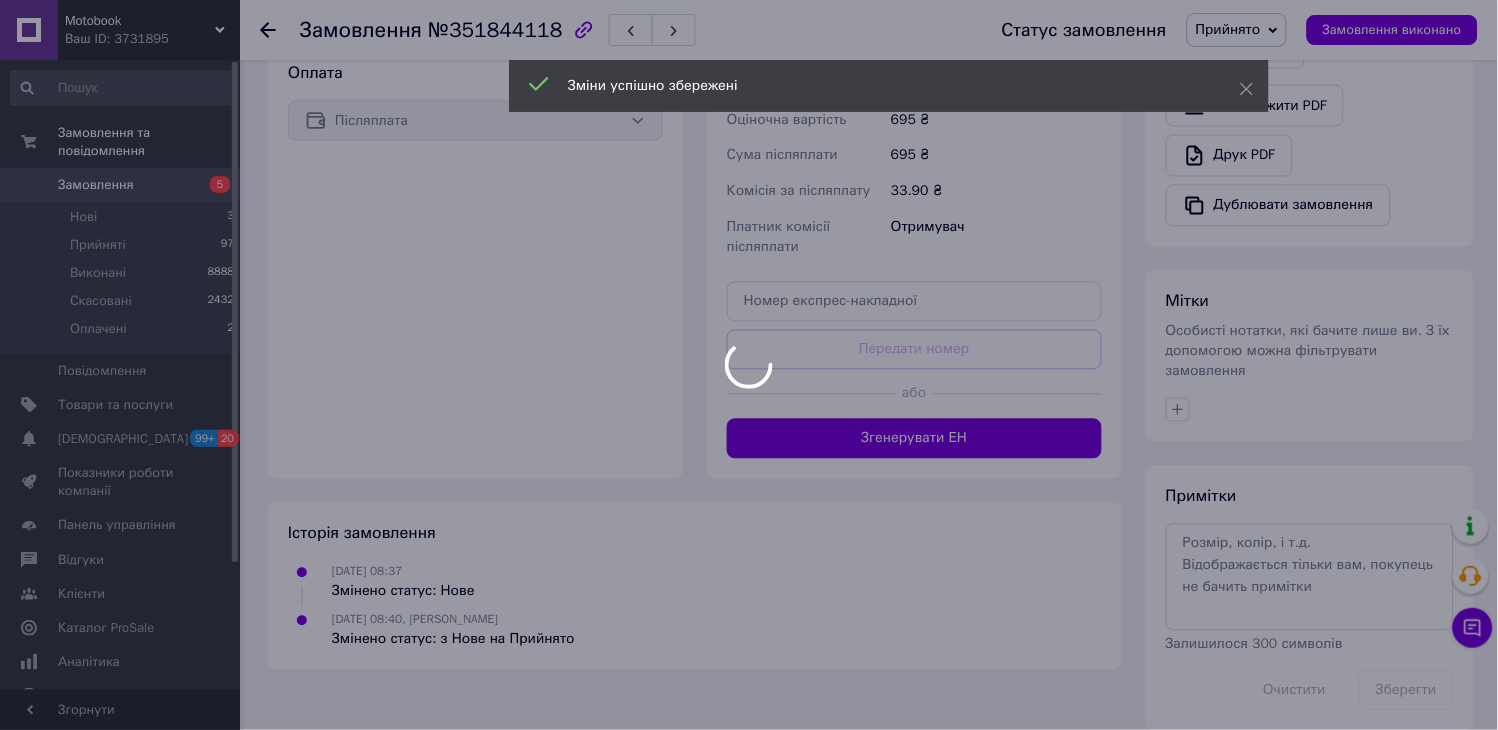 scroll, scrollTop: 705, scrollLeft: 0, axis: vertical 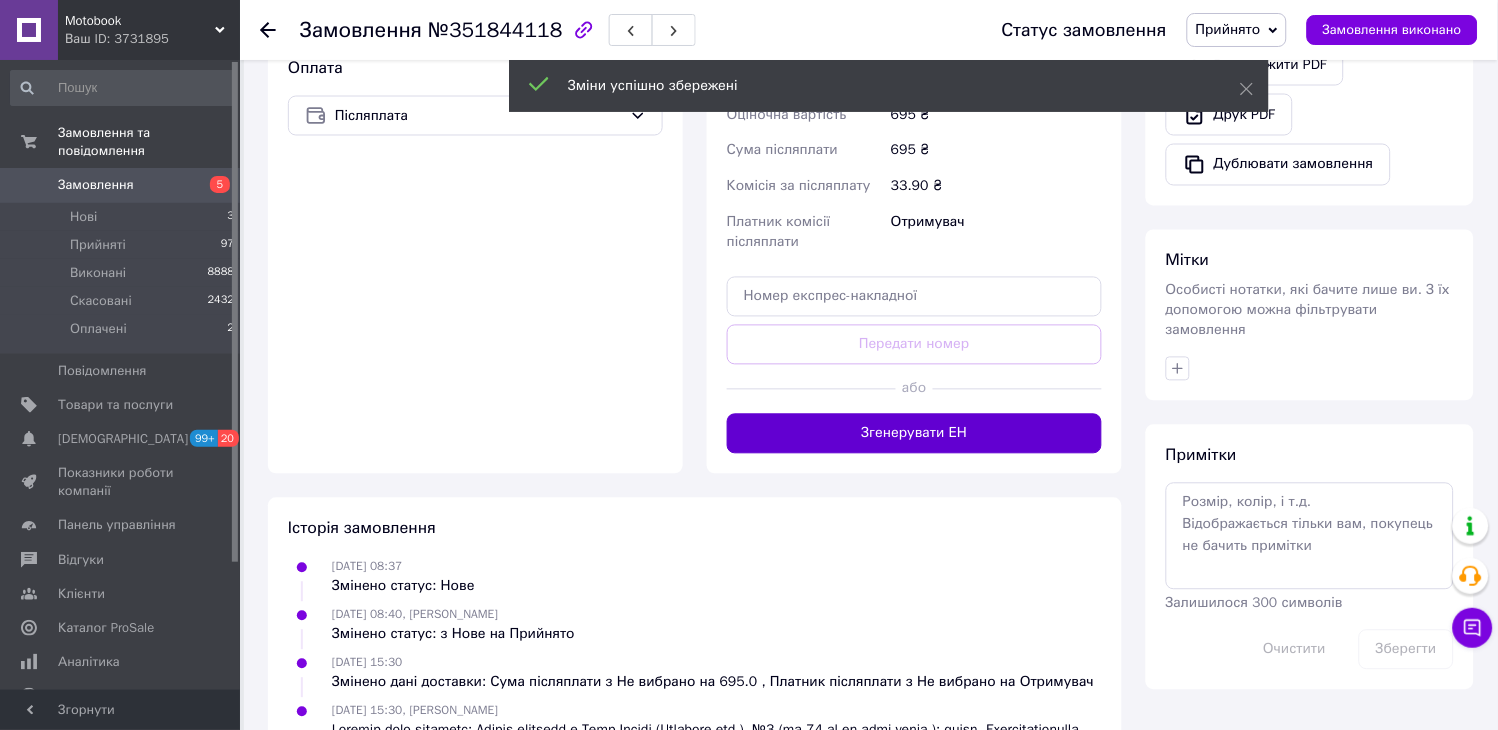 click on "Згенерувати ЕН" at bounding box center [914, 434] 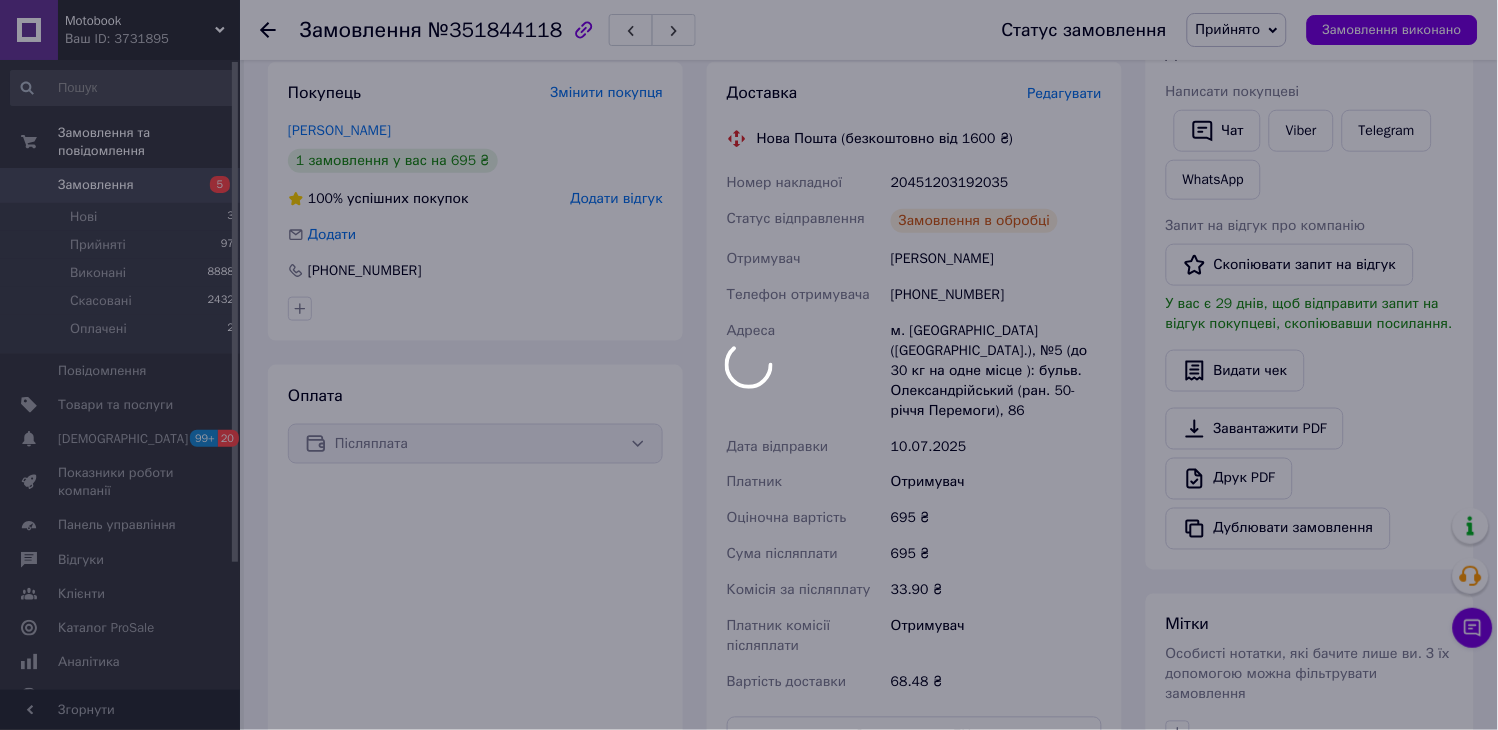 scroll, scrollTop: 372, scrollLeft: 0, axis: vertical 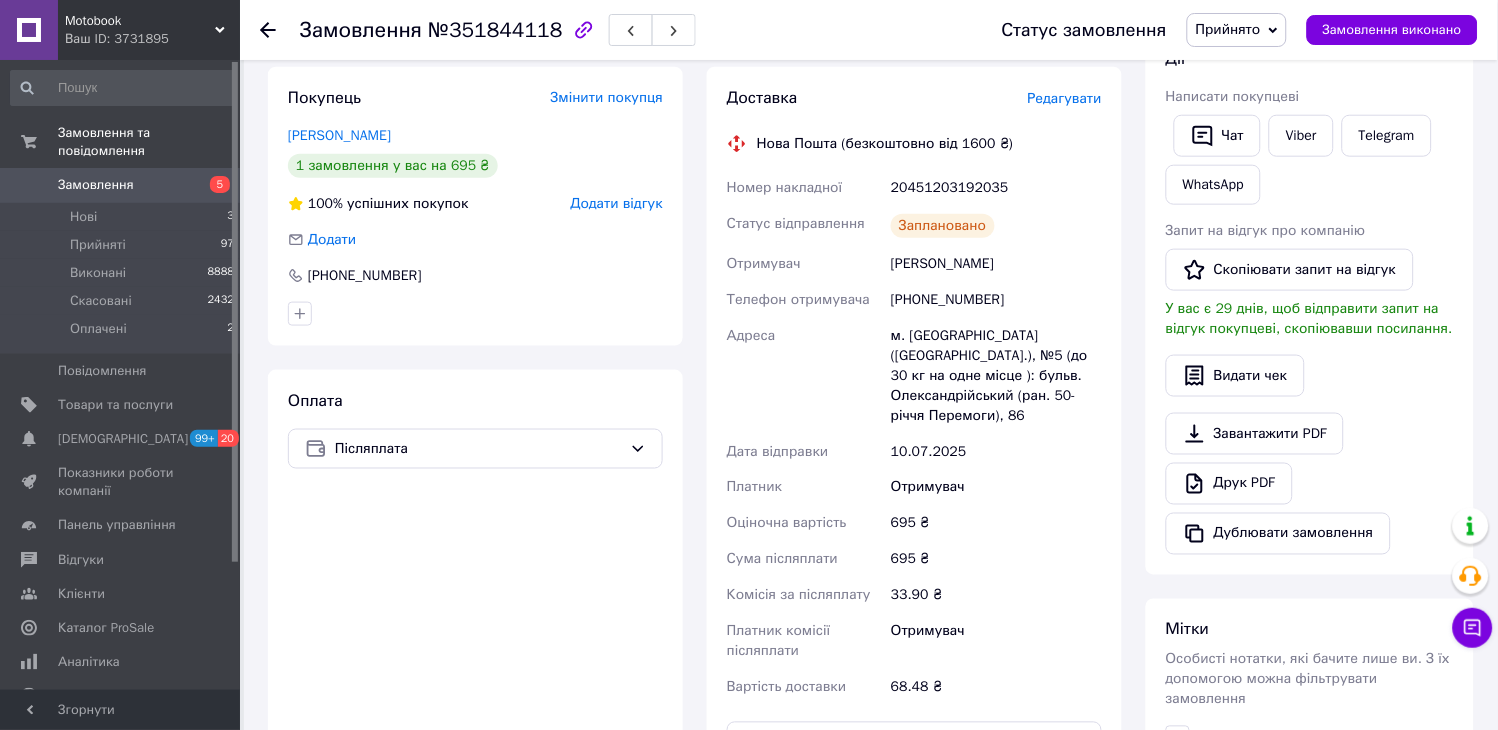 click 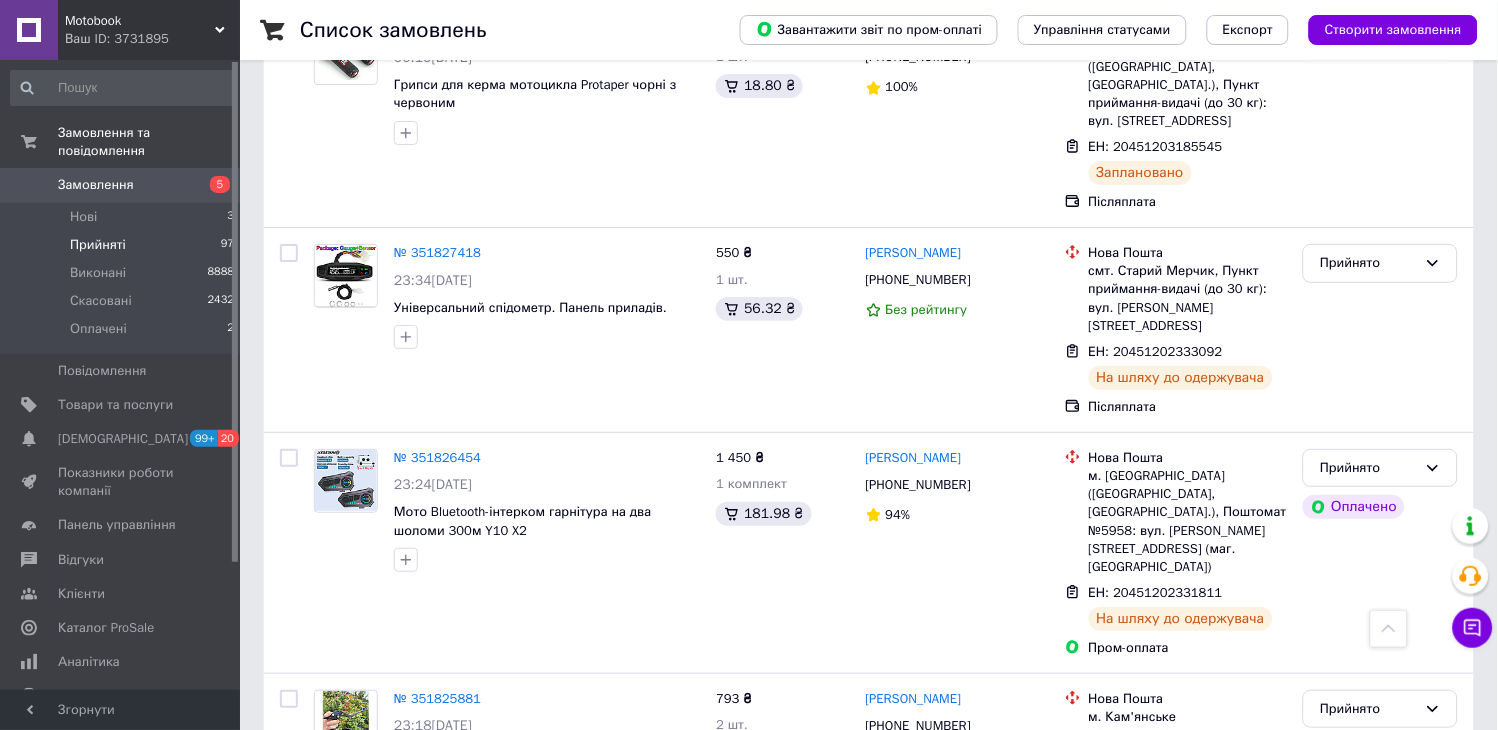 scroll, scrollTop: 3398, scrollLeft: 0, axis: vertical 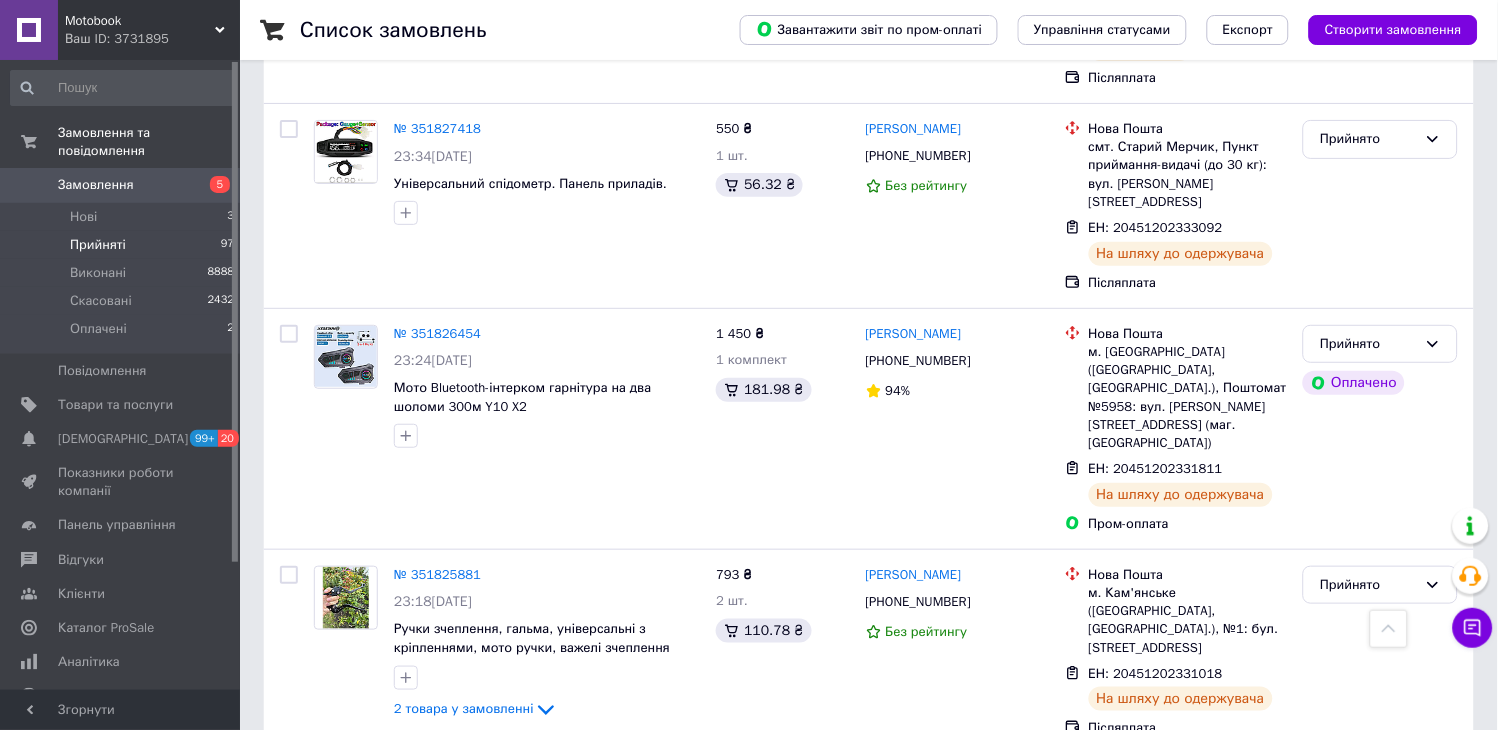 click on "1" at bounding box center (404, 985) 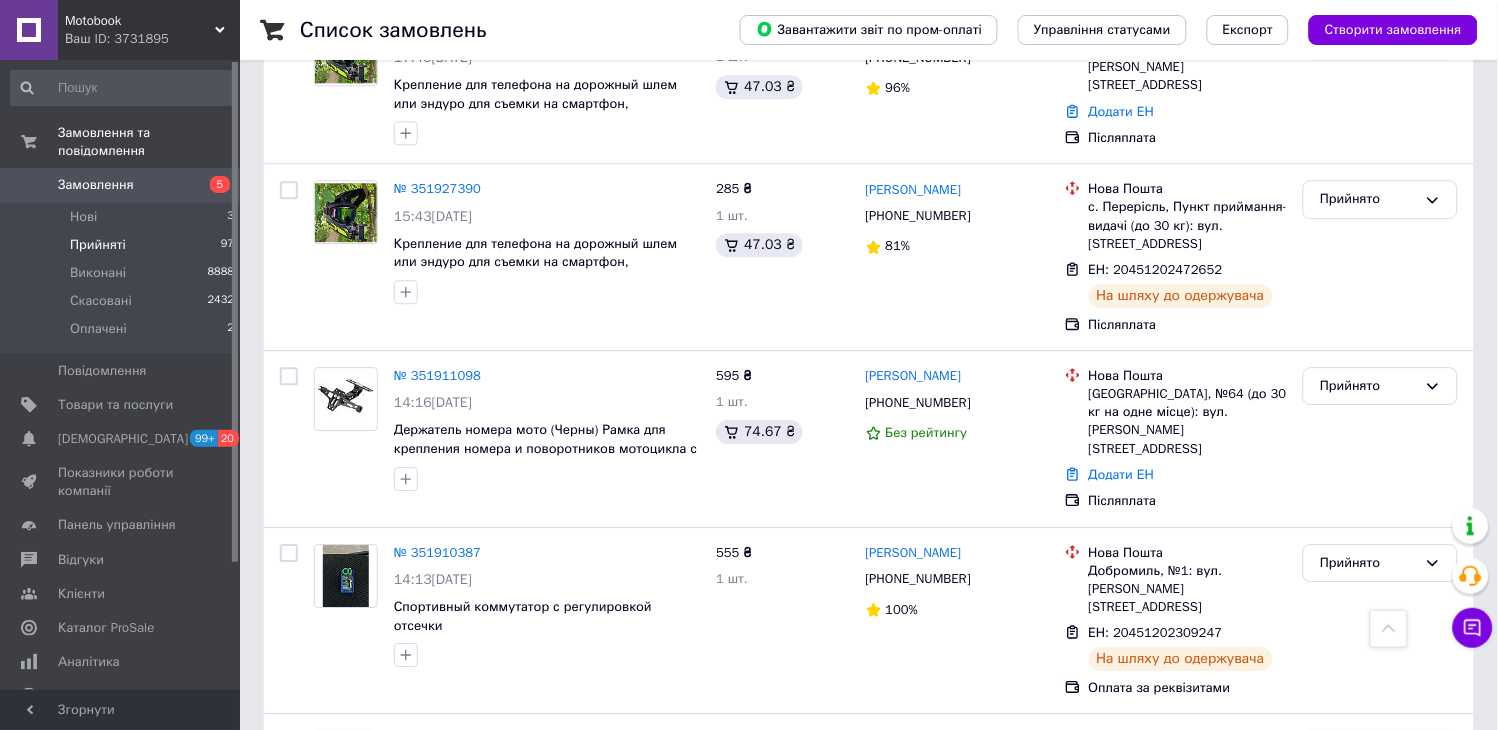 scroll, scrollTop: 2761, scrollLeft: 0, axis: vertical 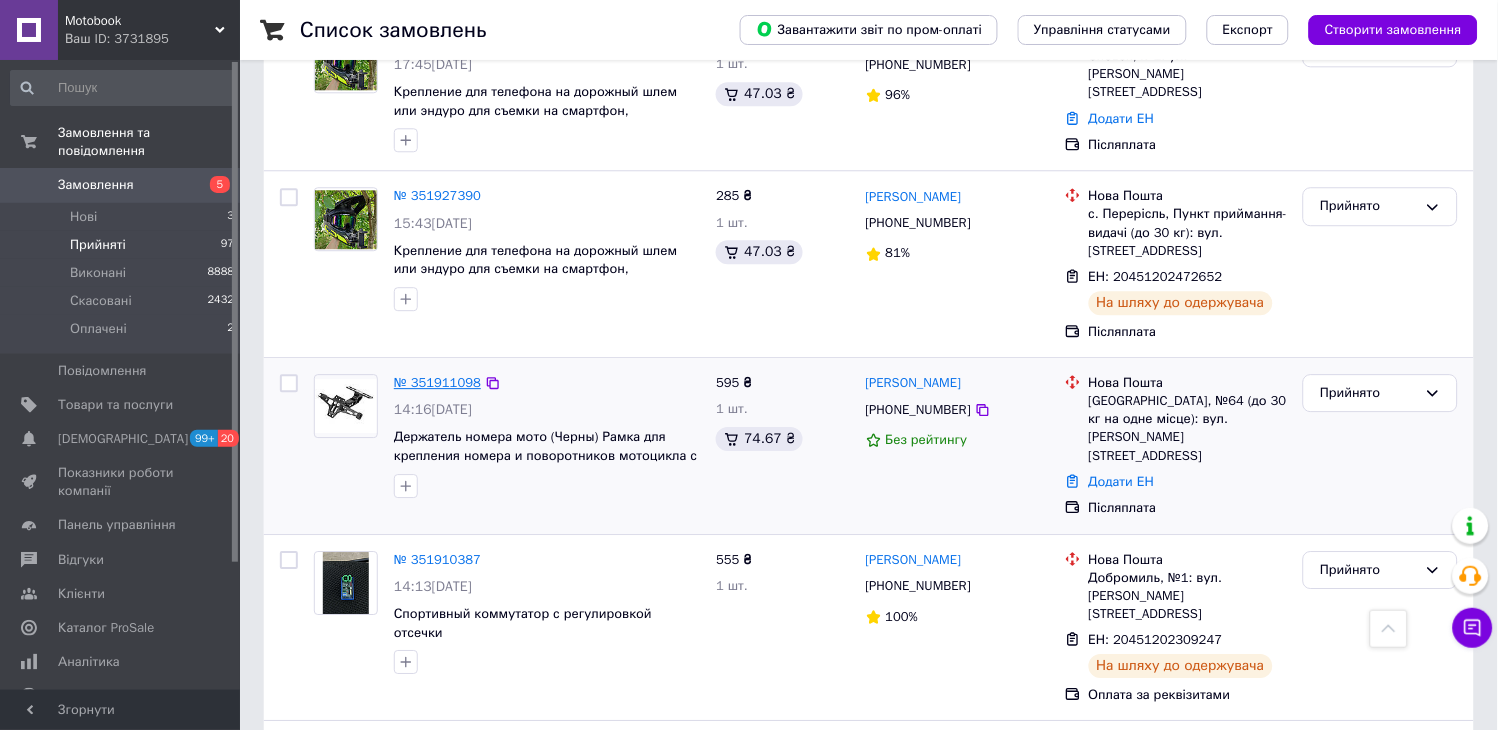 click on "№ 351911098" at bounding box center (437, 382) 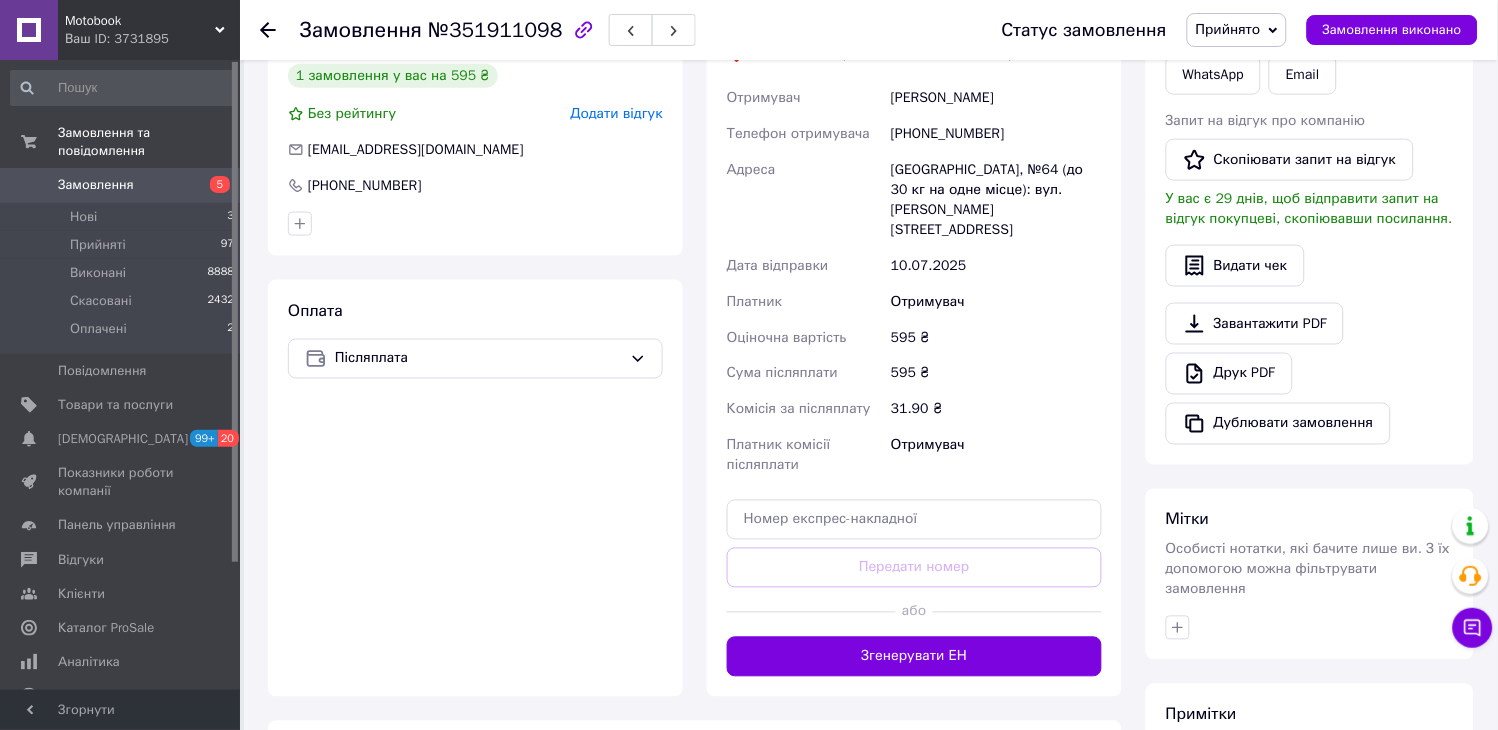 scroll, scrollTop: 483, scrollLeft: 0, axis: vertical 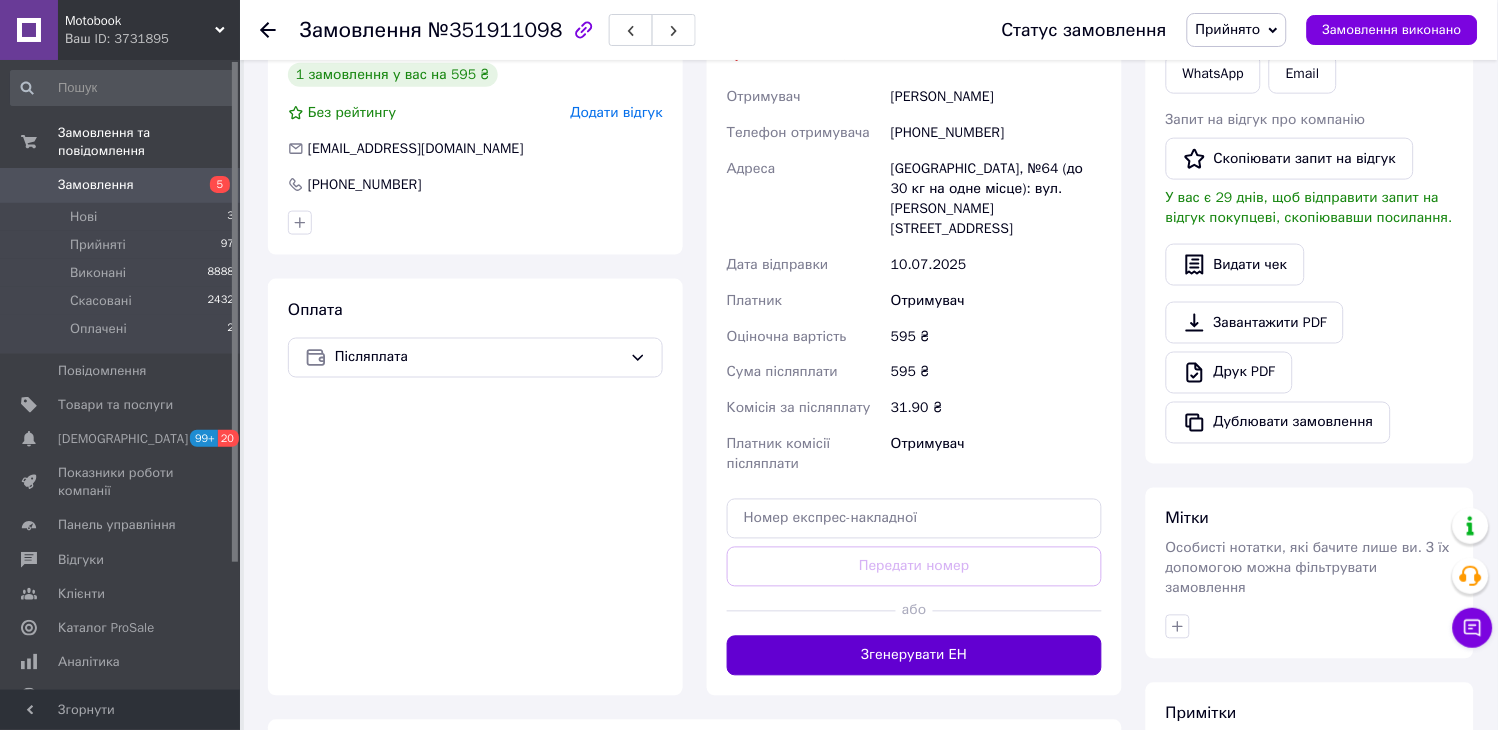 click on "Згенерувати ЕН" at bounding box center [914, 656] 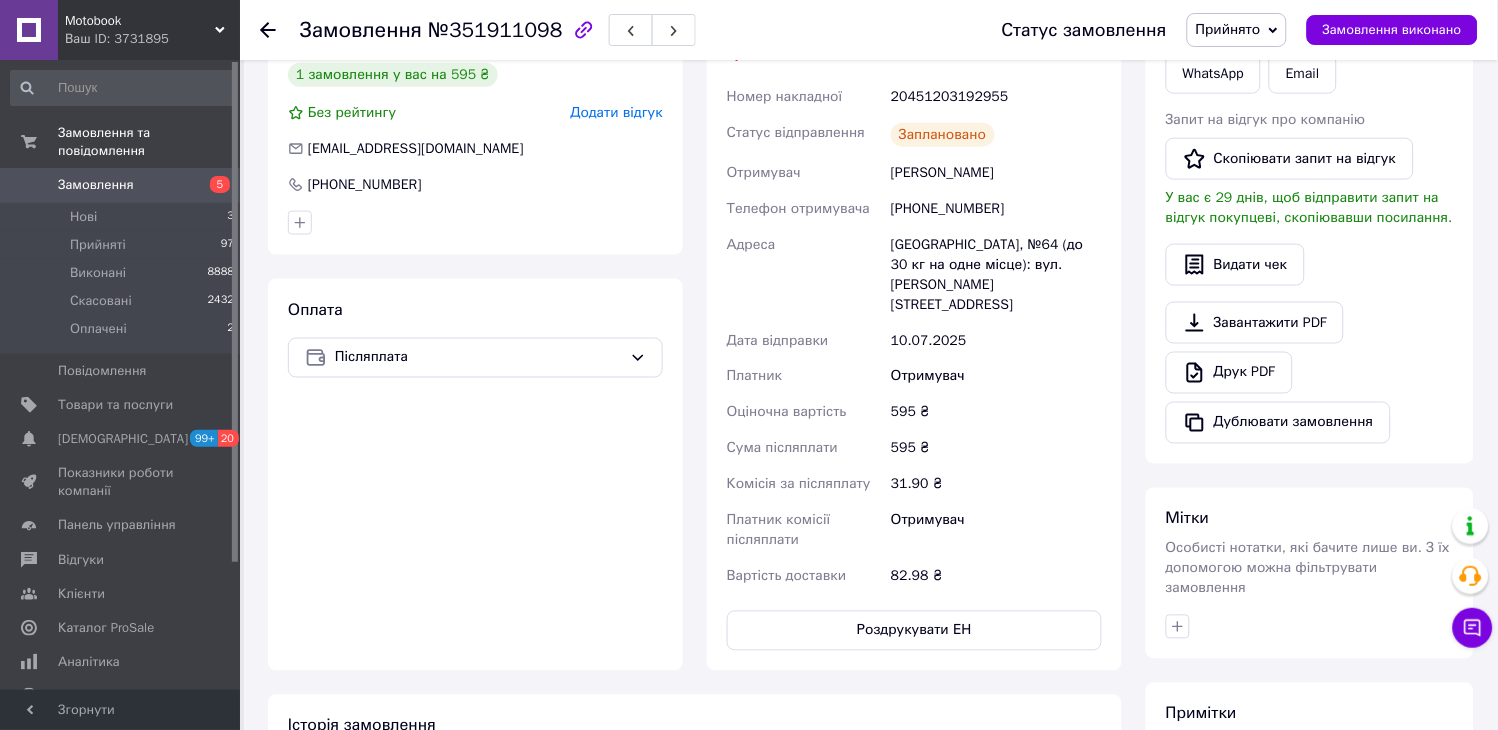 click 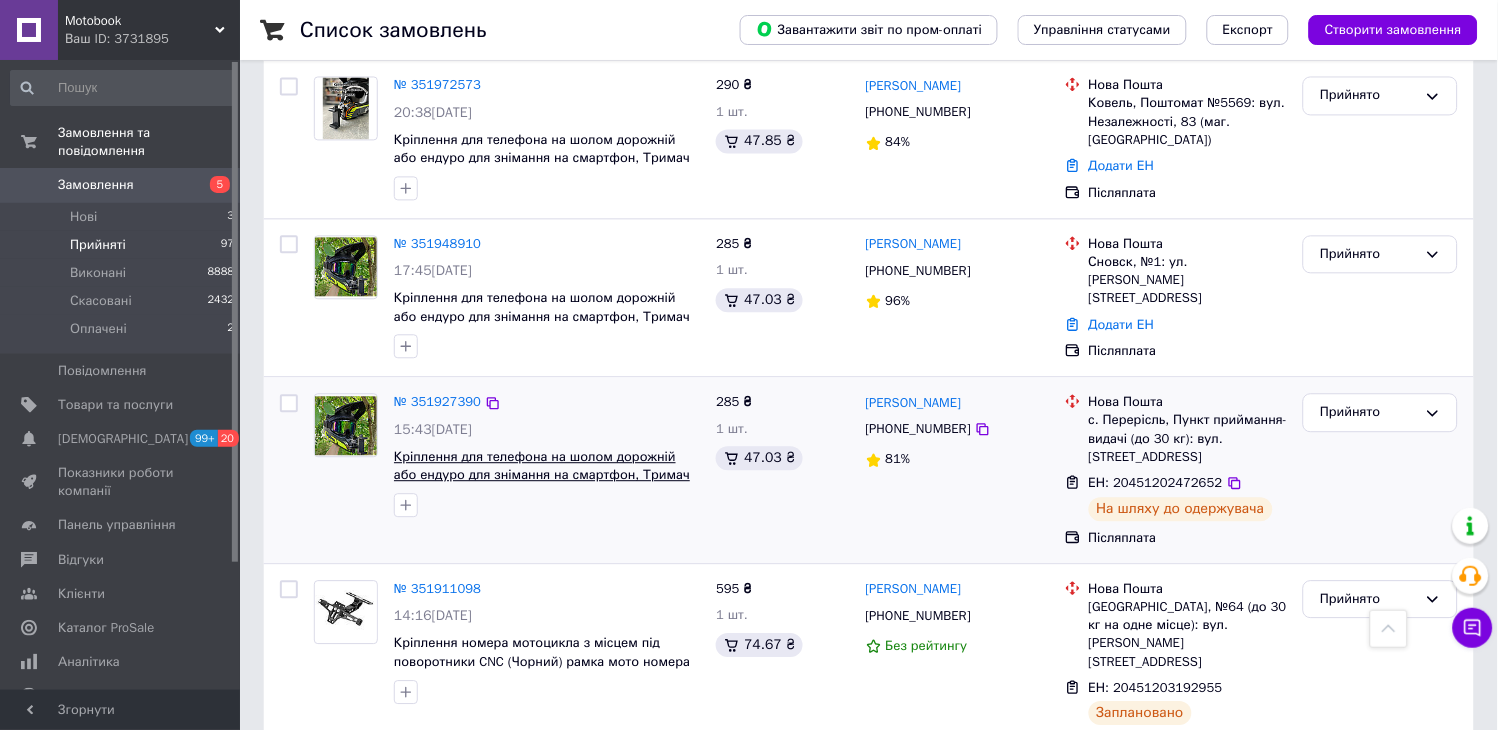 scroll, scrollTop: 2444, scrollLeft: 0, axis: vertical 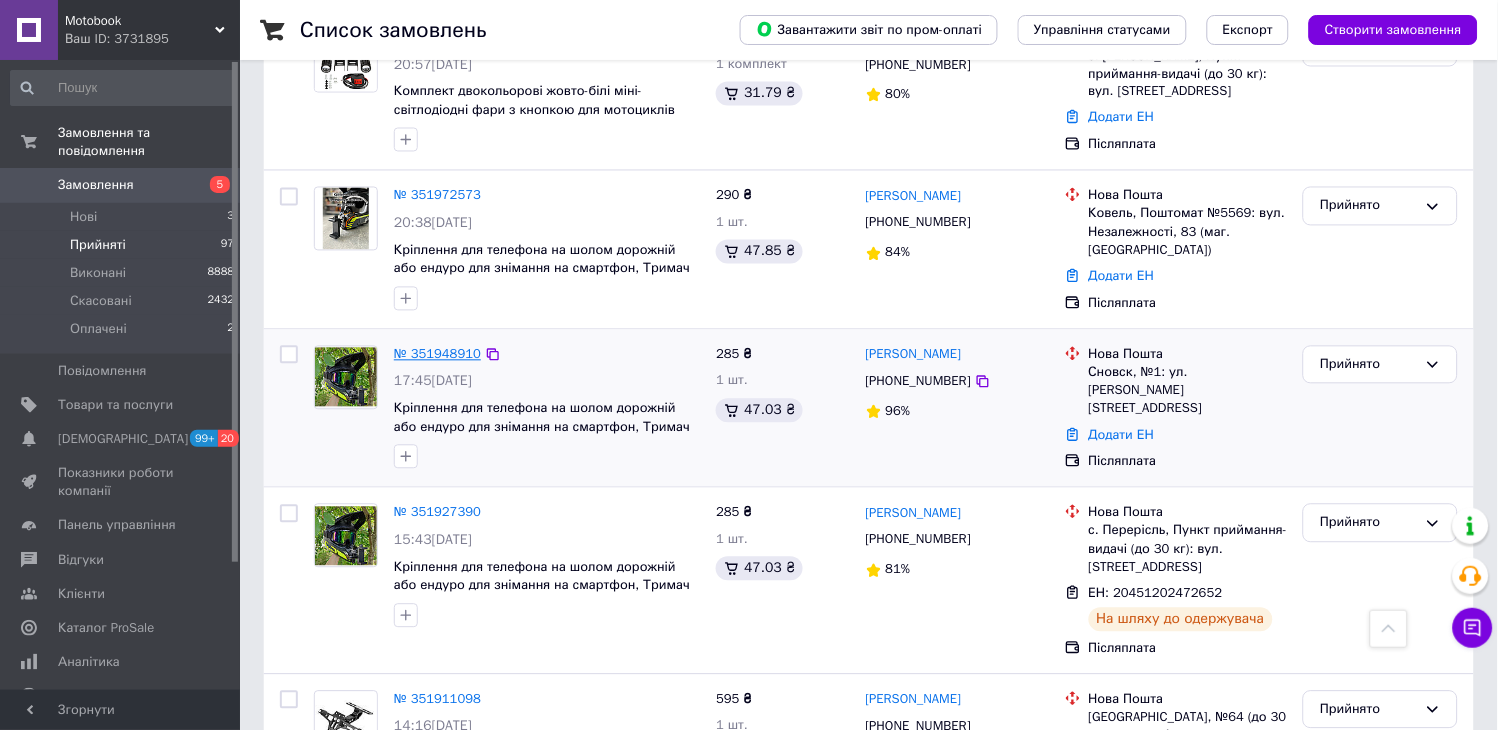 click on "№ 351948910" at bounding box center (437, 354) 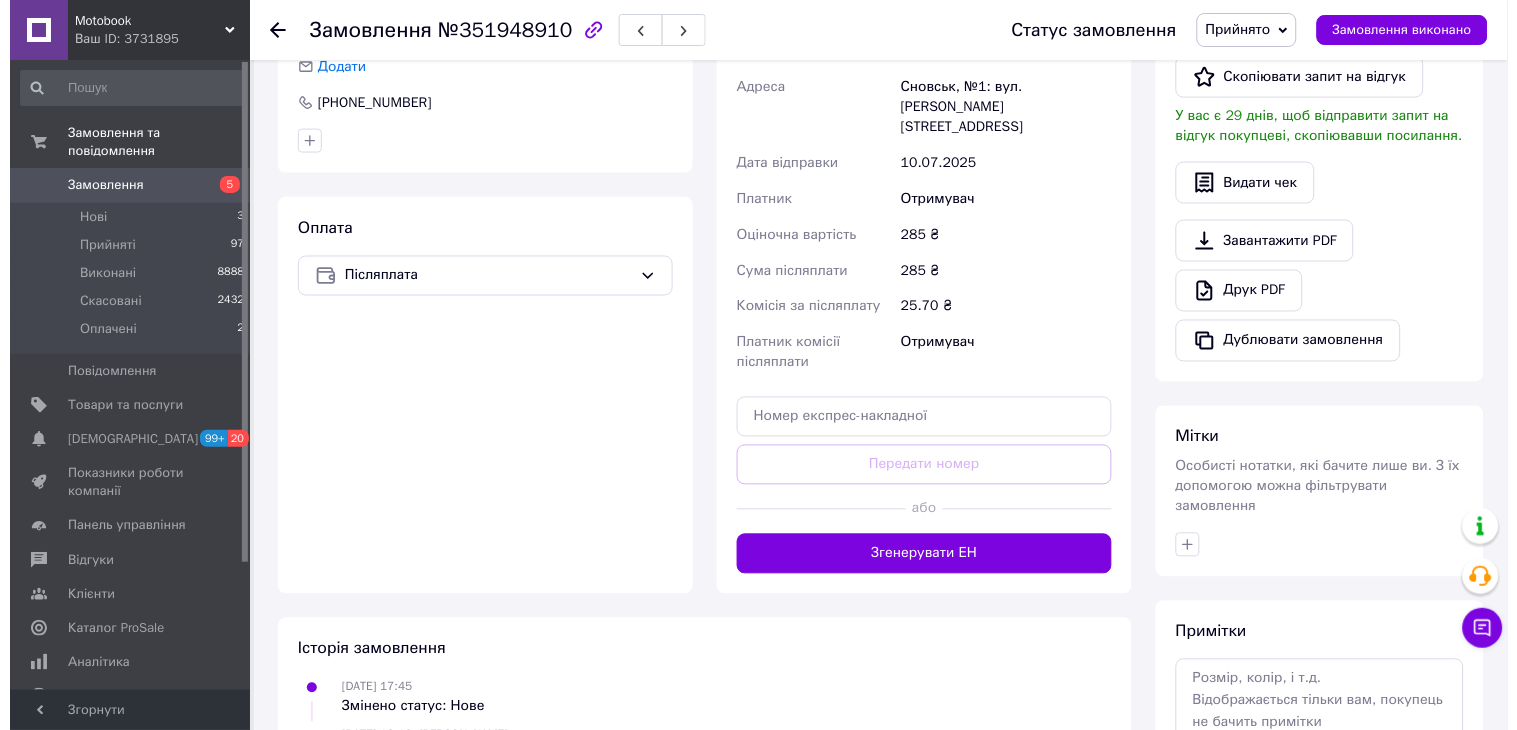 scroll, scrollTop: 150, scrollLeft: 0, axis: vertical 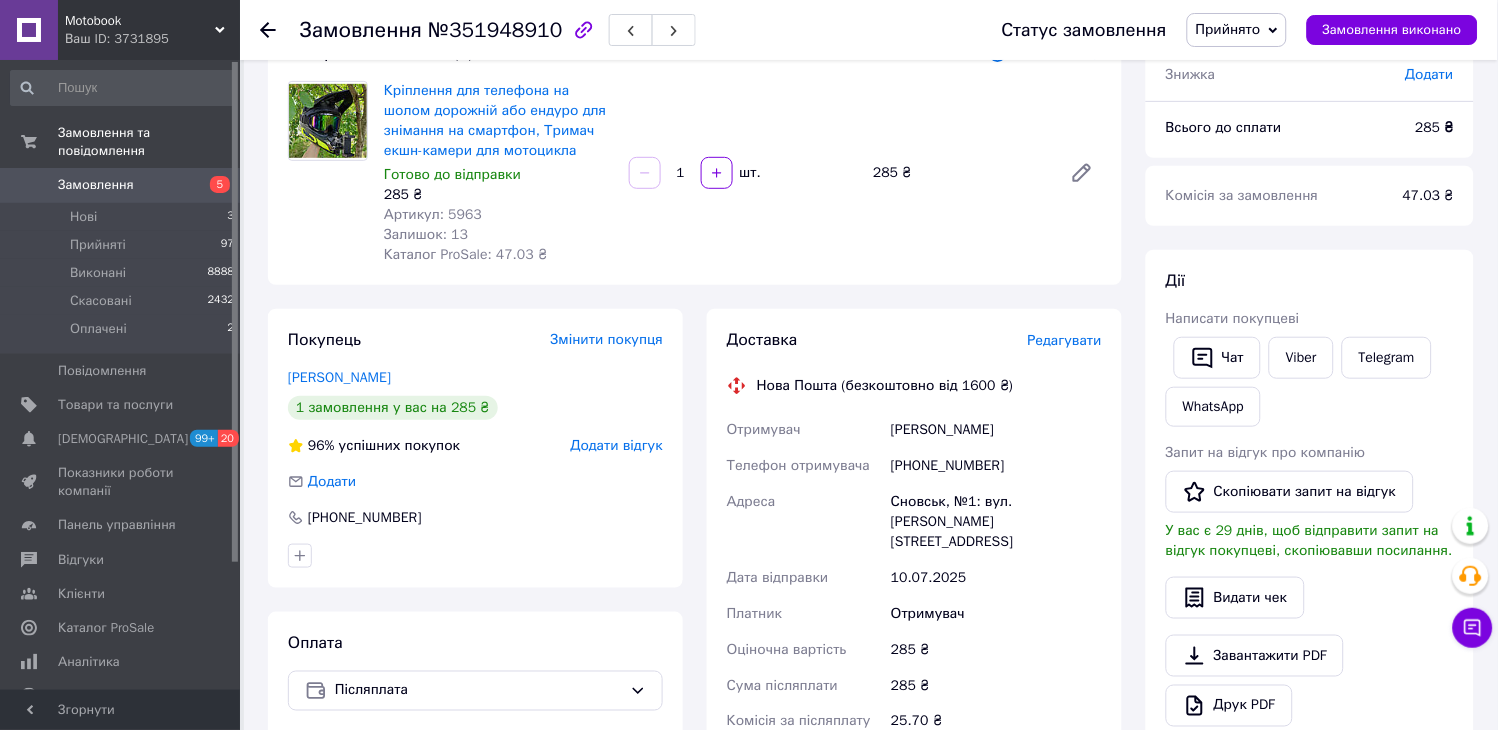 click on "Редагувати" at bounding box center (1065, 340) 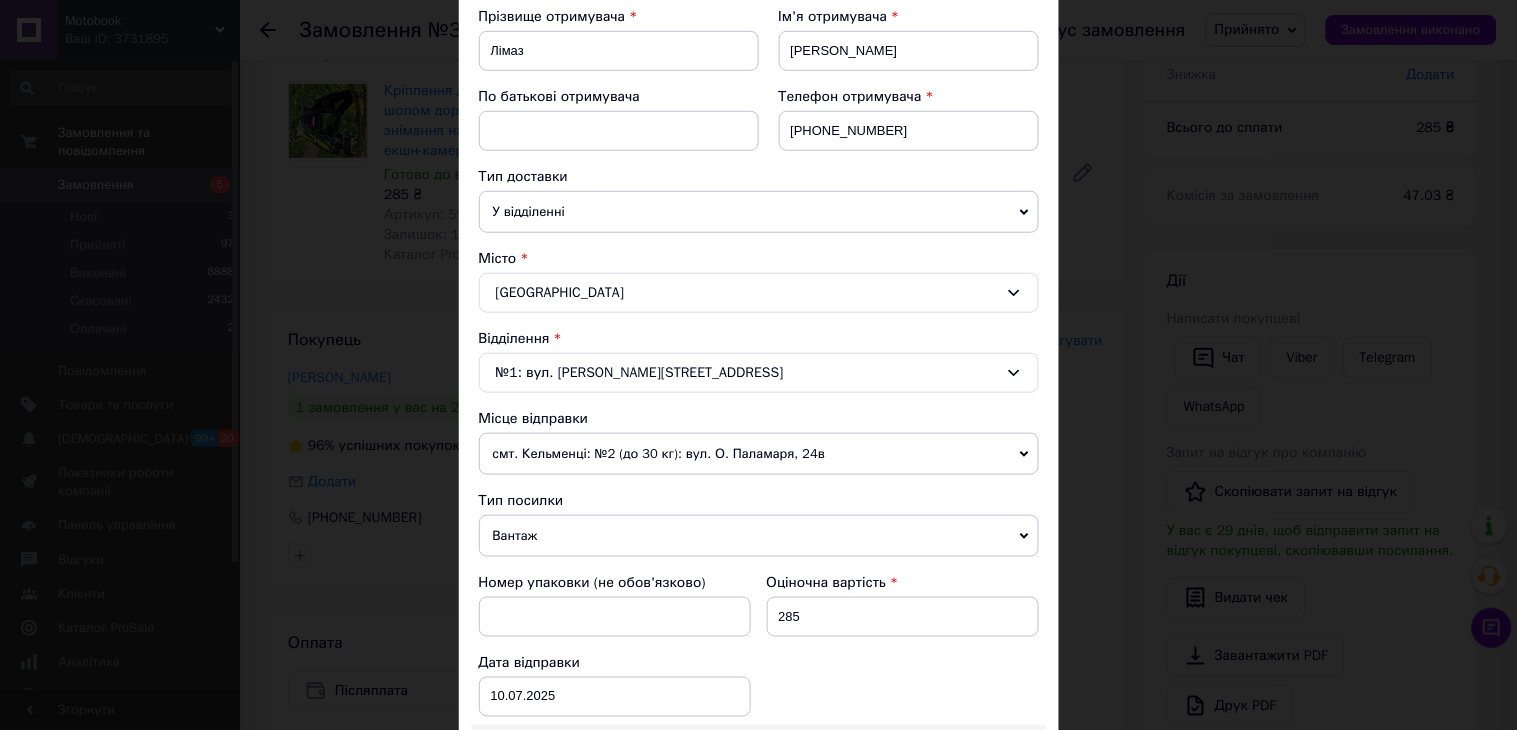 scroll, scrollTop: 333, scrollLeft: 0, axis: vertical 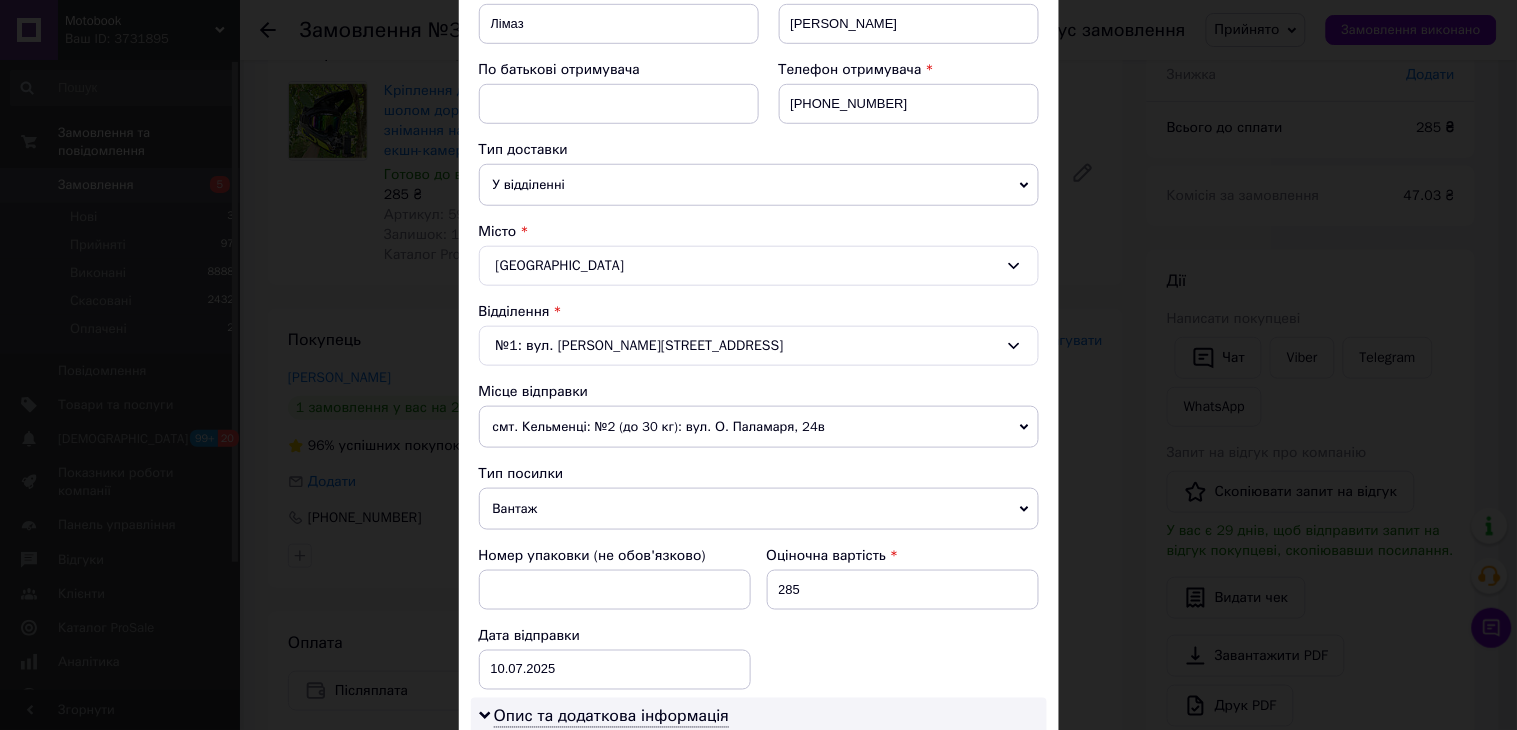 drag, startPoint x: 746, startPoint y: 503, endPoint x: 731, endPoint y: 503, distance: 15 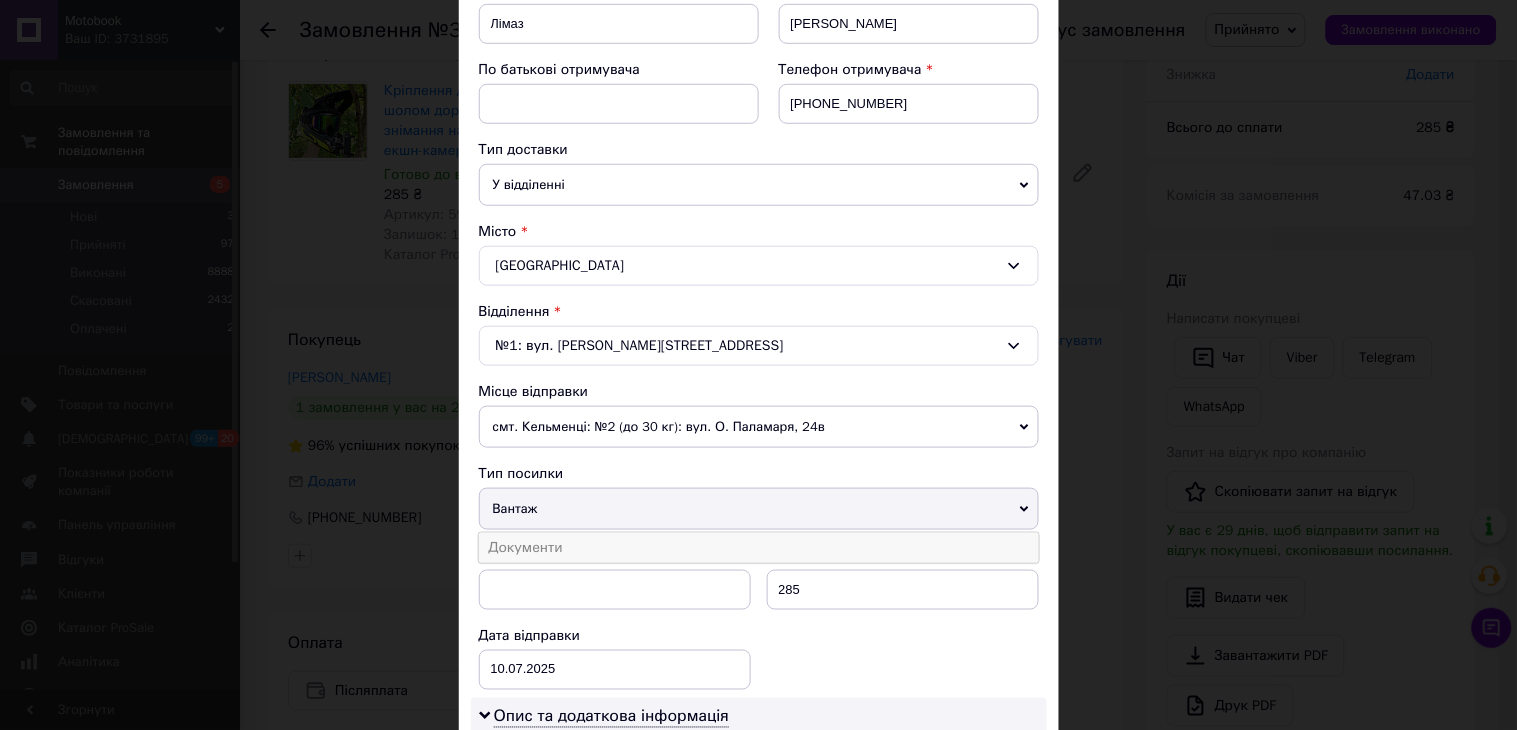 click on "Документи" at bounding box center (759, 548) 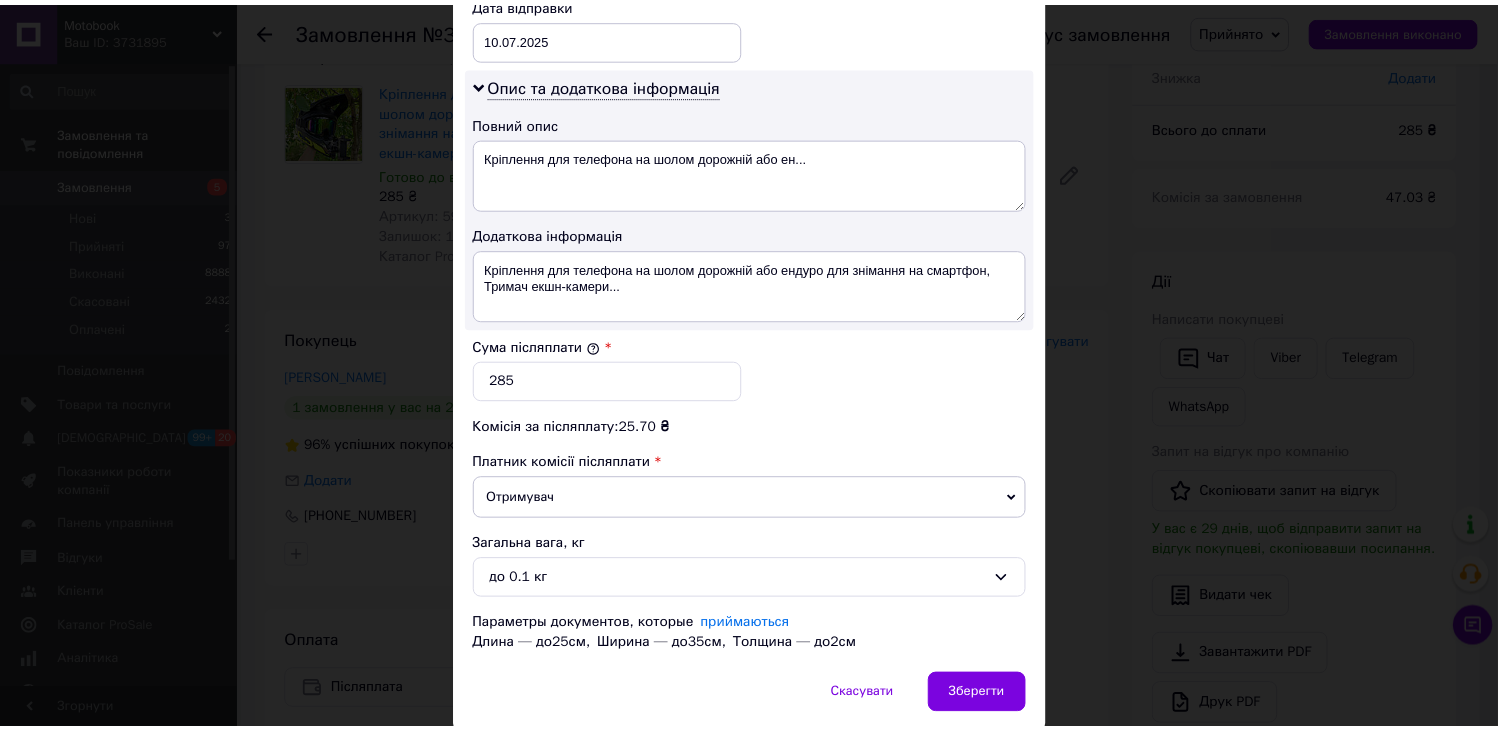 scroll, scrollTop: 1000, scrollLeft: 0, axis: vertical 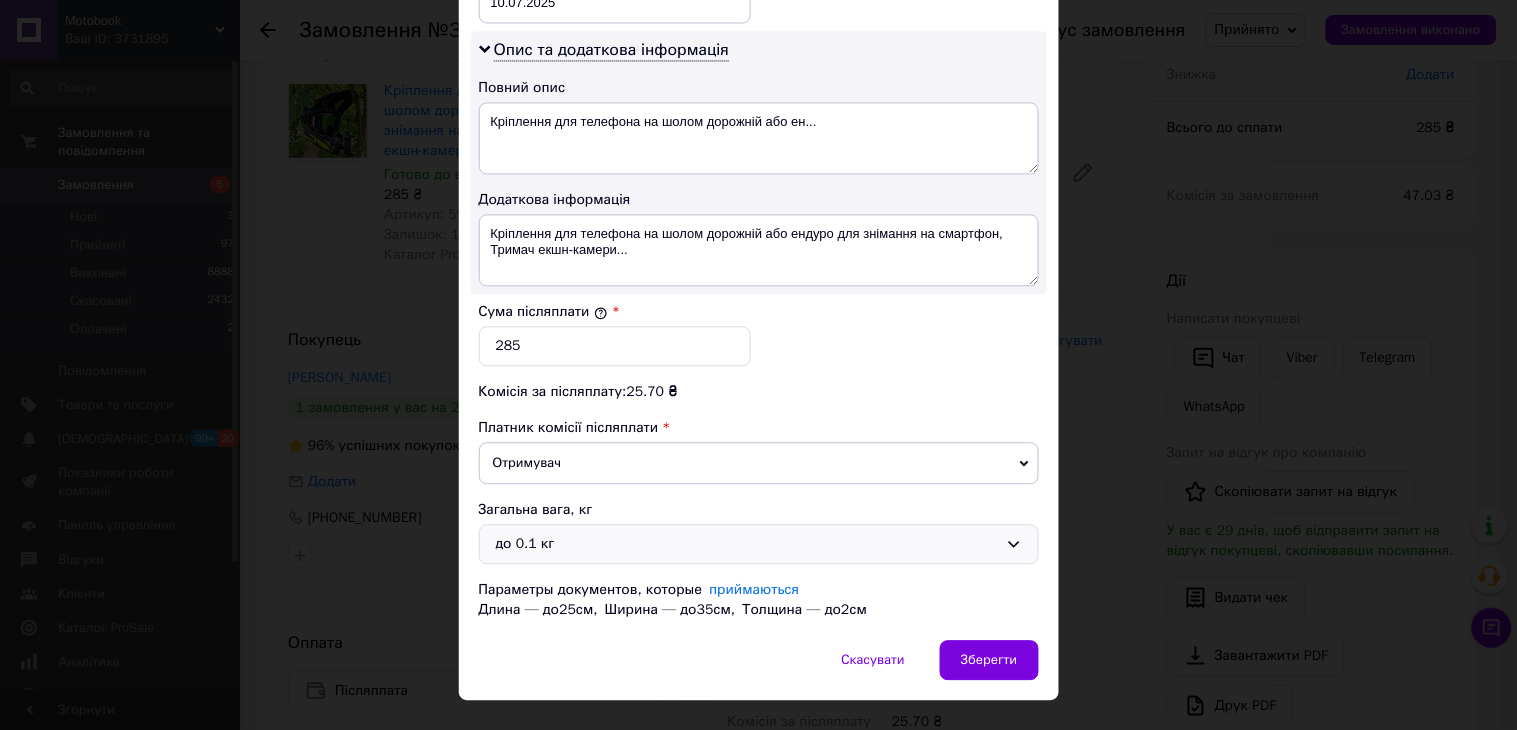 click on "до 0.1 кг" at bounding box center [747, 544] 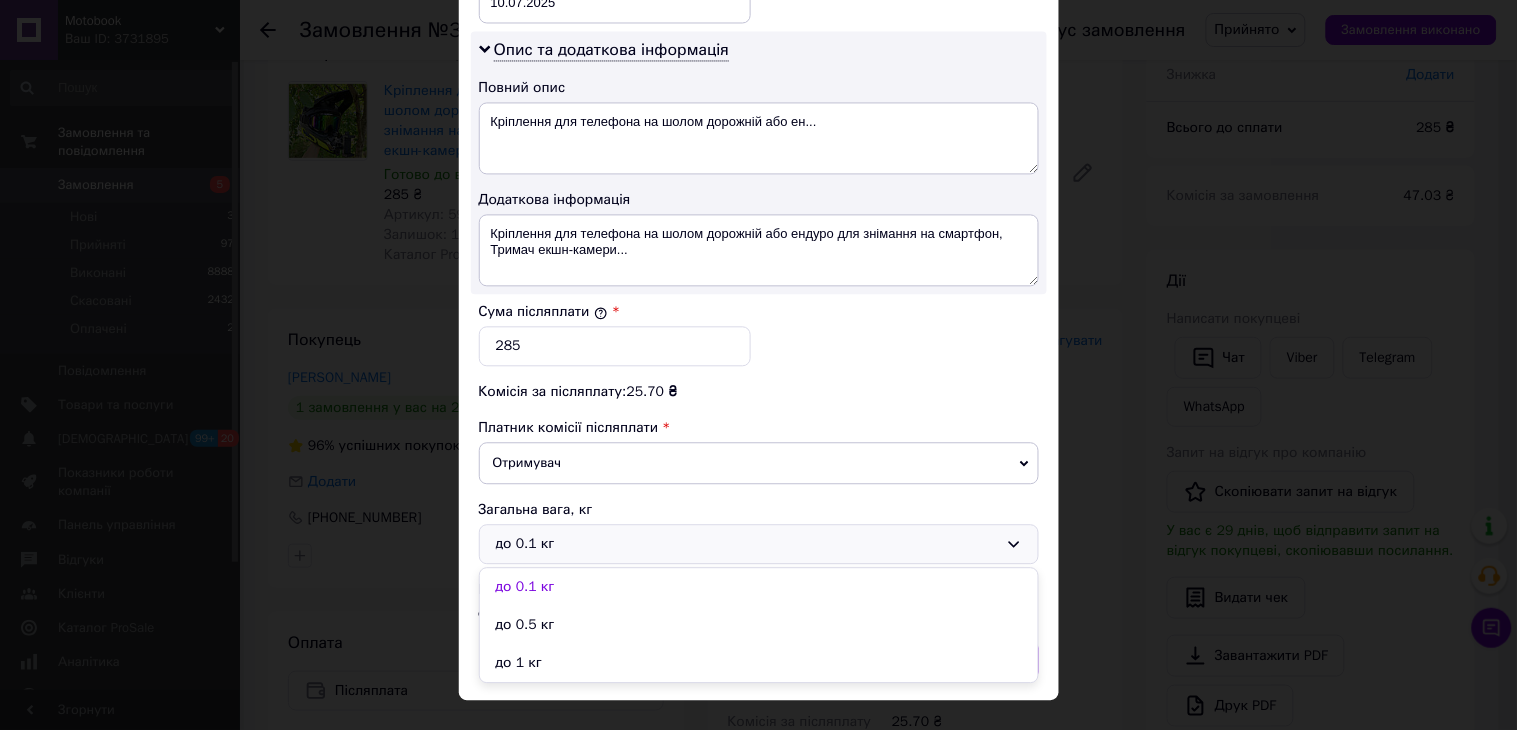 drag, startPoint x: 537, startPoint y: 623, endPoint x: 774, endPoint y: 688, distance: 245.7519 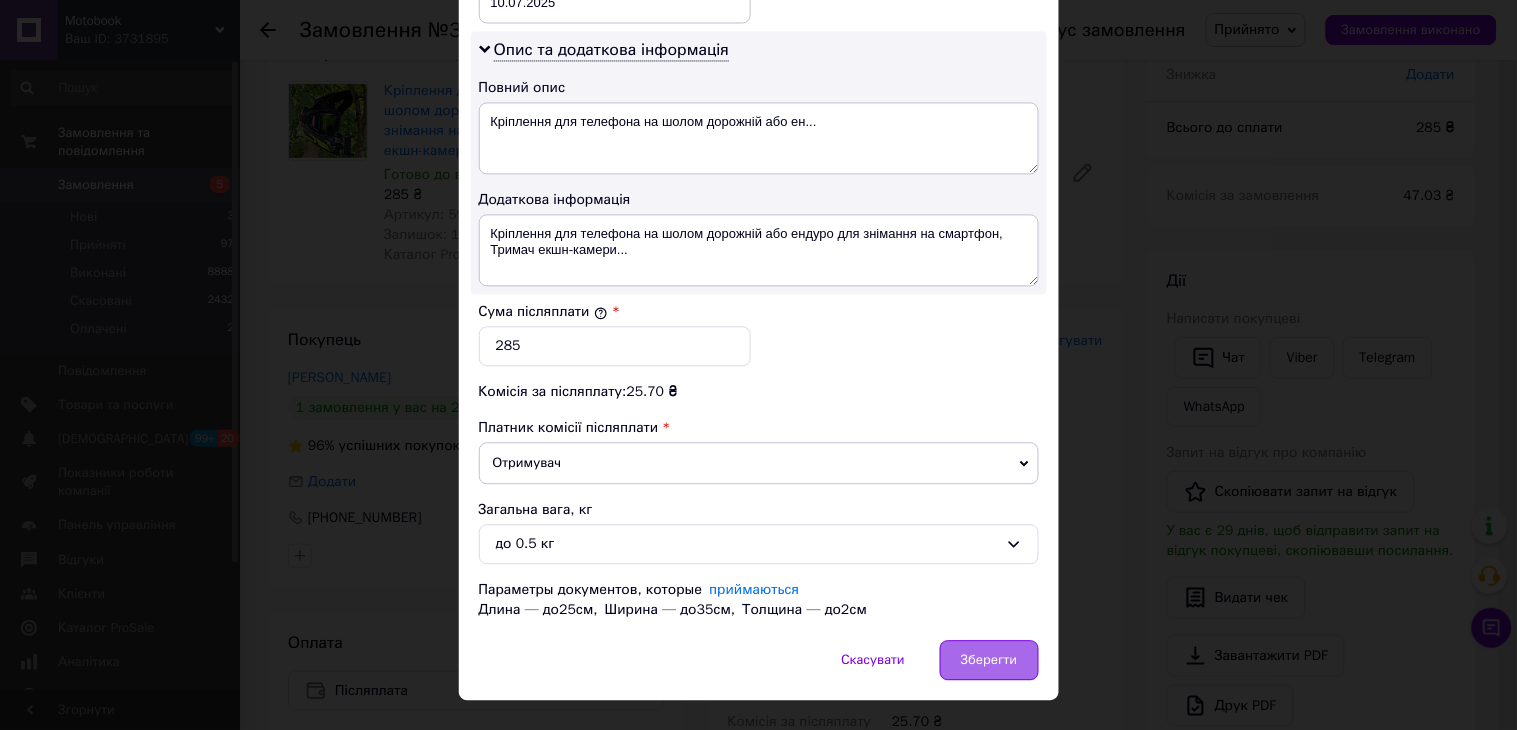 click on "Зберегти" at bounding box center [989, 660] 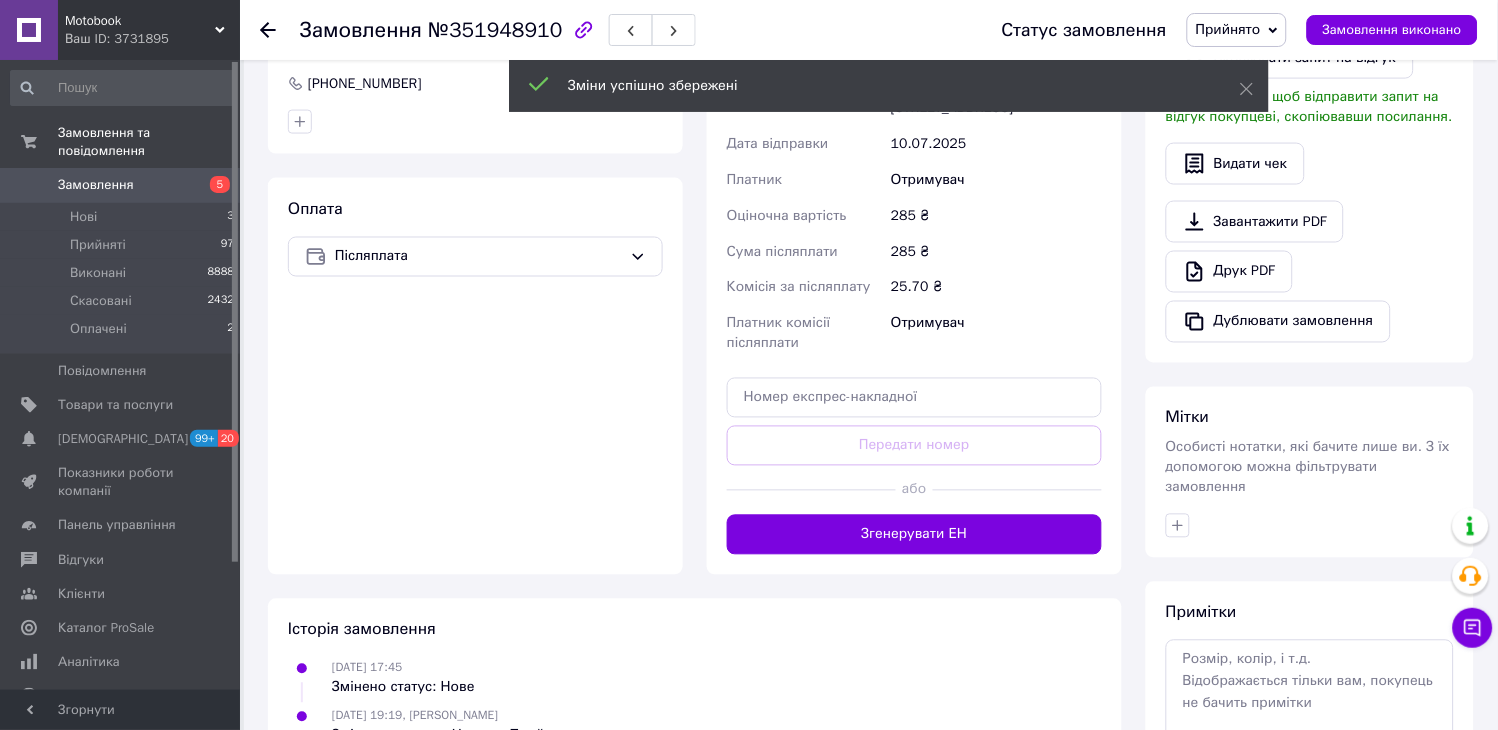 scroll, scrollTop: 594, scrollLeft: 0, axis: vertical 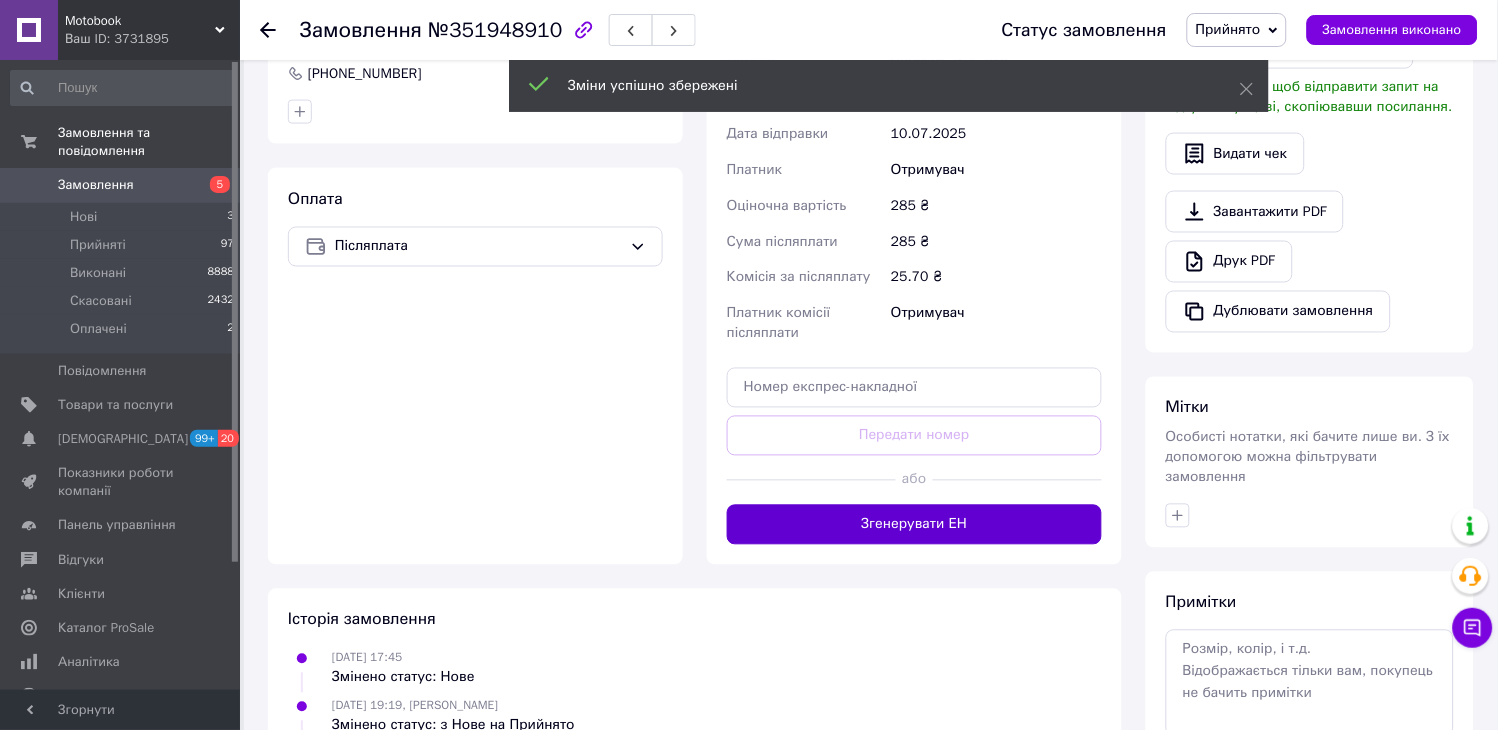 click on "Згенерувати ЕН" at bounding box center [914, 525] 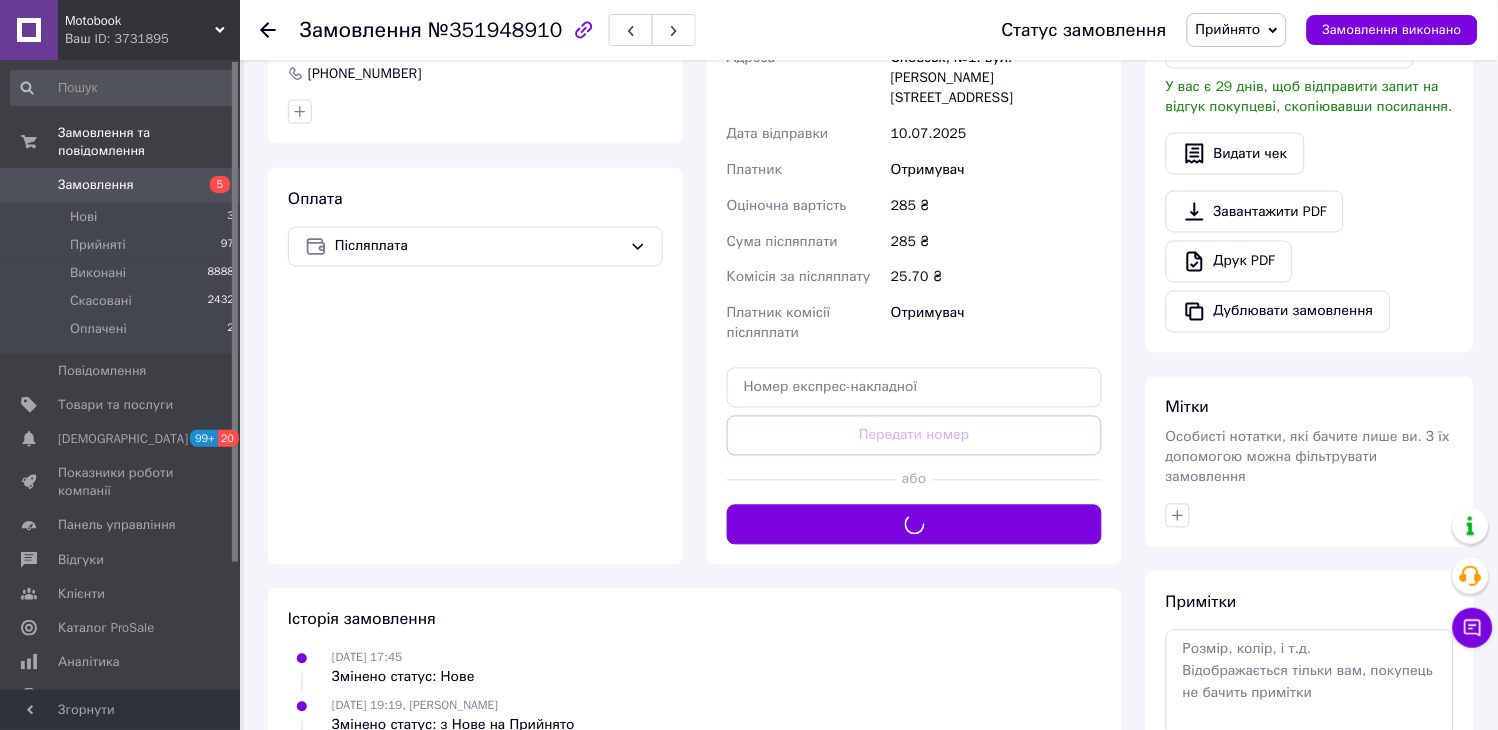 scroll, scrollTop: 150, scrollLeft: 0, axis: vertical 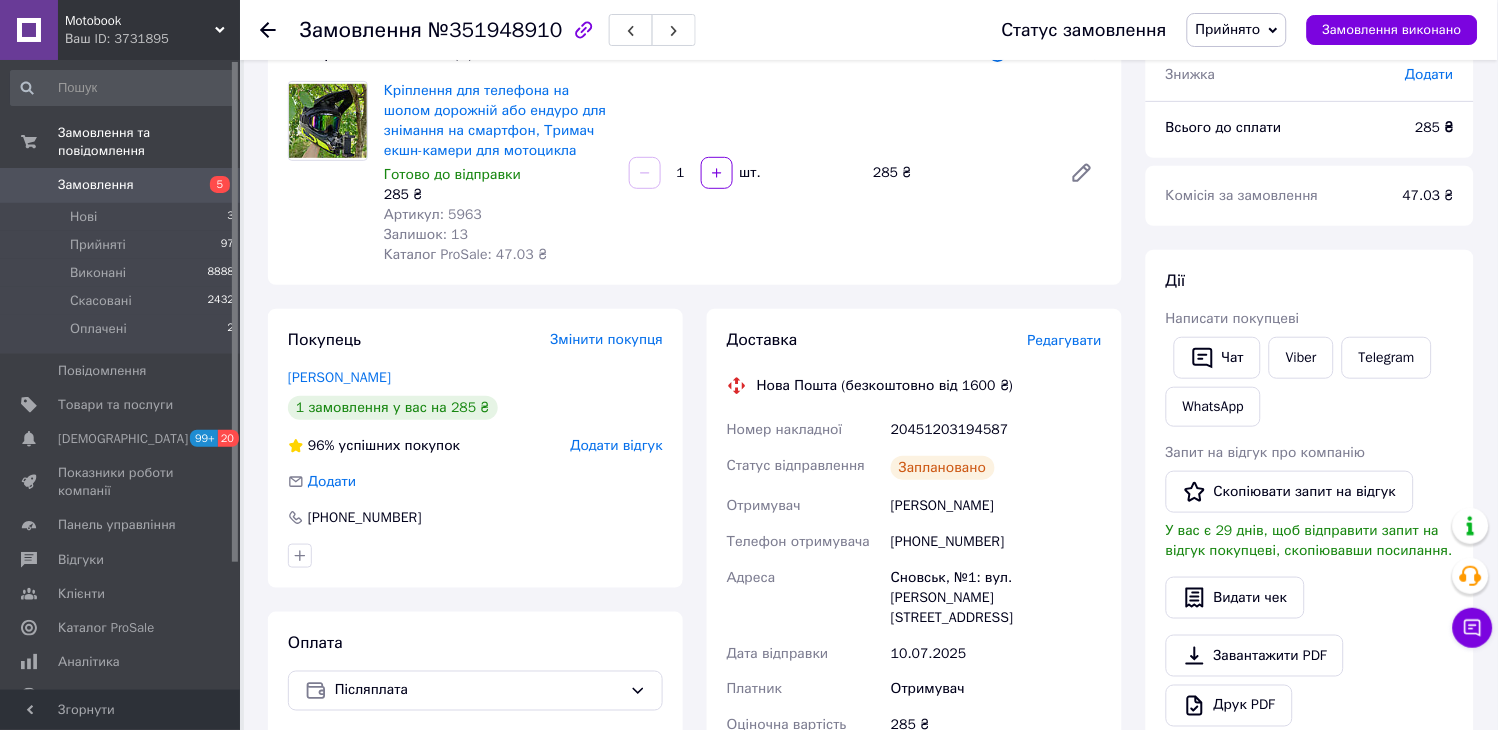click 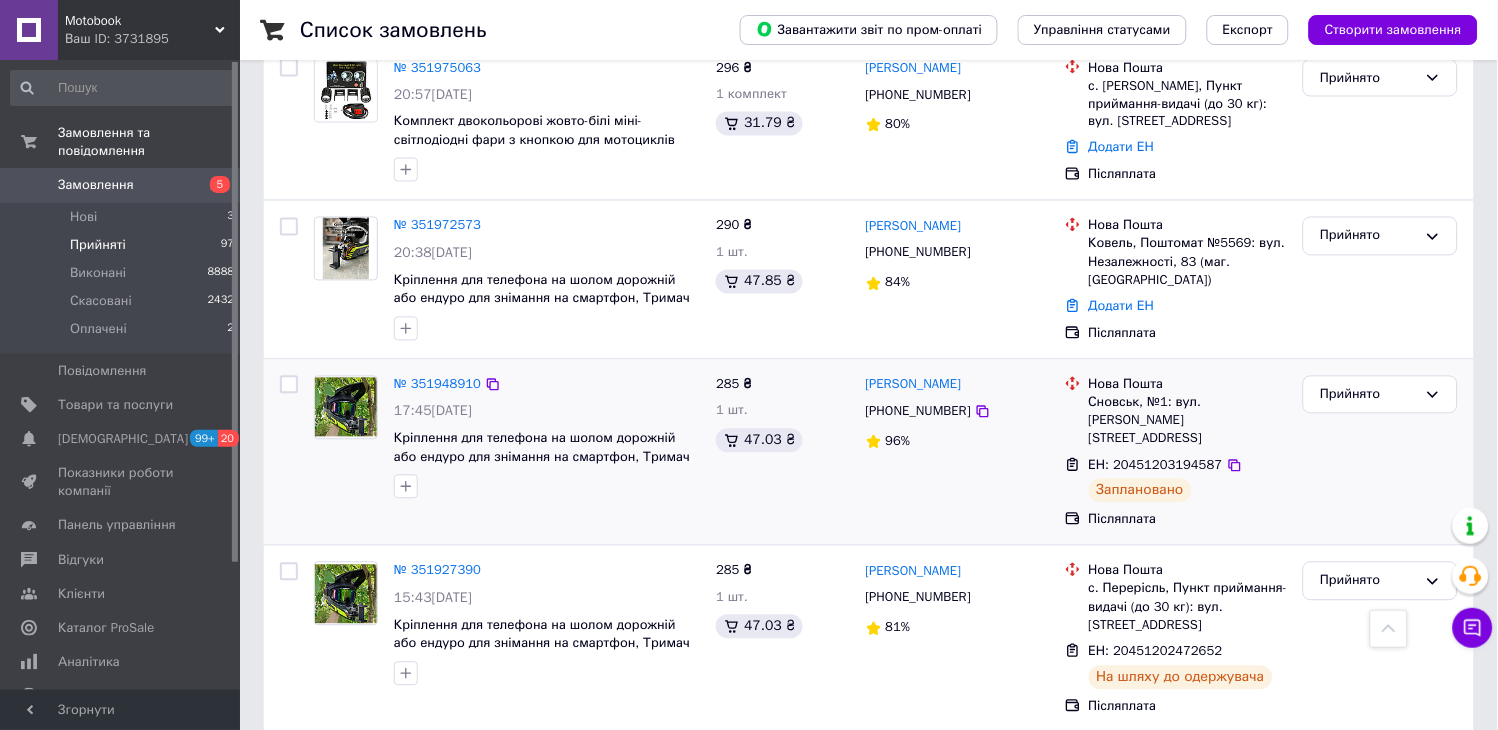 scroll, scrollTop: 2375, scrollLeft: 0, axis: vertical 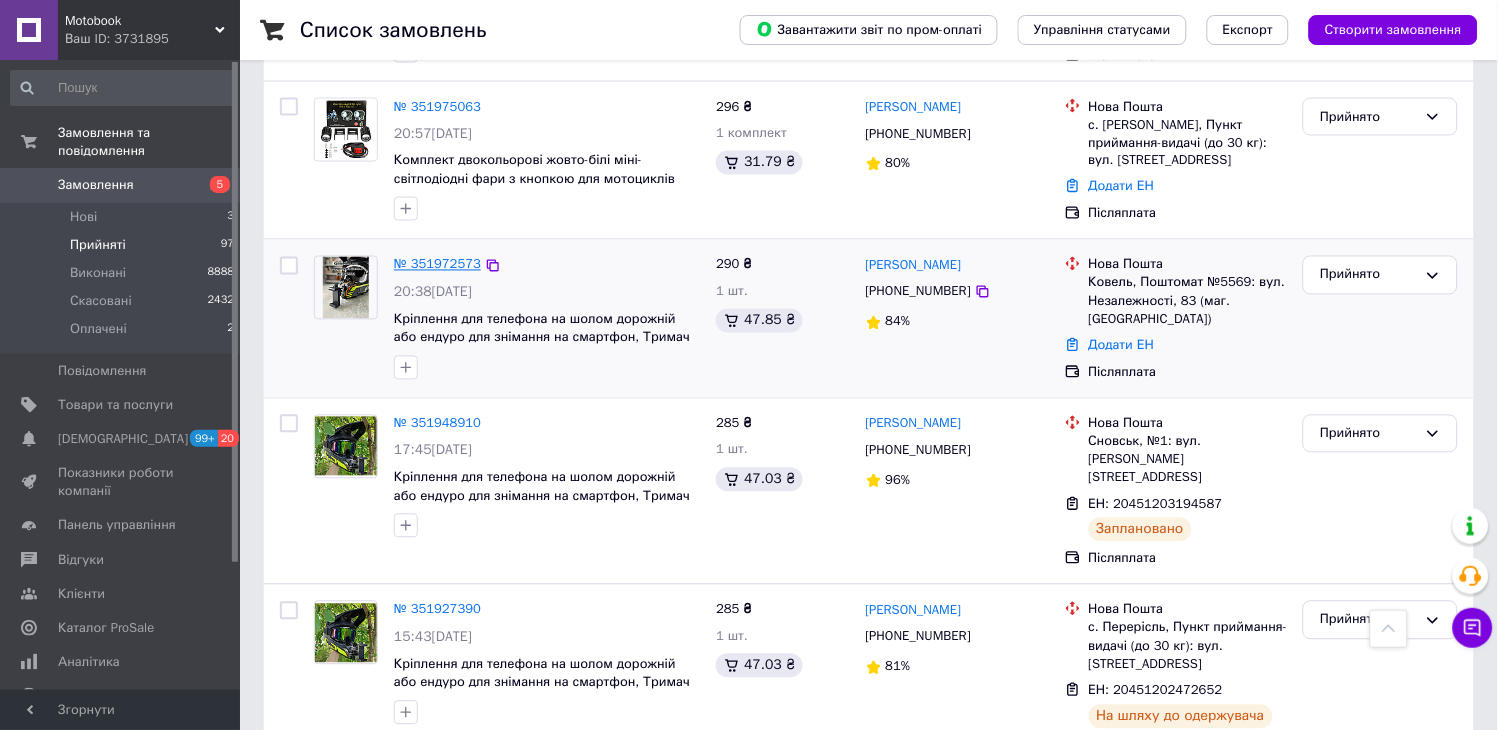 click on "№ 351972573" at bounding box center [437, 264] 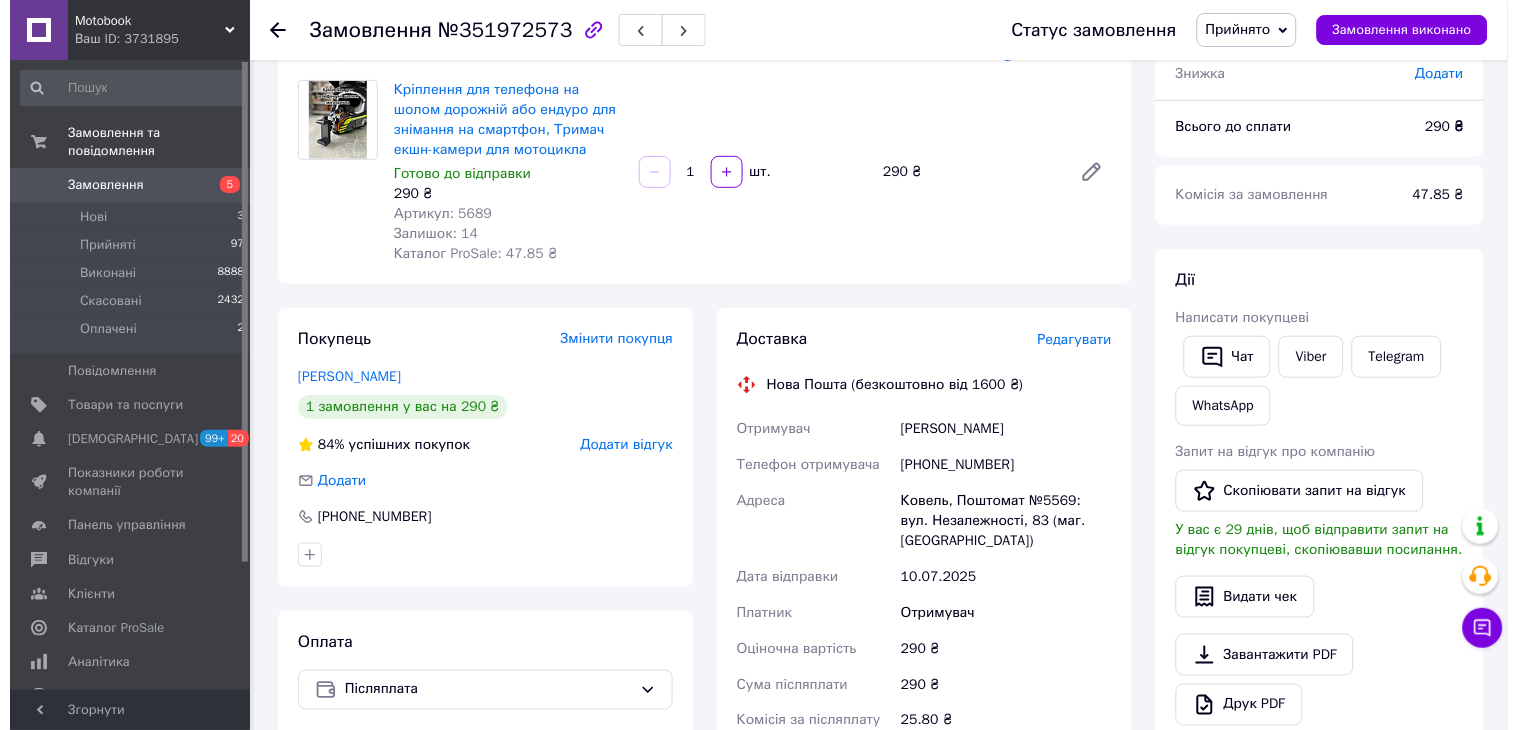 scroll, scrollTop: 150, scrollLeft: 0, axis: vertical 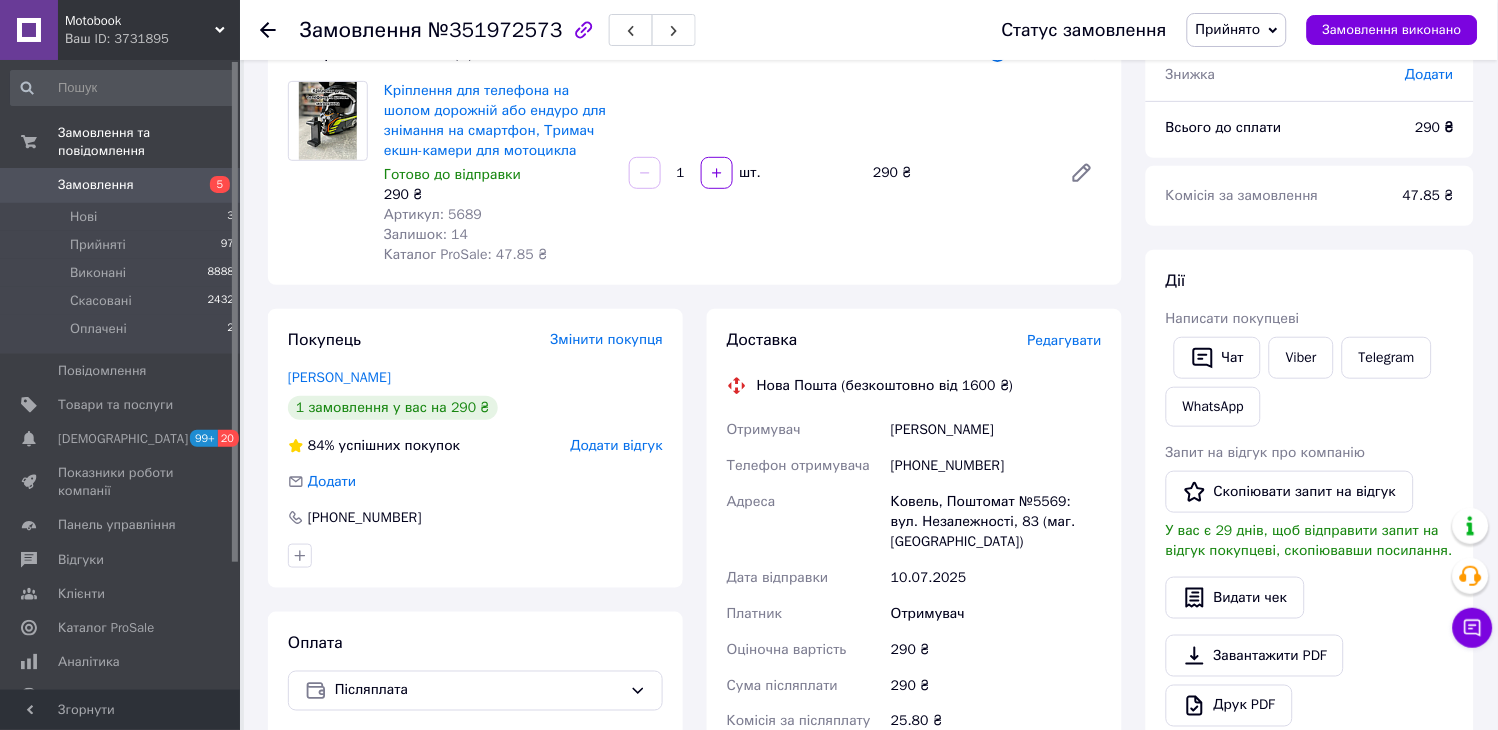 click on "Редагувати" at bounding box center (1065, 340) 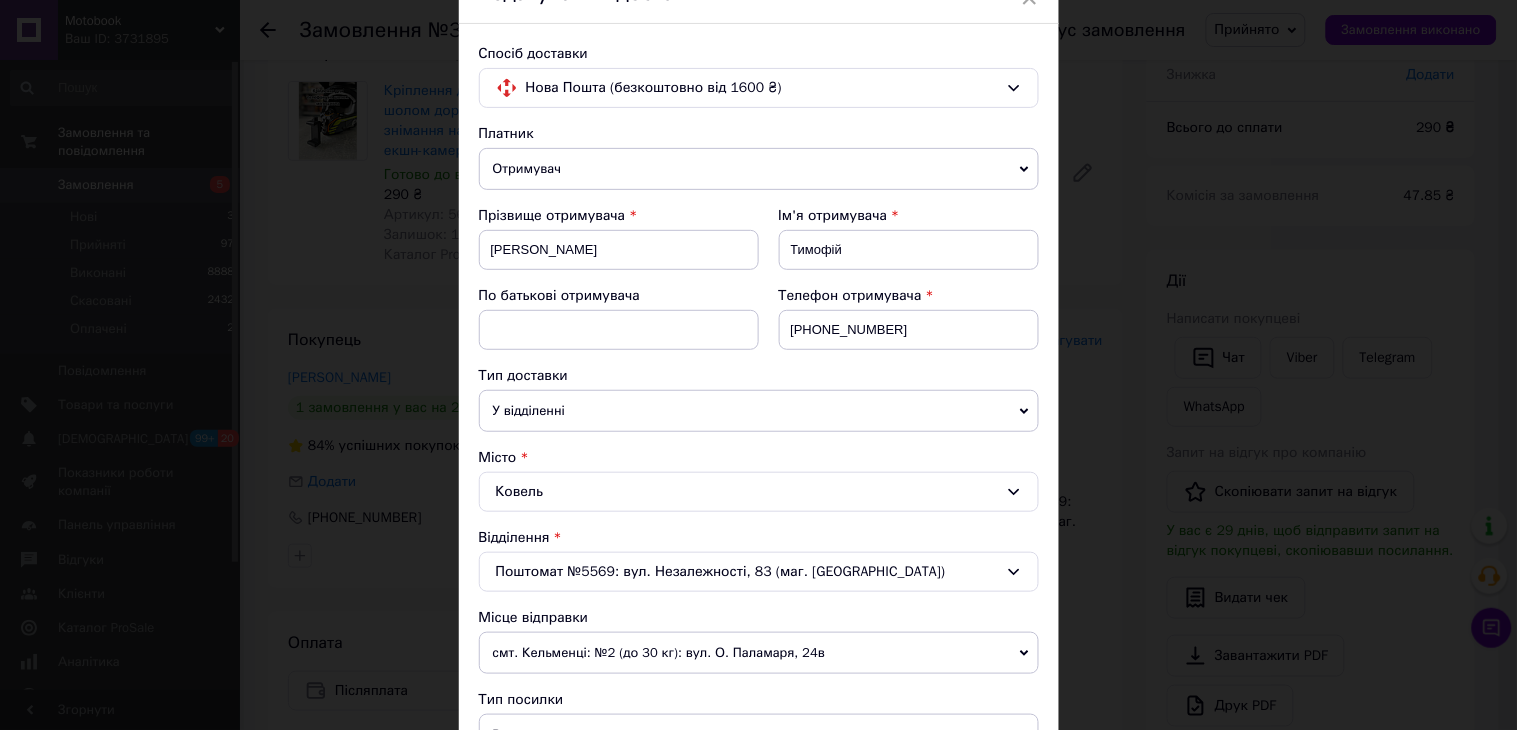 scroll, scrollTop: 555, scrollLeft: 0, axis: vertical 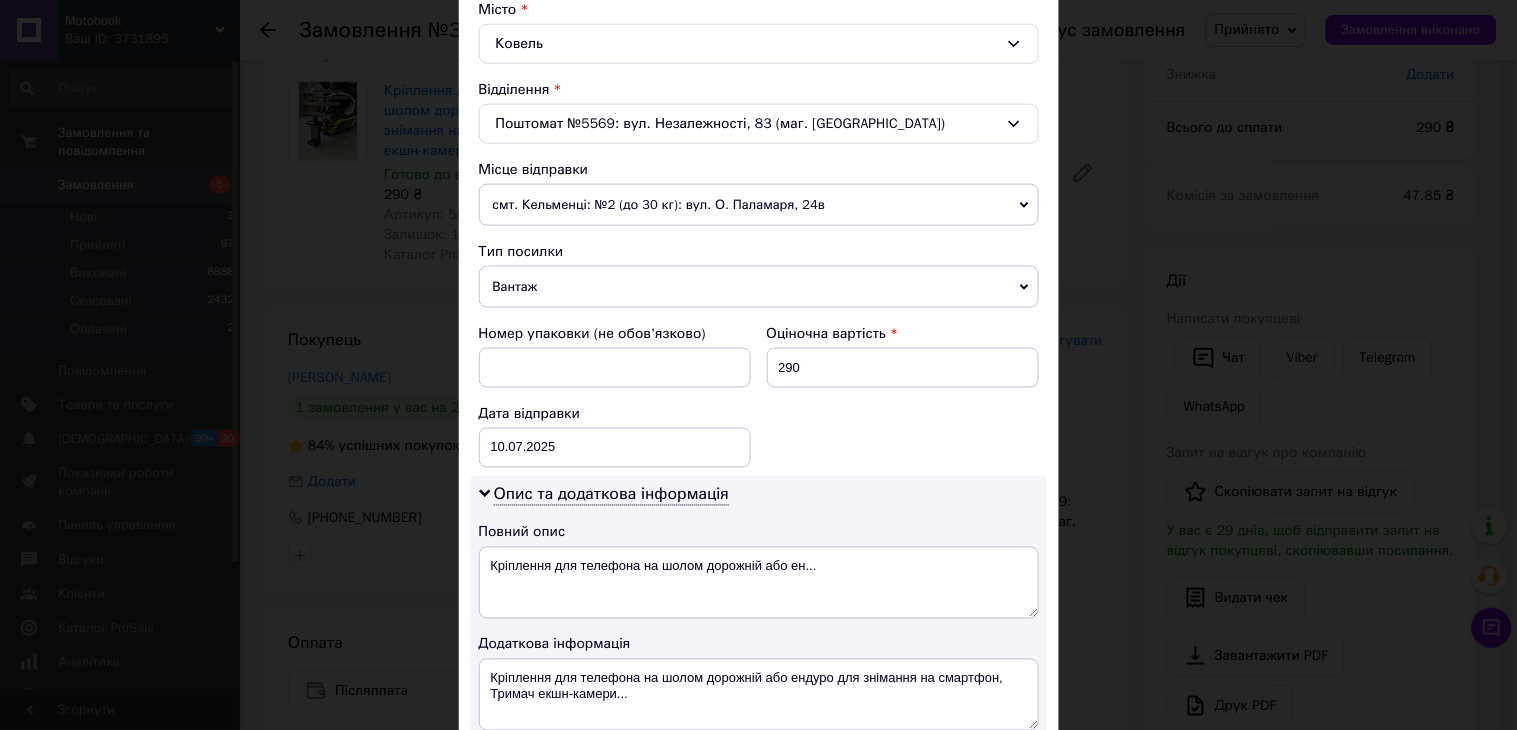 drag, startPoint x: 840, startPoint y: 282, endPoint x: 797, endPoint y: 291, distance: 43.931767 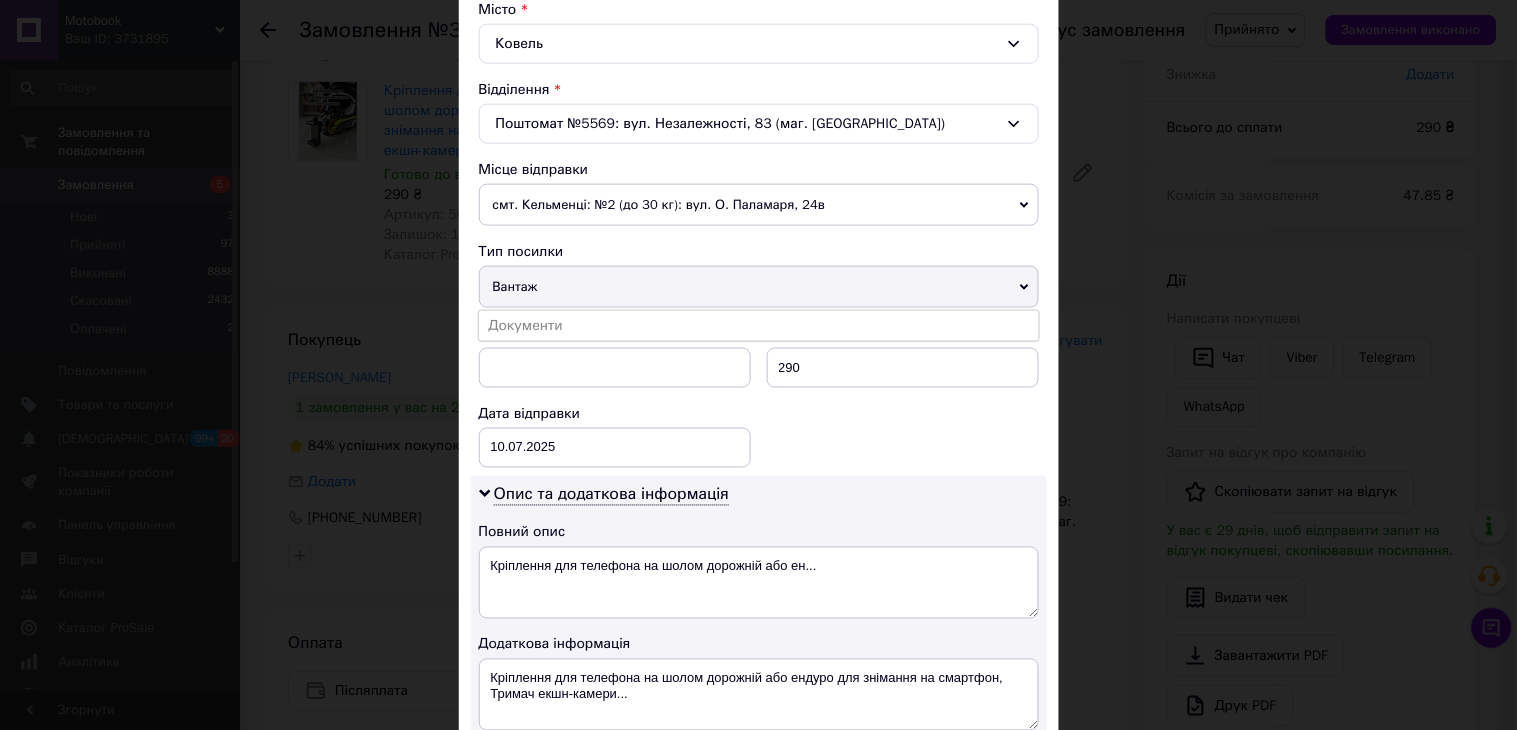drag, startPoint x: 512, startPoint y: 325, endPoint x: 545, endPoint y: 401, distance: 82.85529 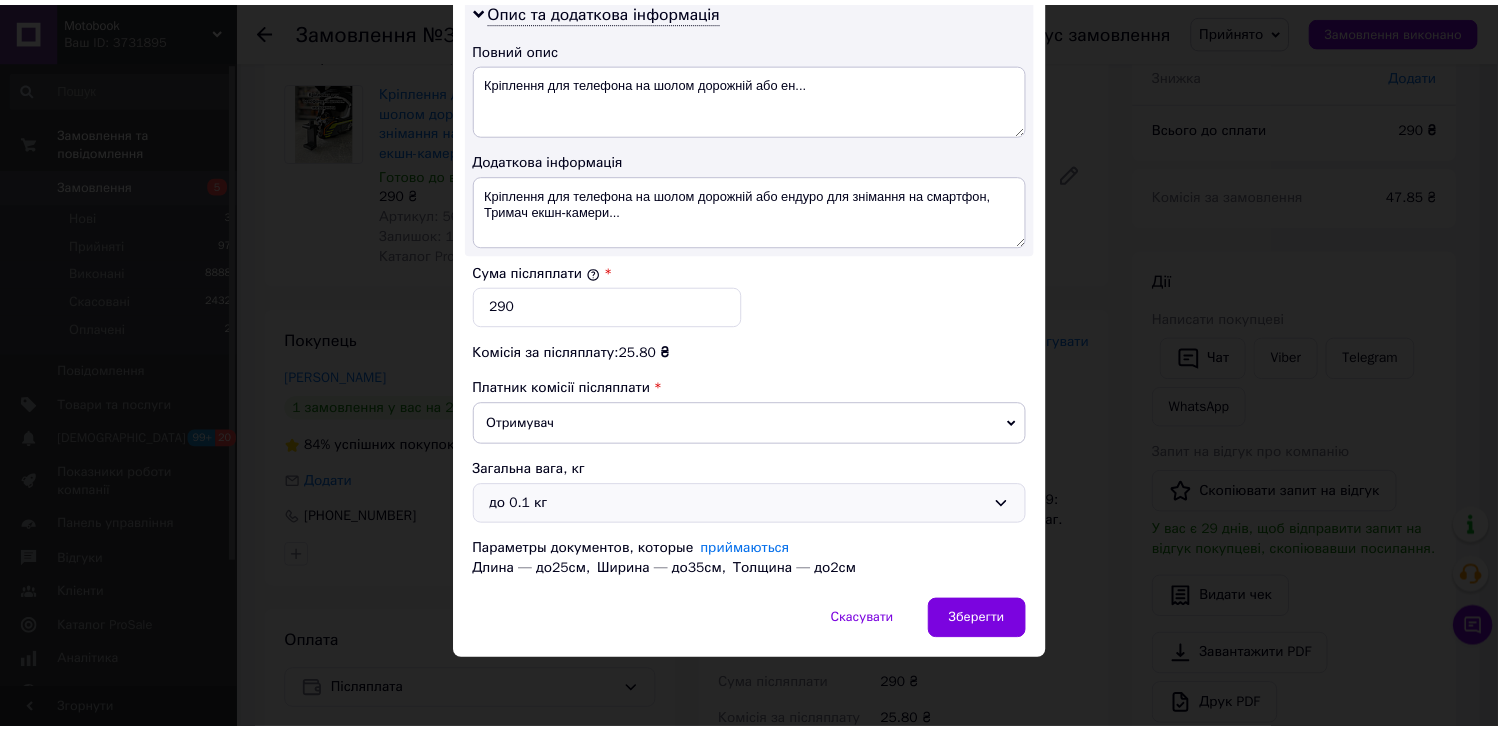 scroll, scrollTop: 1043, scrollLeft: 0, axis: vertical 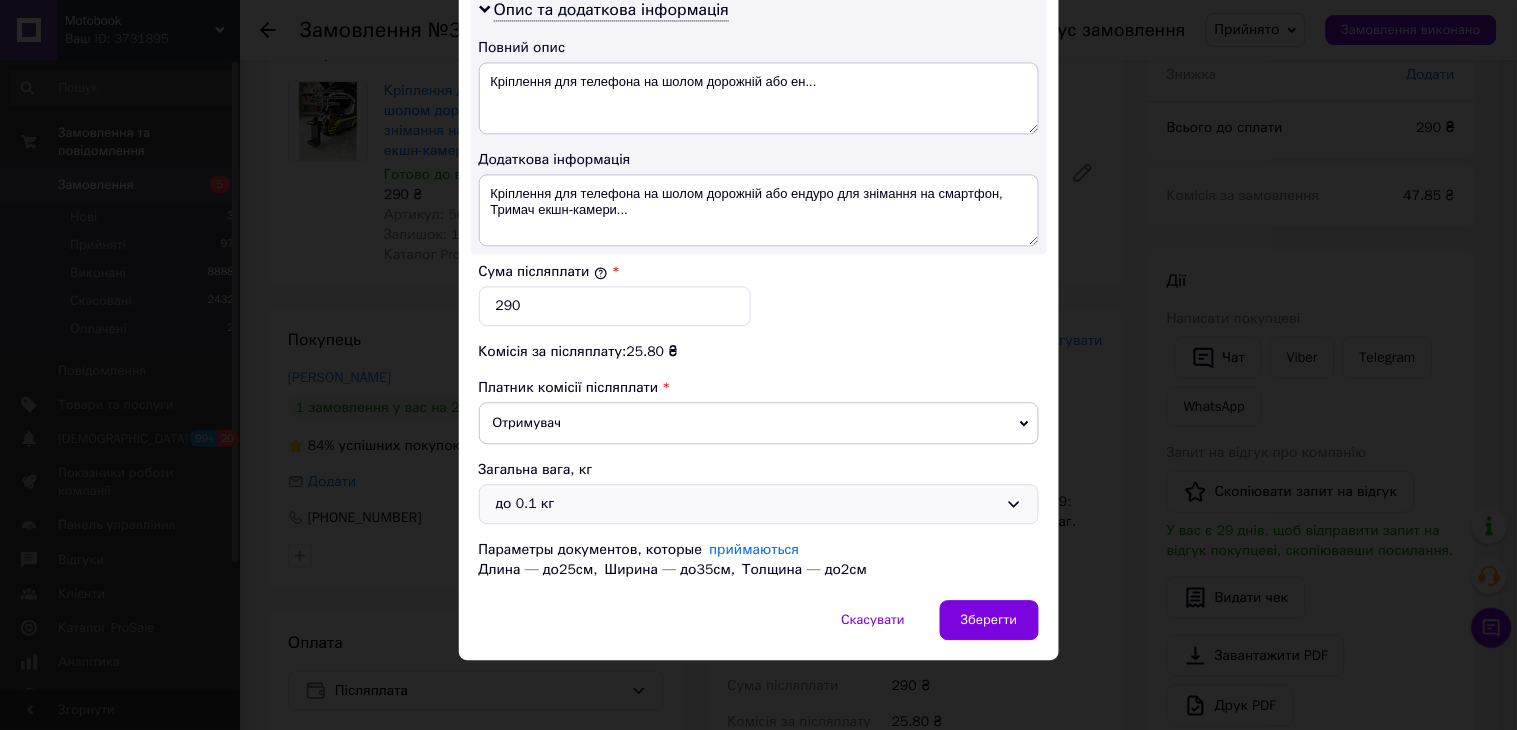 click on "до 0.1 кг" at bounding box center [747, 504] 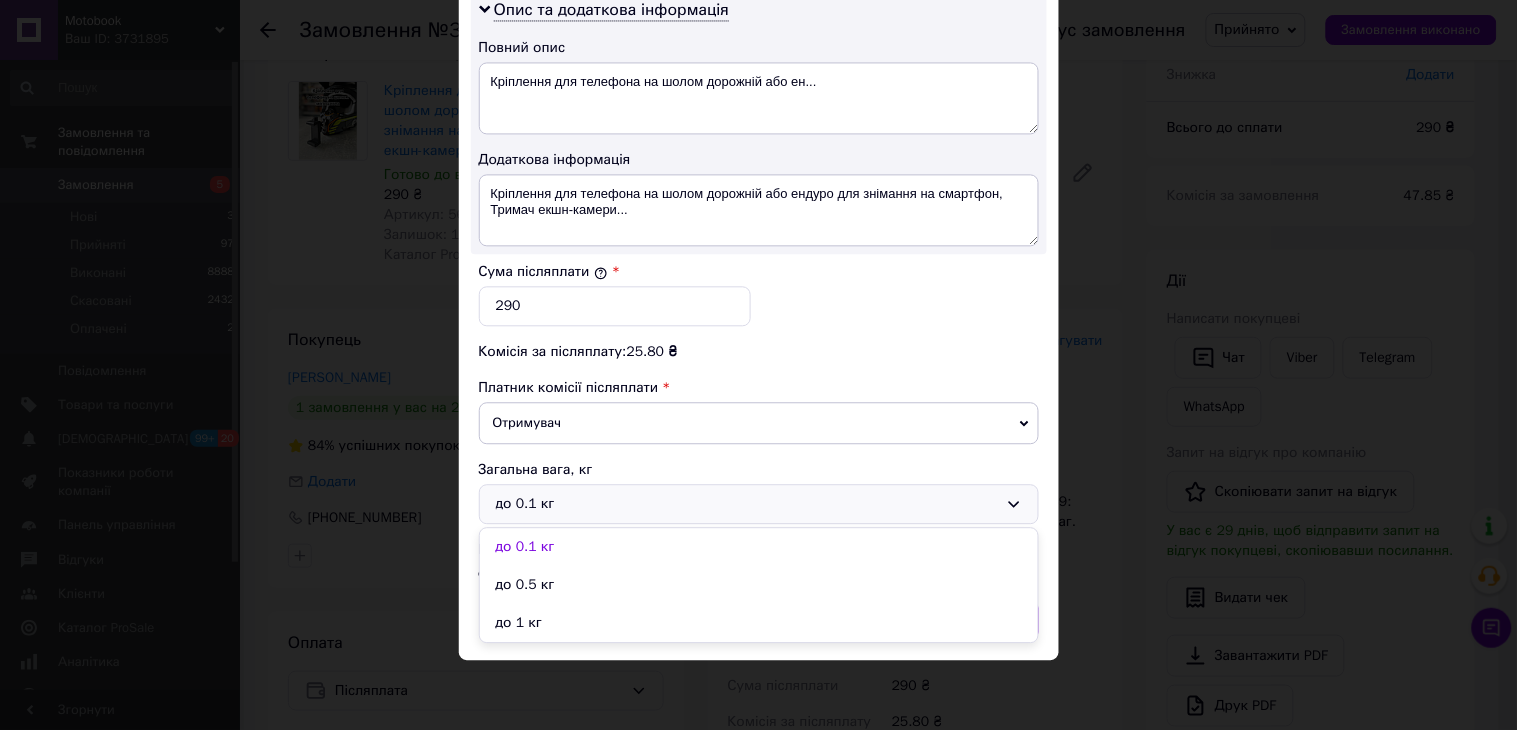 click on "до 0.5 кг" at bounding box center (759, 585) 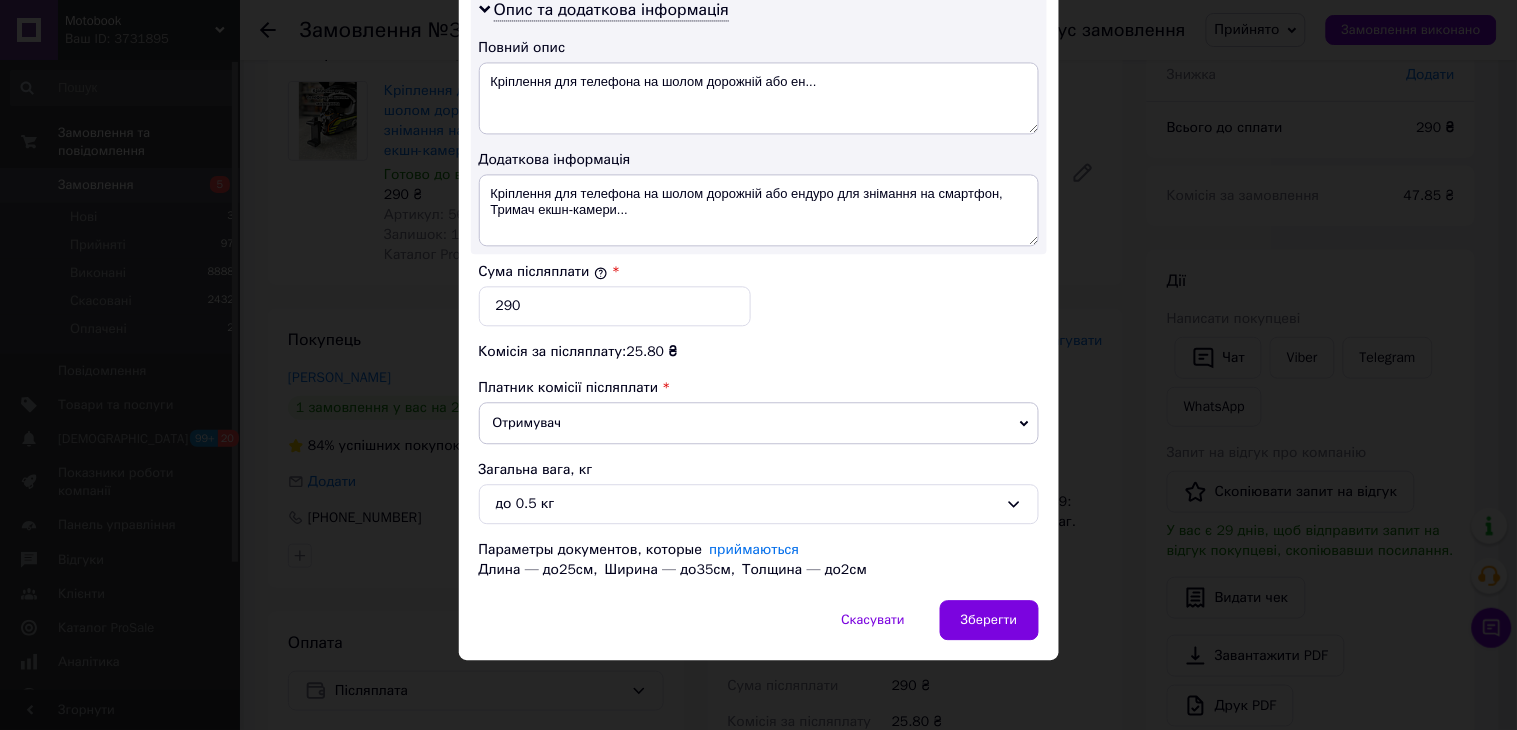 drag, startPoint x: 982, startPoint y: 608, endPoint x: 970, endPoint y: 595, distance: 17.691807 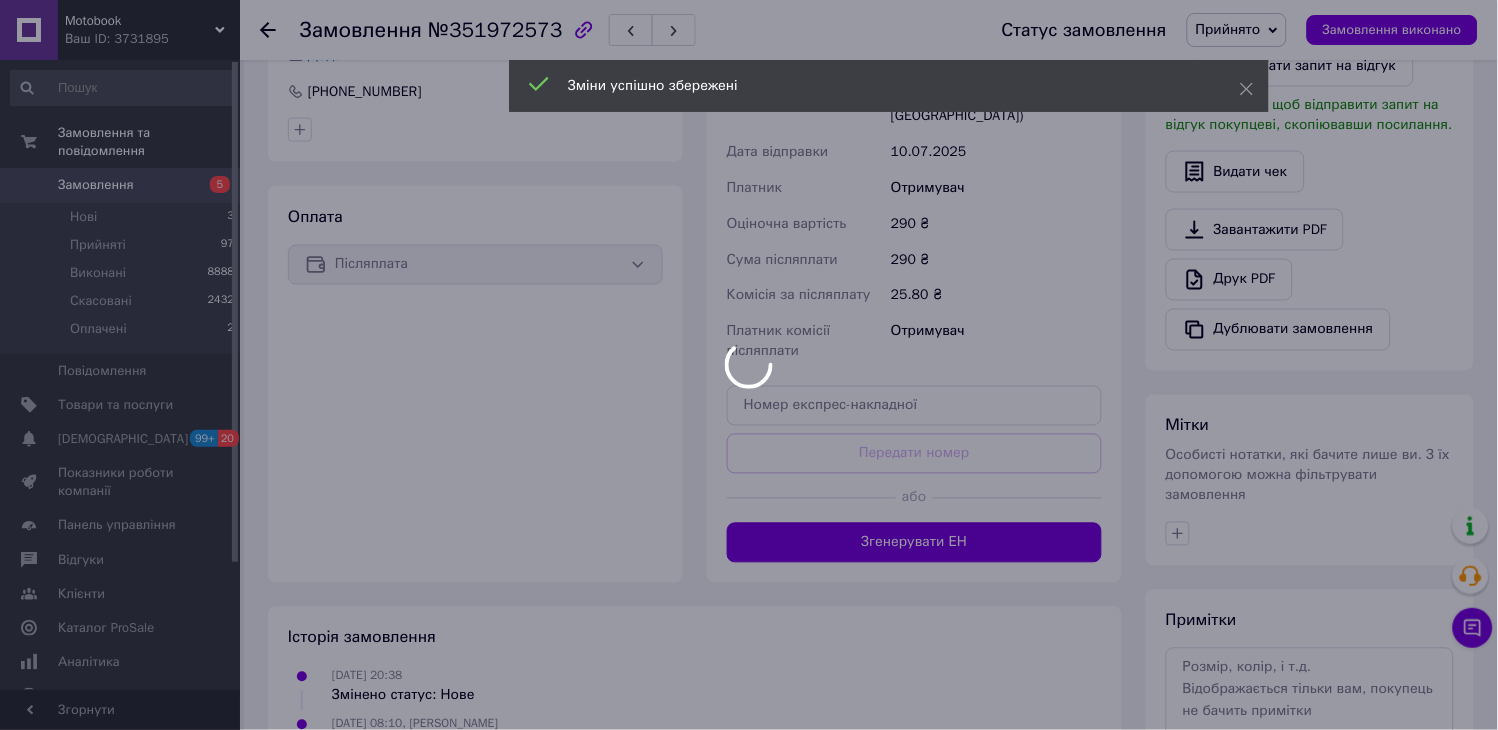 scroll, scrollTop: 594, scrollLeft: 0, axis: vertical 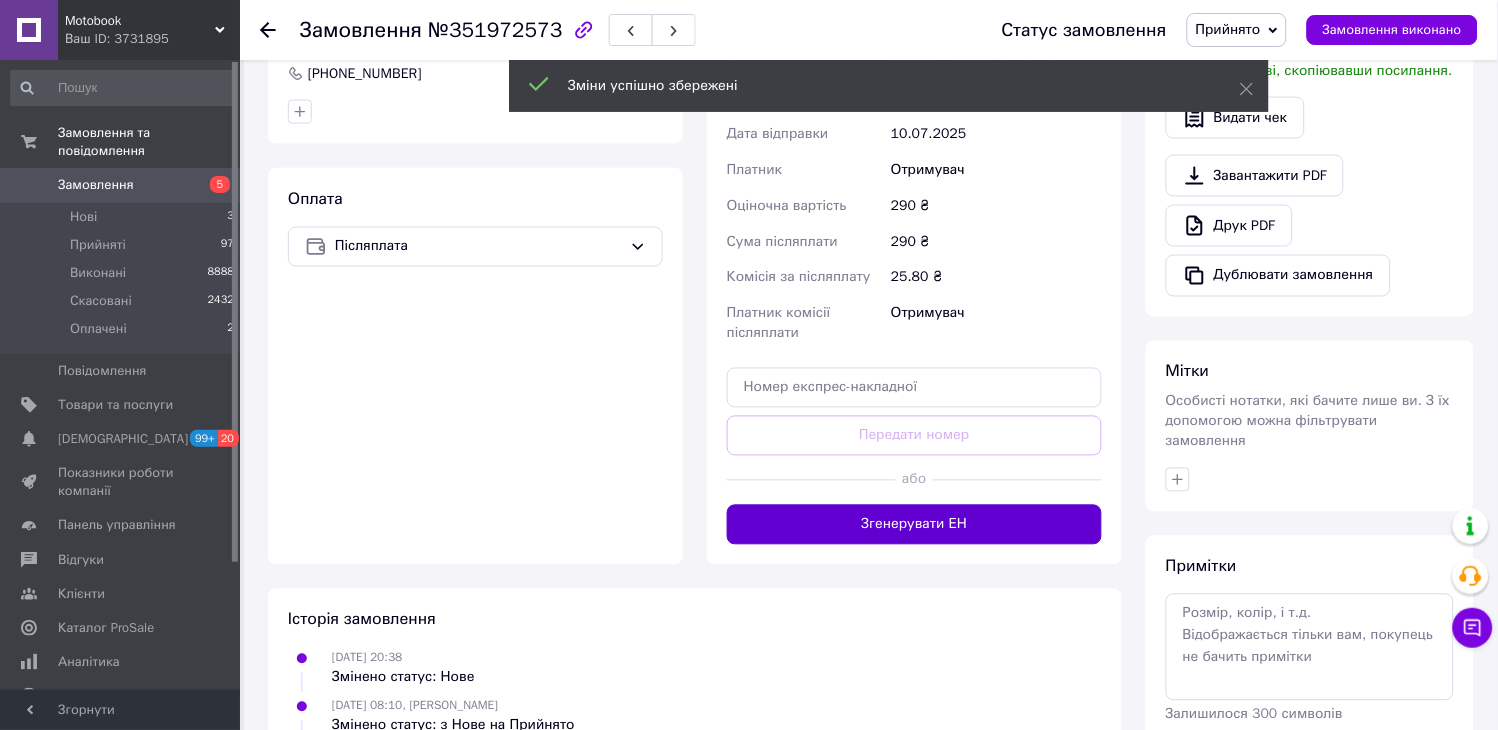 click on "Згенерувати ЕН" at bounding box center (914, 525) 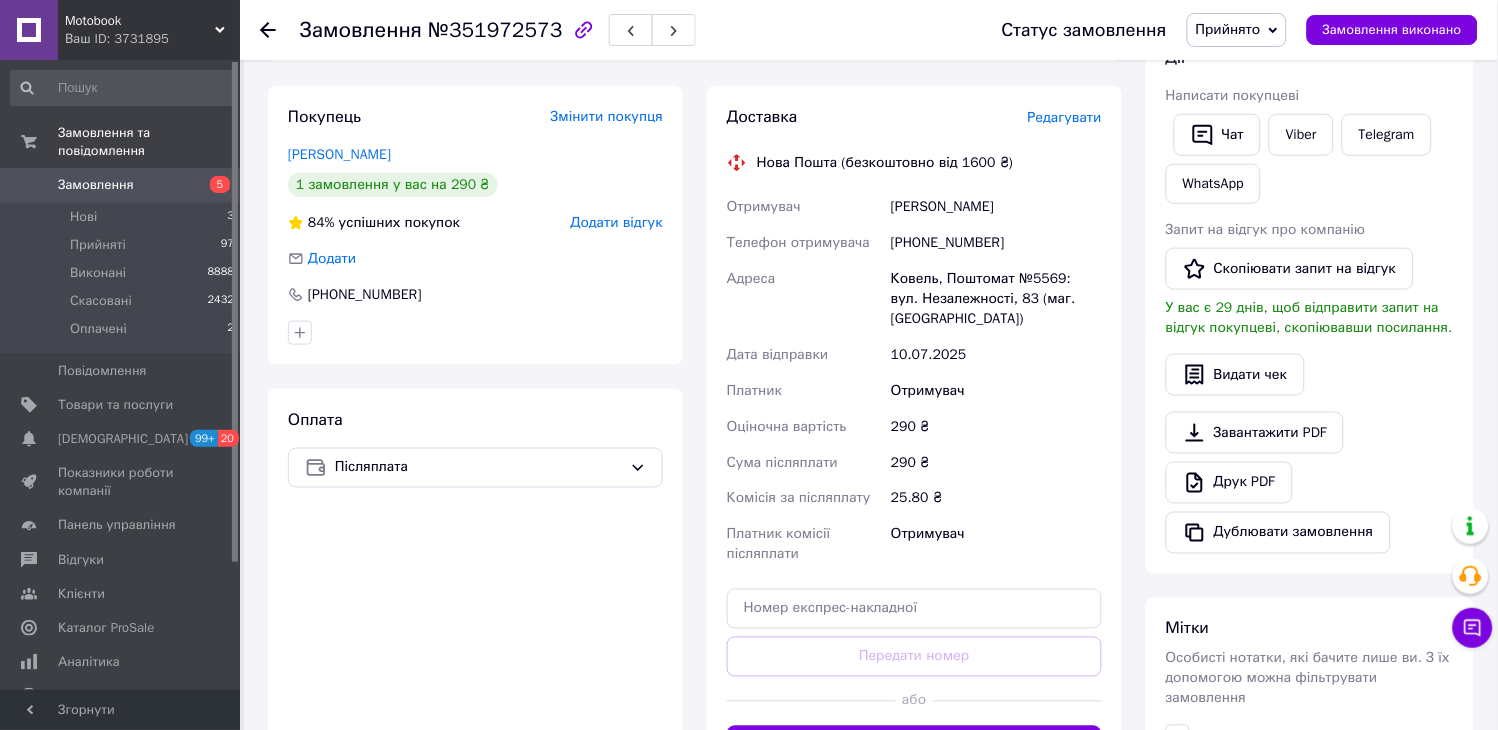 scroll, scrollTop: 372, scrollLeft: 0, axis: vertical 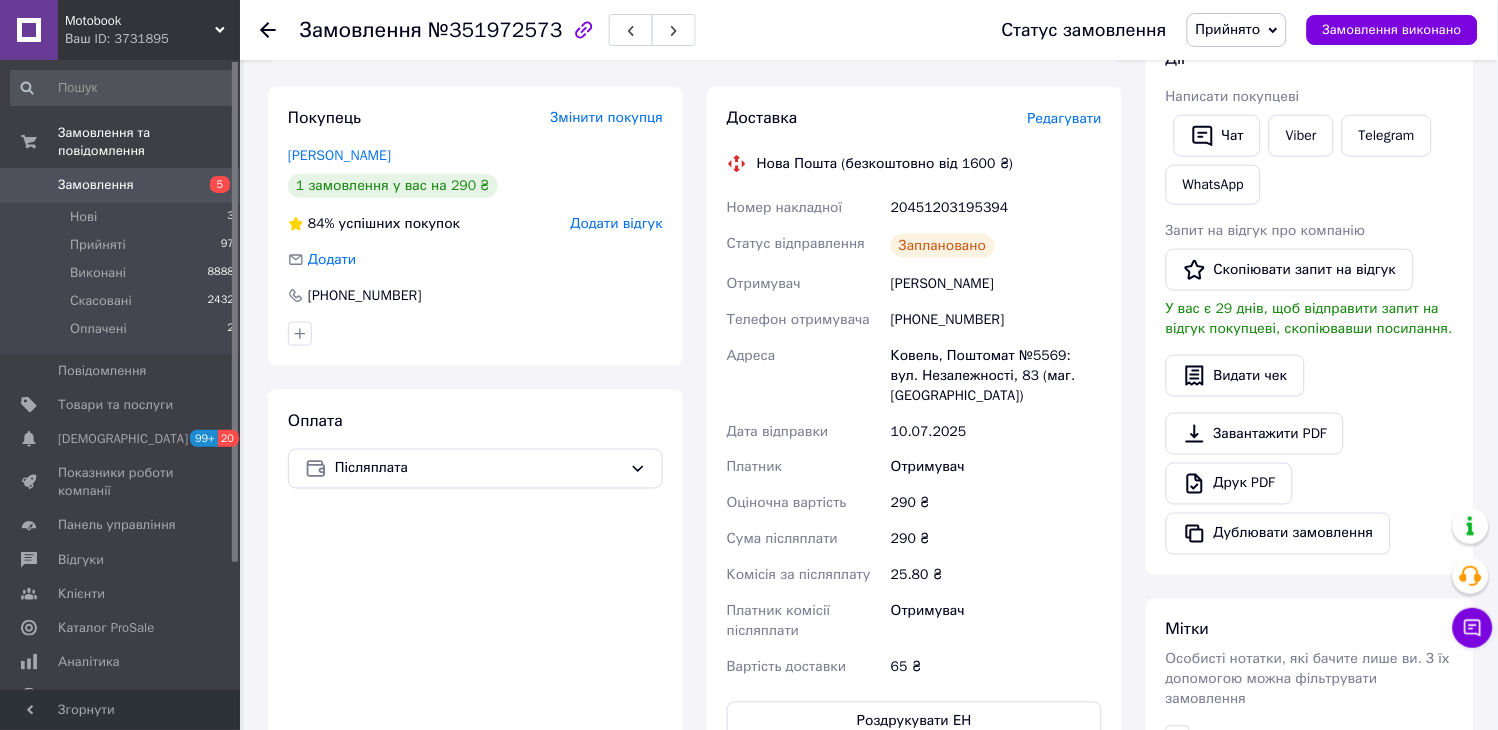 click at bounding box center (280, 30) 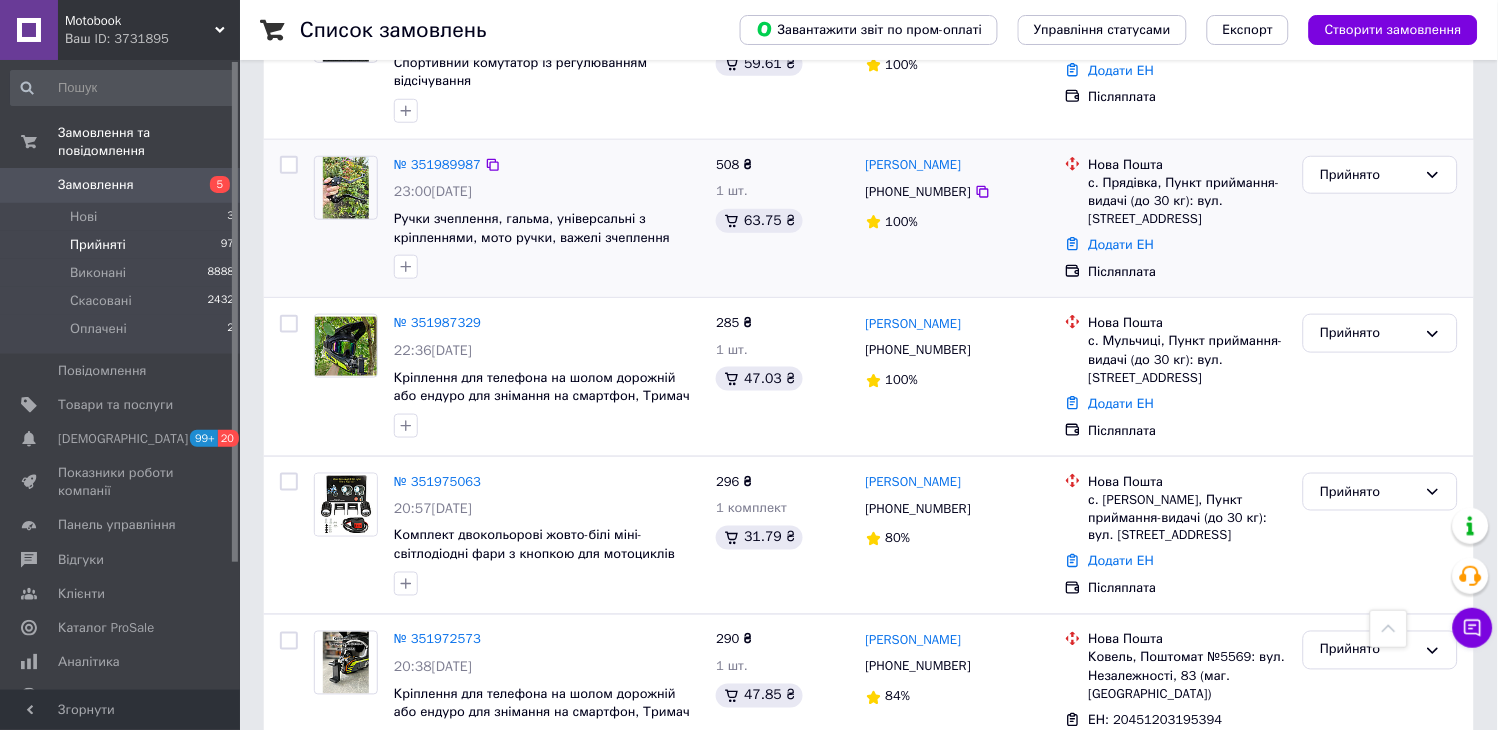 scroll, scrollTop: 2111, scrollLeft: 0, axis: vertical 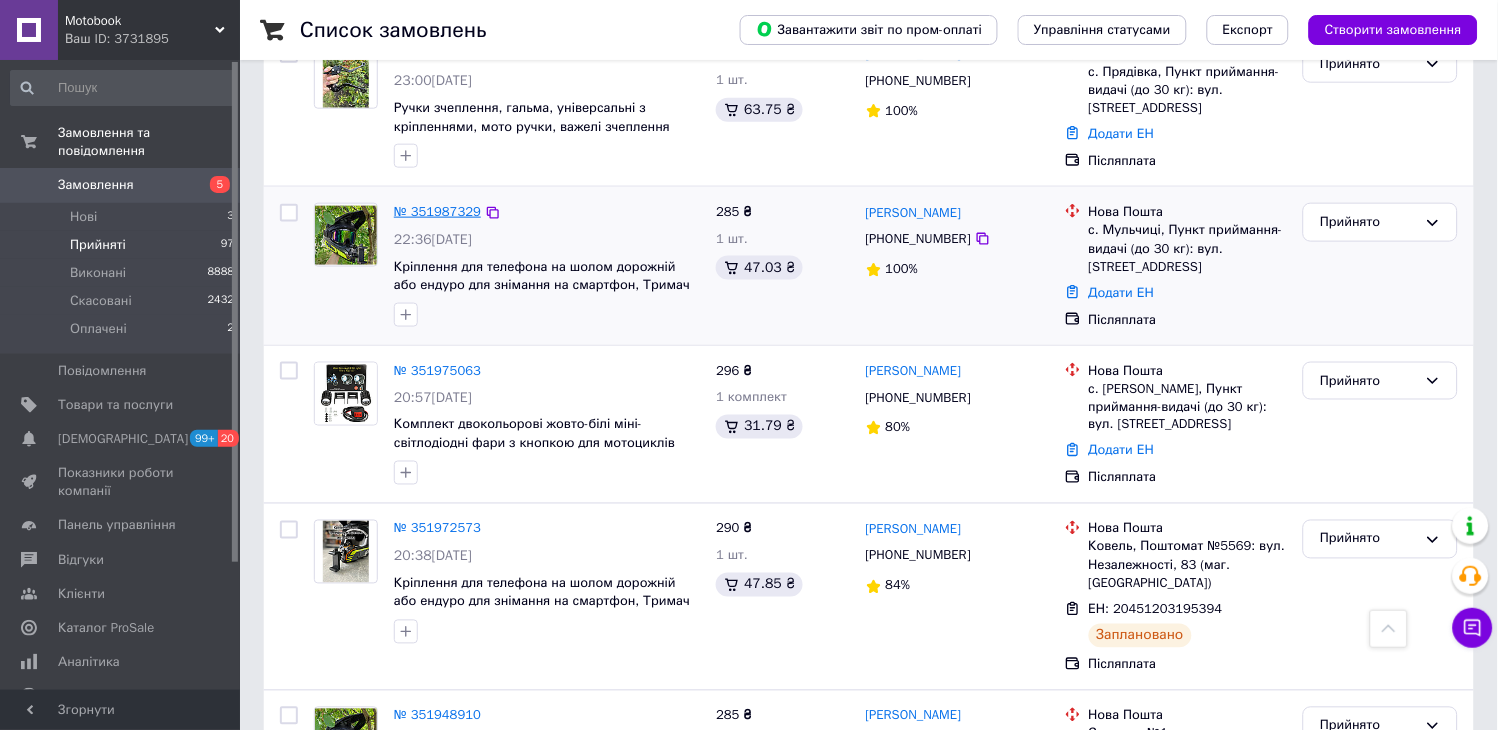 click on "№ 351987329" at bounding box center (437, 211) 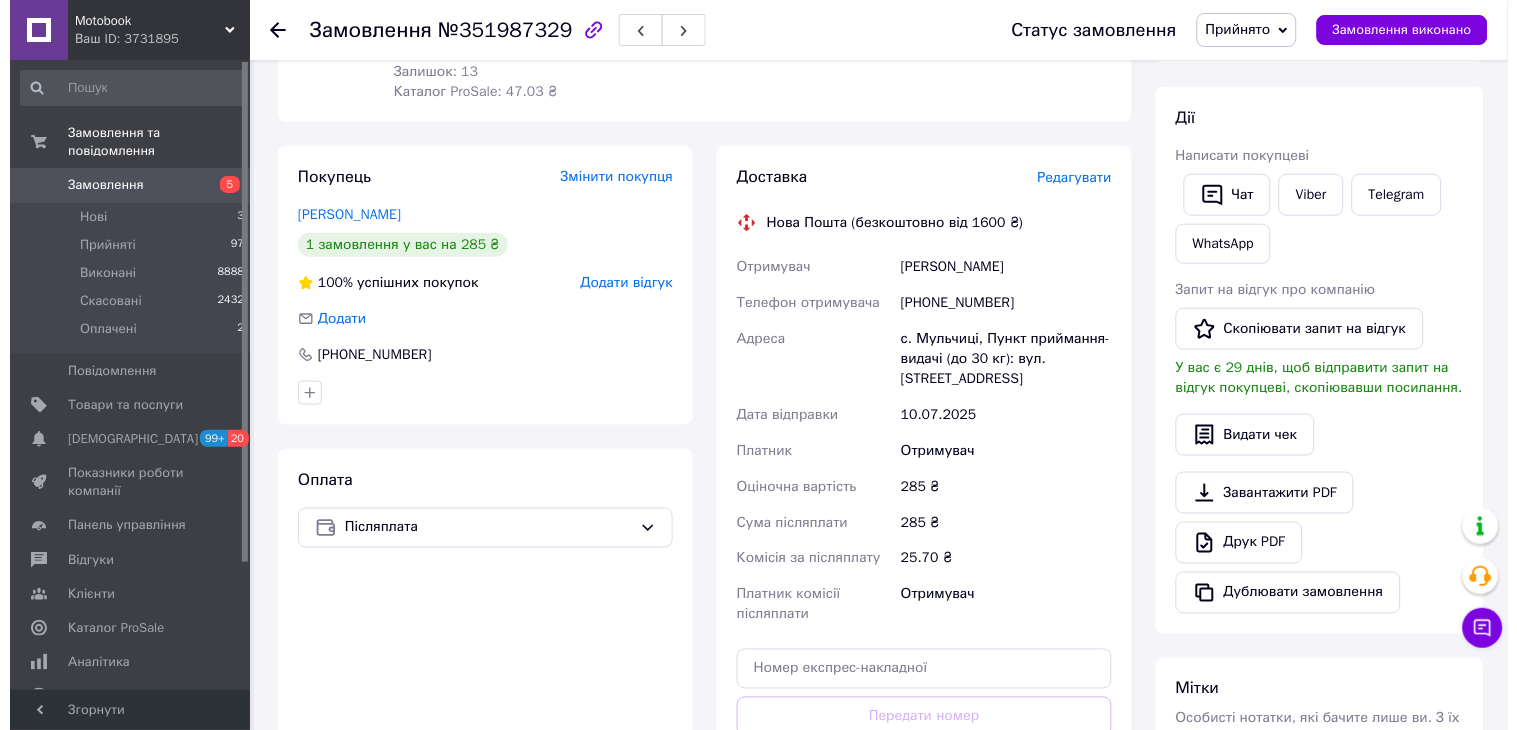 scroll, scrollTop: 333, scrollLeft: 0, axis: vertical 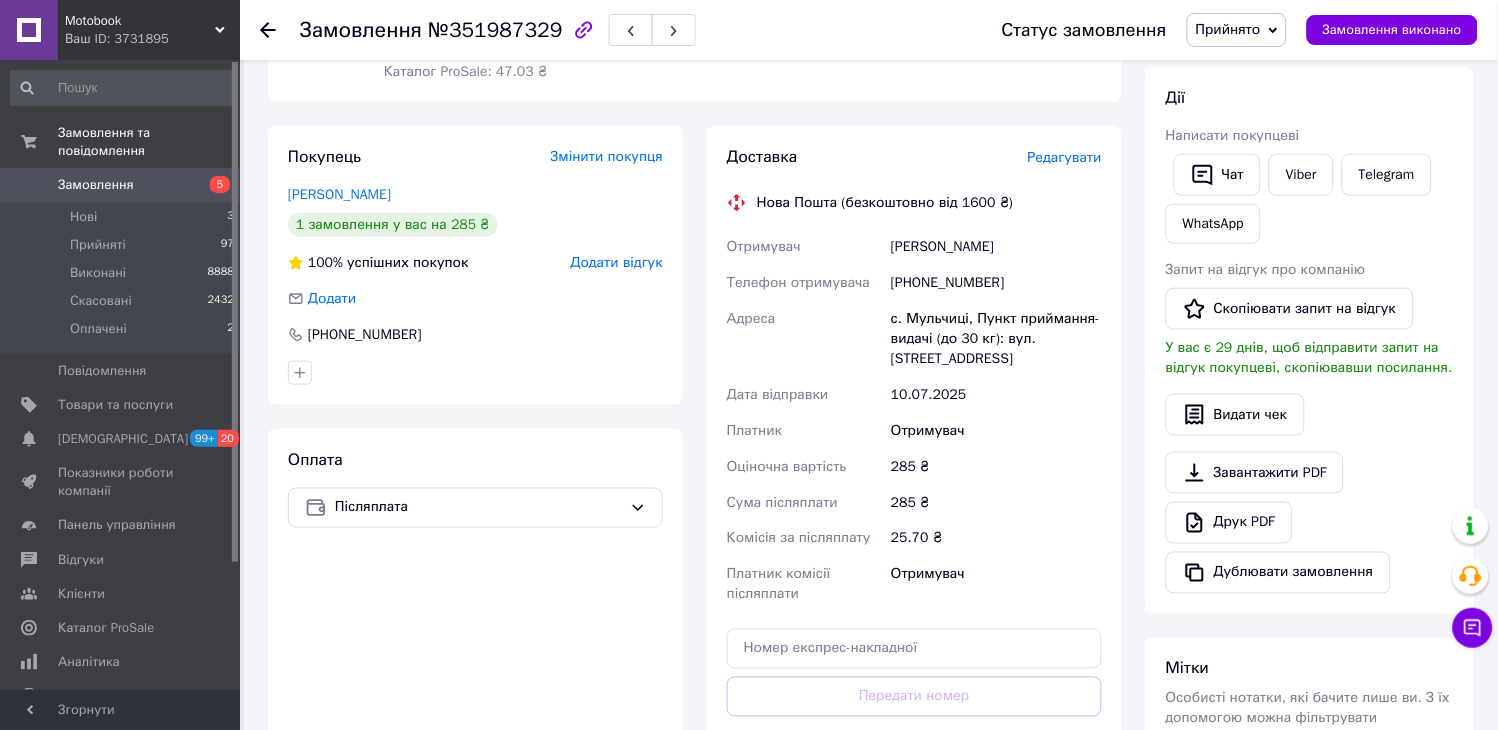 click on "Редагувати" at bounding box center (1065, 157) 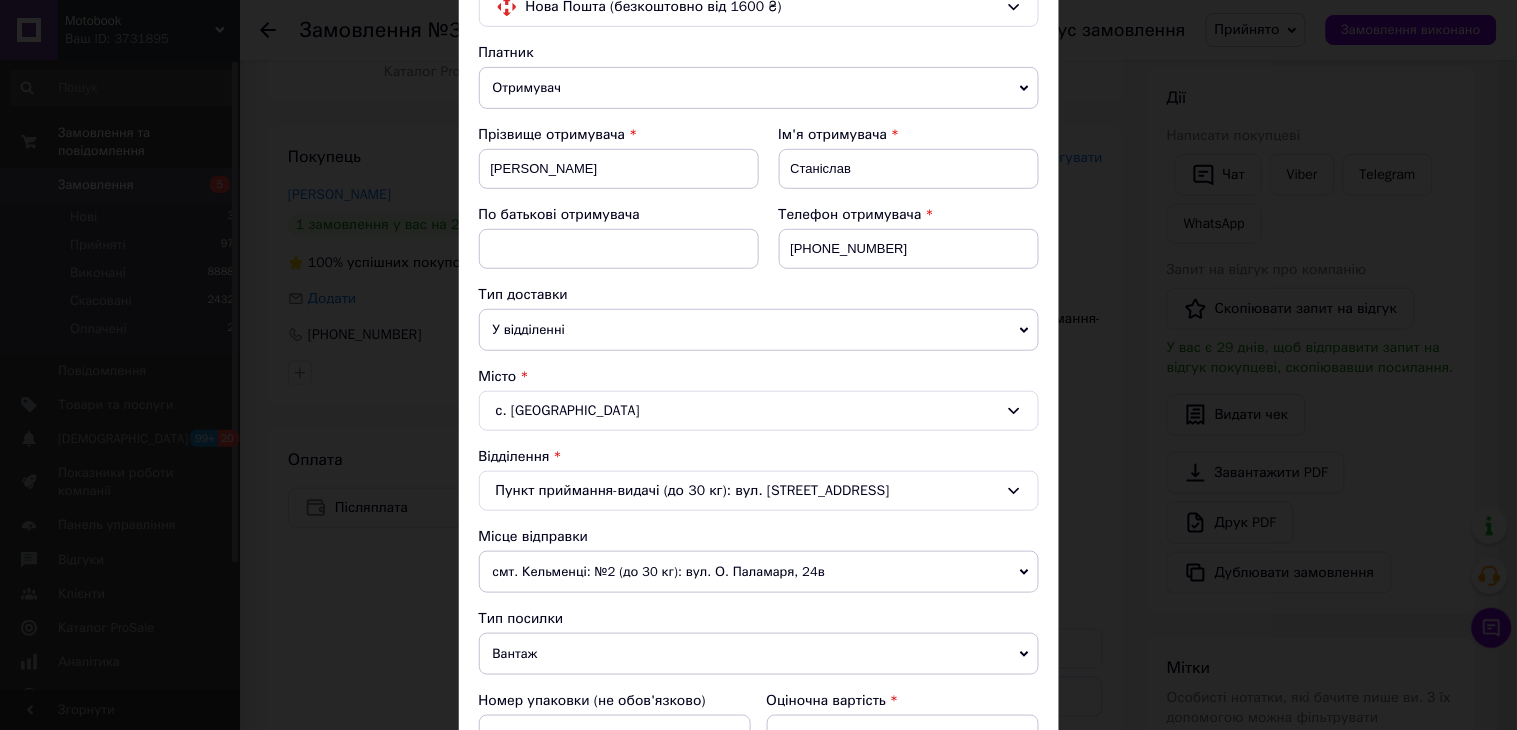scroll, scrollTop: 555, scrollLeft: 0, axis: vertical 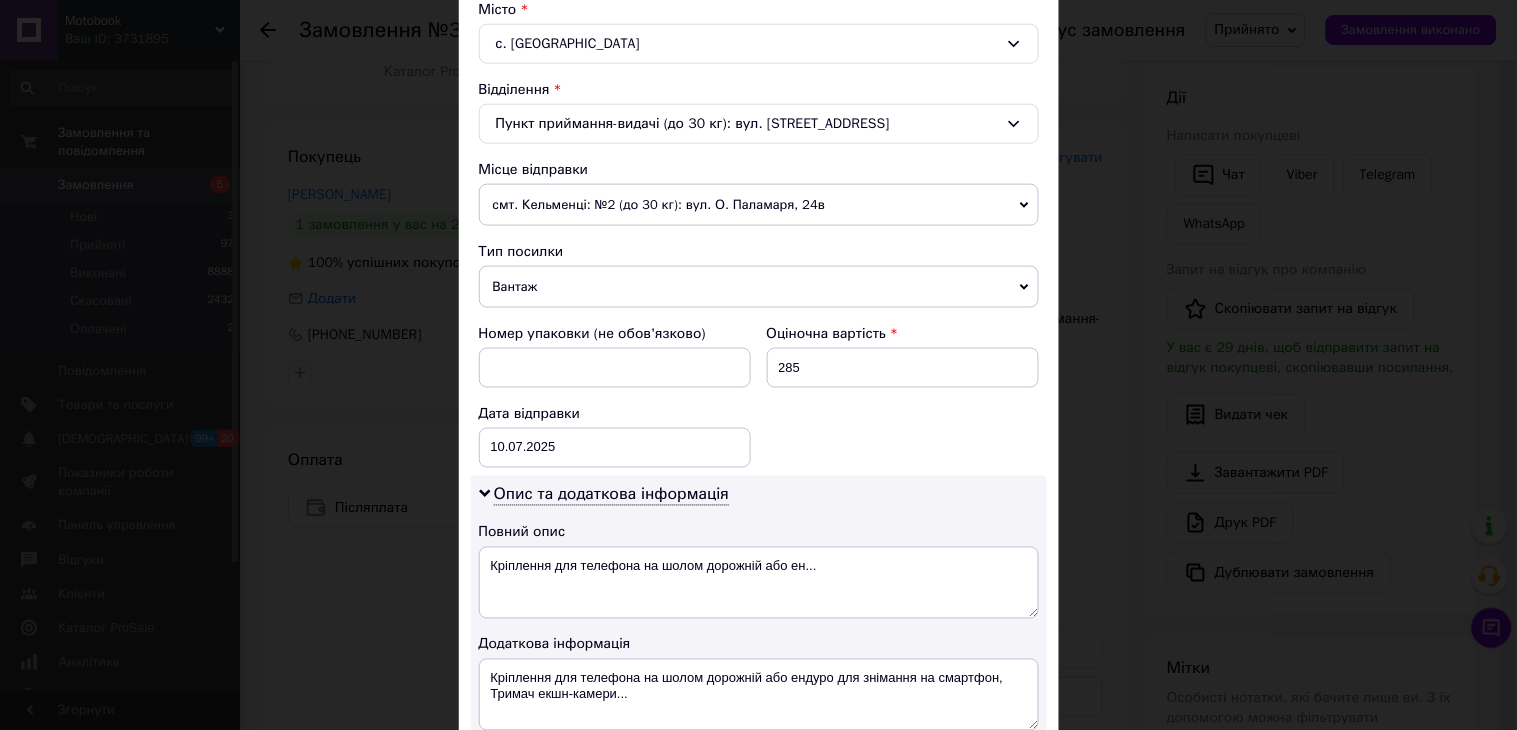 click on "Вантаж" at bounding box center (759, 287) 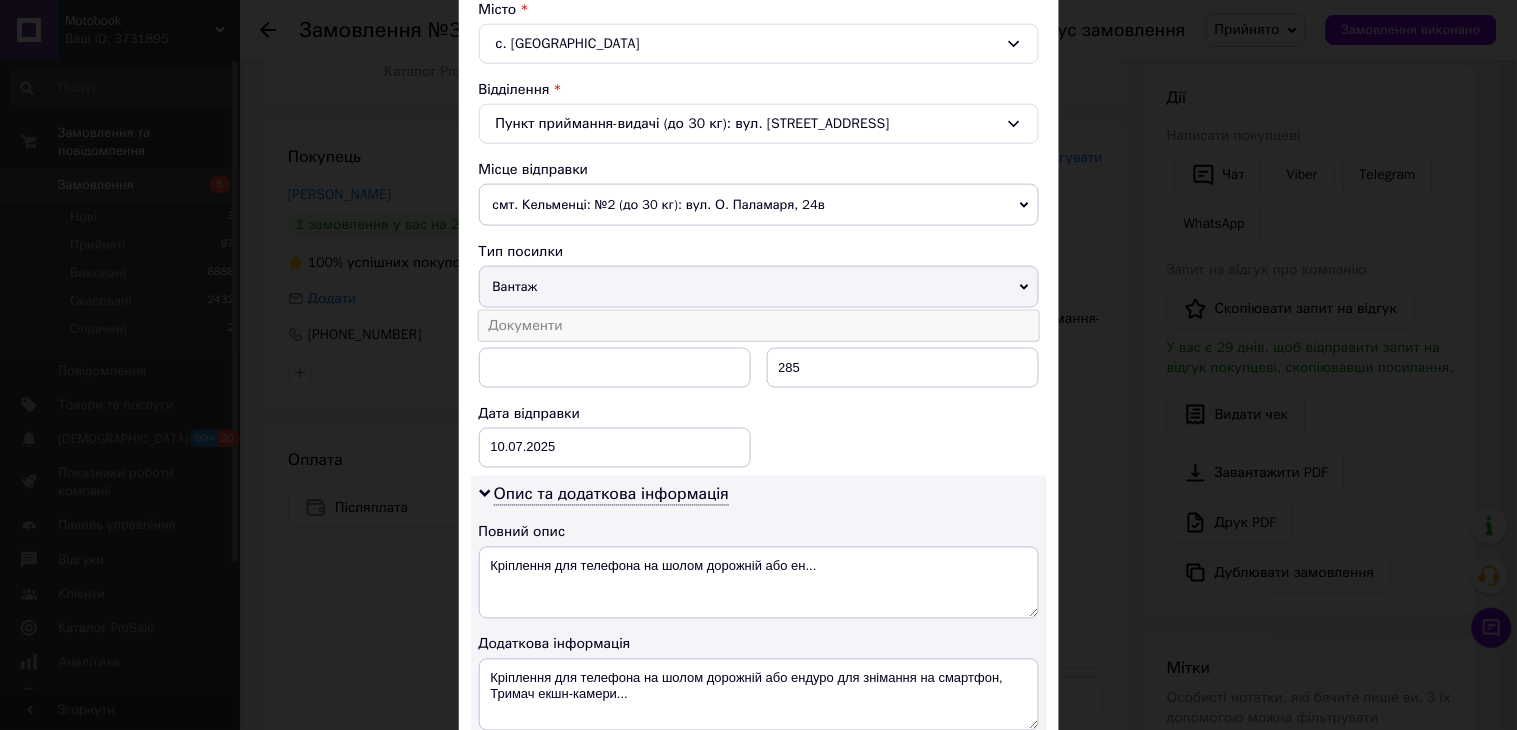click on "Документи" at bounding box center [759, 326] 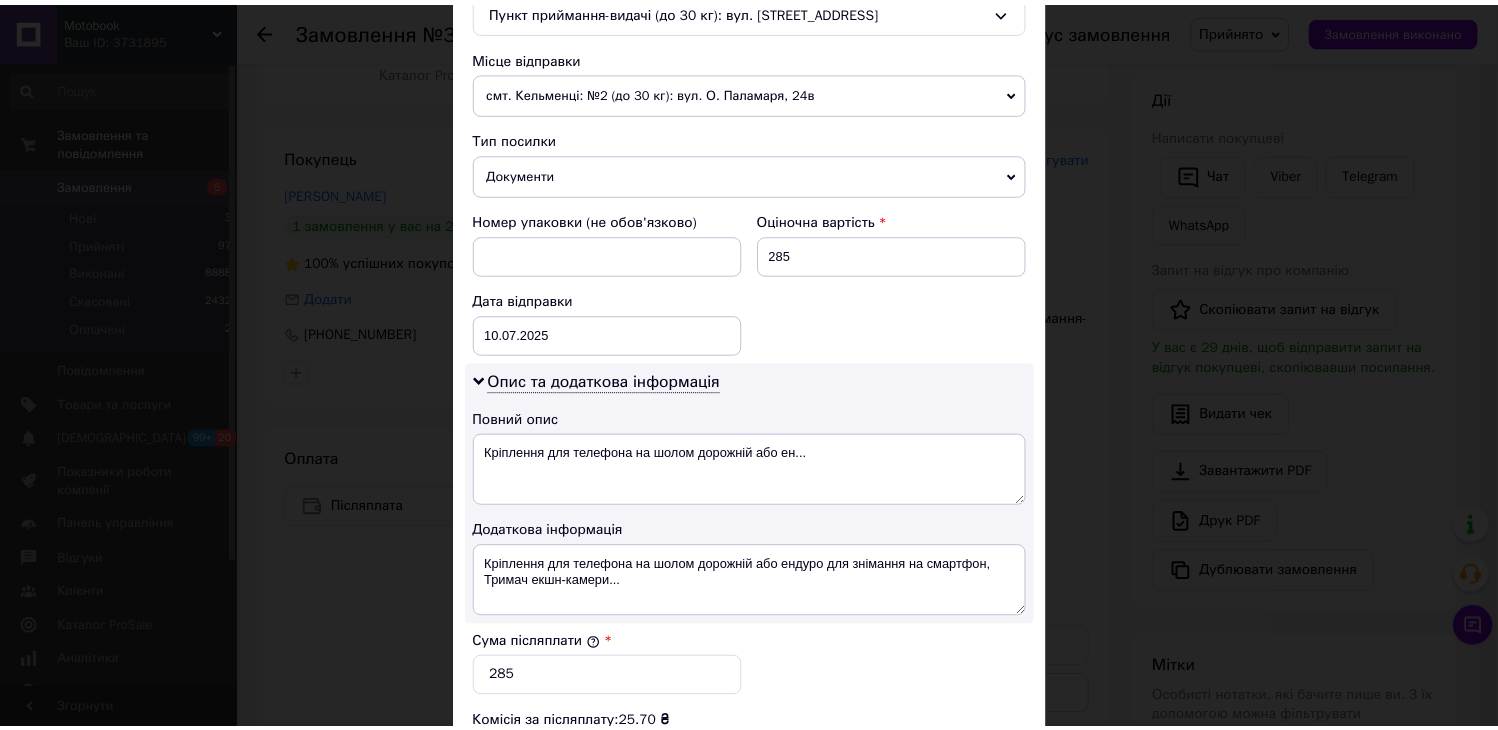 scroll, scrollTop: 1000, scrollLeft: 0, axis: vertical 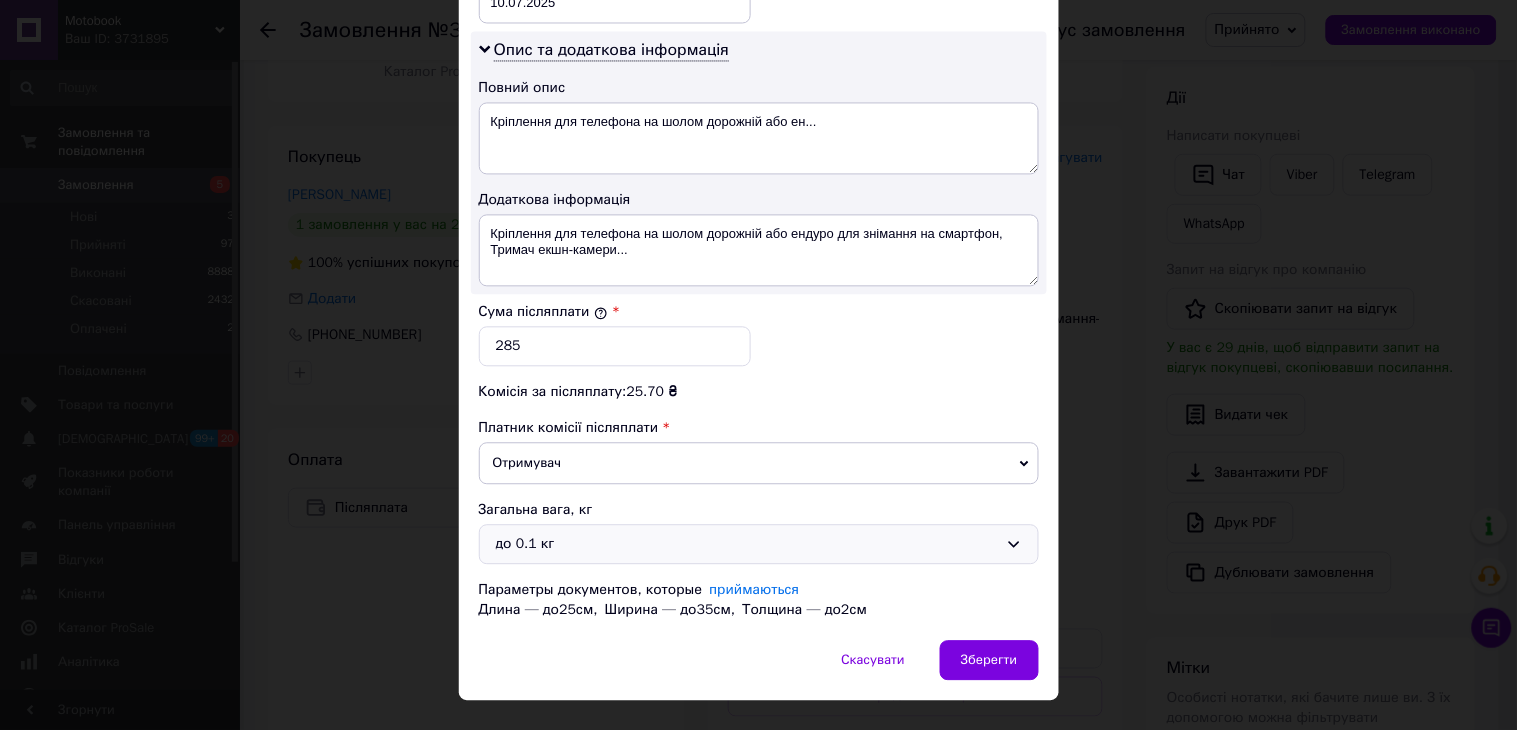 click on "до 0.1 кг" at bounding box center (747, 544) 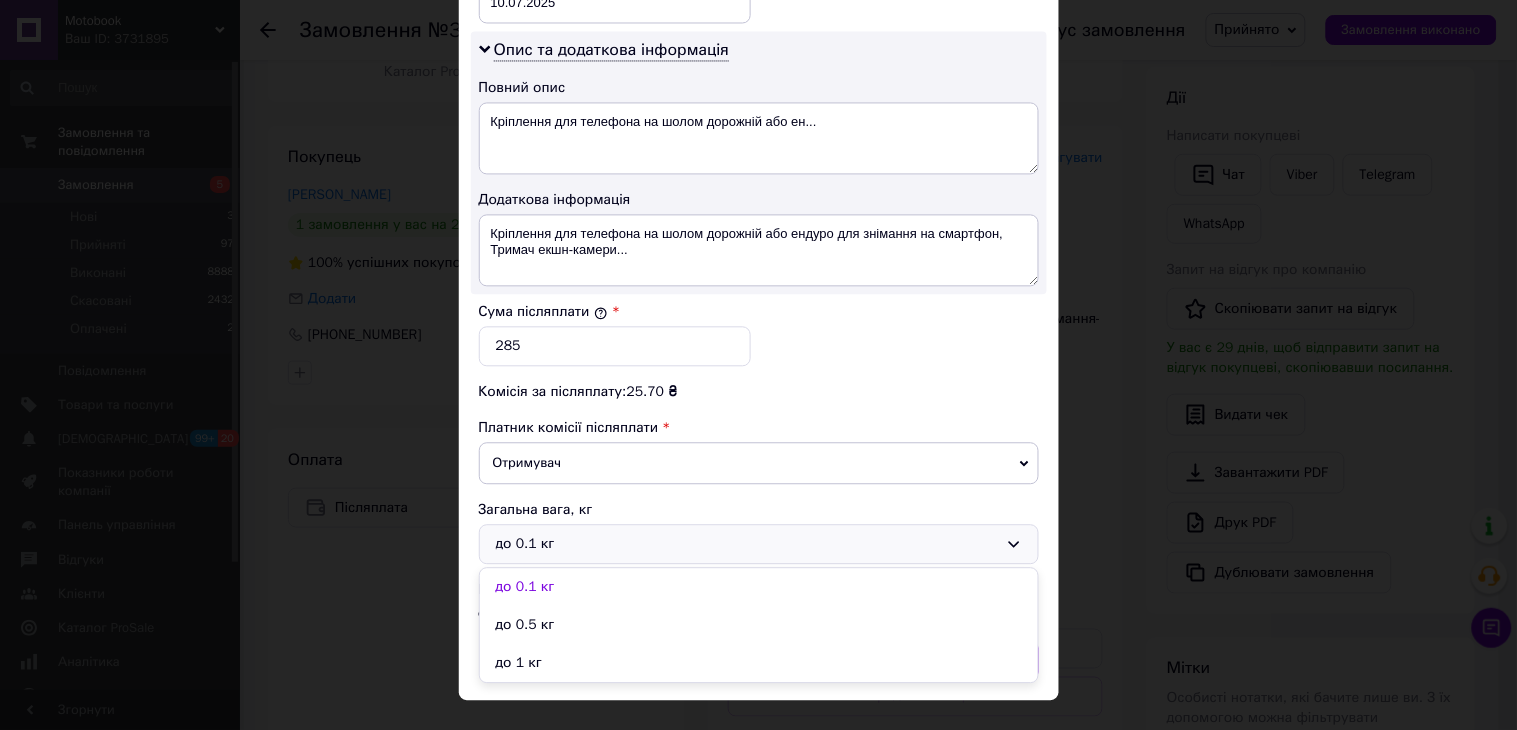 drag, startPoint x: 535, startPoint y: 623, endPoint x: 778, endPoint y: 698, distance: 254.31084 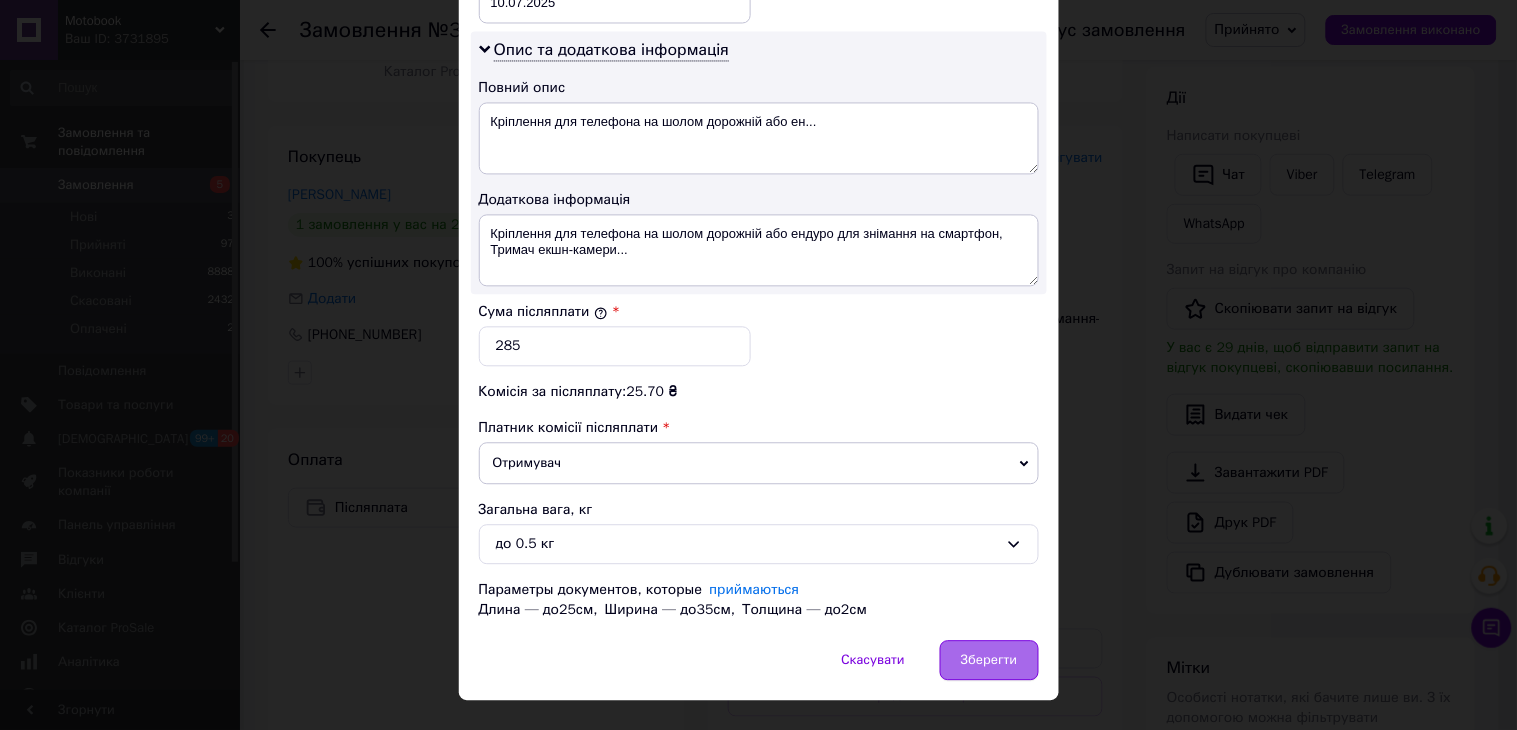 click on "Зберегти" at bounding box center (989, 660) 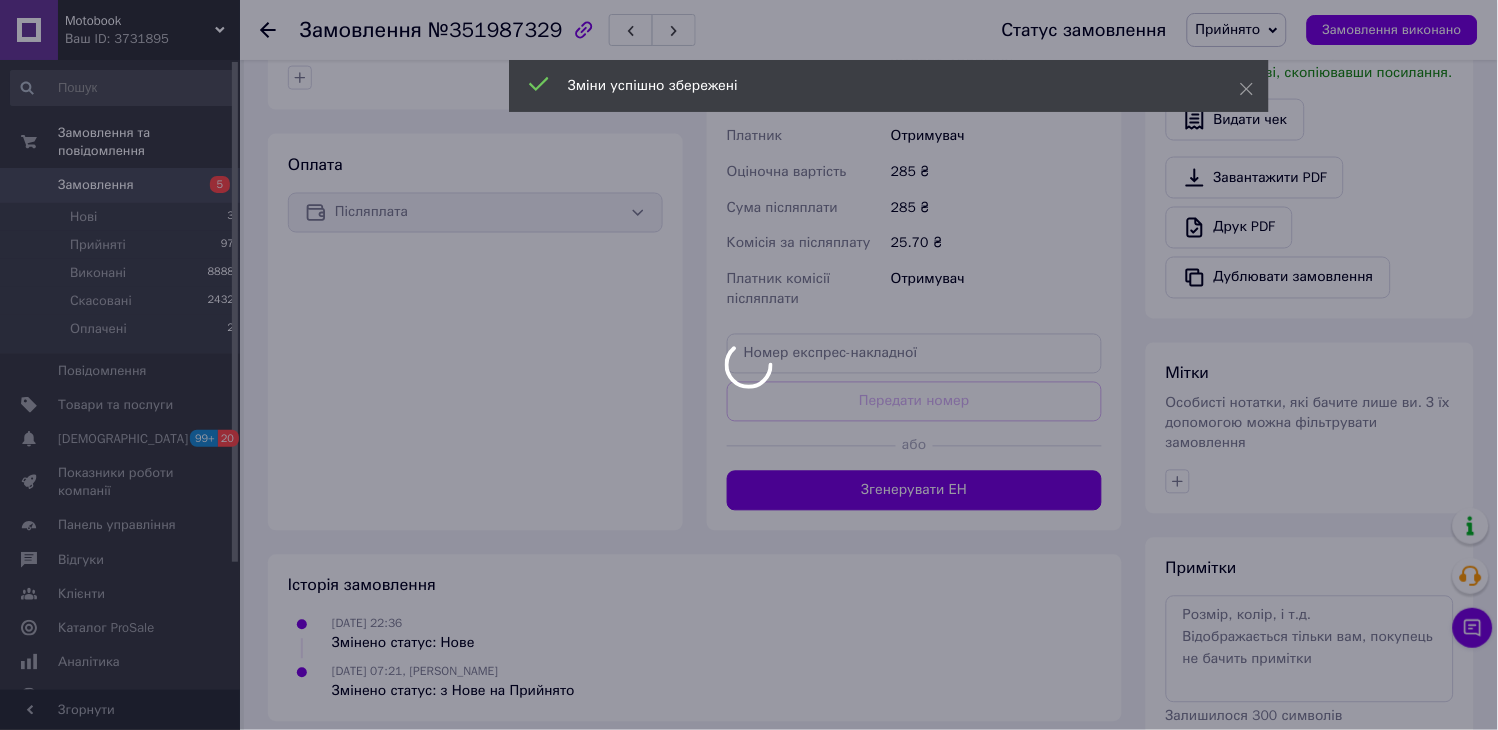 scroll, scrollTop: 666, scrollLeft: 0, axis: vertical 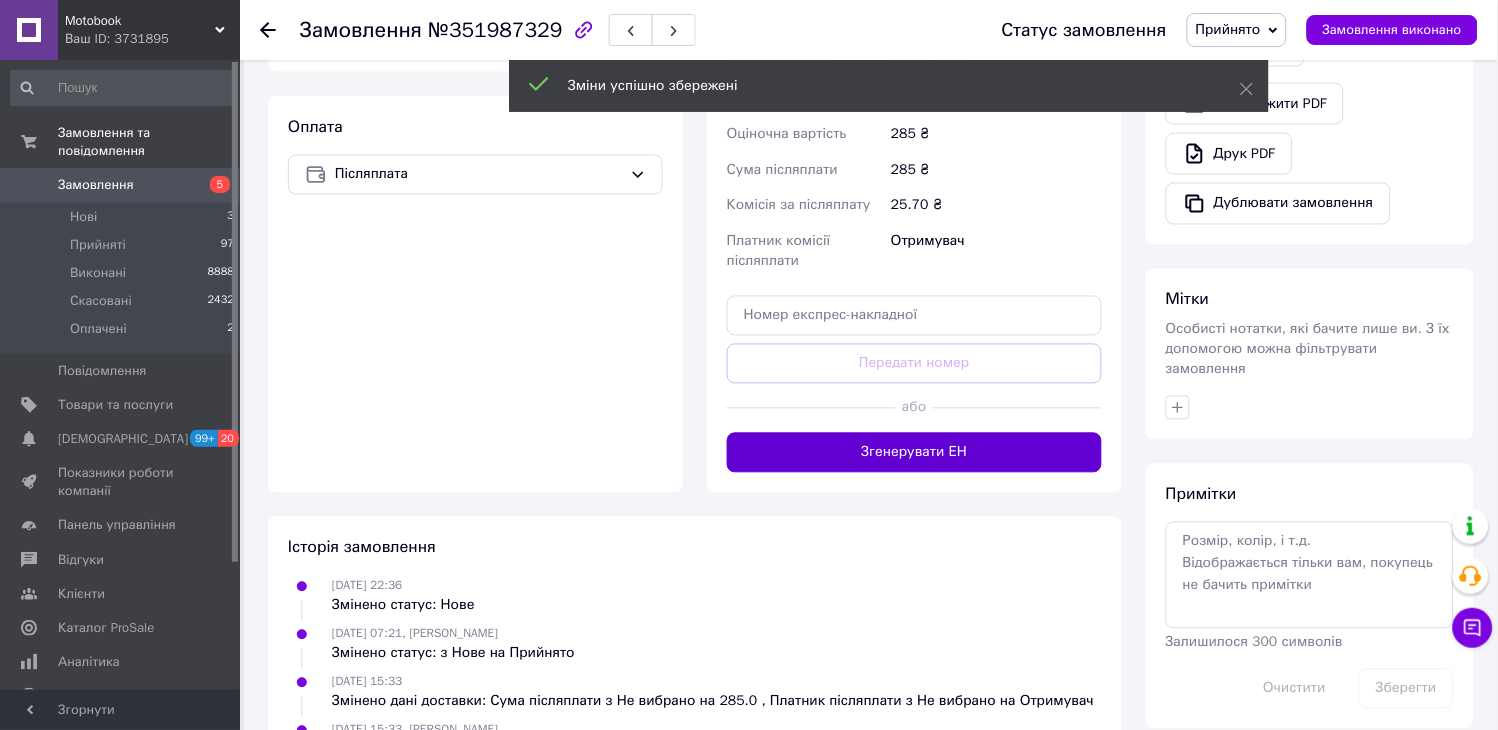 click on "Згенерувати ЕН" at bounding box center [914, 453] 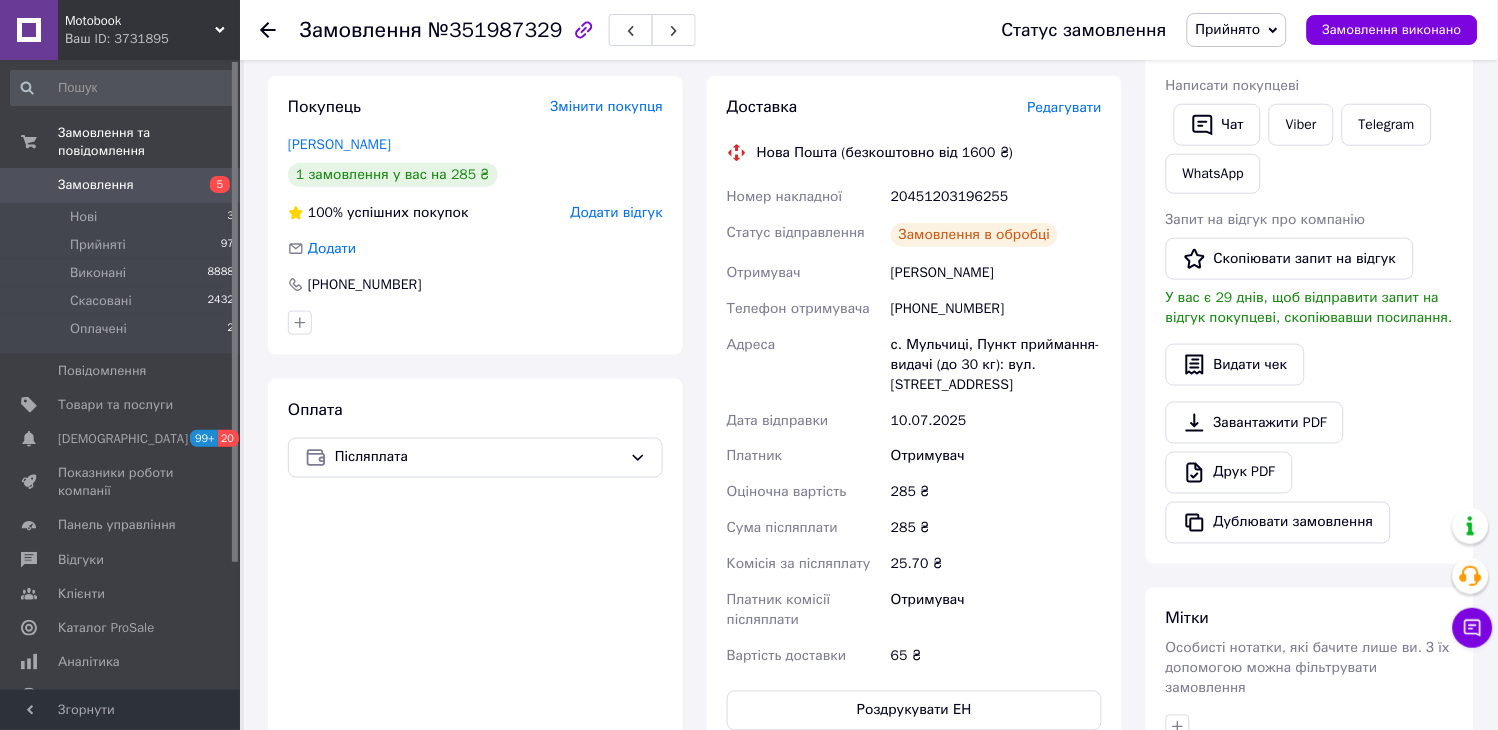scroll, scrollTop: 333, scrollLeft: 0, axis: vertical 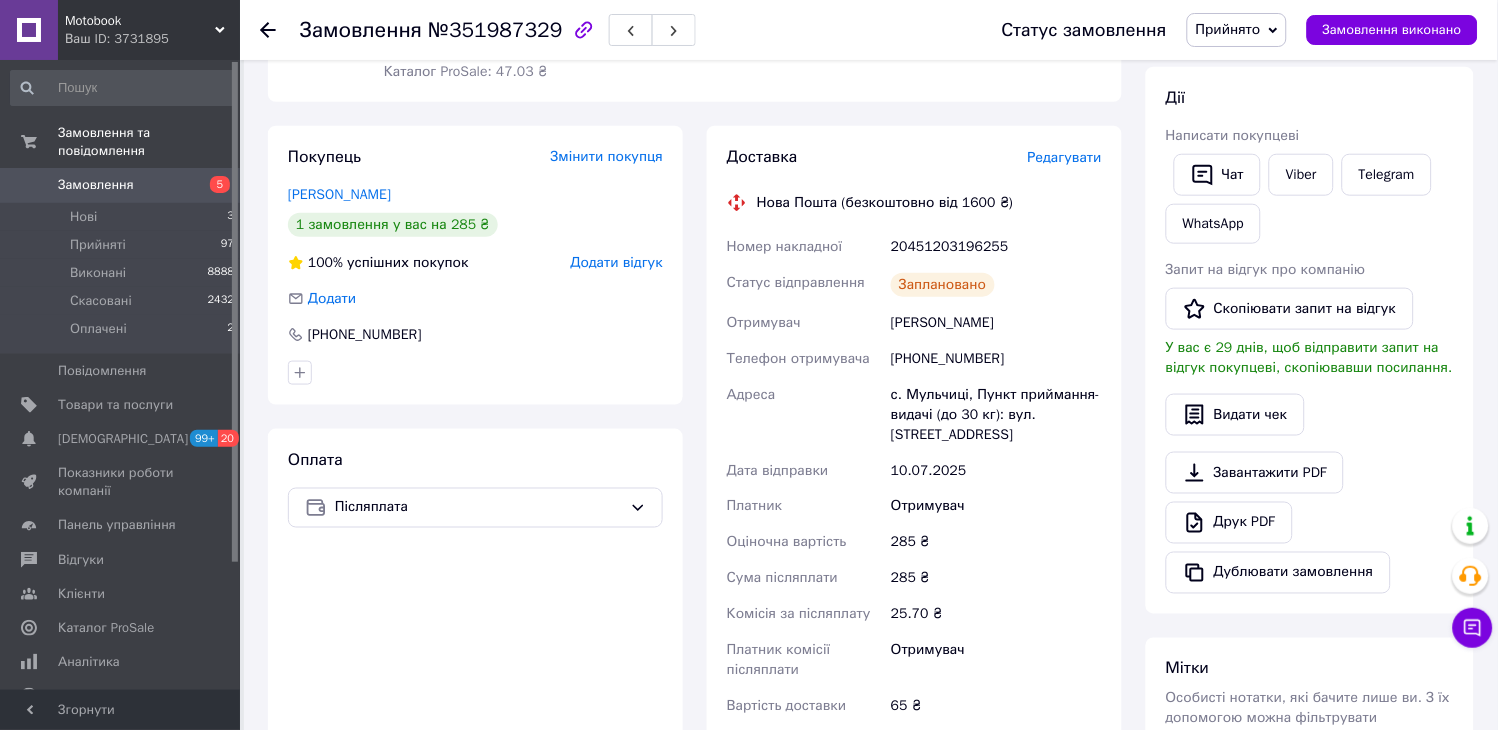 click at bounding box center [268, 30] 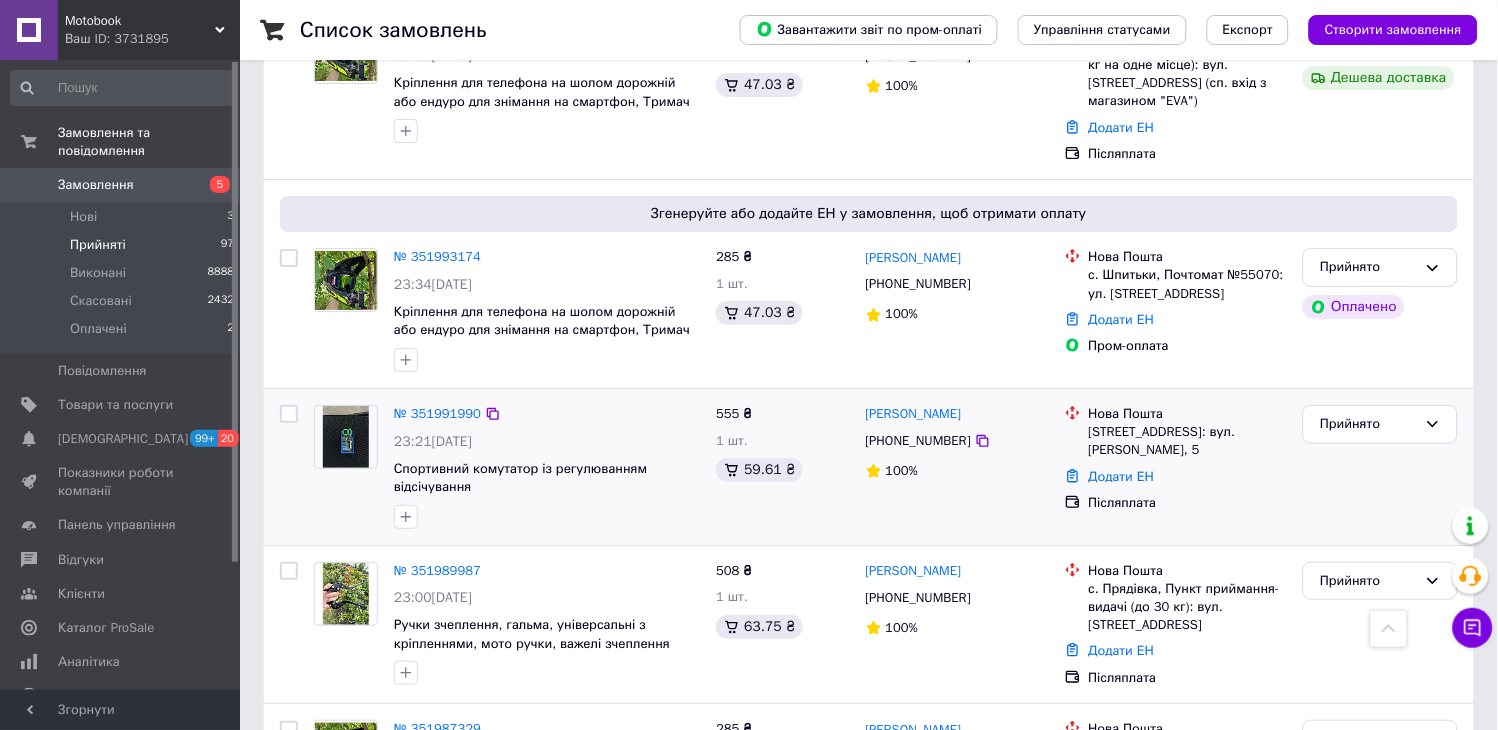 scroll, scrollTop: 1555, scrollLeft: 0, axis: vertical 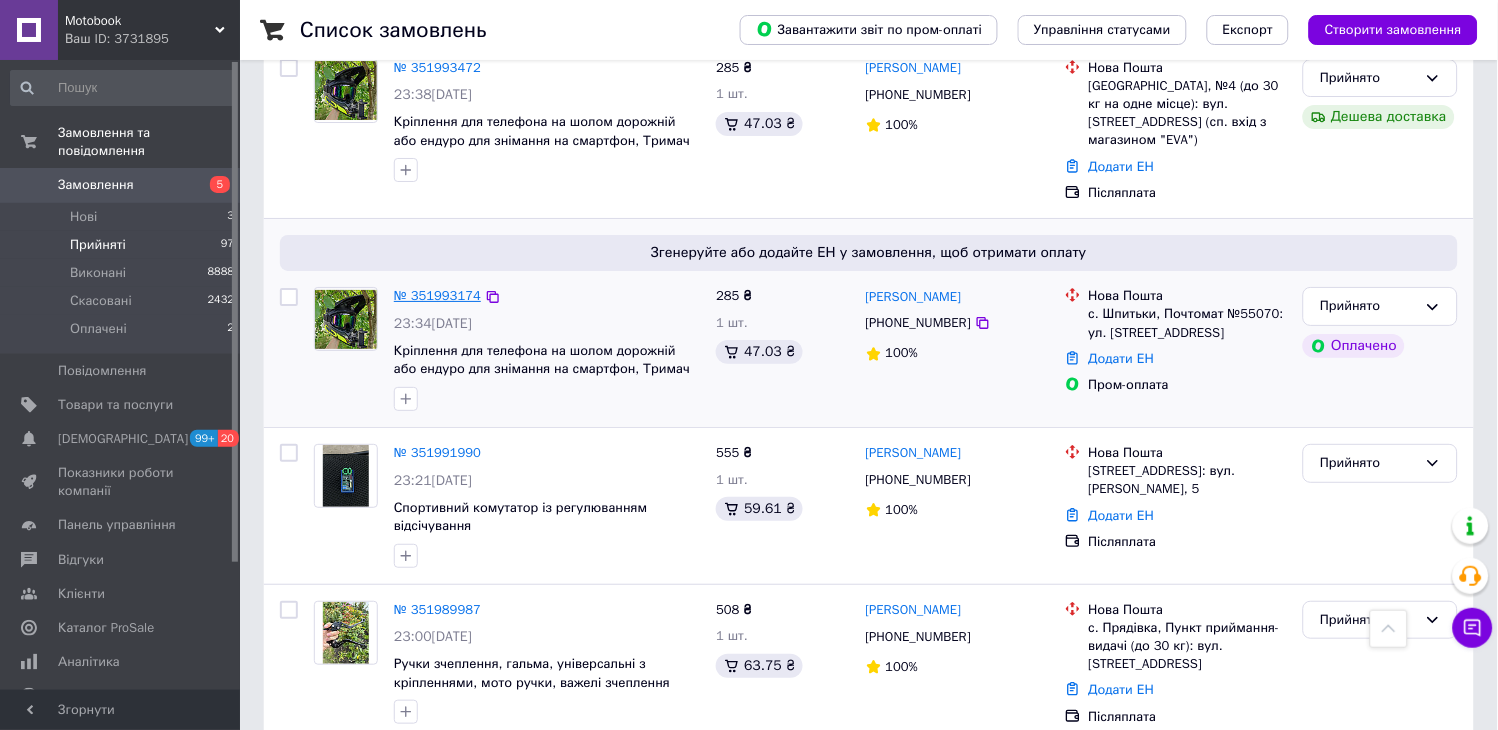 click on "№ 351993174" at bounding box center (437, 295) 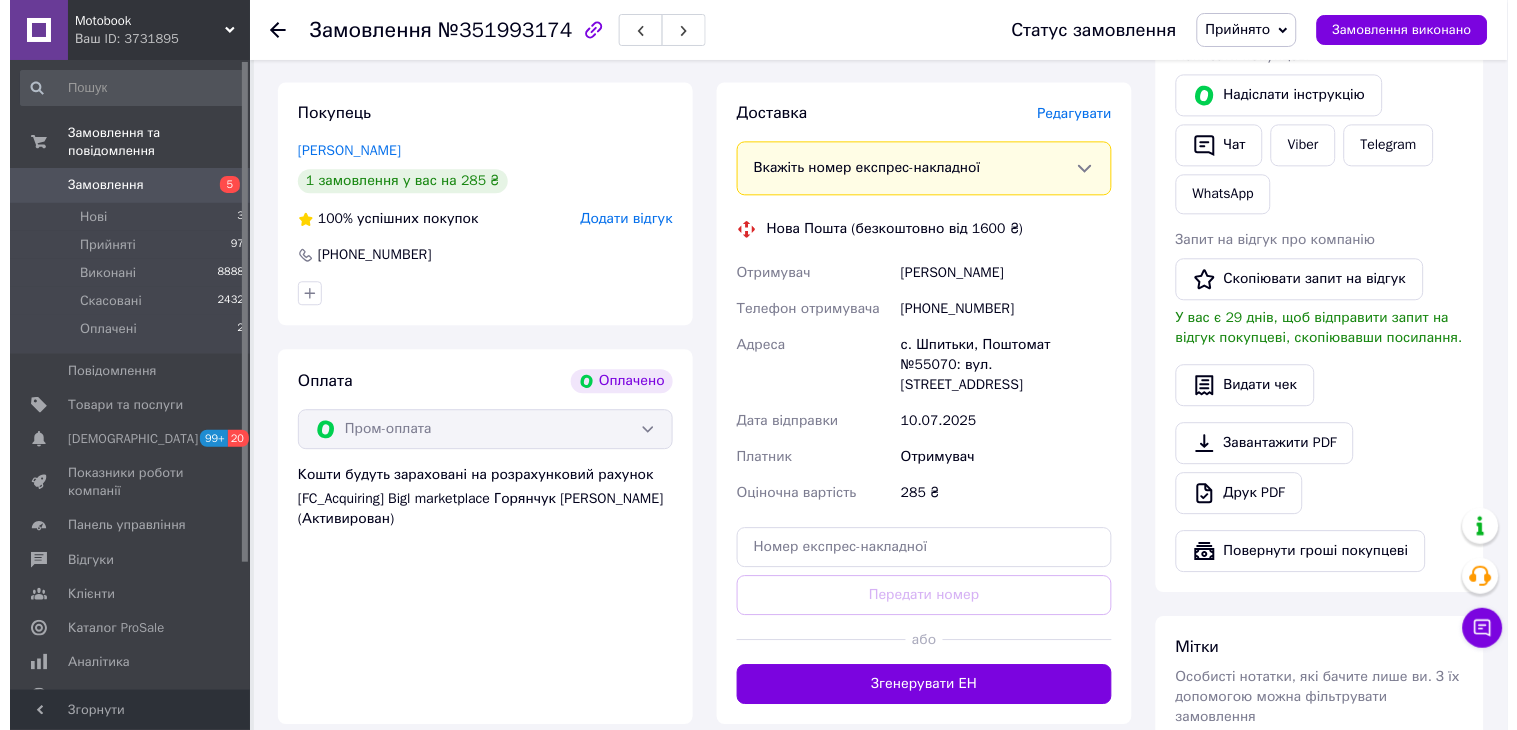 scroll, scrollTop: 842, scrollLeft: 0, axis: vertical 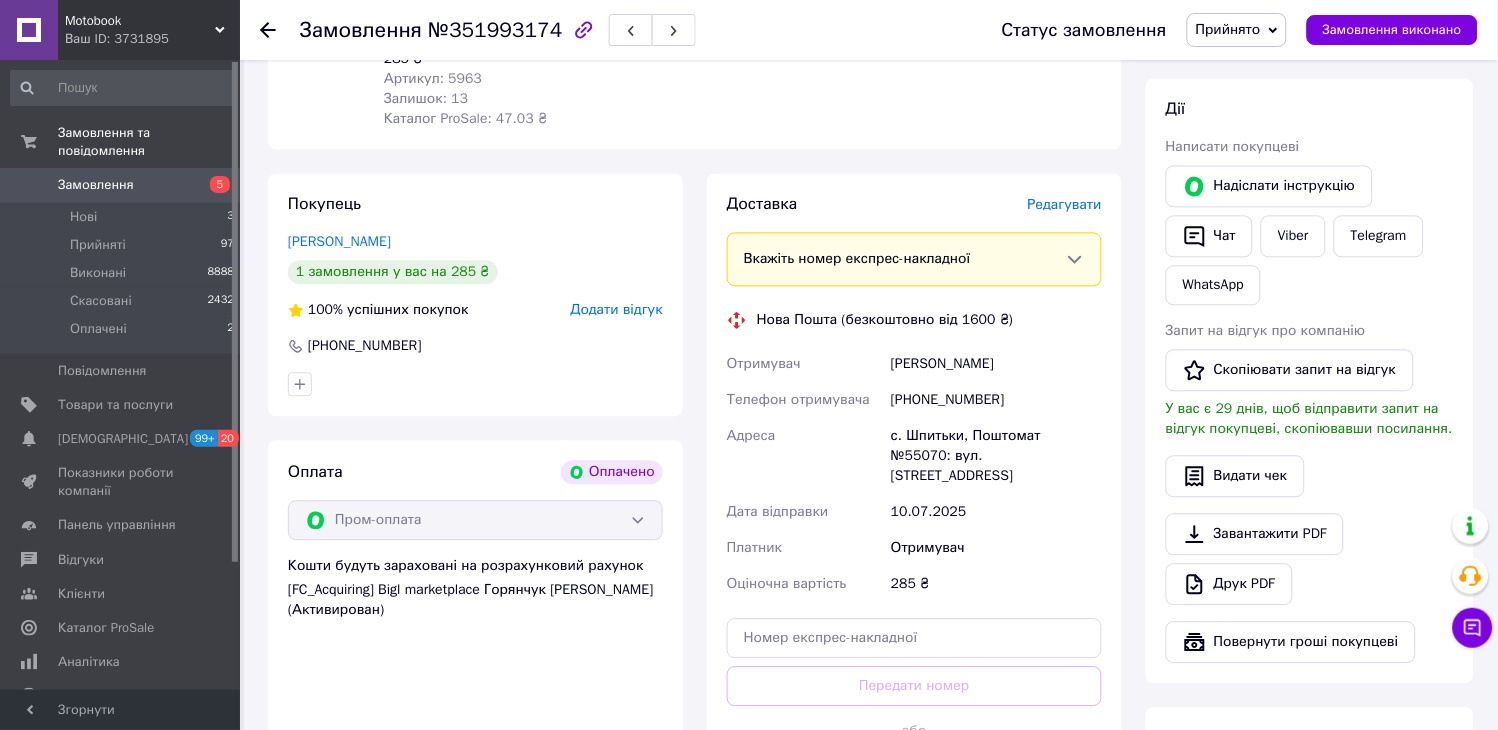 click on "Редагувати" at bounding box center (1065, 205) 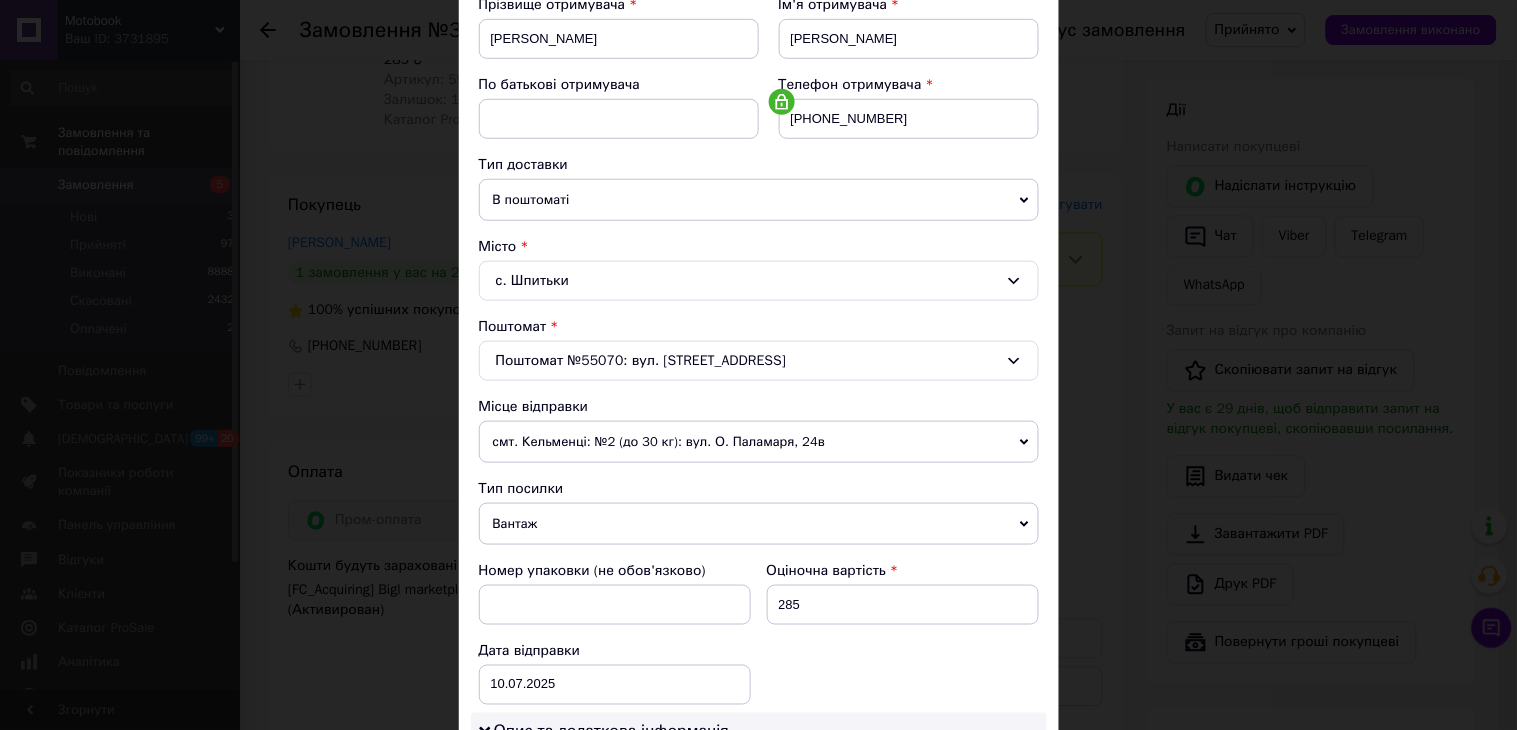 scroll, scrollTop: 333, scrollLeft: 0, axis: vertical 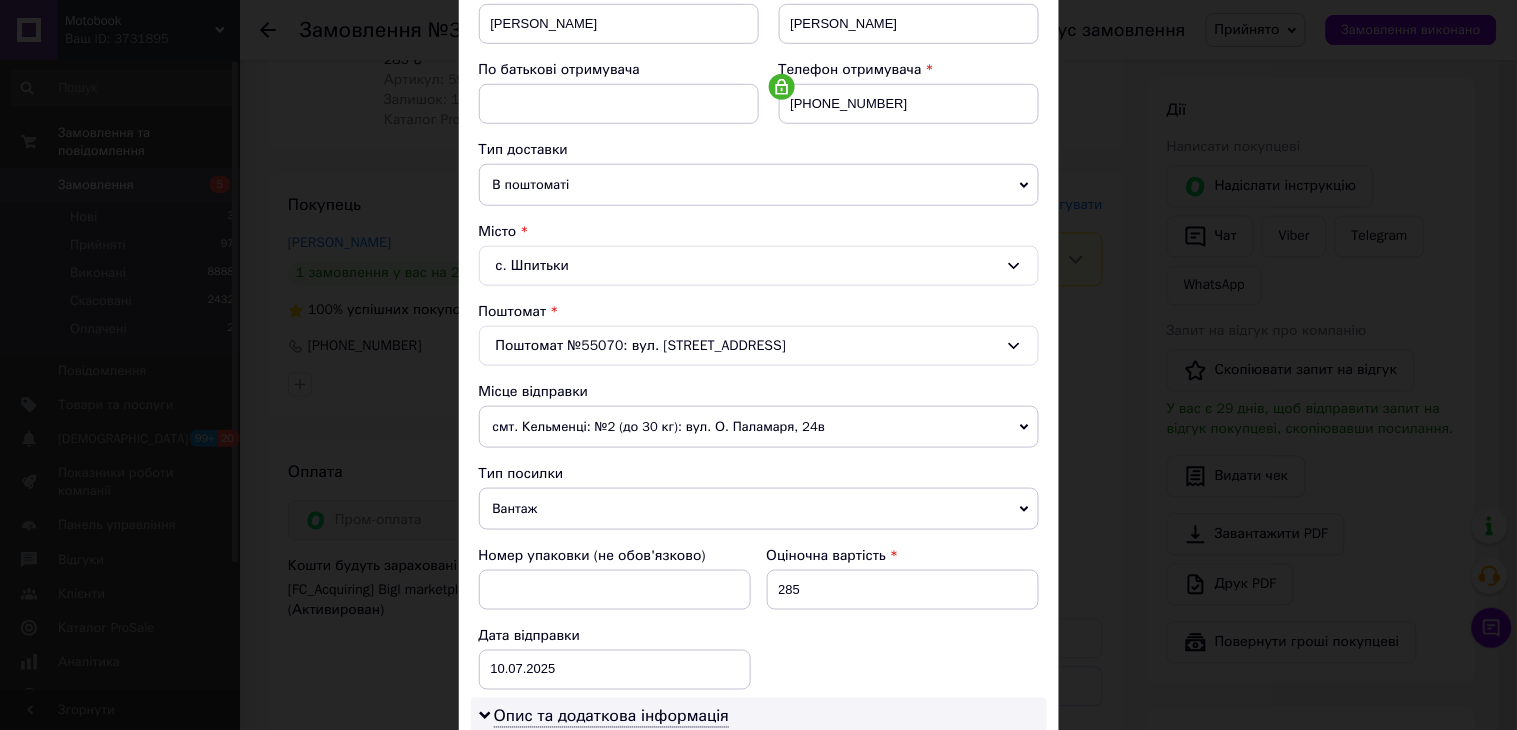 drag, startPoint x: 703, startPoint y: 503, endPoint x: 681, endPoint y: 511, distance: 23.409399 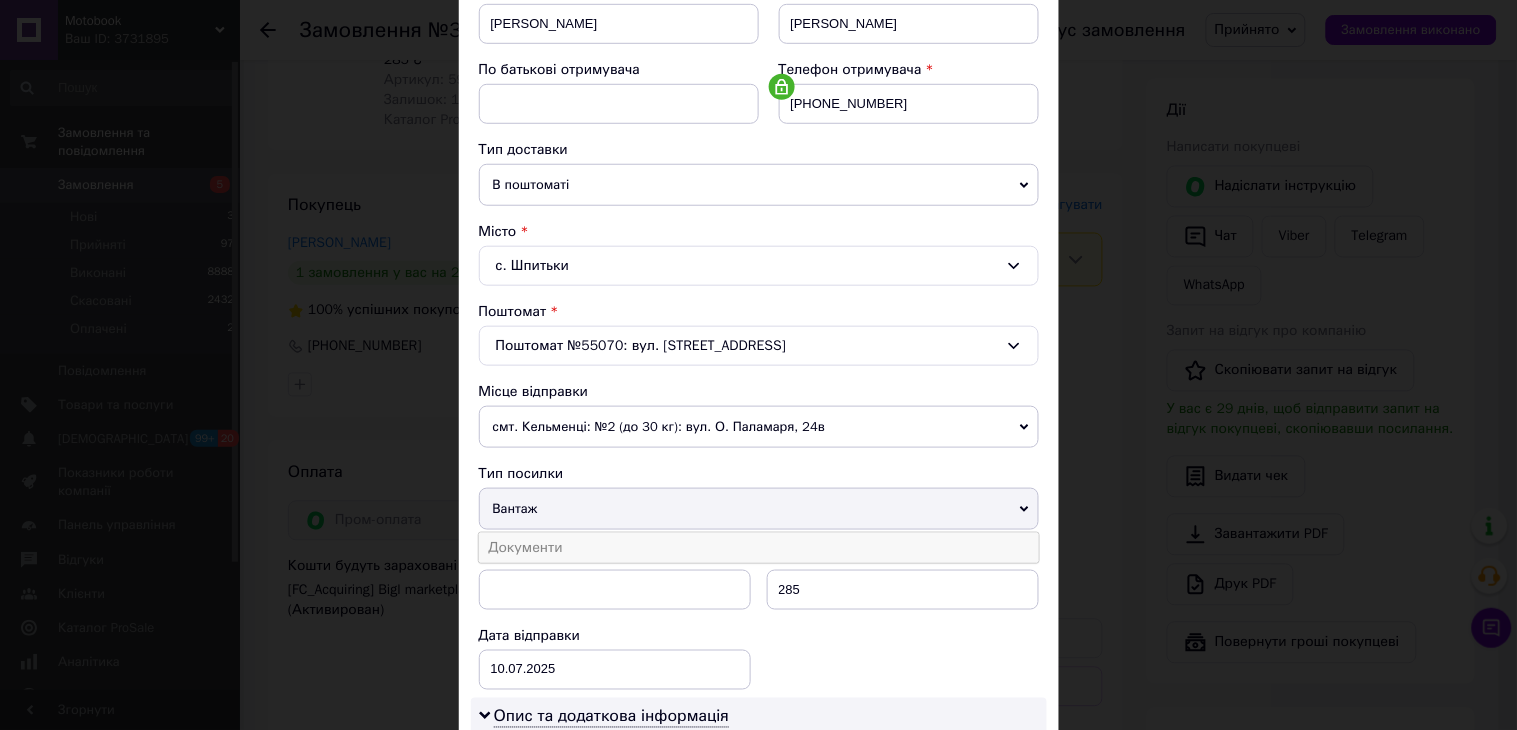 click on "Документи" at bounding box center (759, 548) 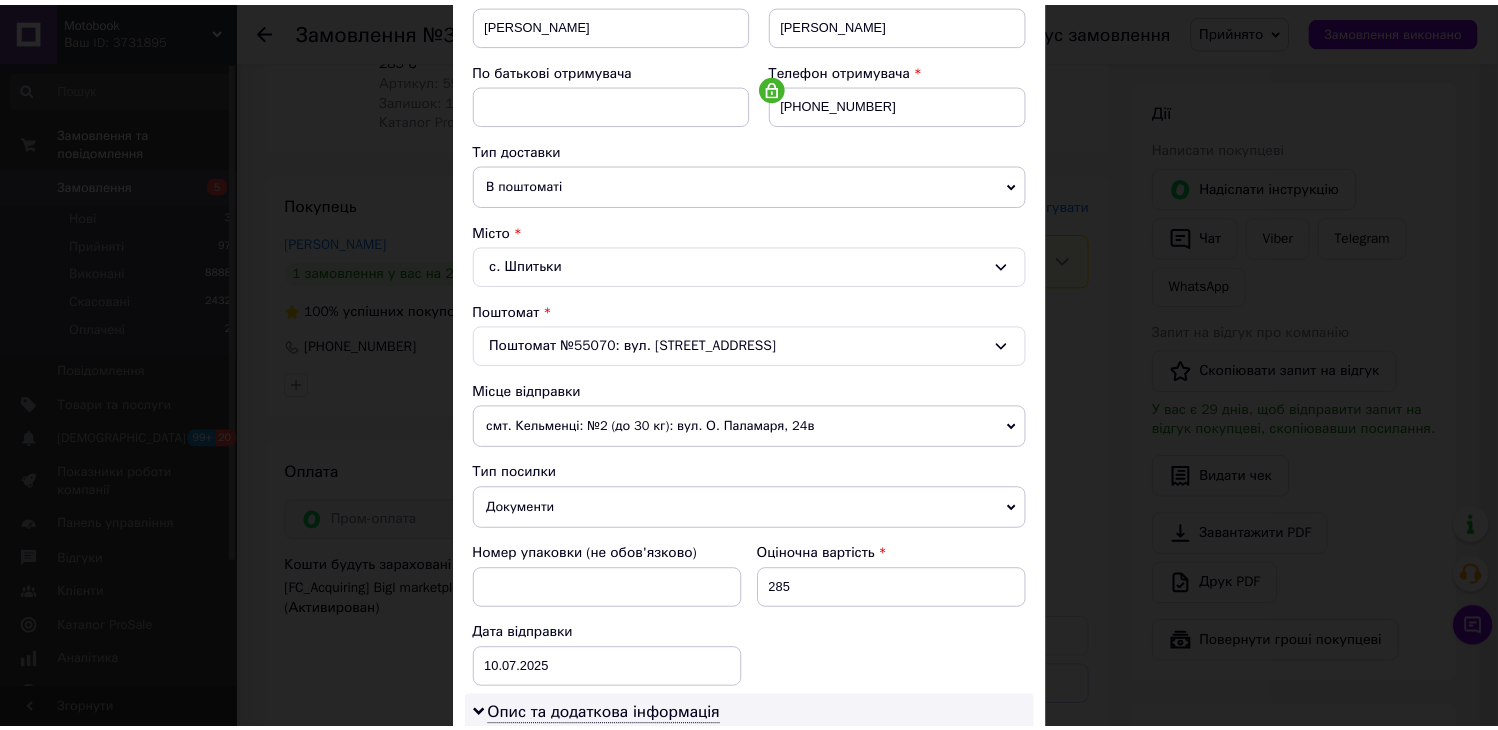 scroll, scrollTop: 844, scrollLeft: 0, axis: vertical 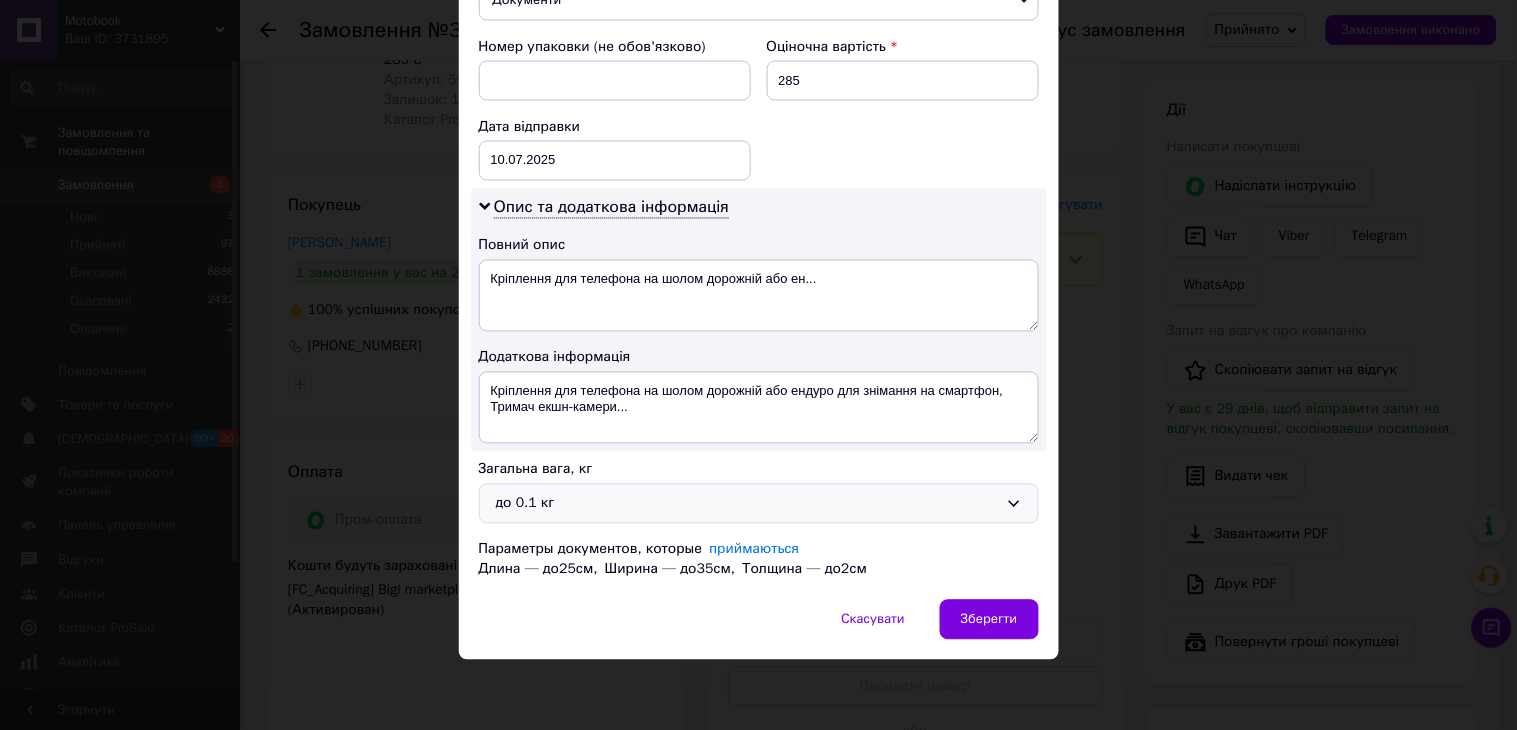 click 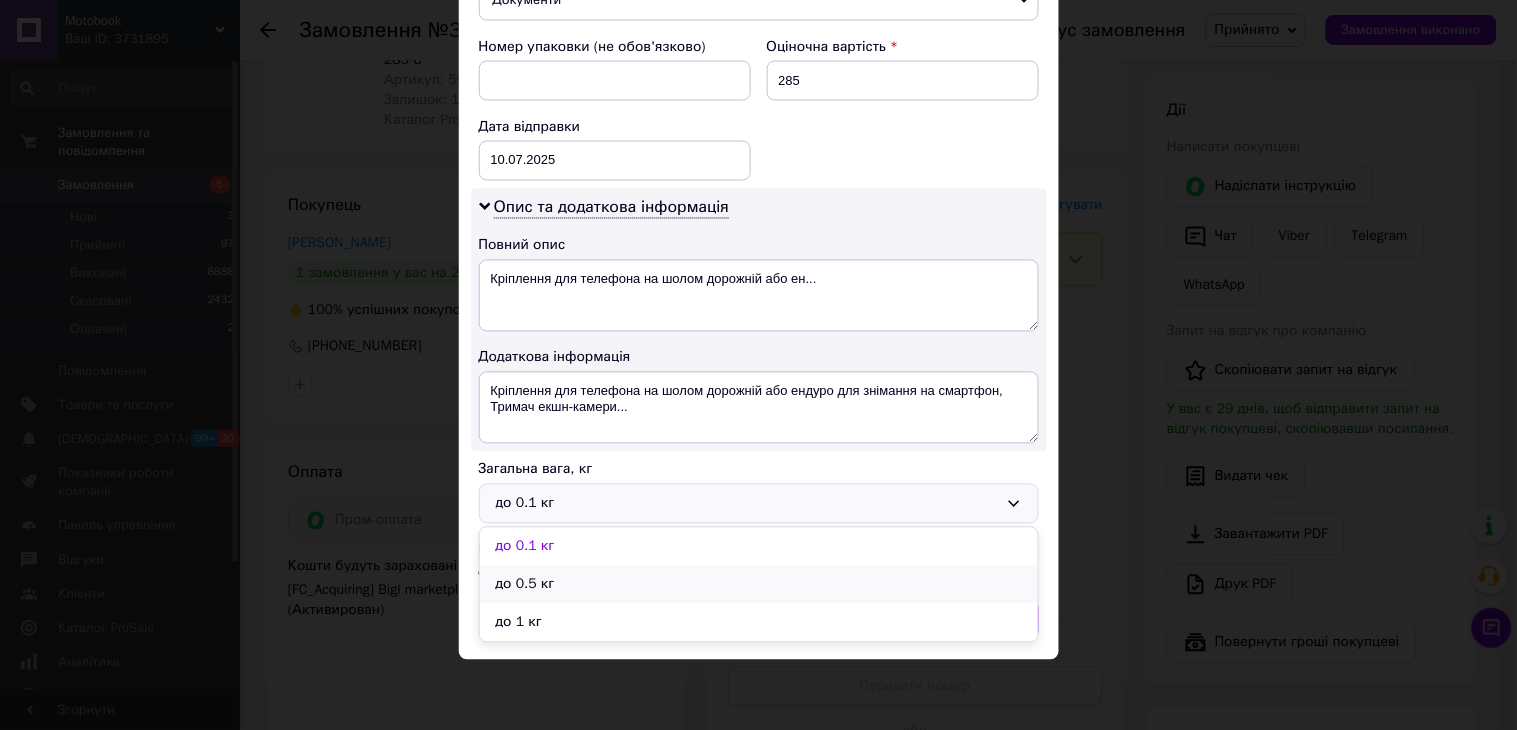 drag, startPoint x: 528, startPoint y: 583, endPoint x: 552, endPoint y: 594, distance: 26.400757 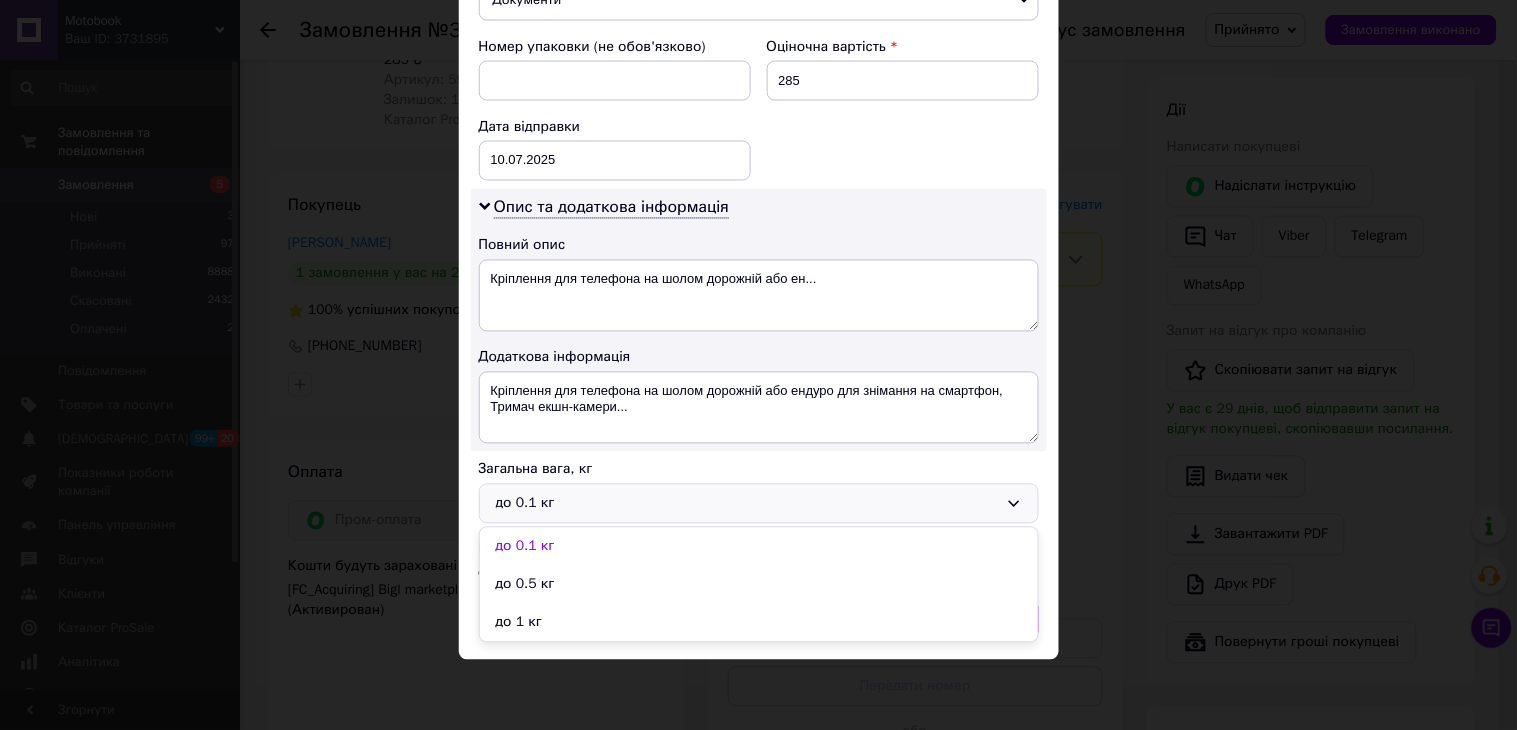 click on "до 0.5 кг" at bounding box center [759, 585] 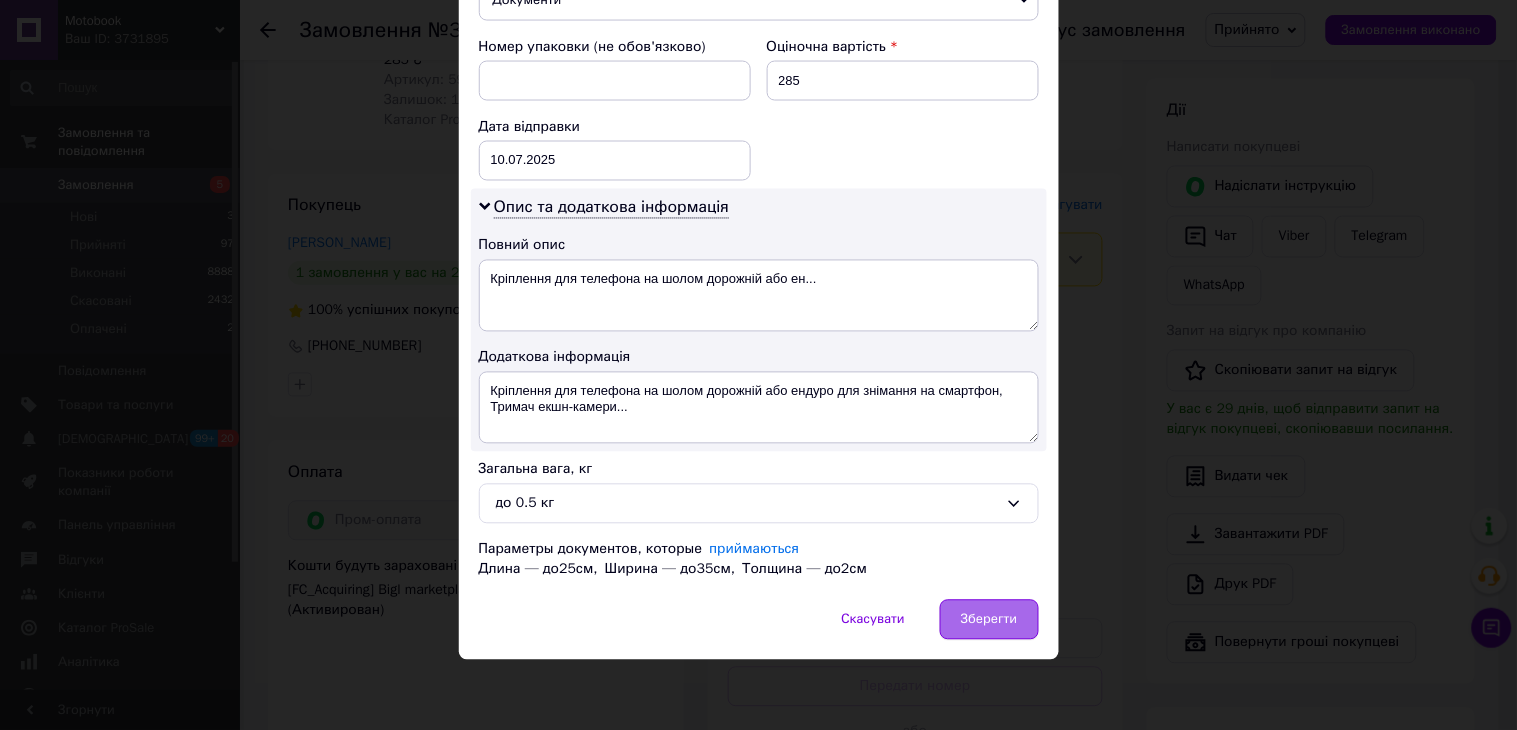 click on "Зберегти" at bounding box center [989, 620] 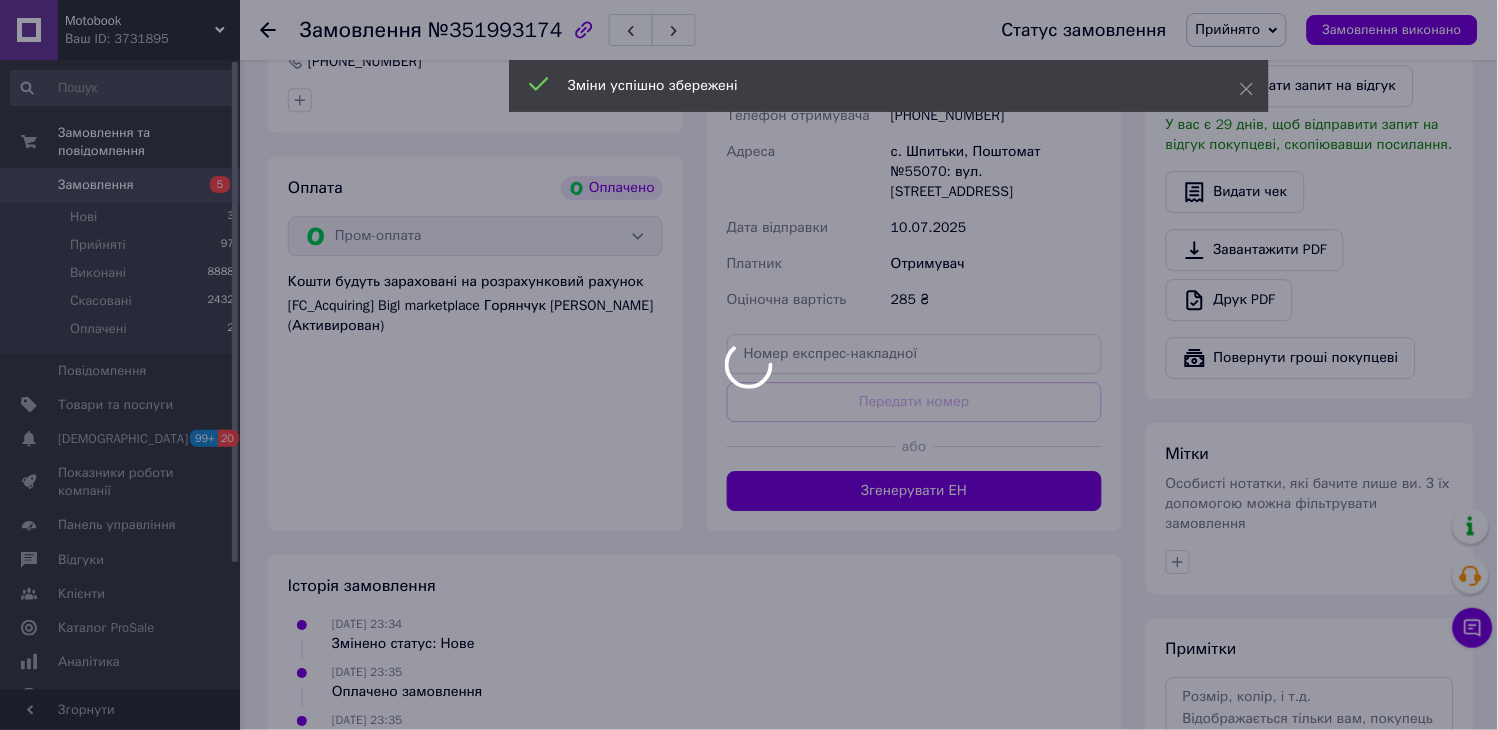 scroll, scrollTop: 1175, scrollLeft: 0, axis: vertical 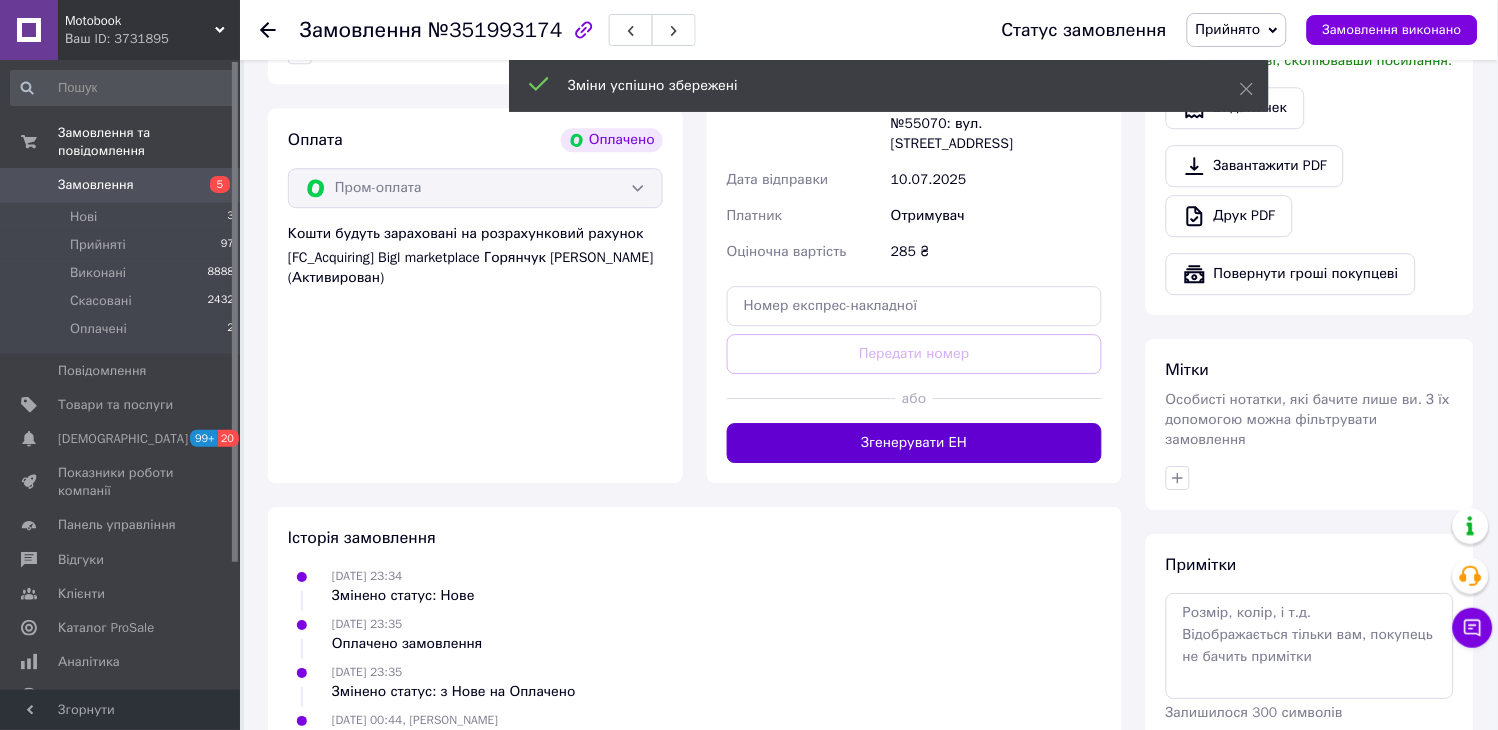 click on "Згенерувати ЕН" at bounding box center (914, 443) 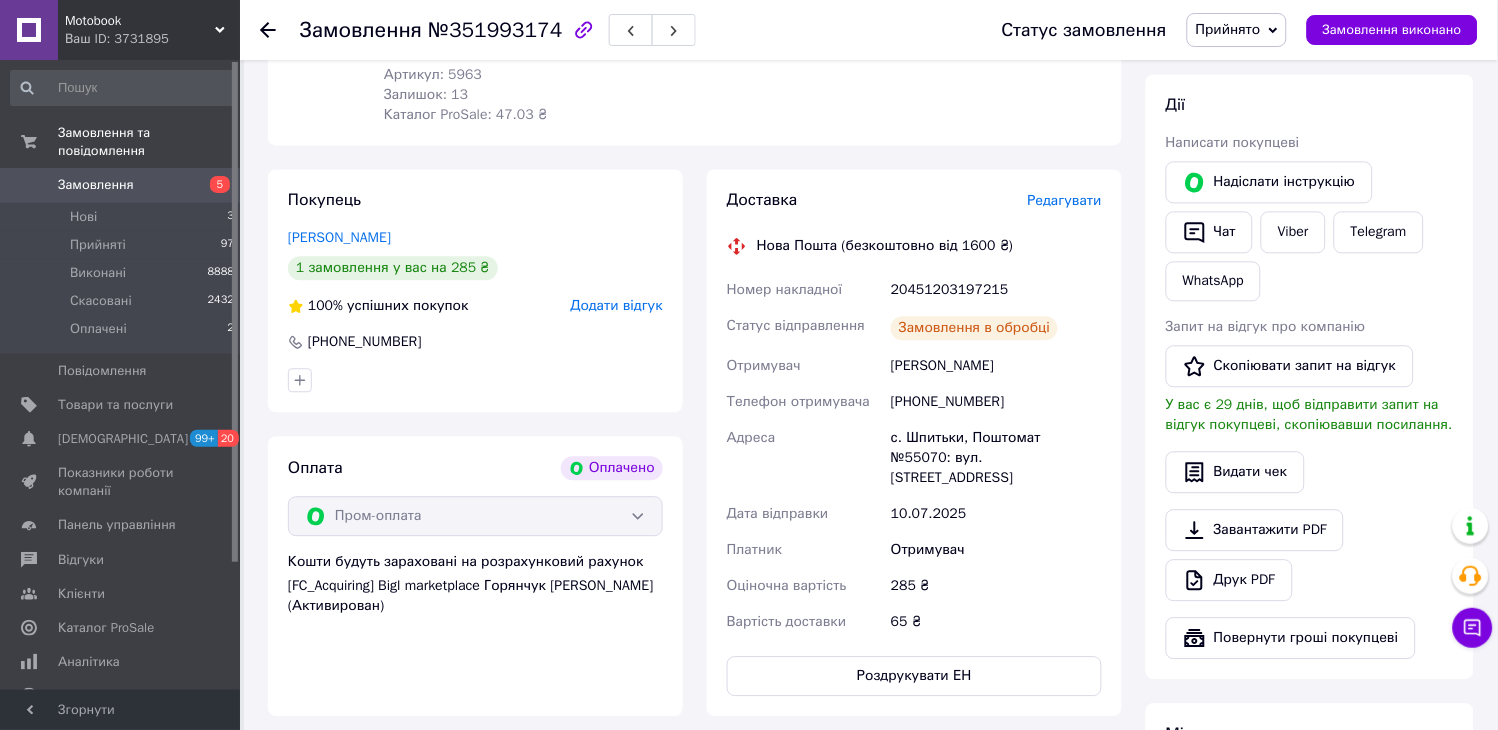 scroll, scrollTop: 842, scrollLeft: 0, axis: vertical 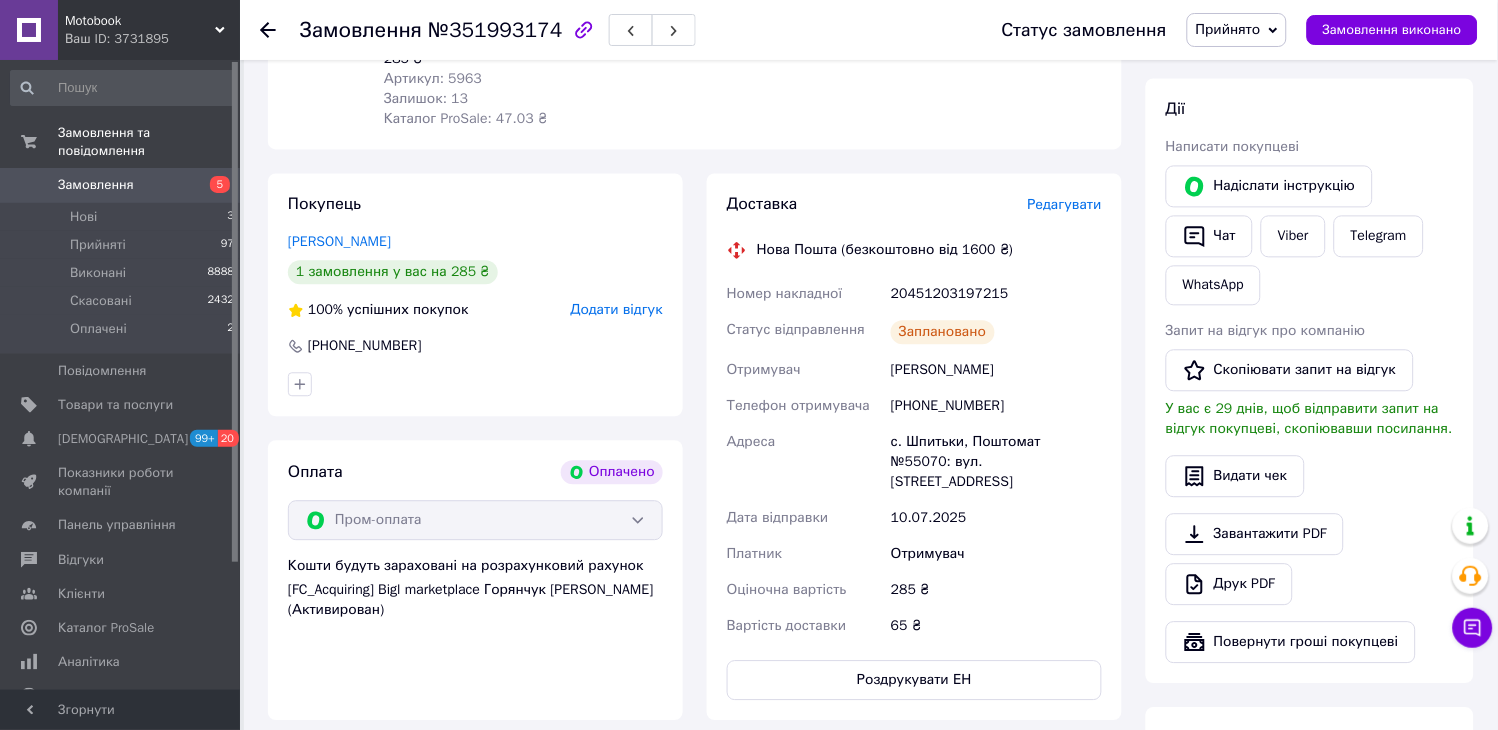 click 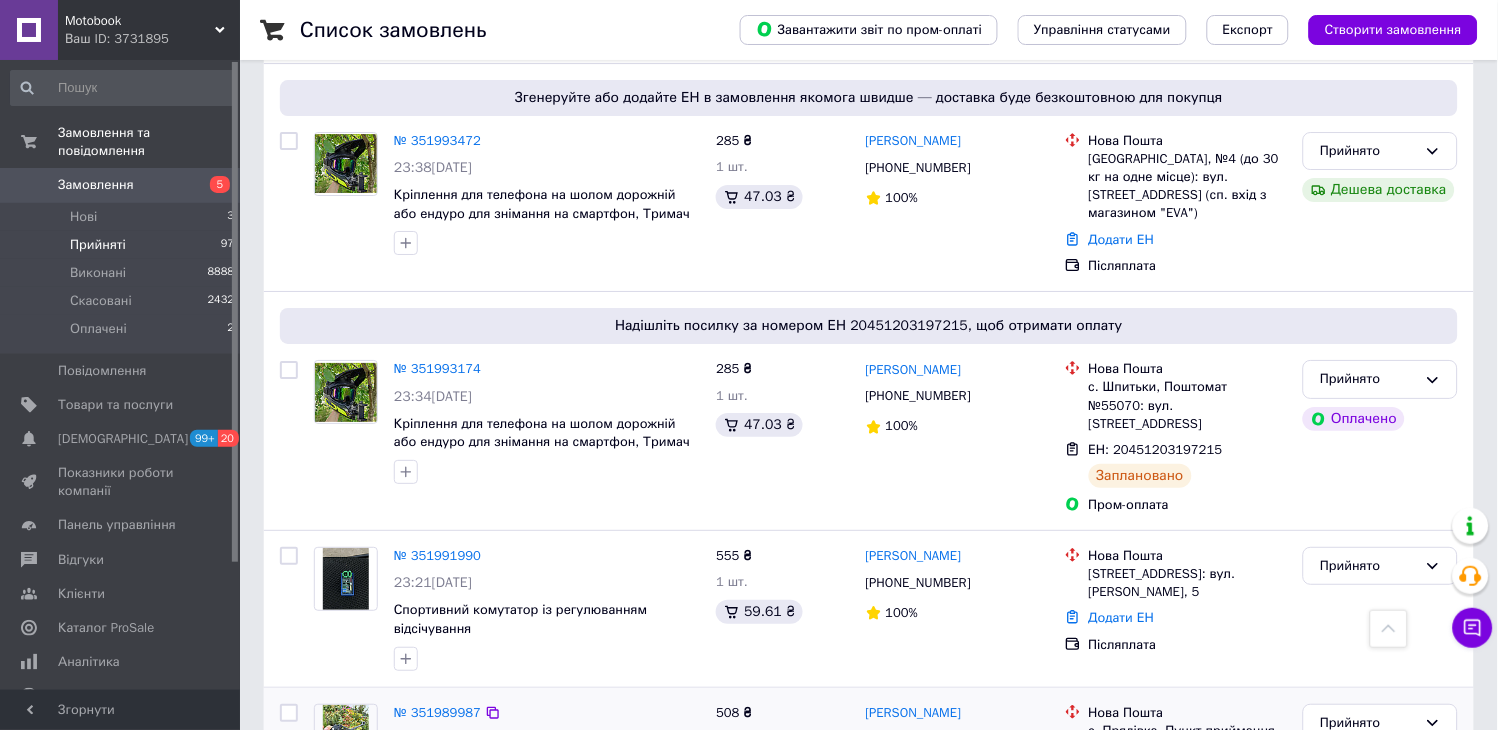 scroll, scrollTop: 1444, scrollLeft: 0, axis: vertical 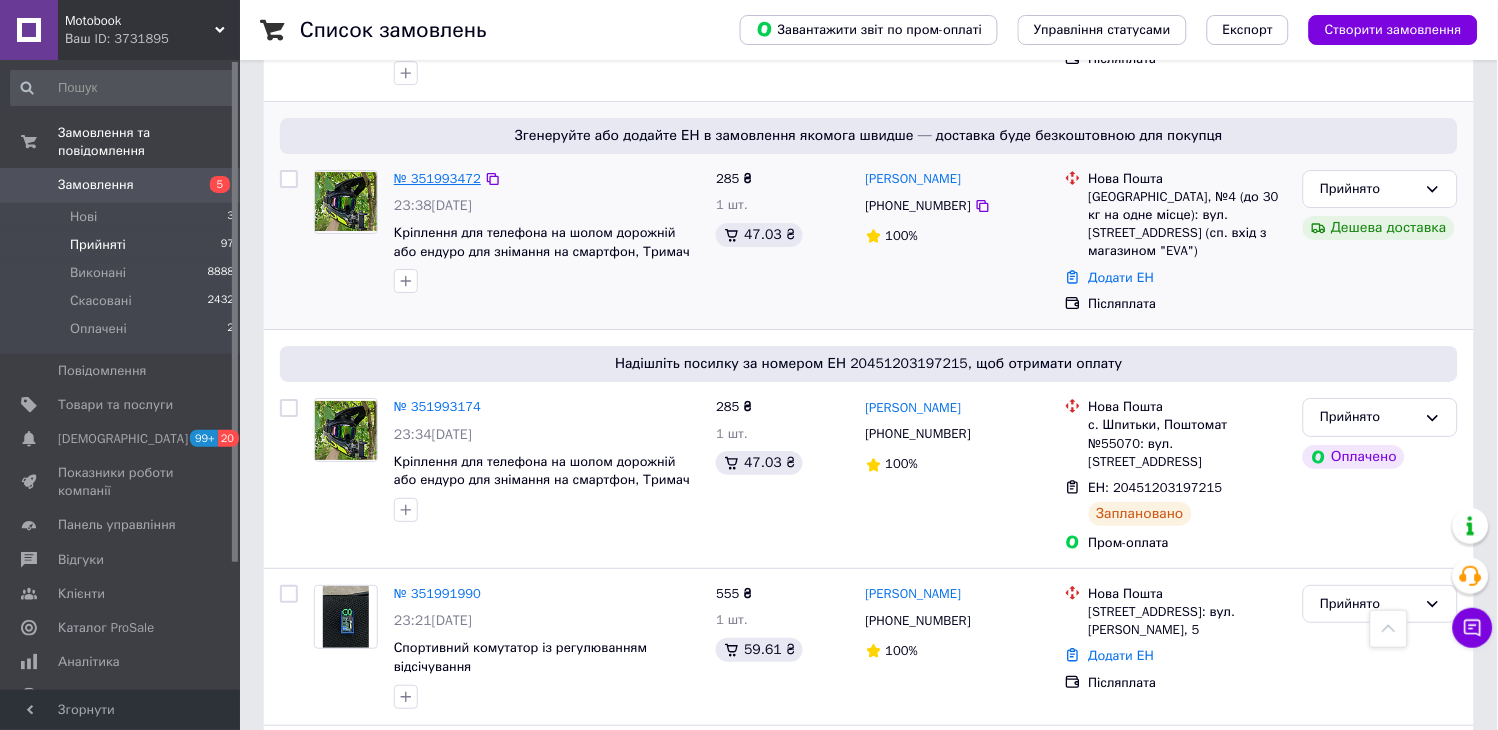 click on "№ 351993472" at bounding box center [437, 178] 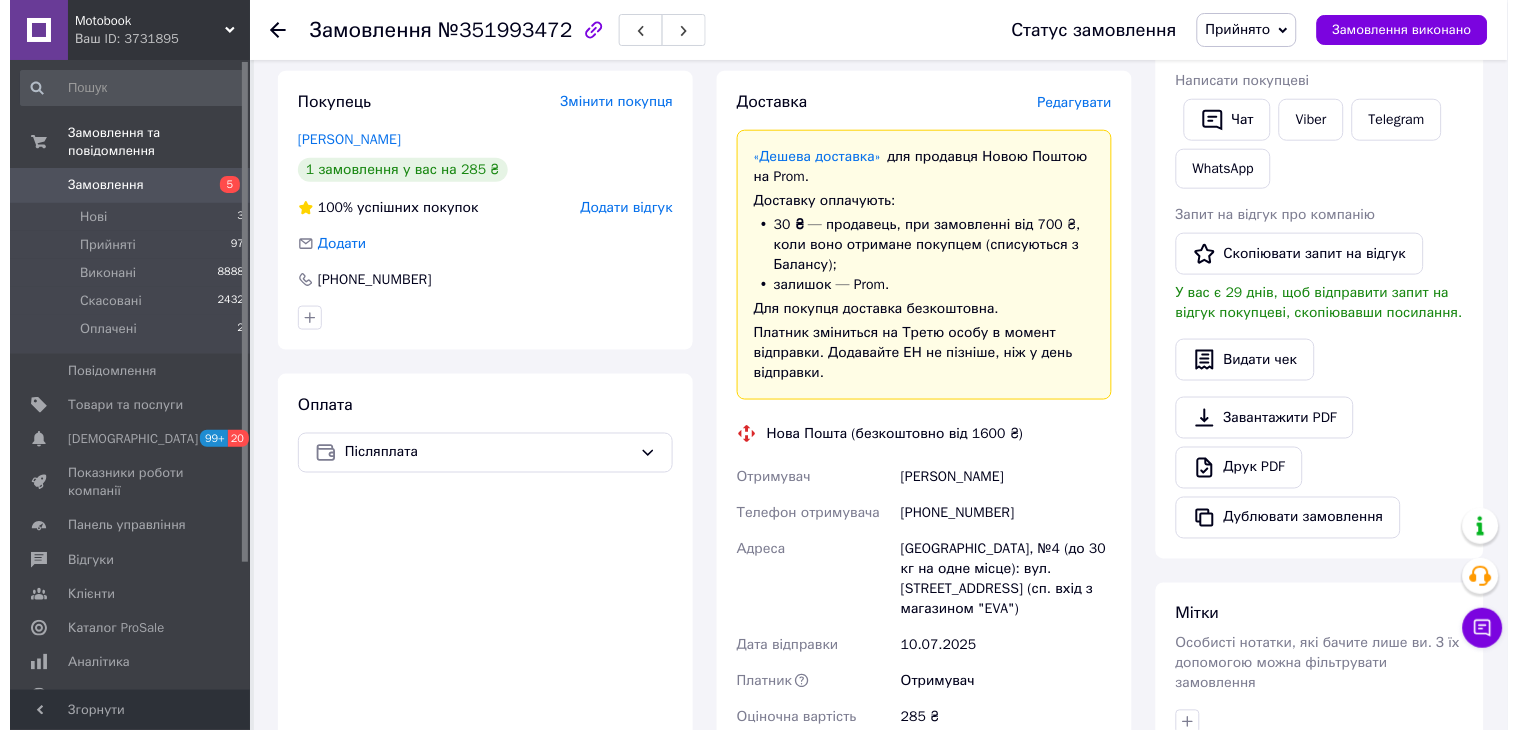 scroll, scrollTop: 374, scrollLeft: 0, axis: vertical 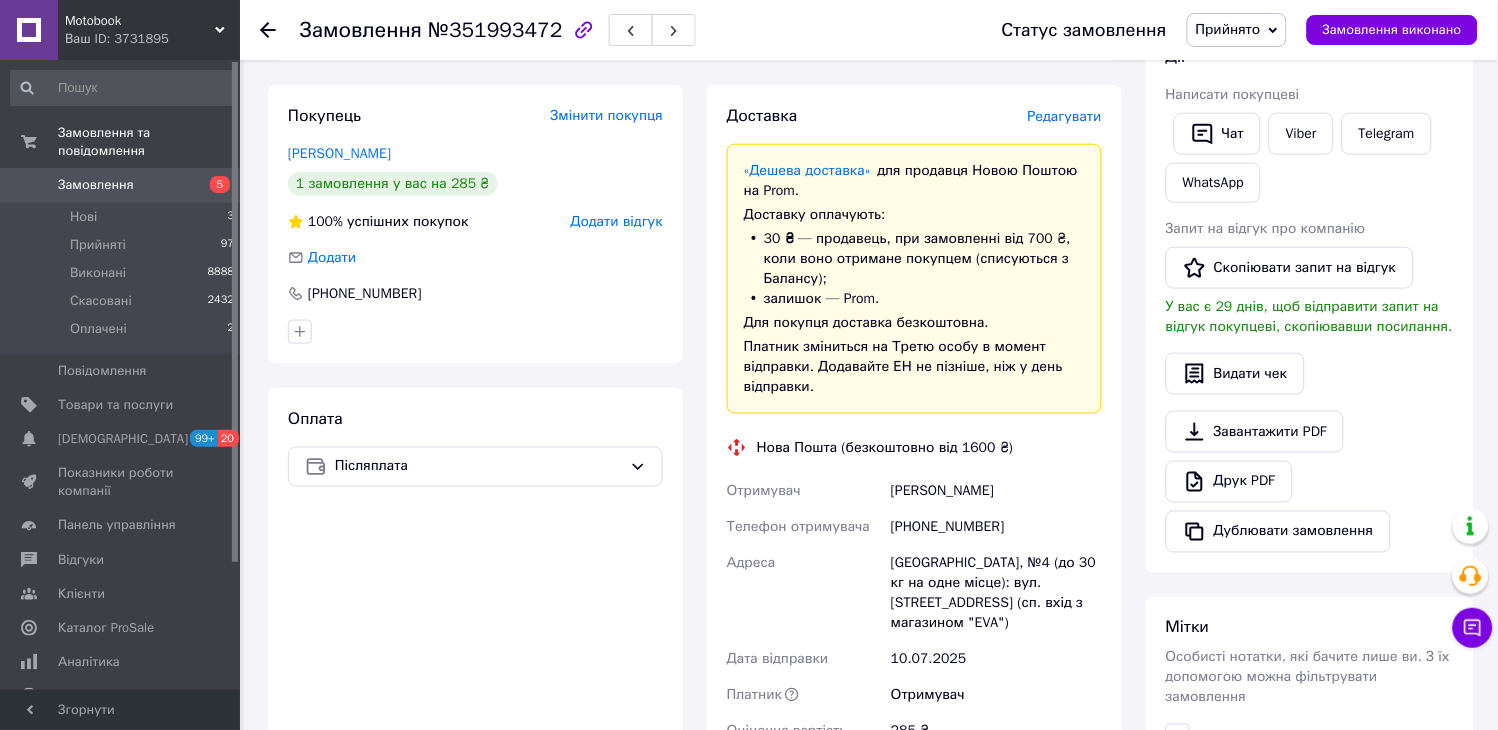 click on "Редагувати" at bounding box center (1065, 116) 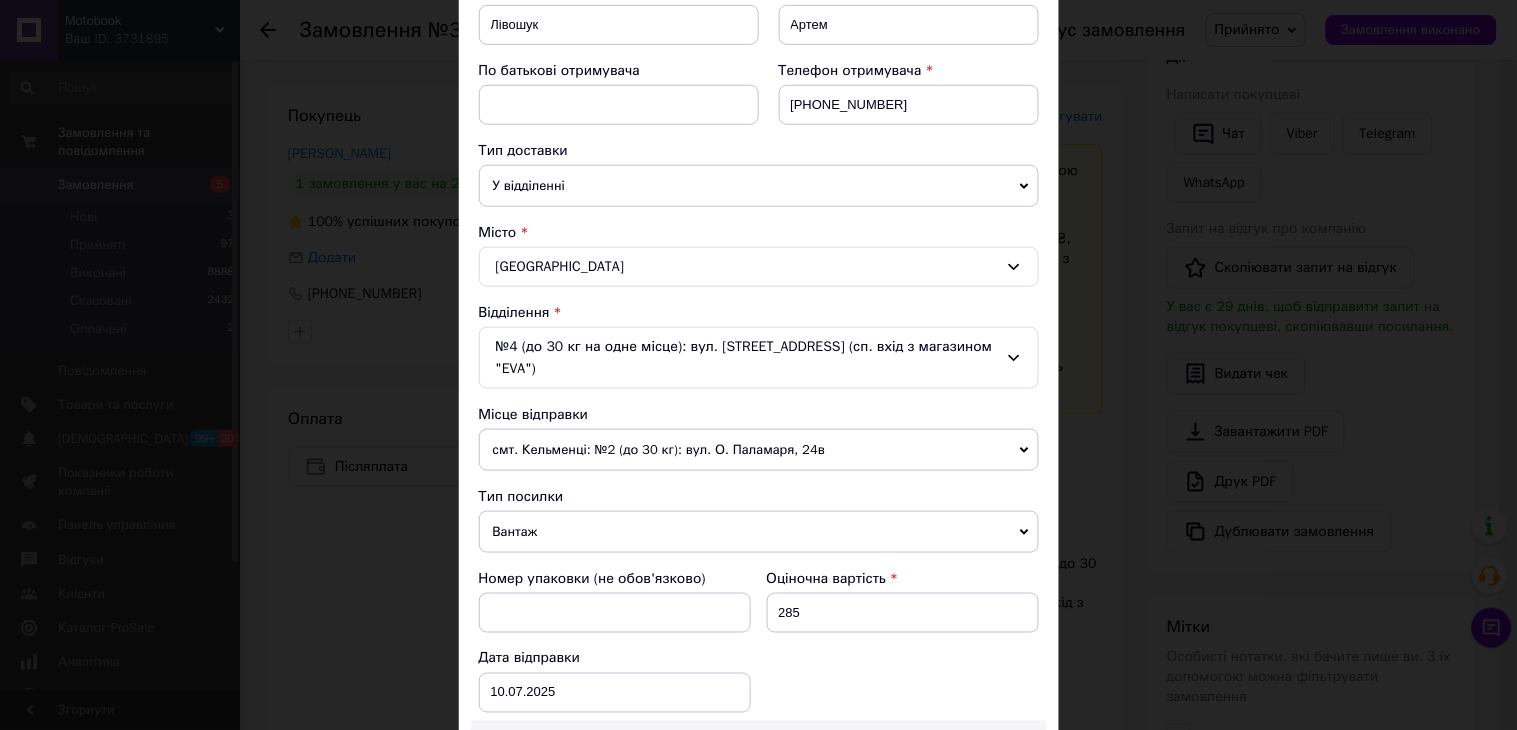 scroll, scrollTop: 333, scrollLeft: 0, axis: vertical 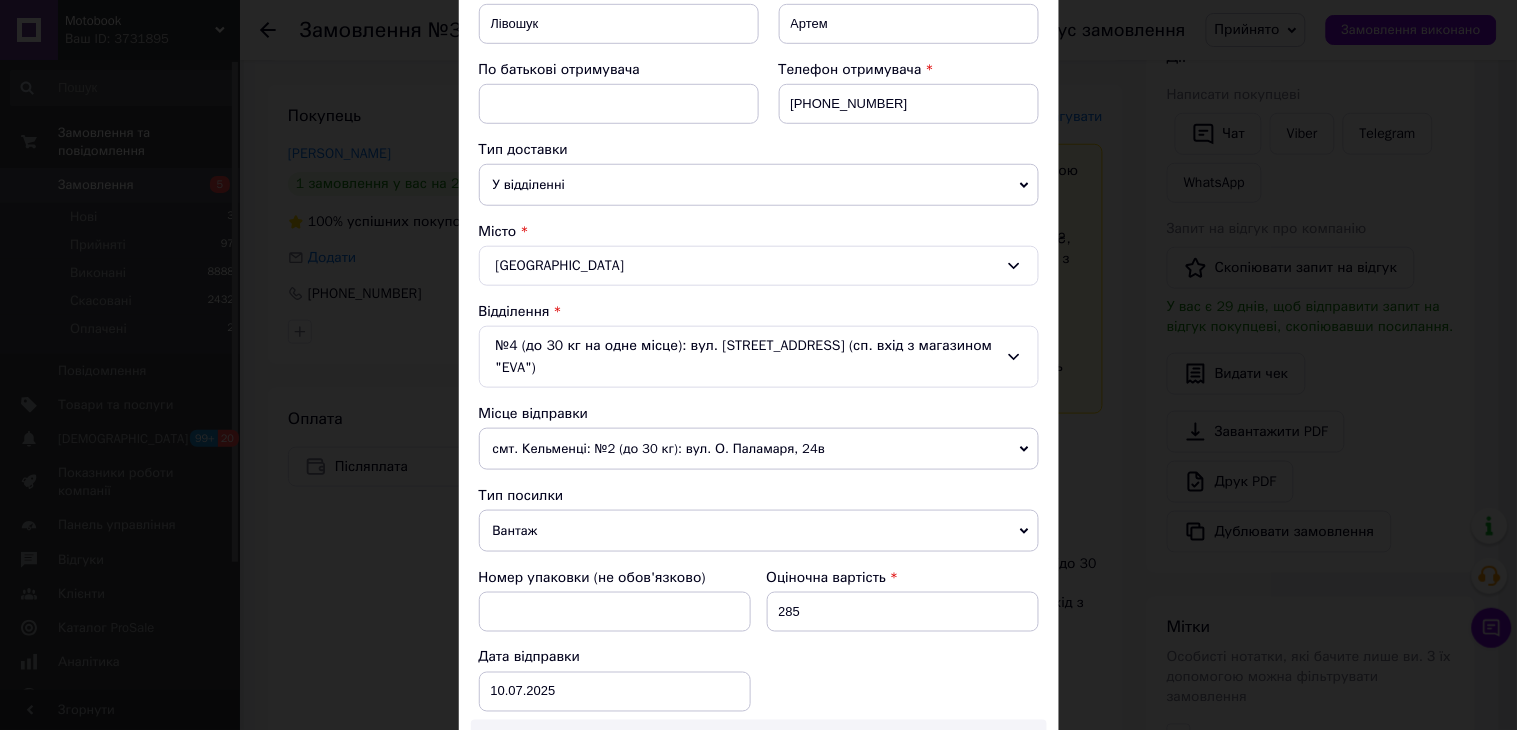 drag, startPoint x: 908, startPoint y: 510, endPoint x: 807, endPoint y: 511, distance: 101.00495 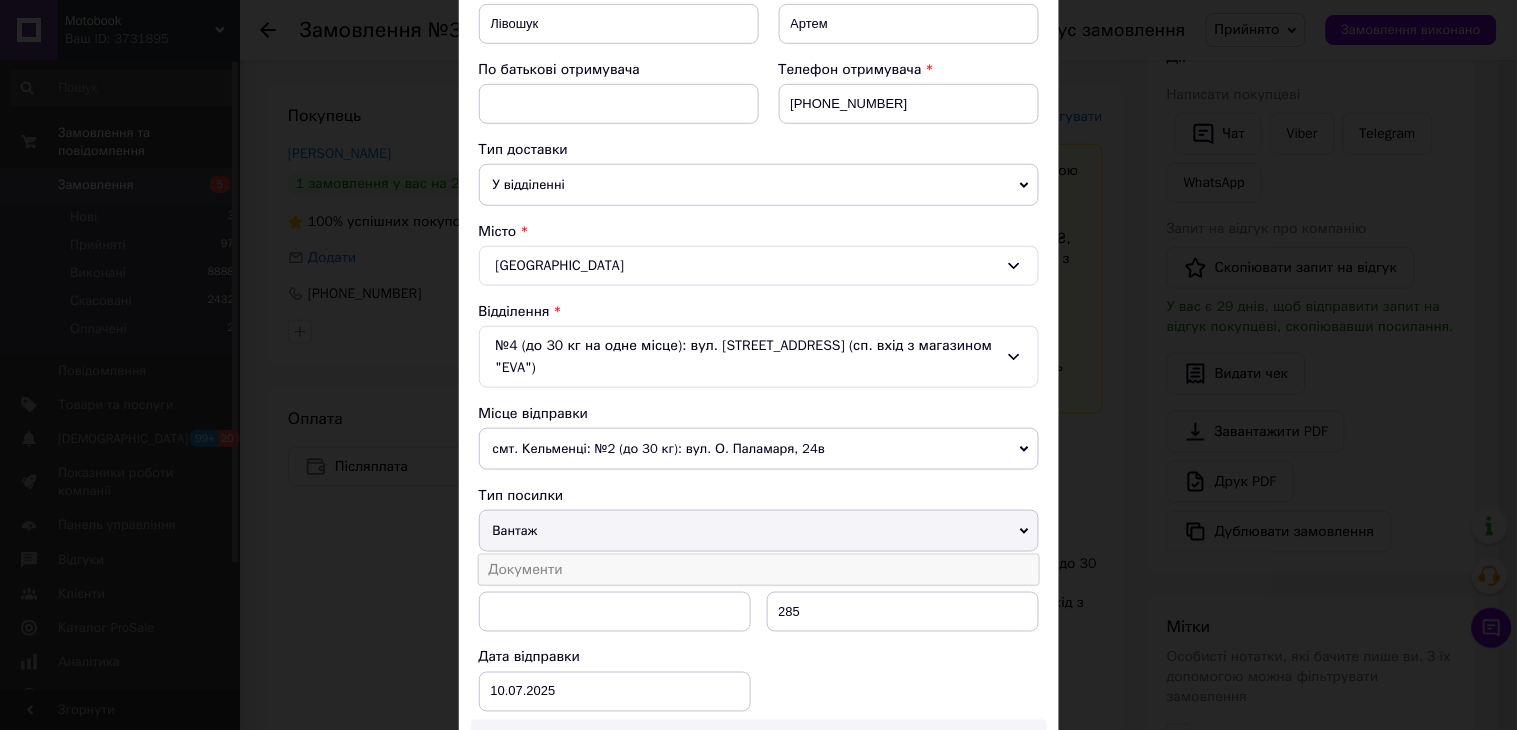 click on "Документи" at bounding box center [759, 570] 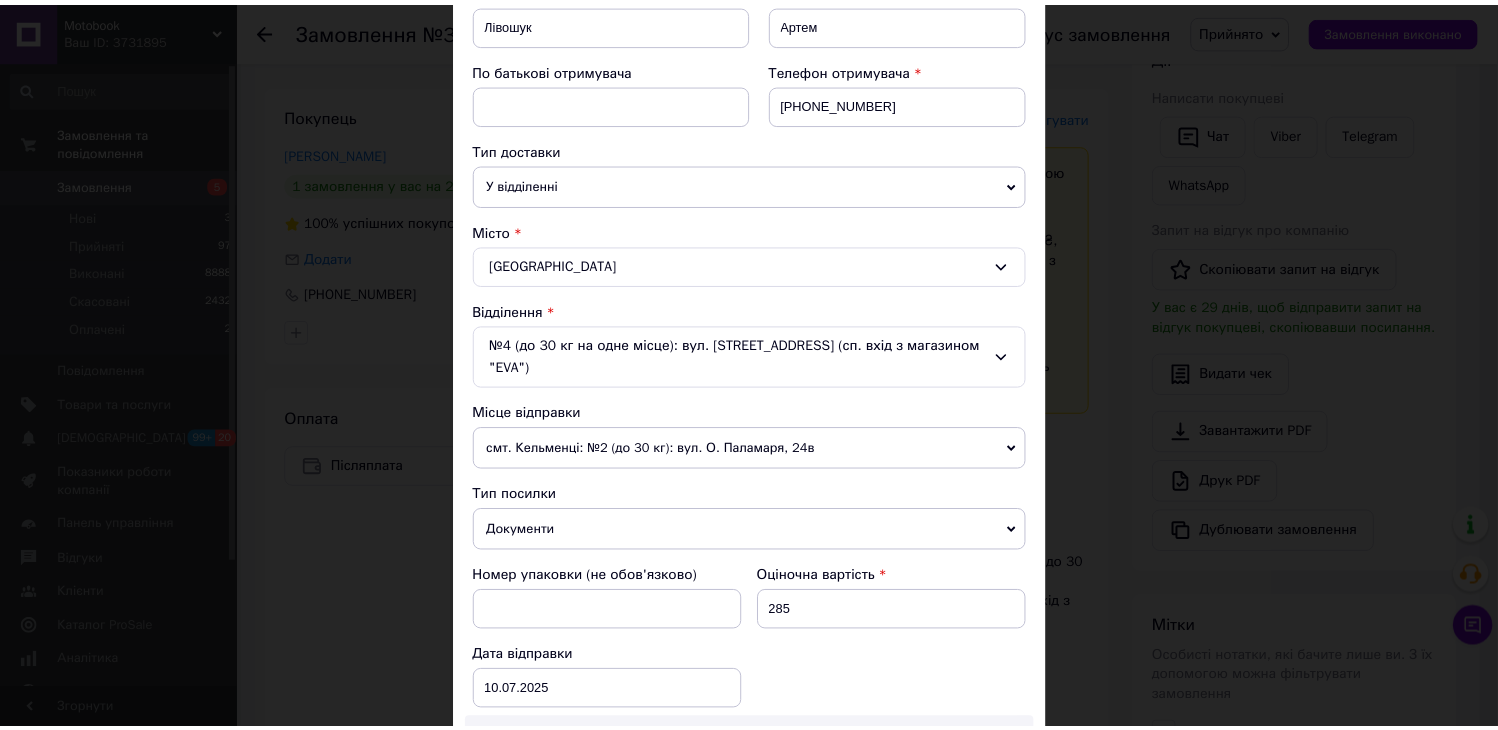scroll, scrollTop: 1000, scrollLeft: 0, axis: vertical 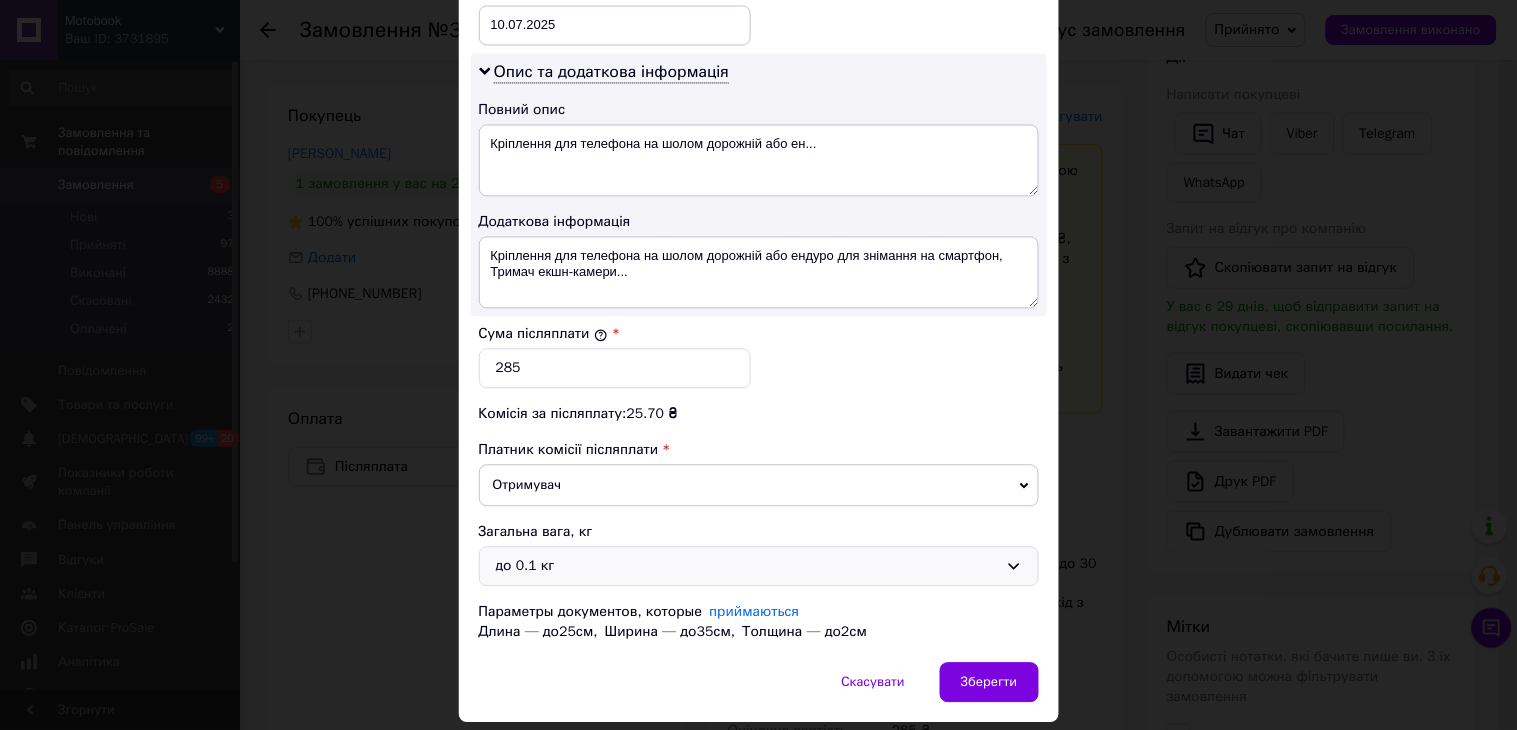 drag, startPoint x: 963, startPoint y: 546, endPoint x: 540, endPoint y: 560, distance: 423.23163 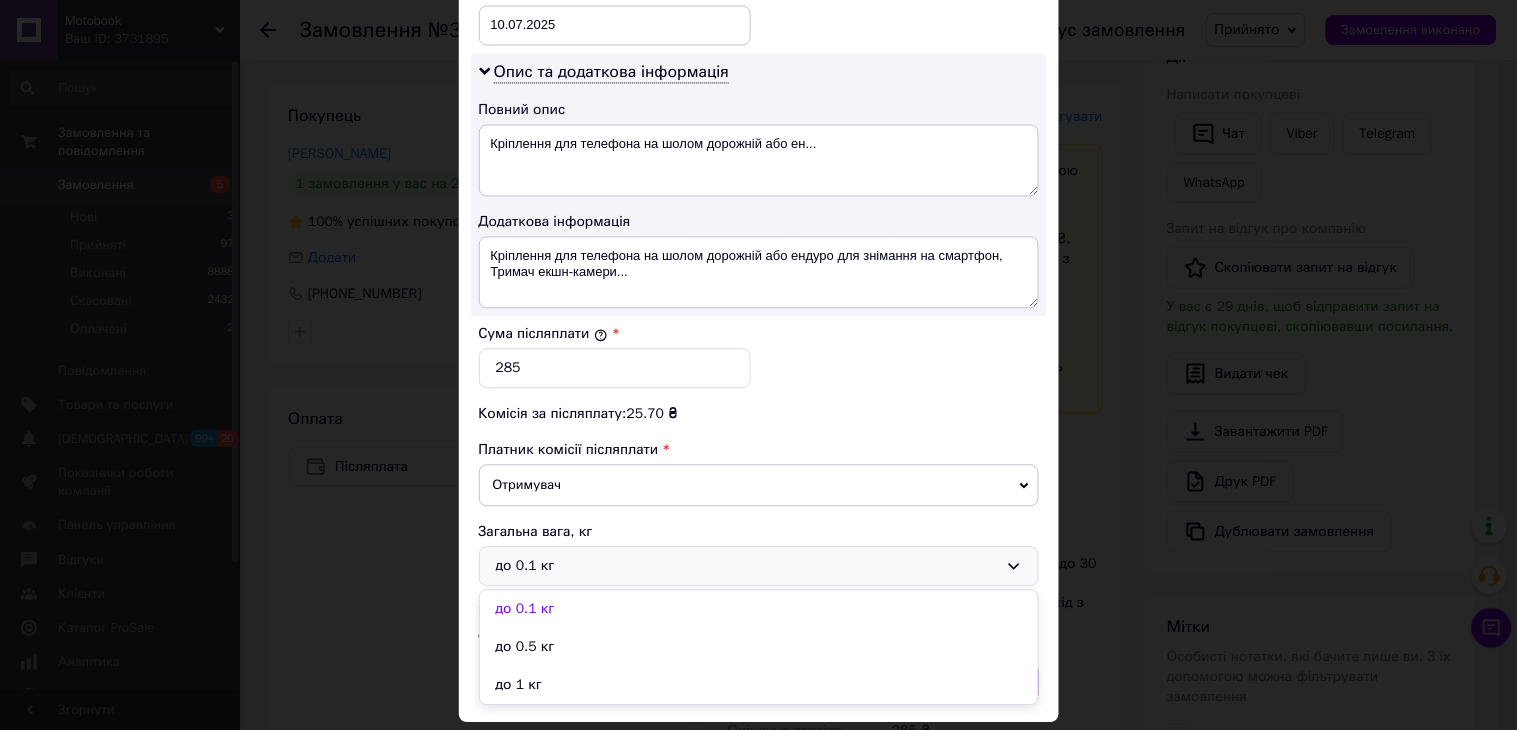 click on "до 0.5 кг" at bounding box center (759, 647) 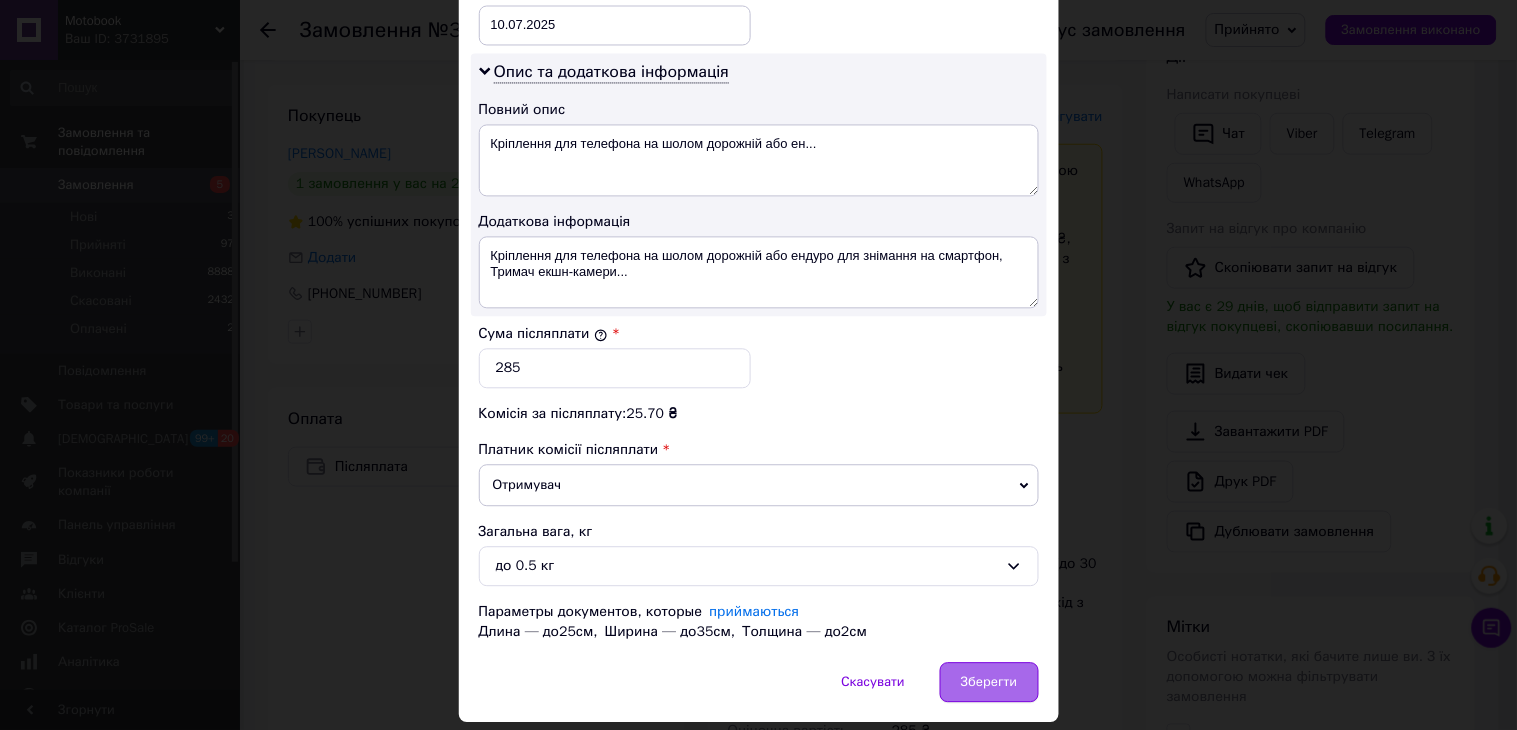 click on "Зберегти" at bounding box center (989, 682) 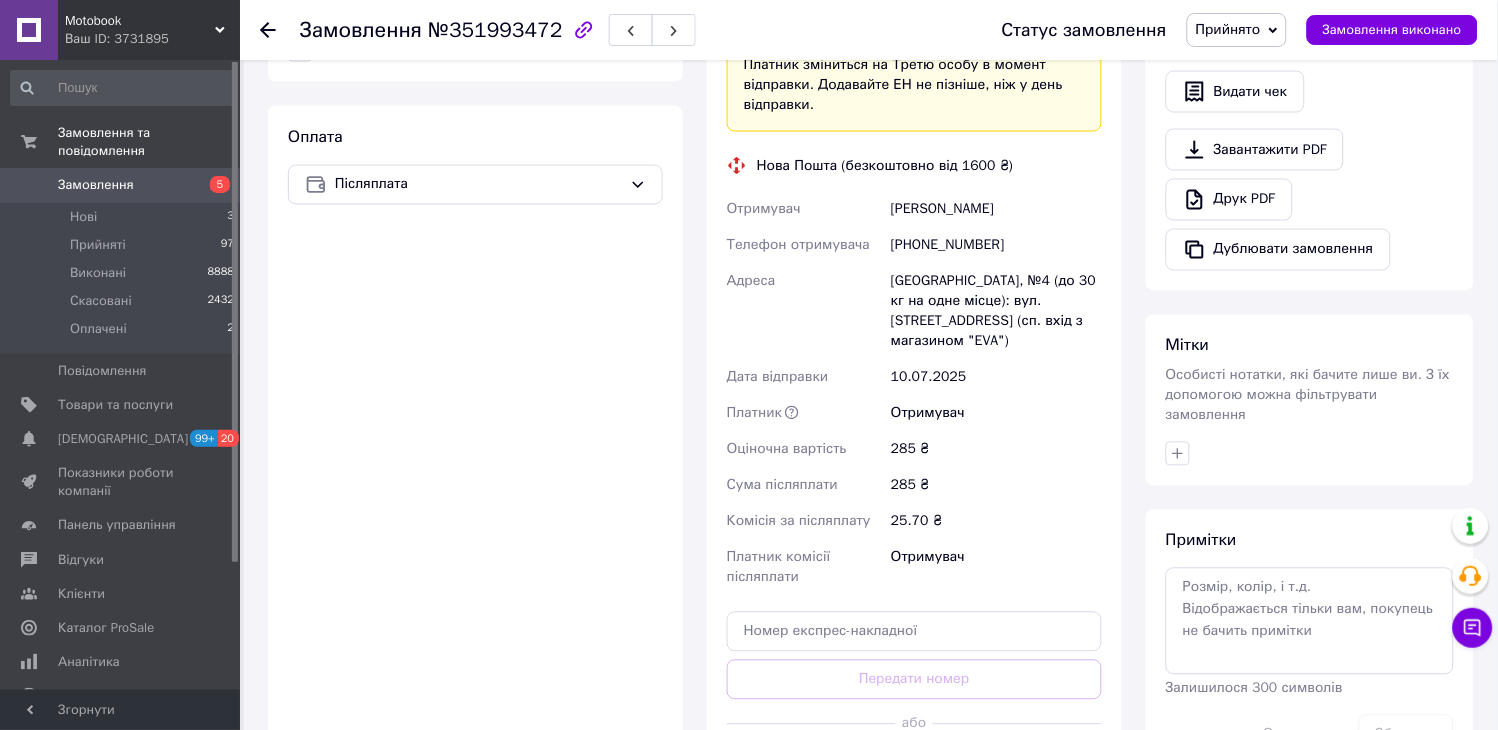 scroll, scrollTop: 707, scrollLeft: 0, axis: vertical 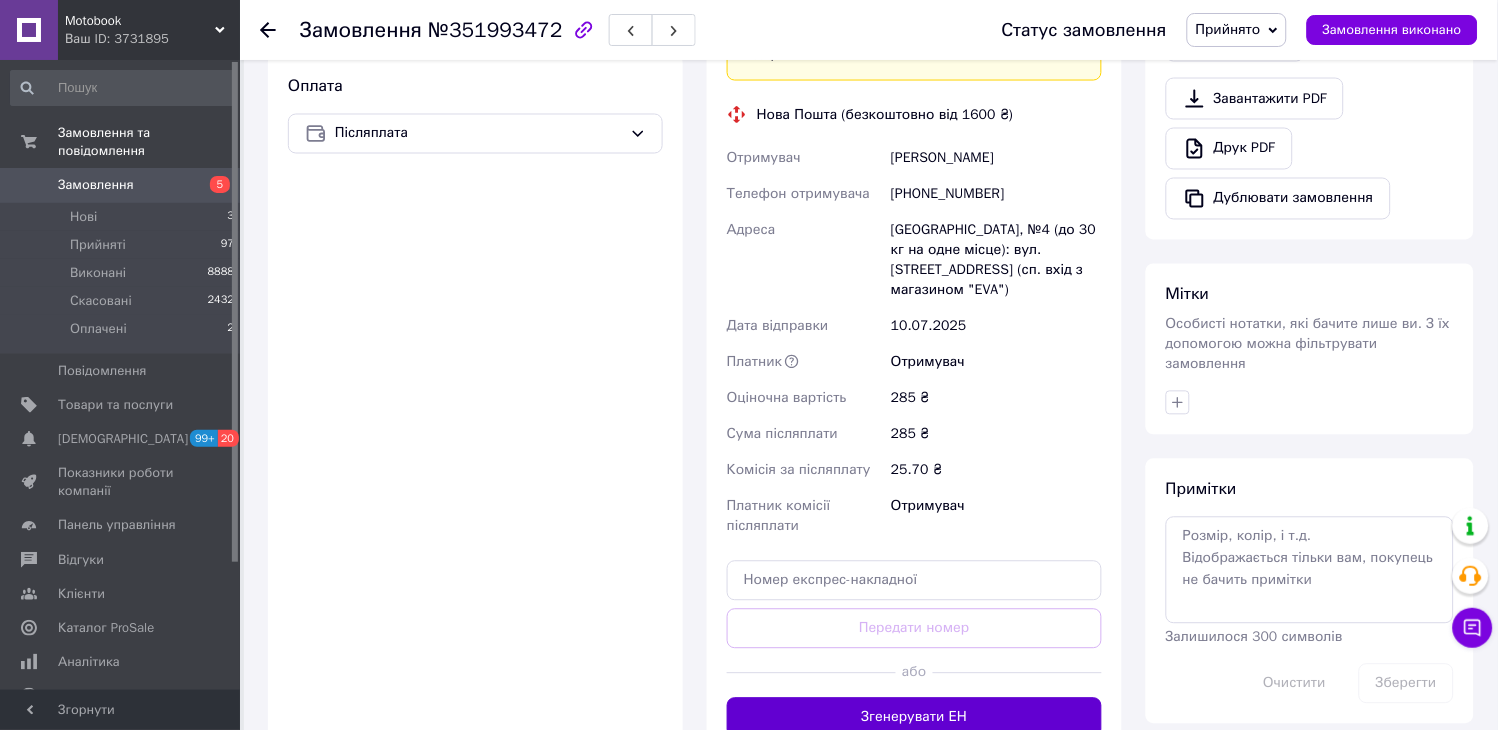 click on "Згенерувати ЕН" at bounding box center [914, 718] 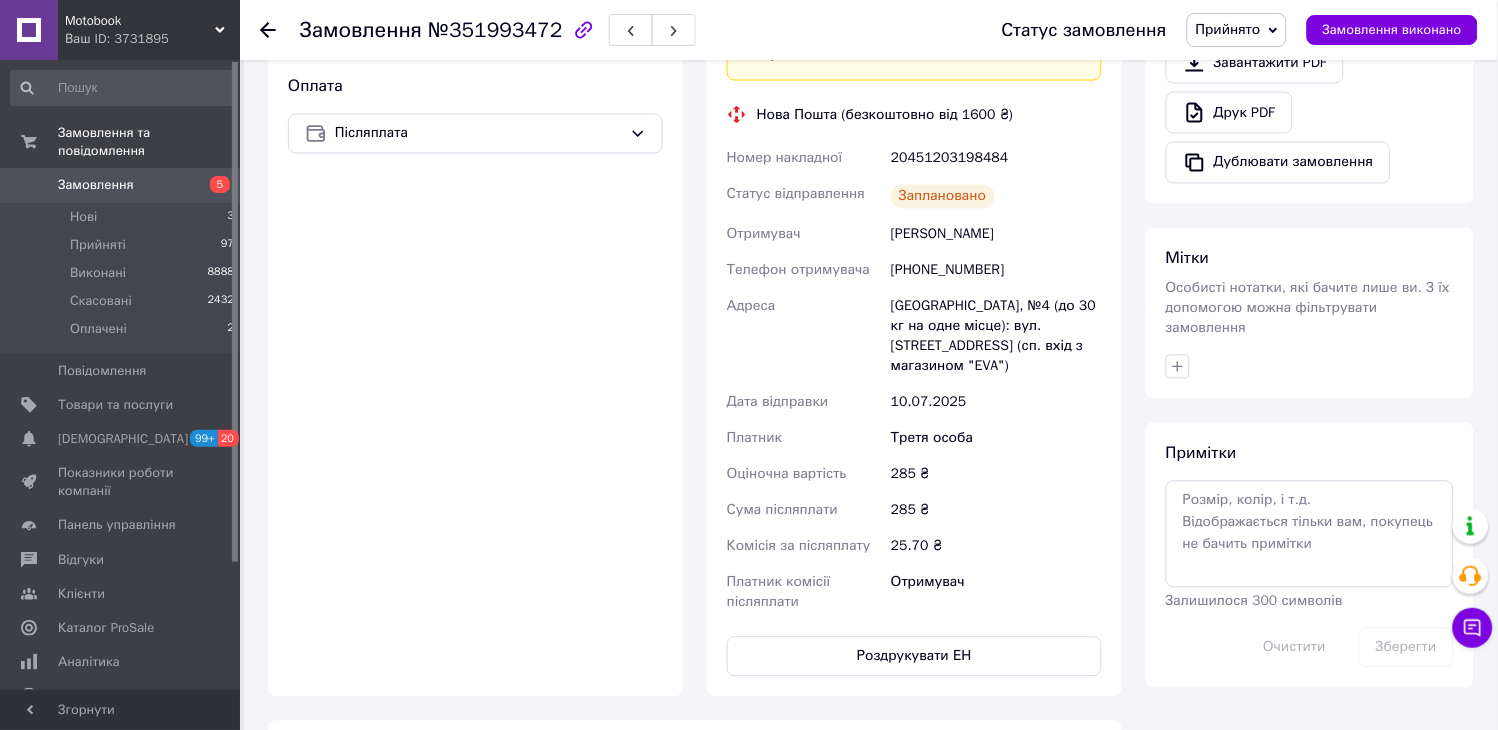 click 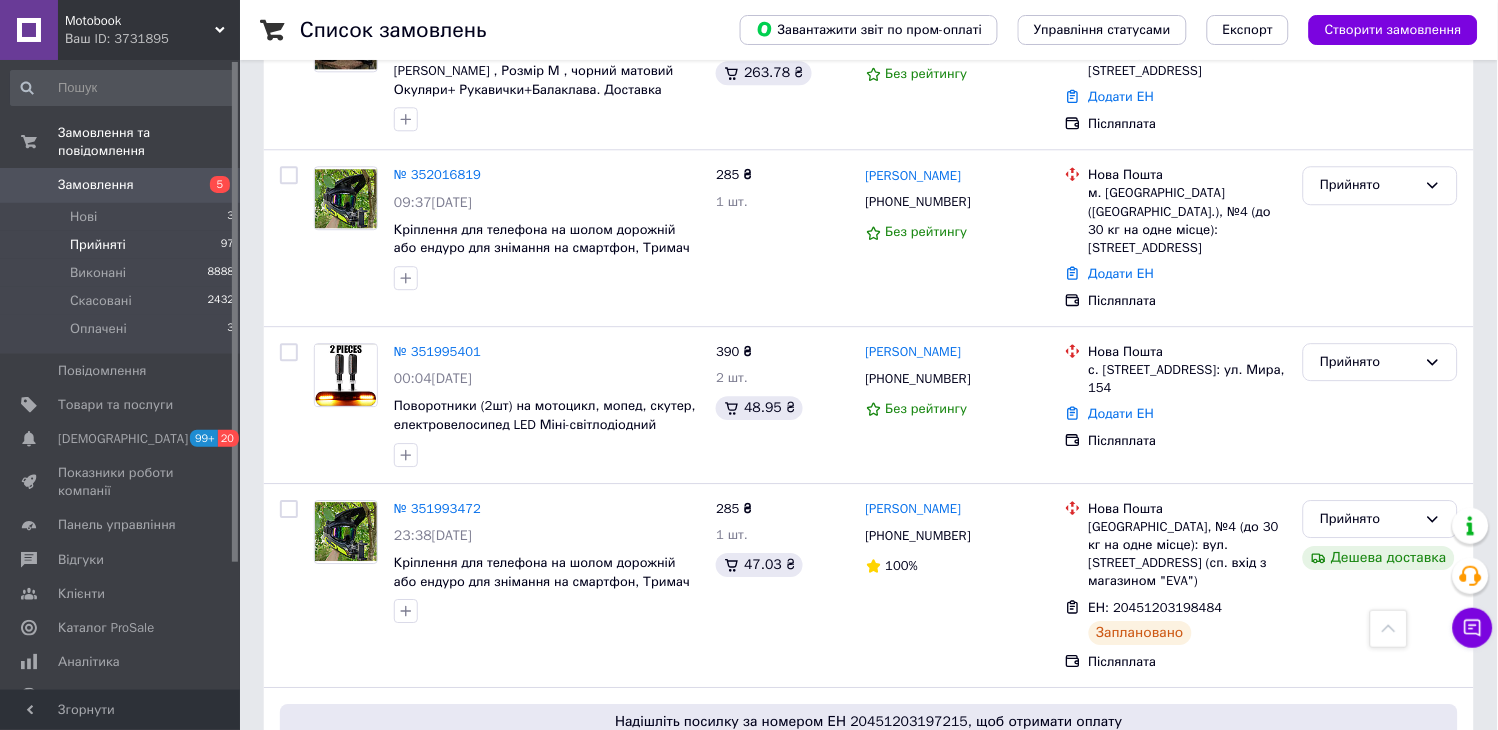 scroll, scrollTop: 1111, scrollLeft: 0, axis: vertical 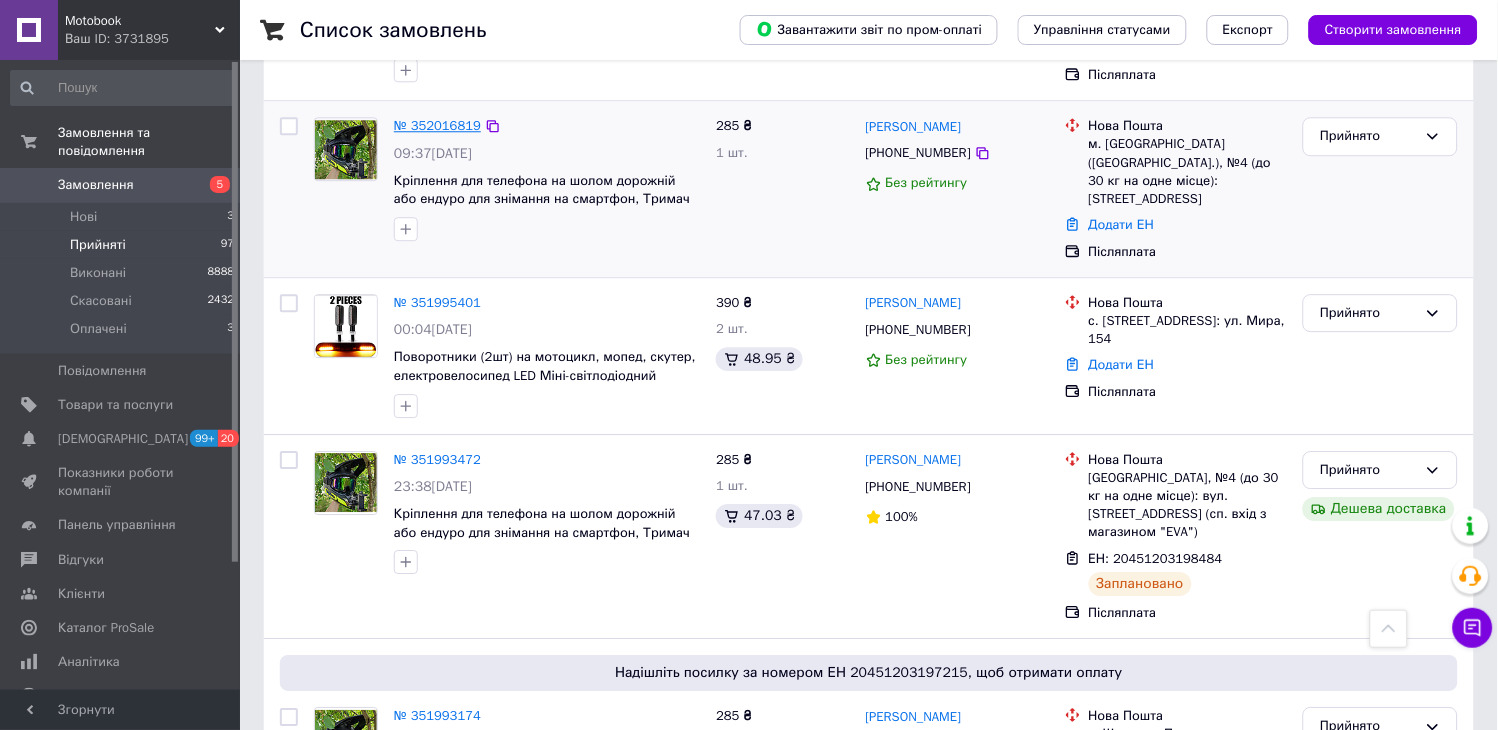 click on "№ 352016819" at bounding box center [437, 125] 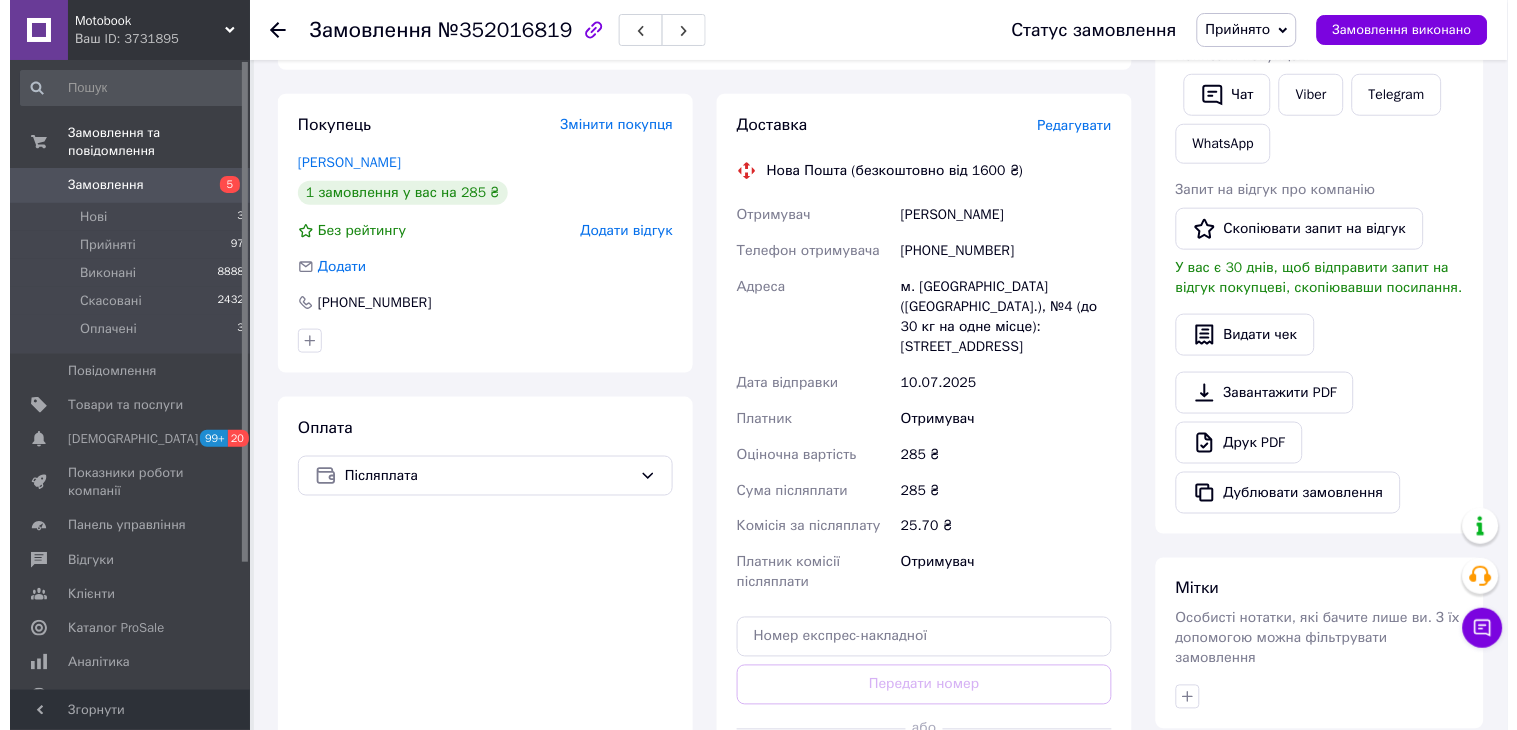 scroll, scrollTop: 110, scrollLeft: 0, axis: vertical 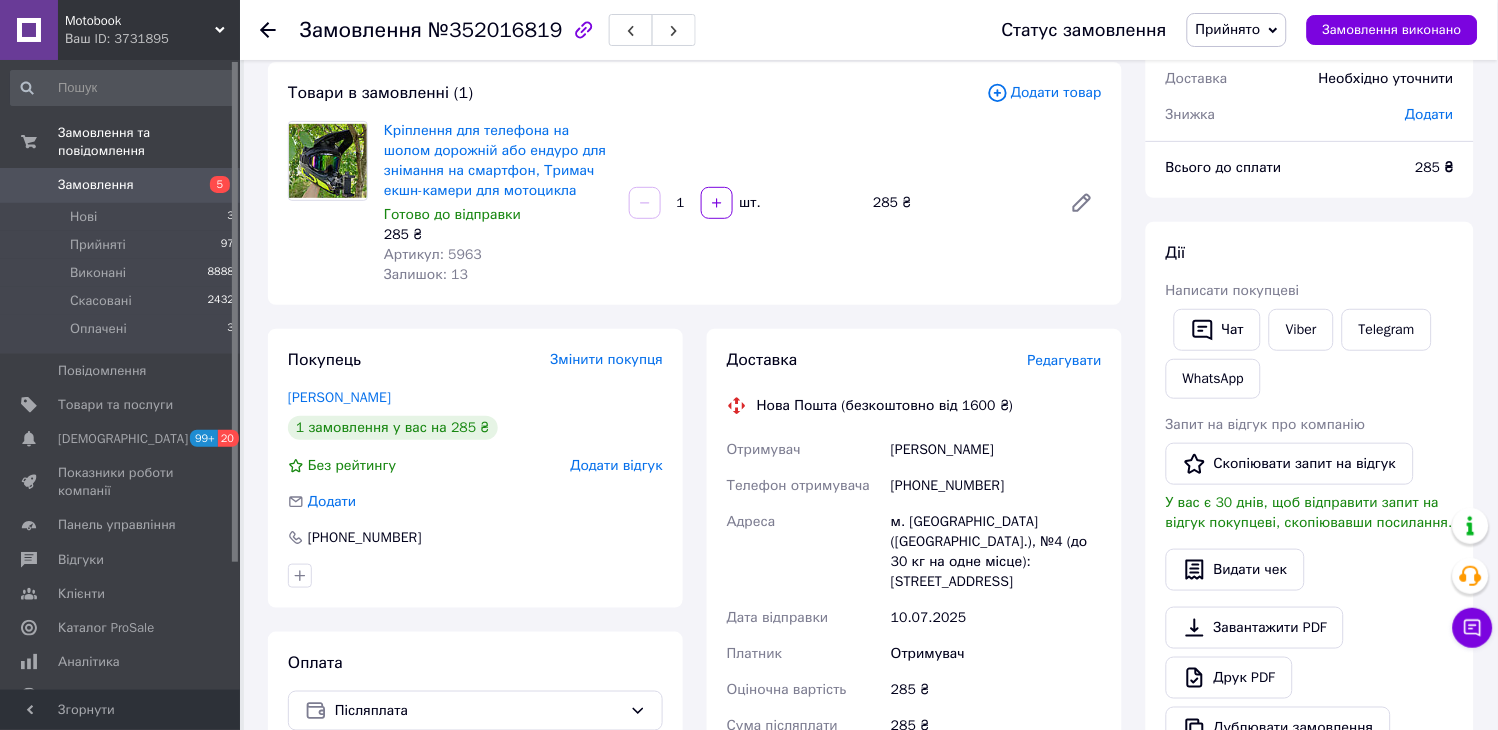 click on "Редагувати" at bounding box center [1065, 360] 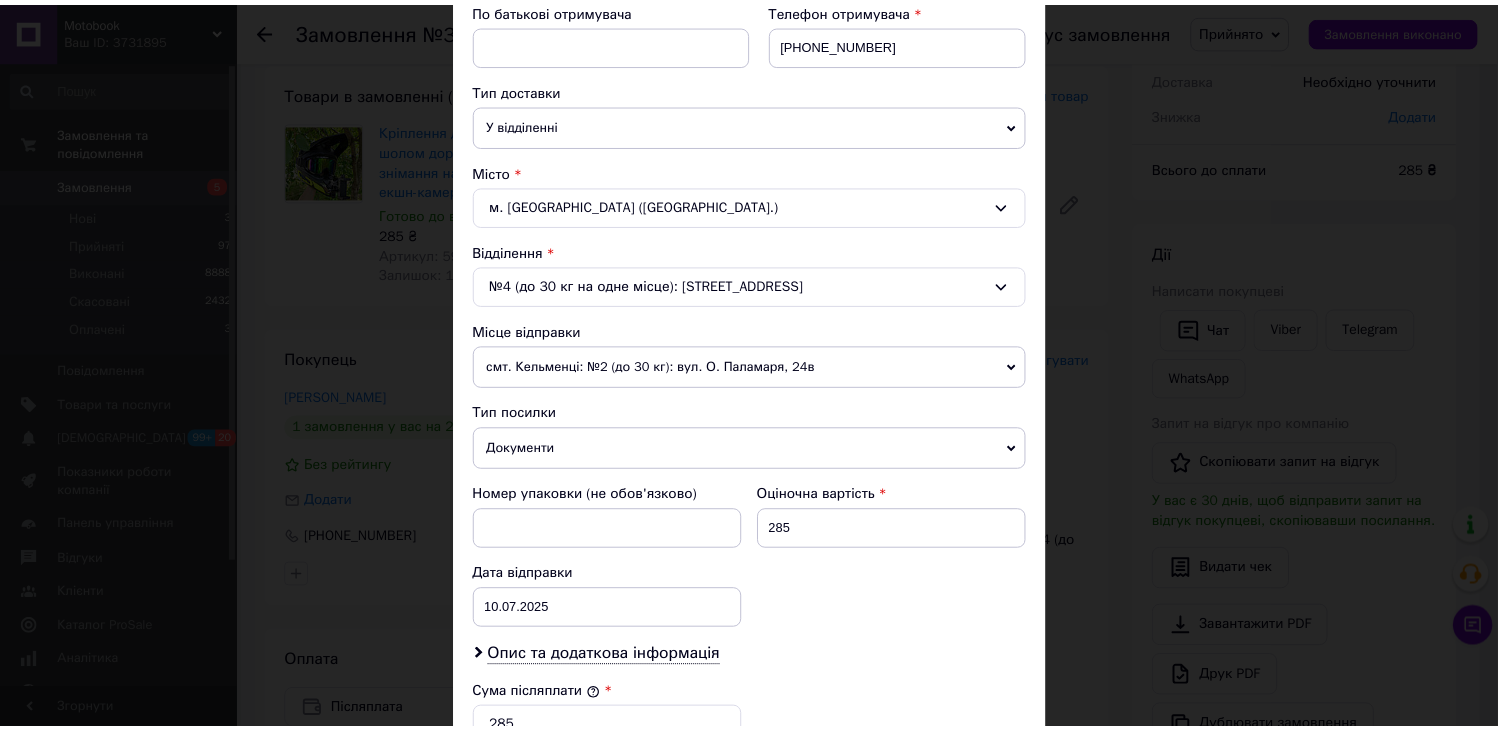 scroll, scrollTop: 0, scrollLeft: 0, axis: both 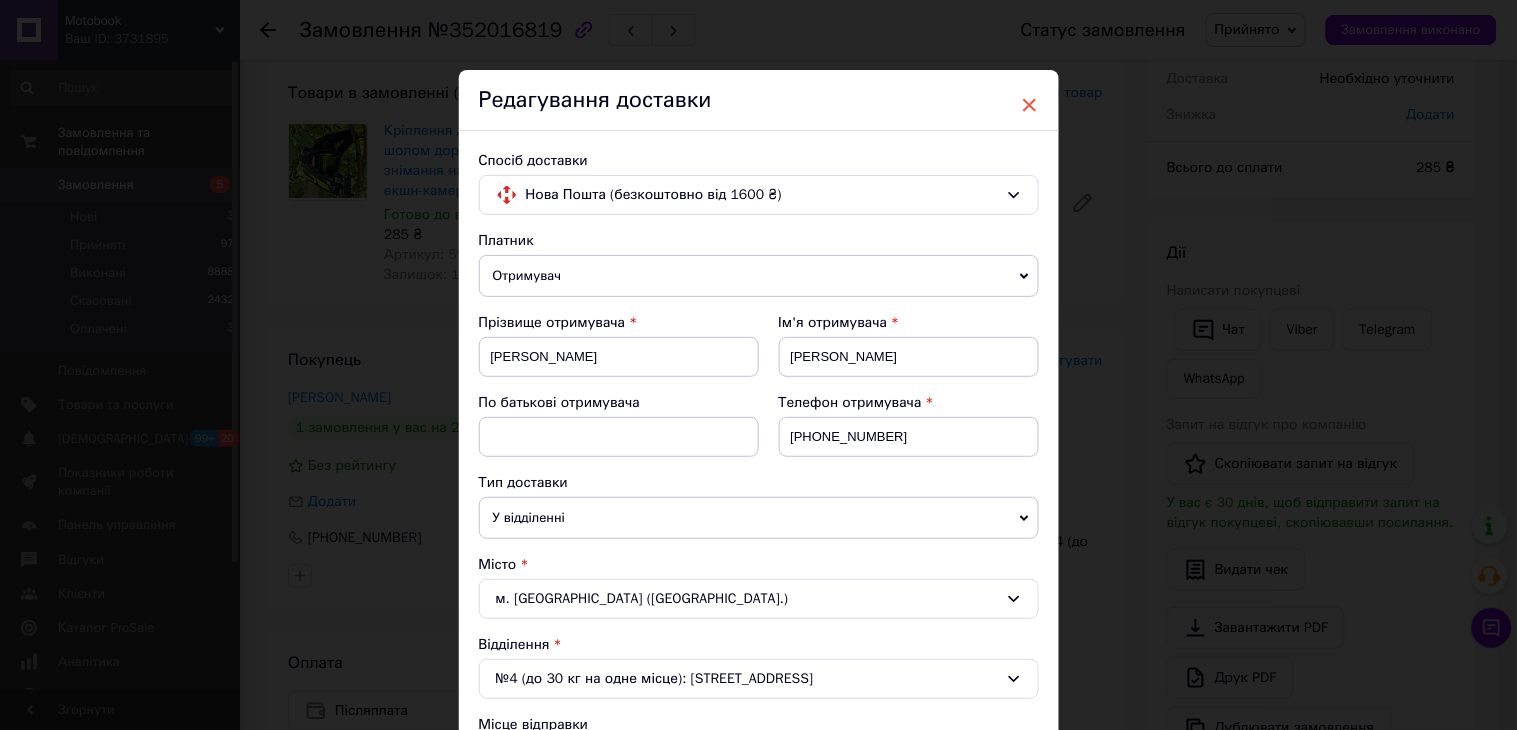 click on "×" at bounding box center (1030, 105) 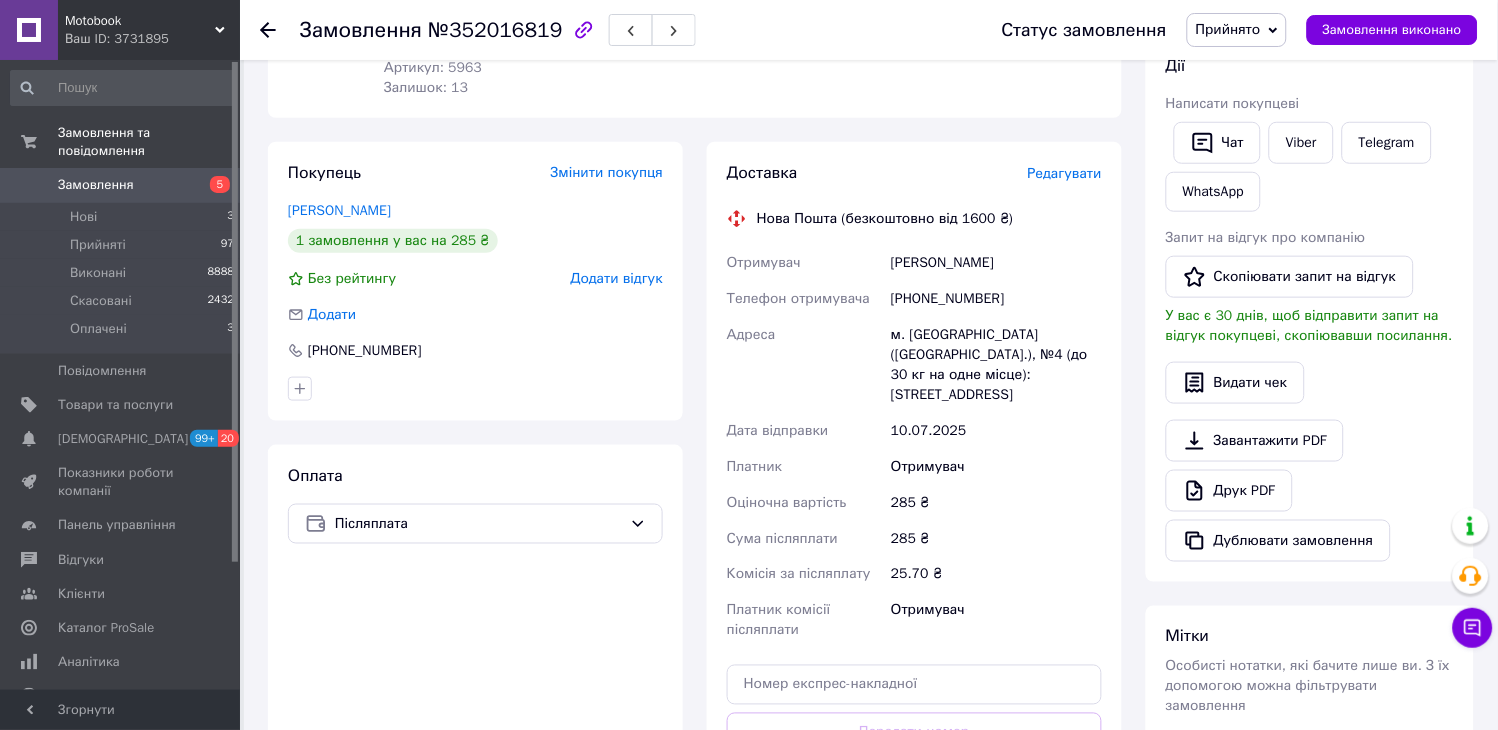 scroll, scrollTop: 443, scrollLeft: 0, axis: vertical 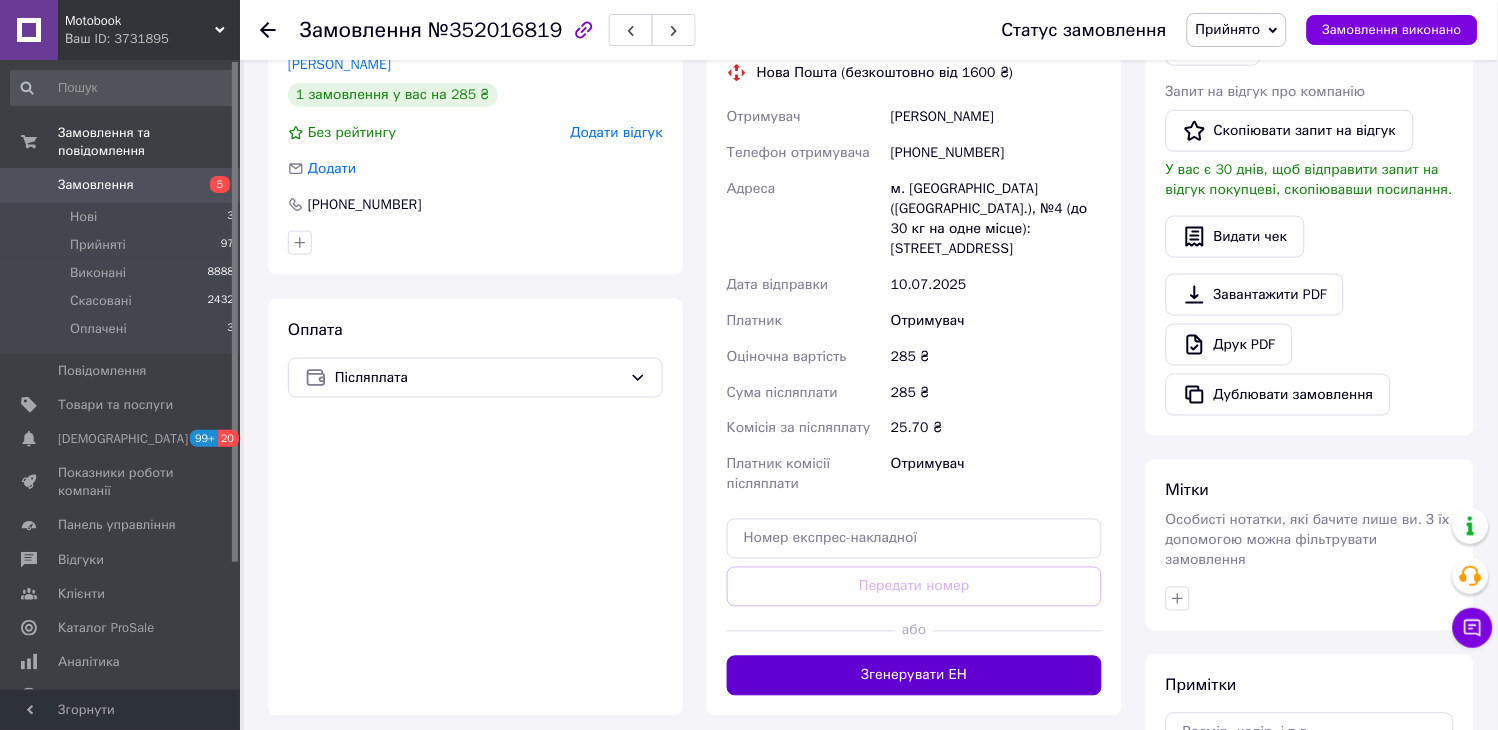 click on "Згенерувати ЕН" at bounding box center [914, 676] 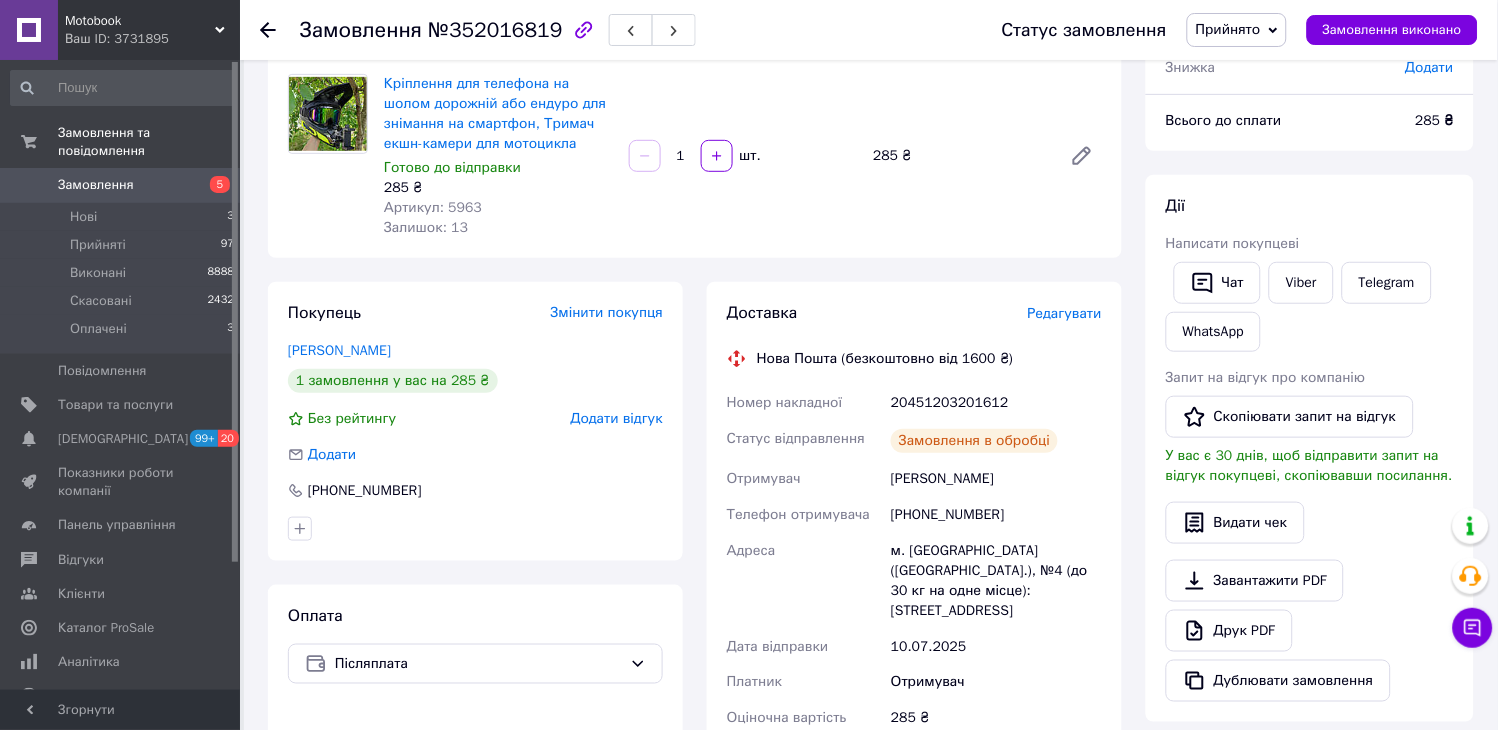scroll, scrollTop: 110, scrollLeft: 0, axis: vertical 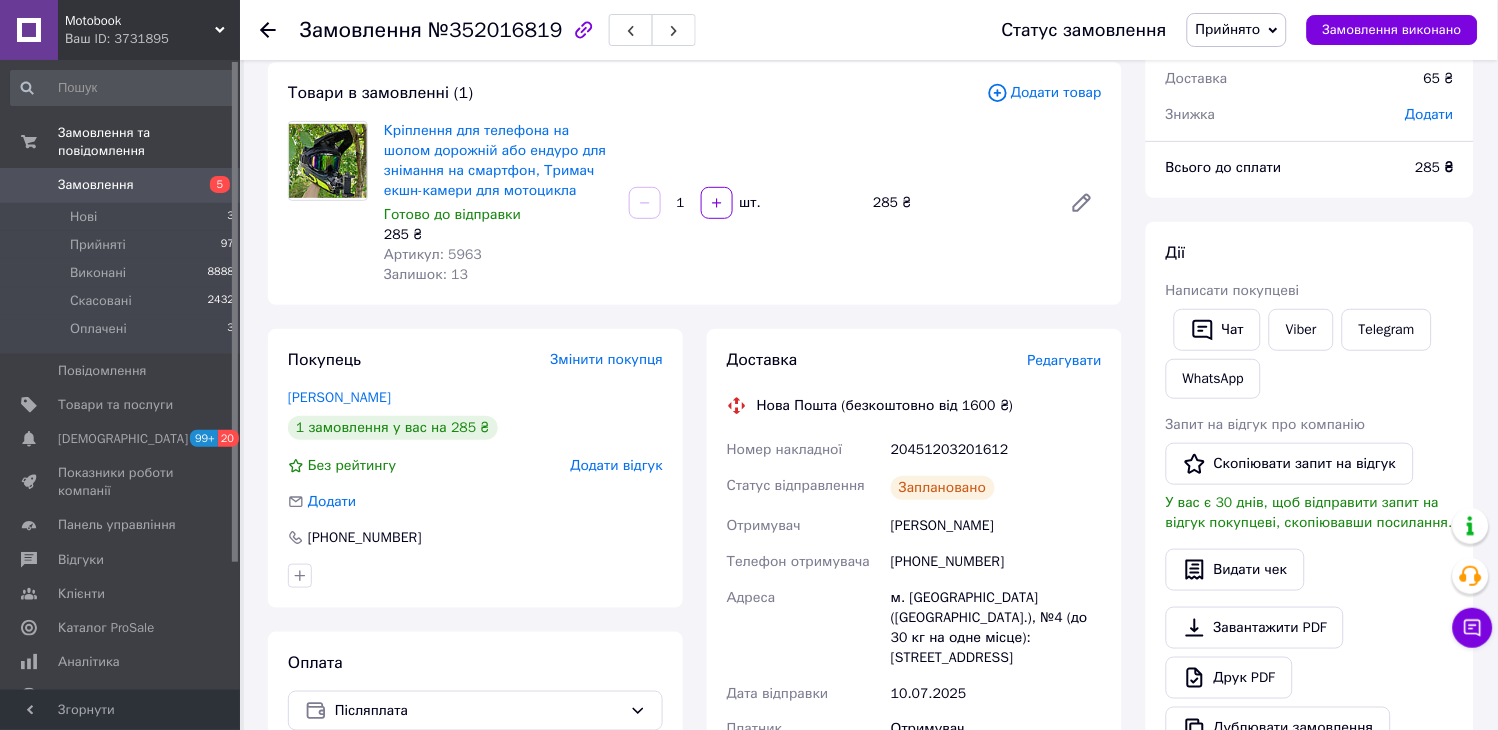 click 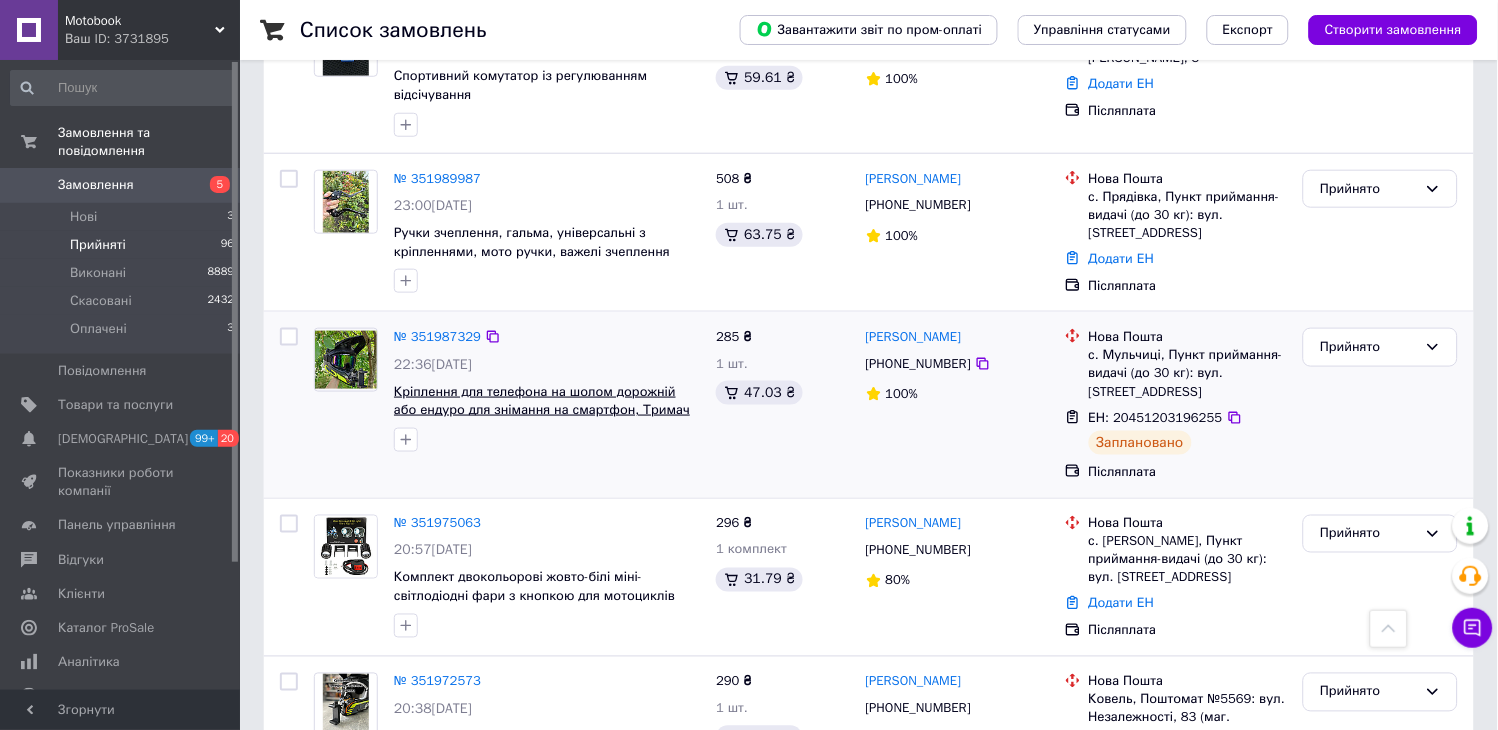 scroll, scrollTop: 2333, scrollLeft: 0, axis: vertical 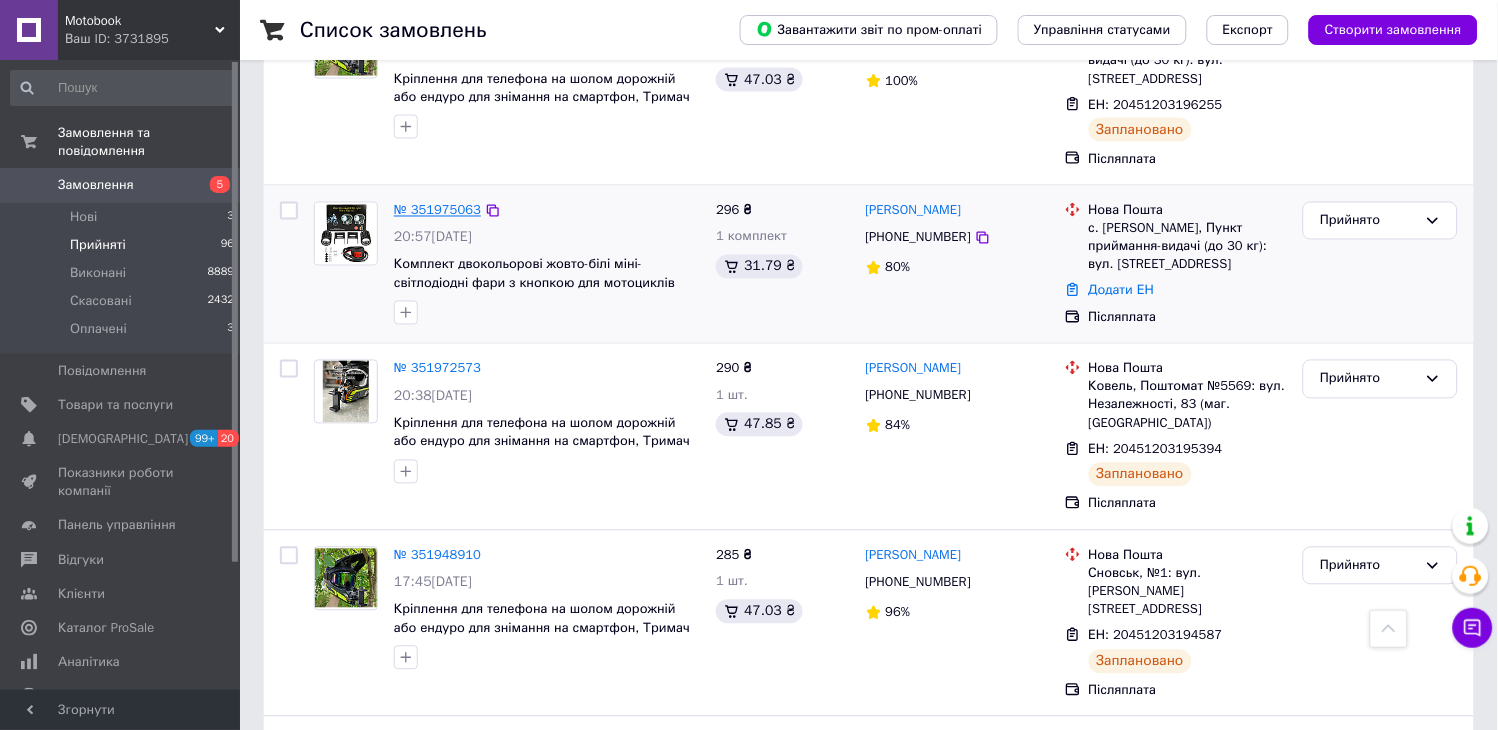 click on "№ 351975063" at bounding box center (437, 210) 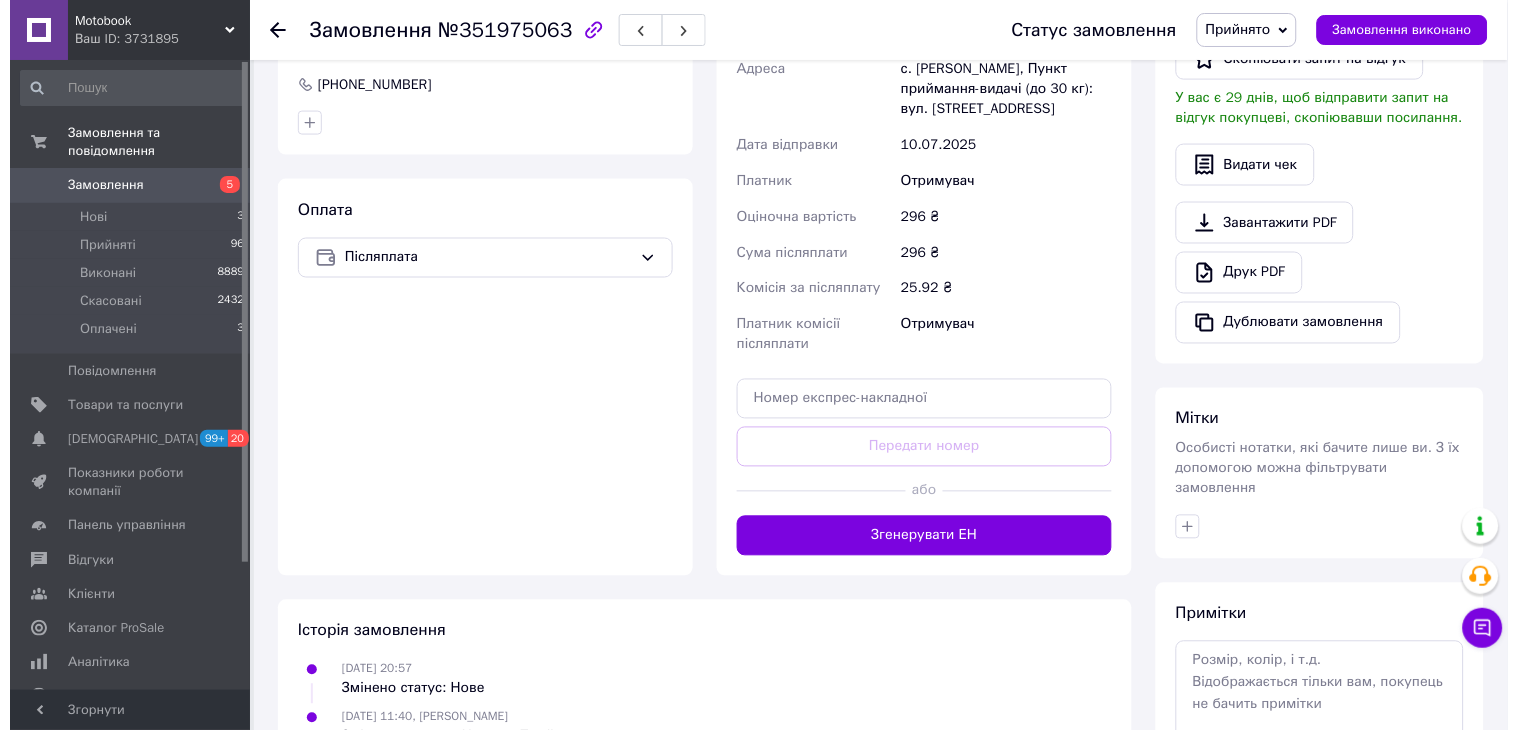 scroll, scrollTop: 372, scrollLeft: 0, axis: vertical 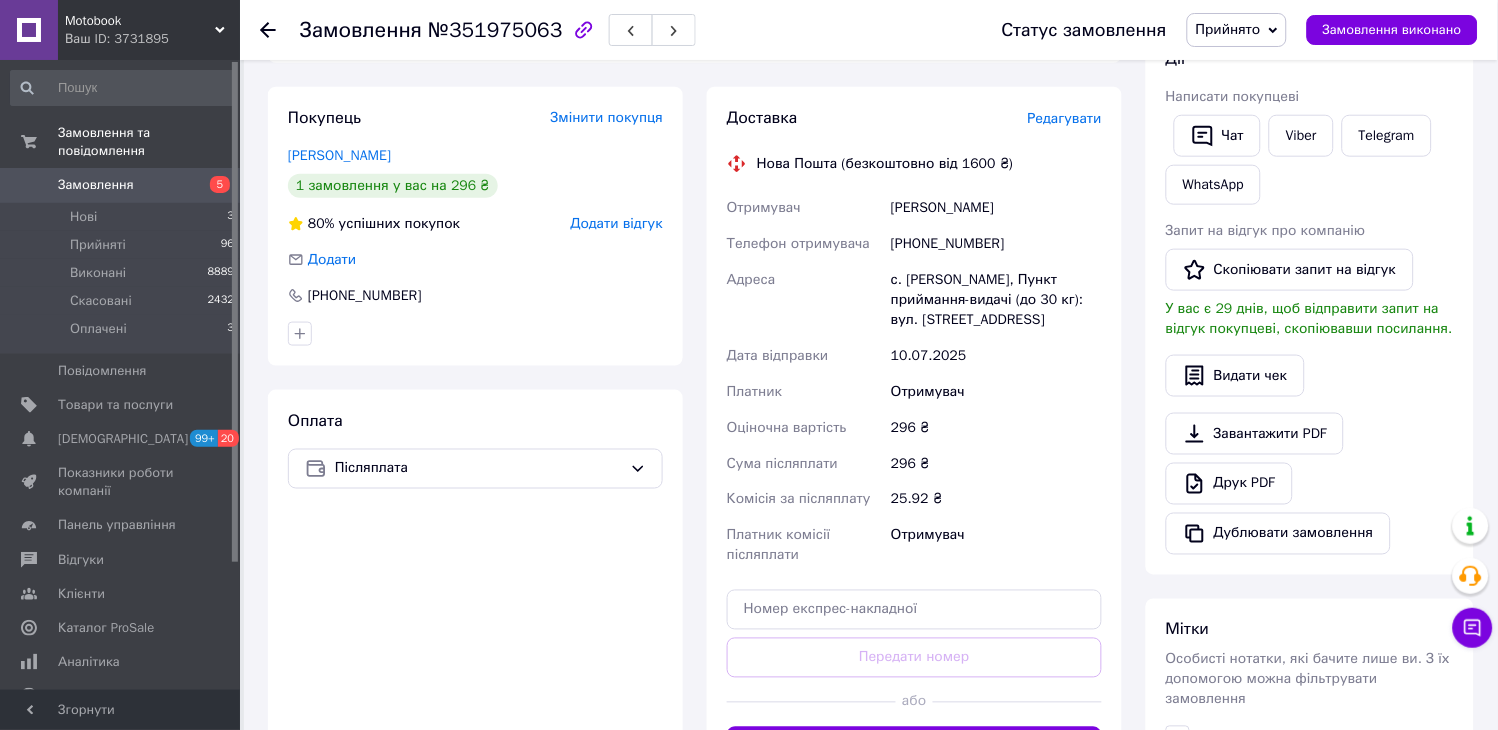 click on "Редагувати" at bounding box center [1065, 118] 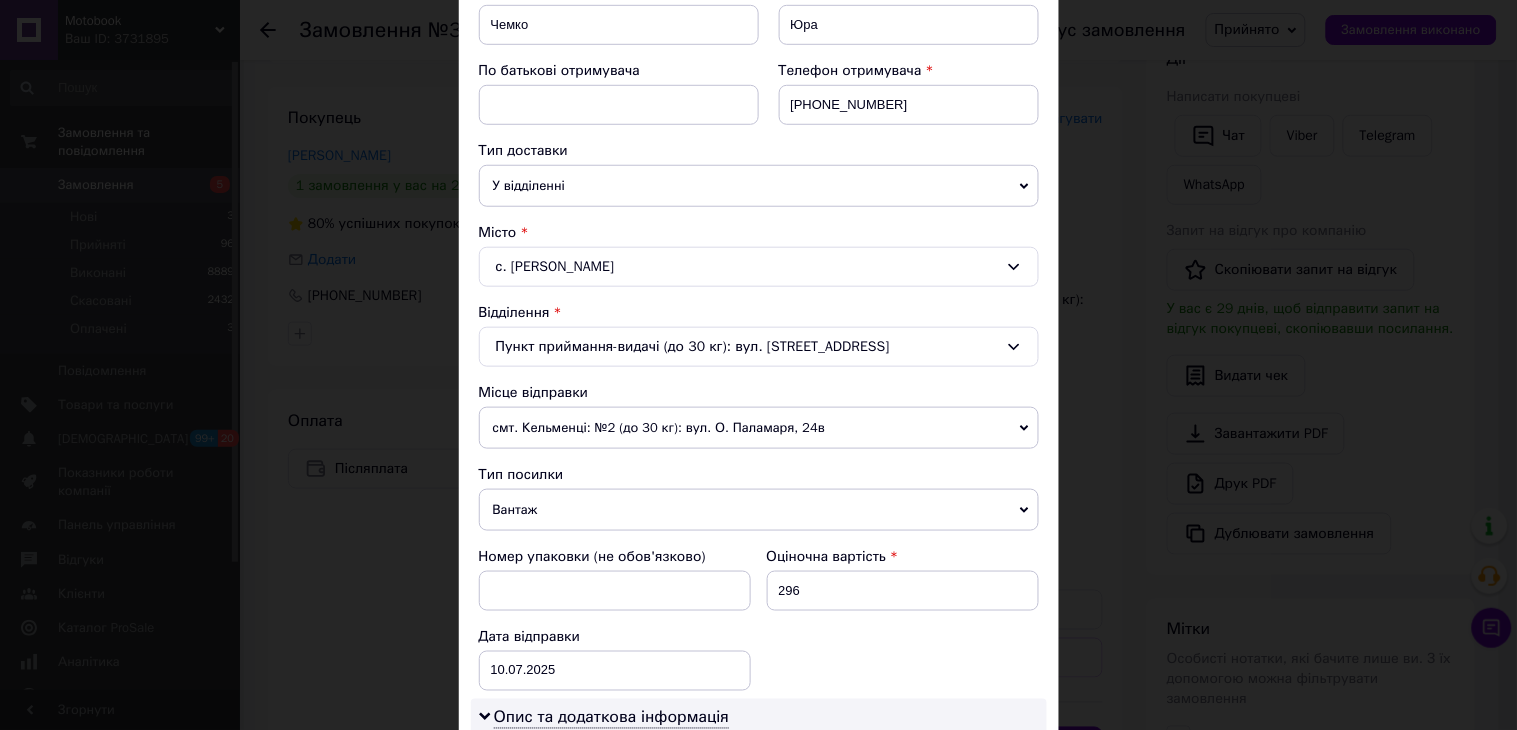 scroll, scrollTop: 333, scrollLeft: 0, axis: vertical 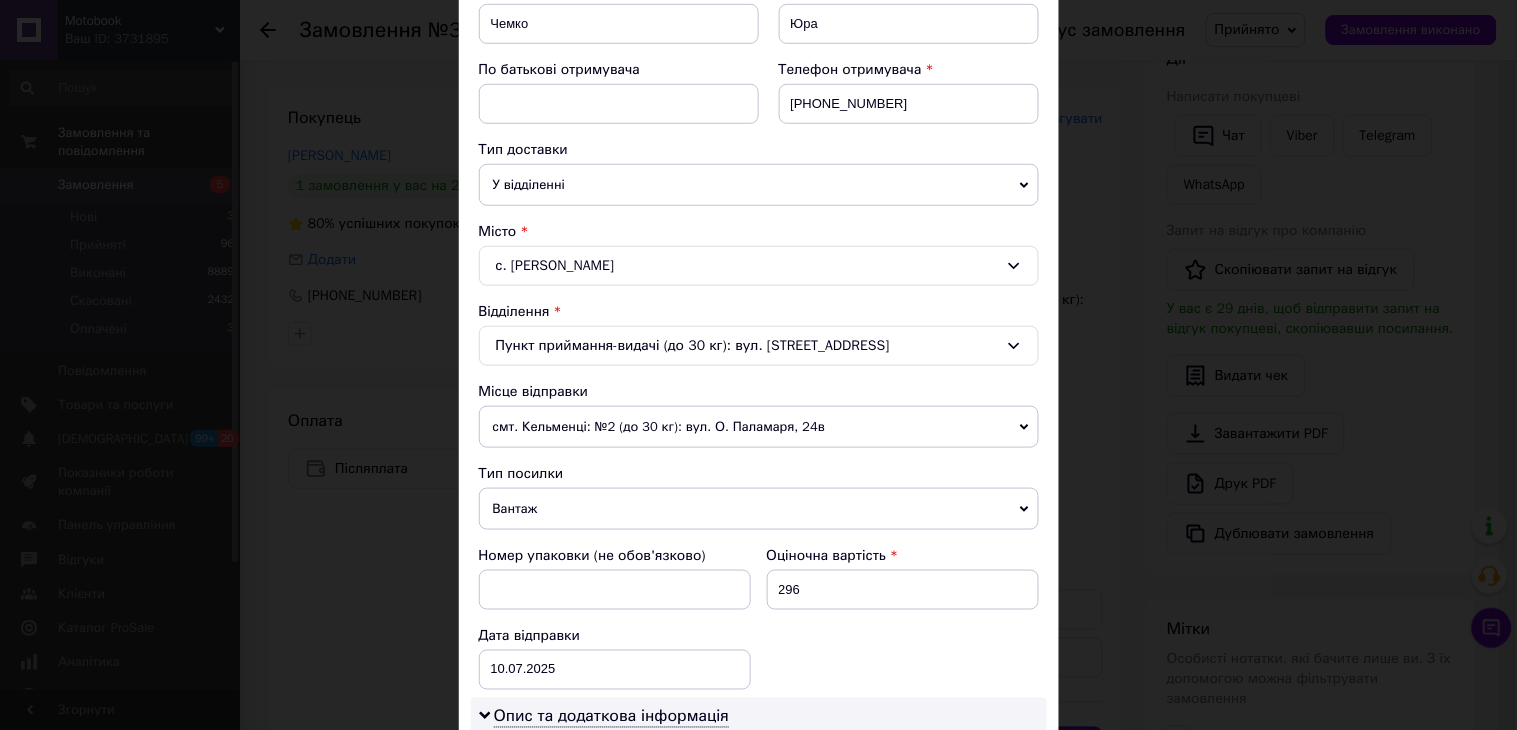 drag, startPoint x: 722, startPoint y: 508, endPoint x: 638, endPoint y: 537, distance: 88.86507 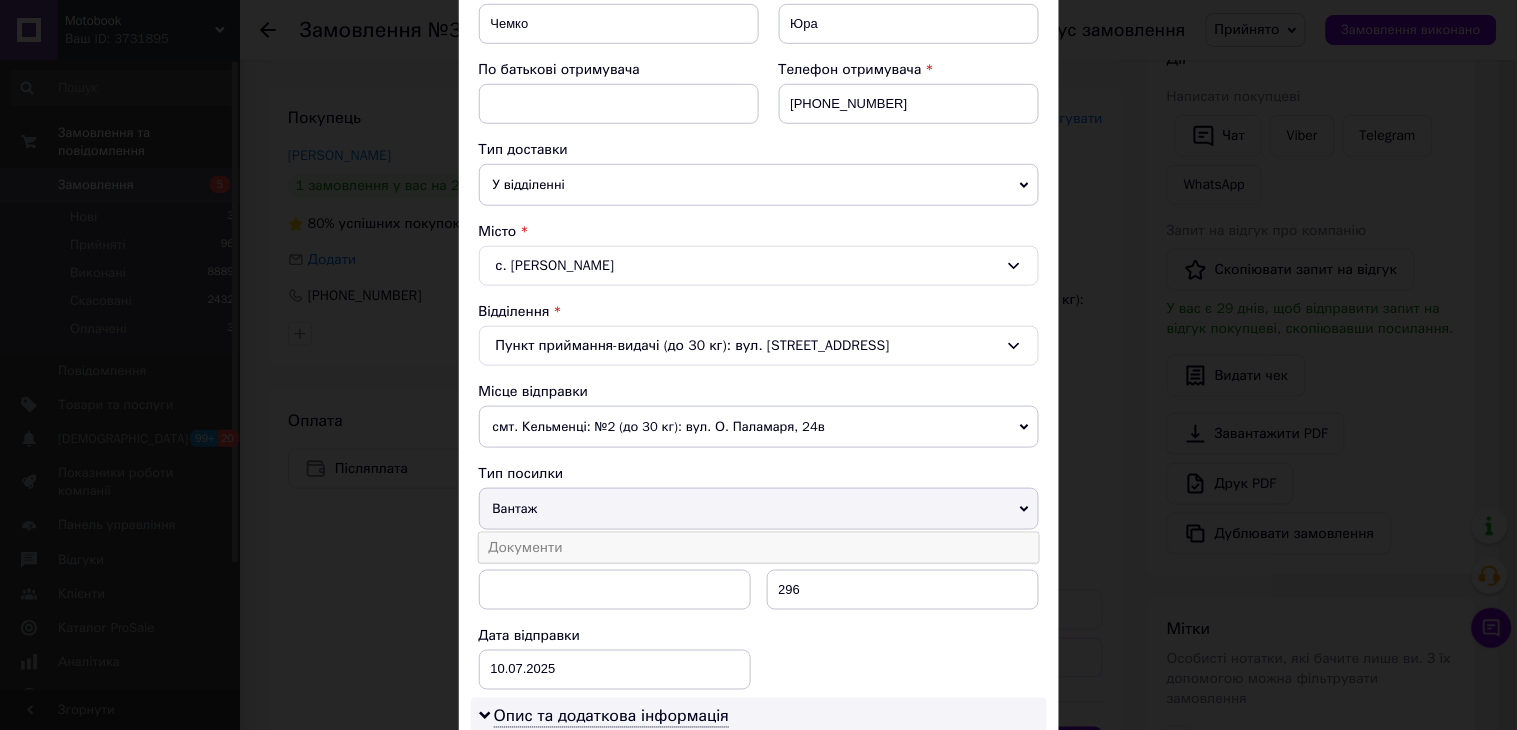 click on "Документи" at bounding box center [759, 548] 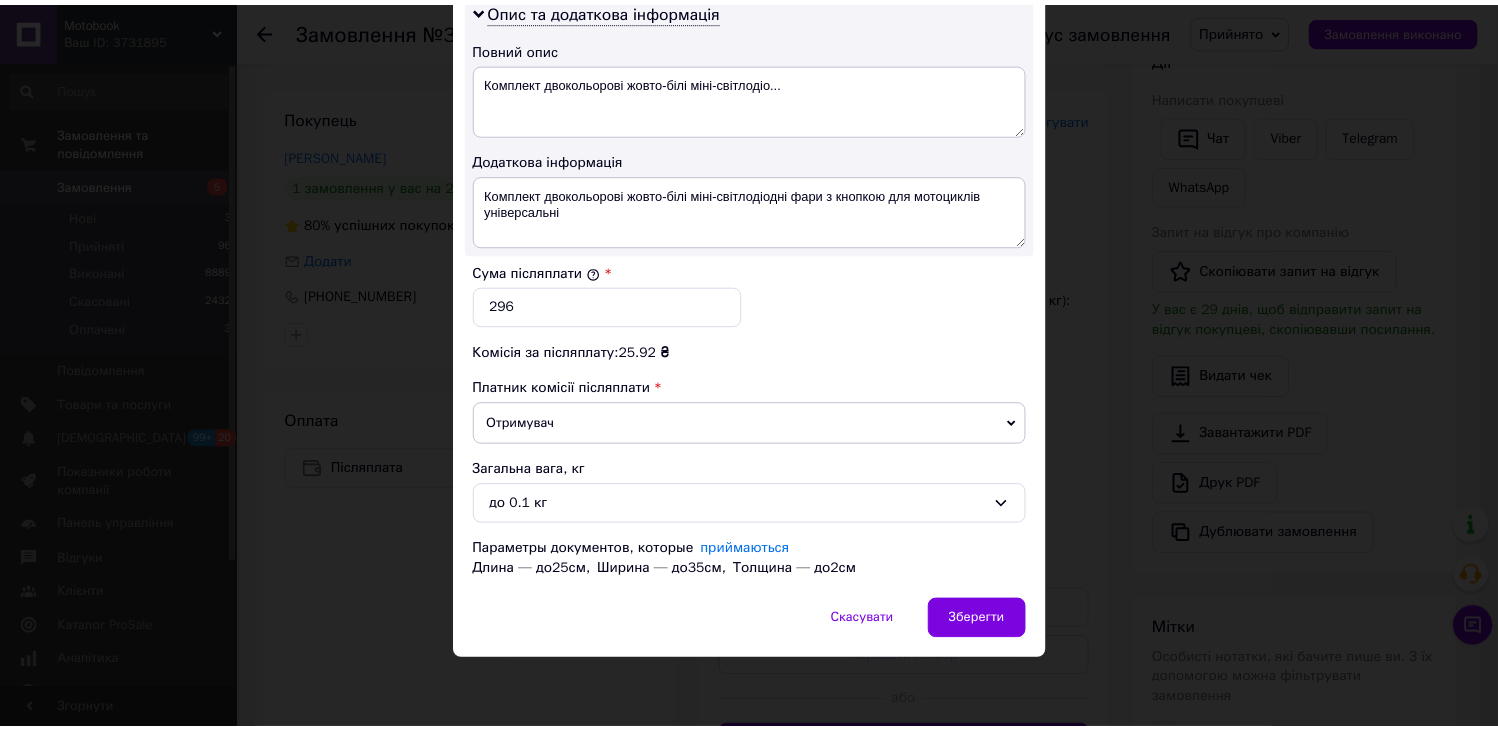 scroll, scrollTop: 1043, scrollLeft: 0, axis: vertical 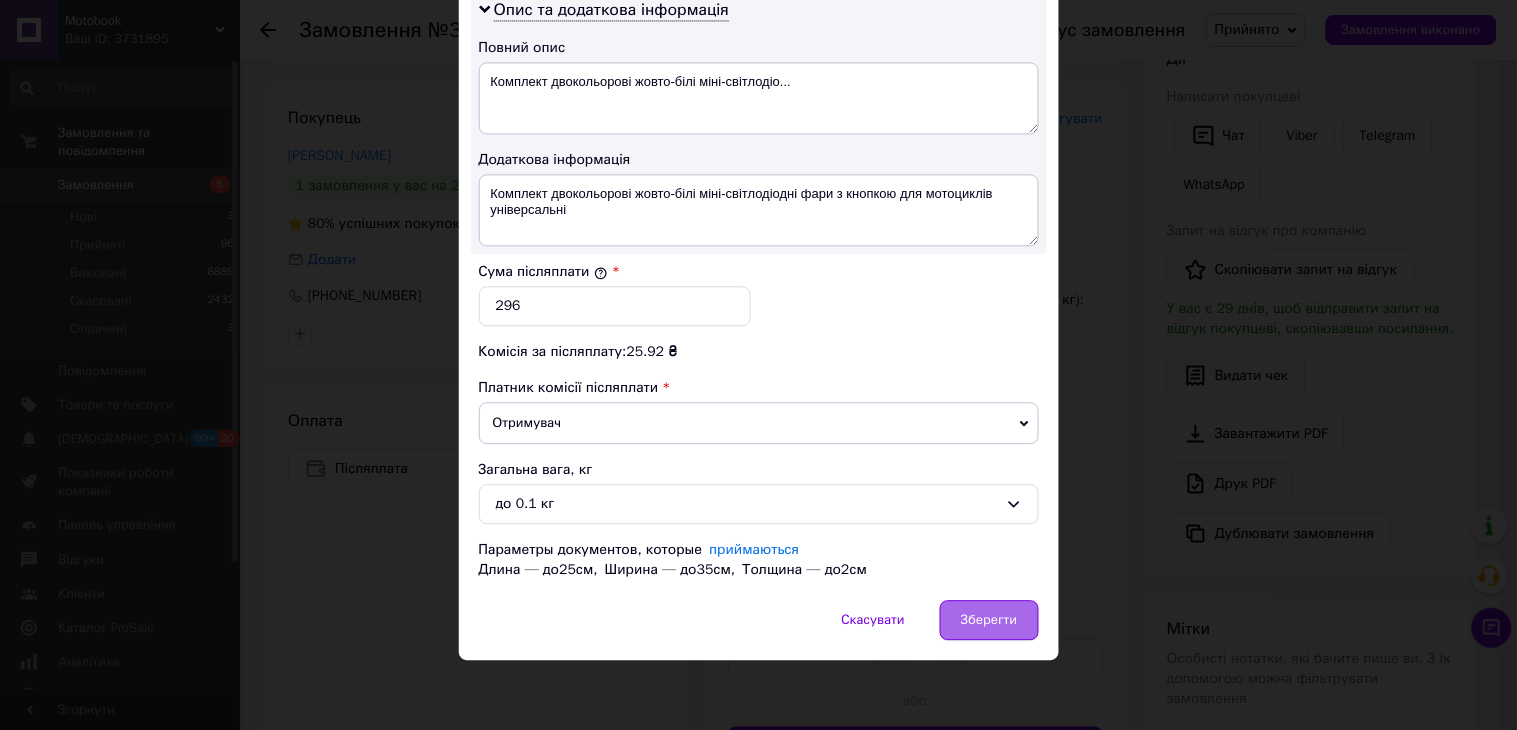 drag, startPoint x: 980, startPoint y: 621, endPoint x: 963, endPoint y: 616, distance: 17.720045 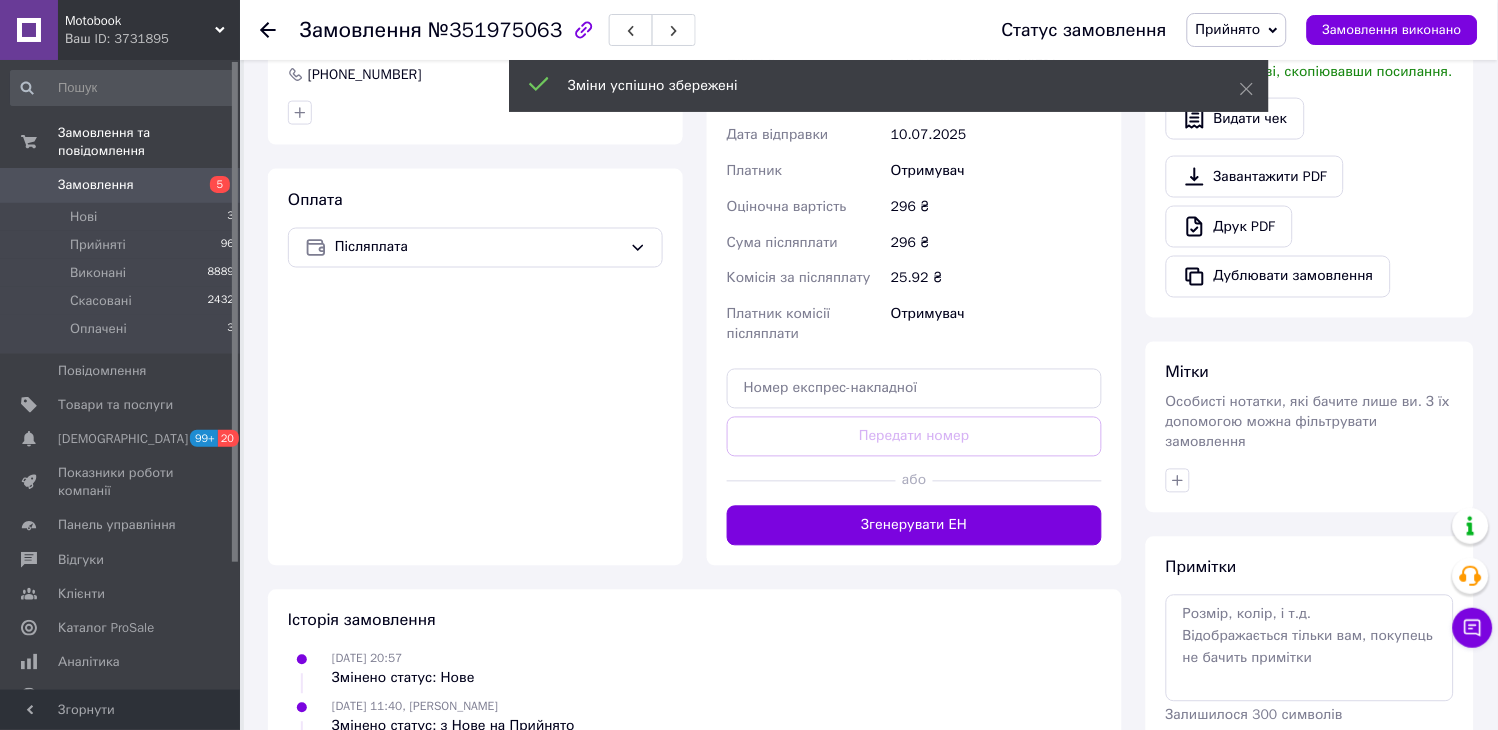scroll, scrollTop: 594, scrollLeft: 0, axis: vertical 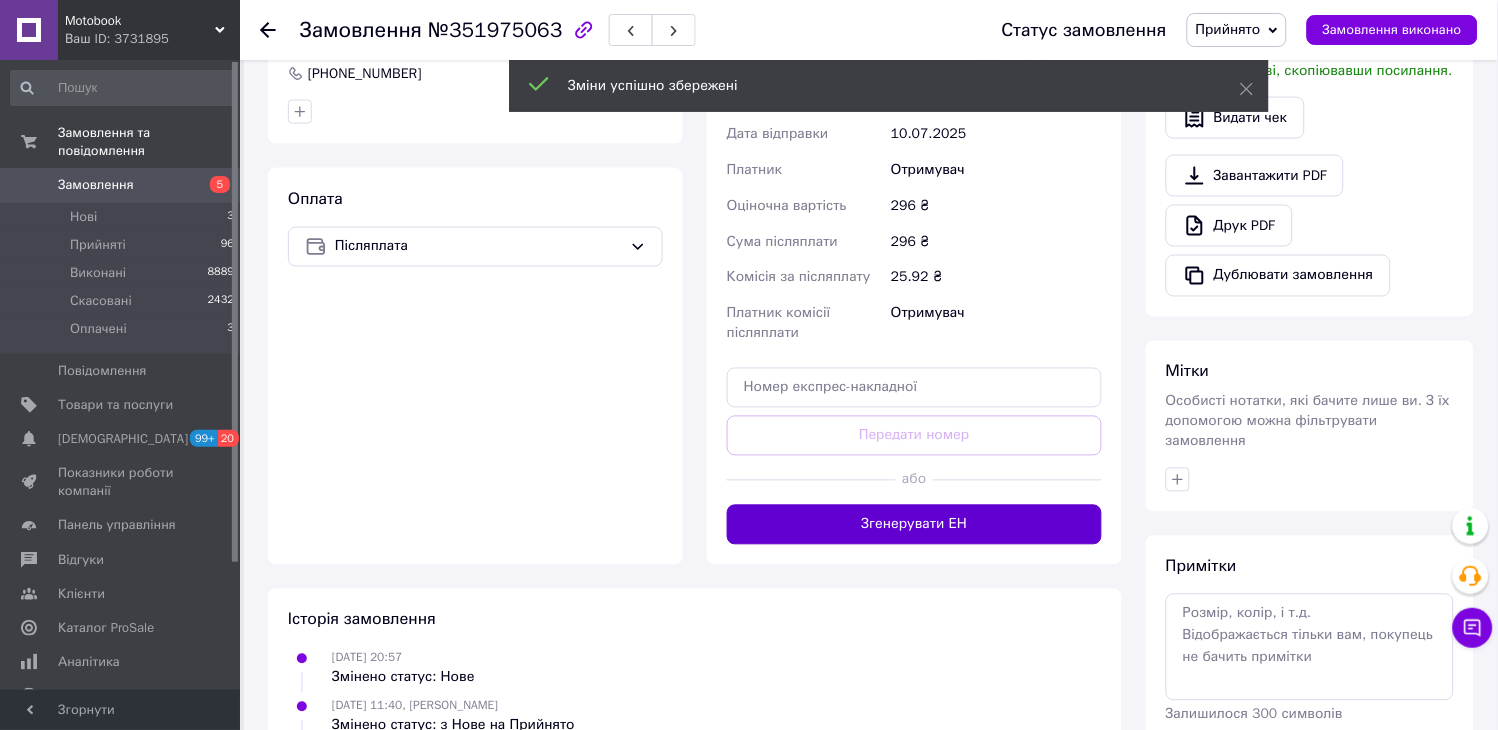 click on "Згенерувати ЕН" at bounding box center (914, 525) 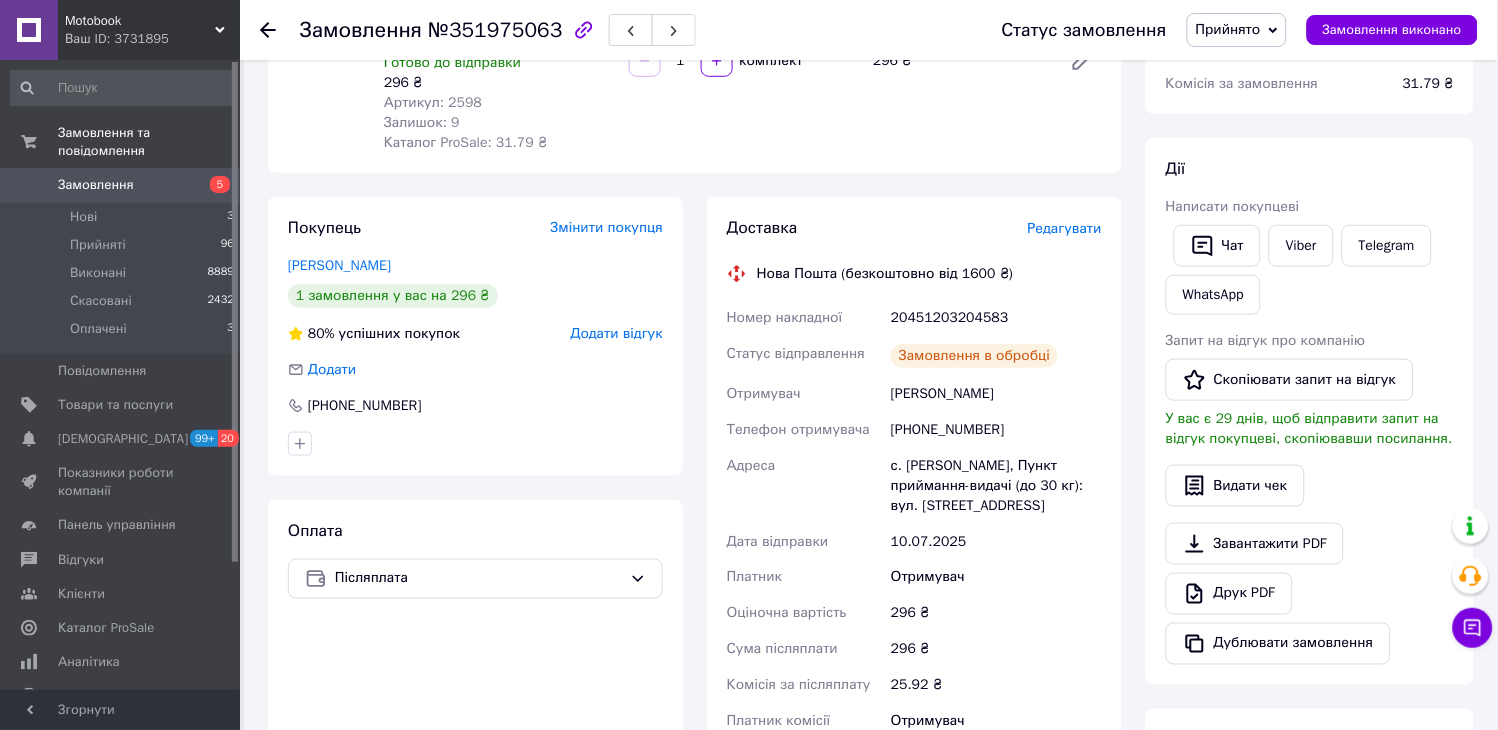 scroll, scrollTop: 261, scrollLeft: 0, axis: vertical 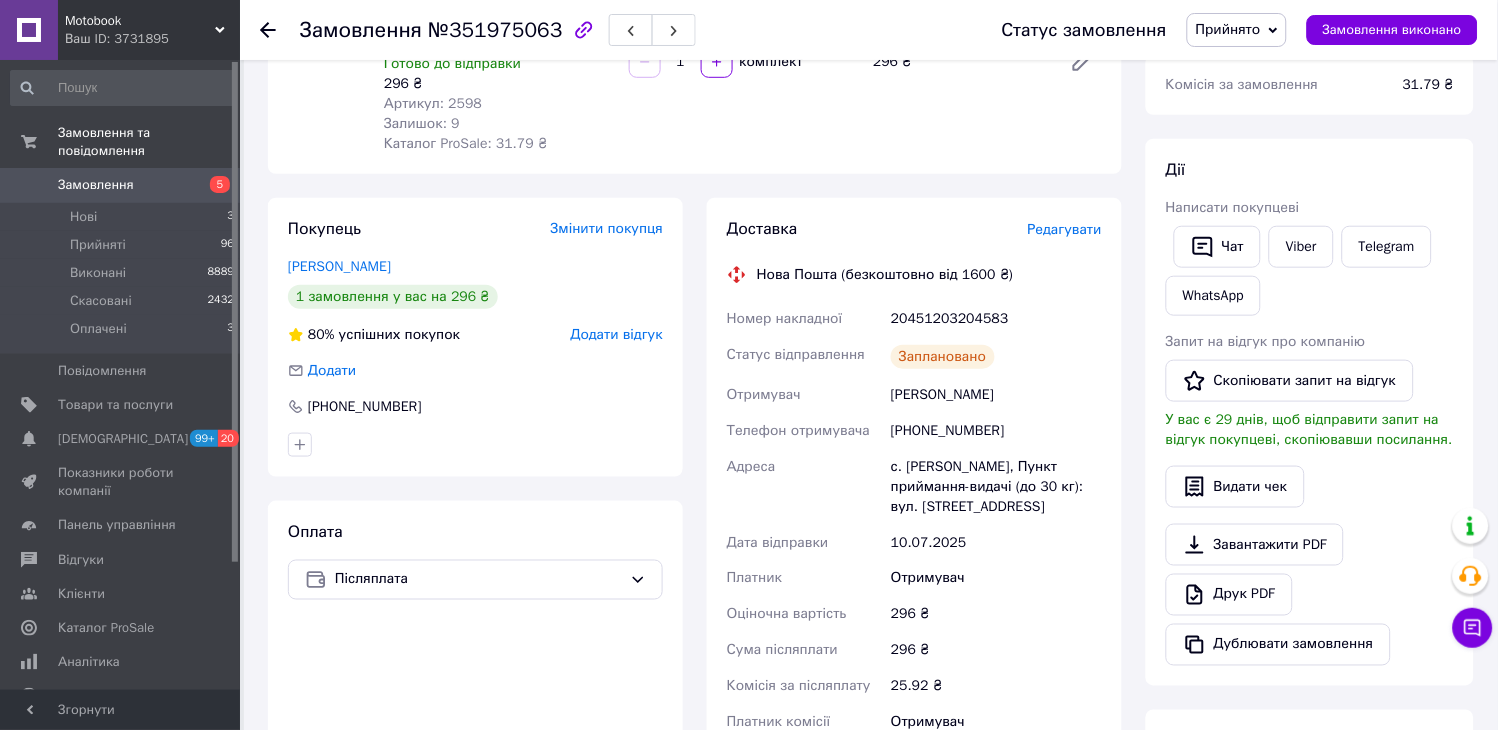 click 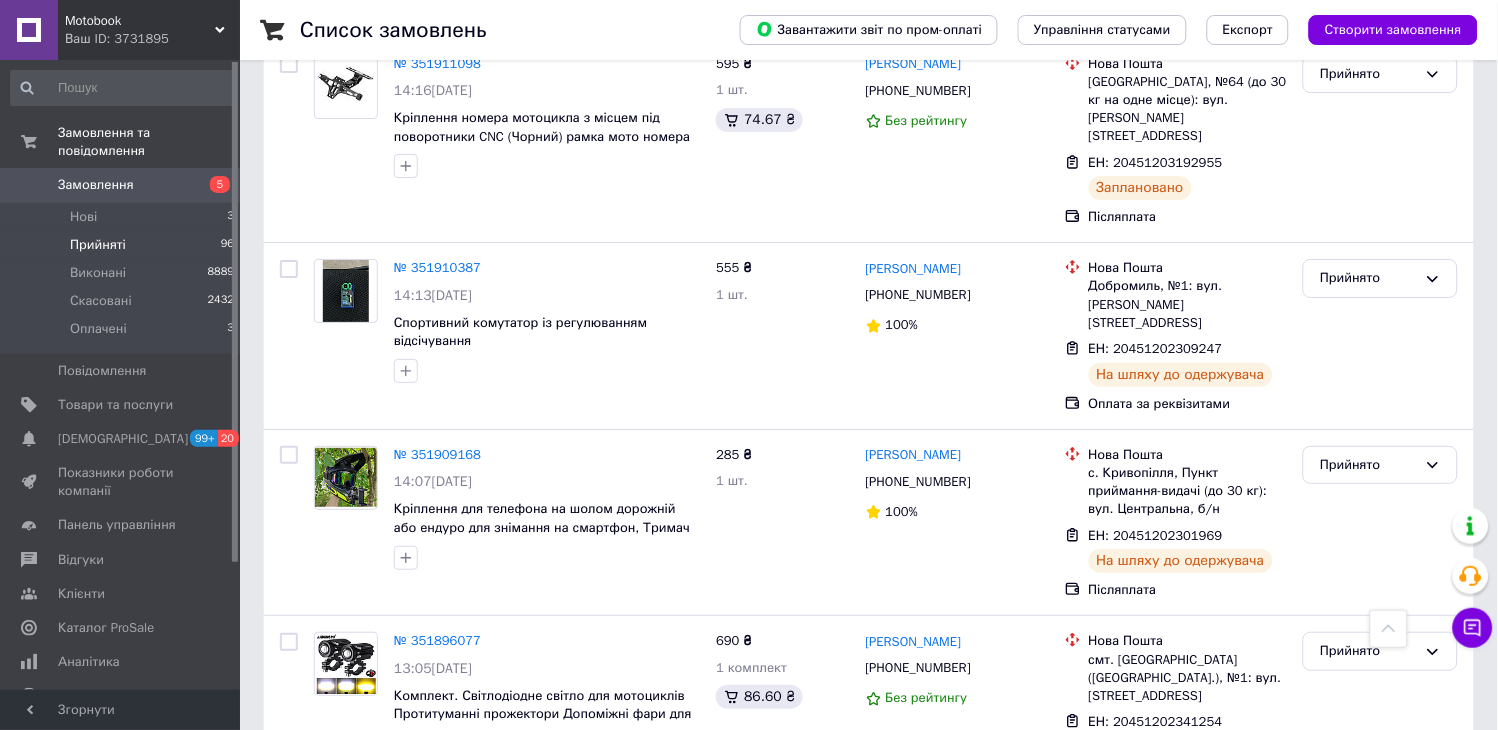 scroll, scrollTop: 3235, scrollLeft: 0, axis: vertical 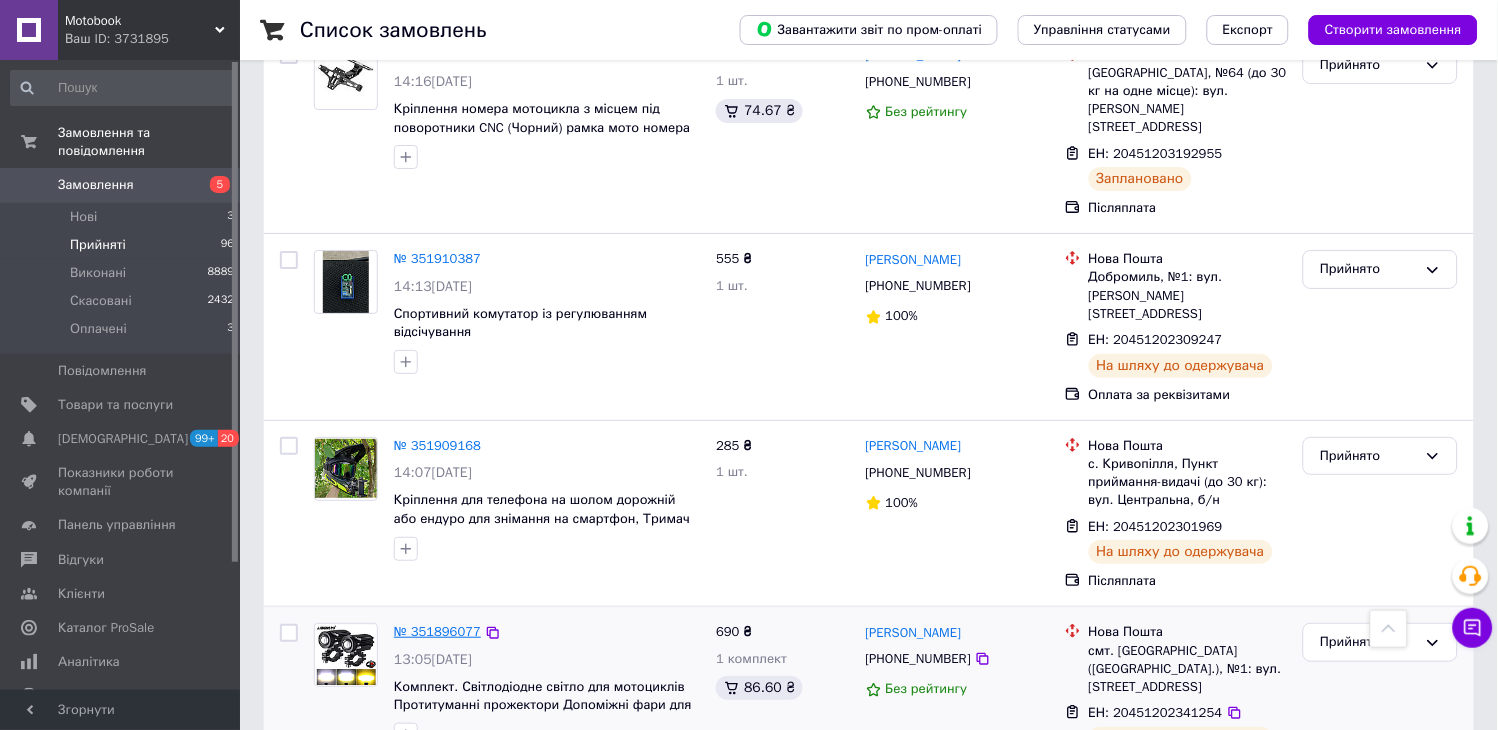click on "№ 351896077" at bounding box center (437, 631) 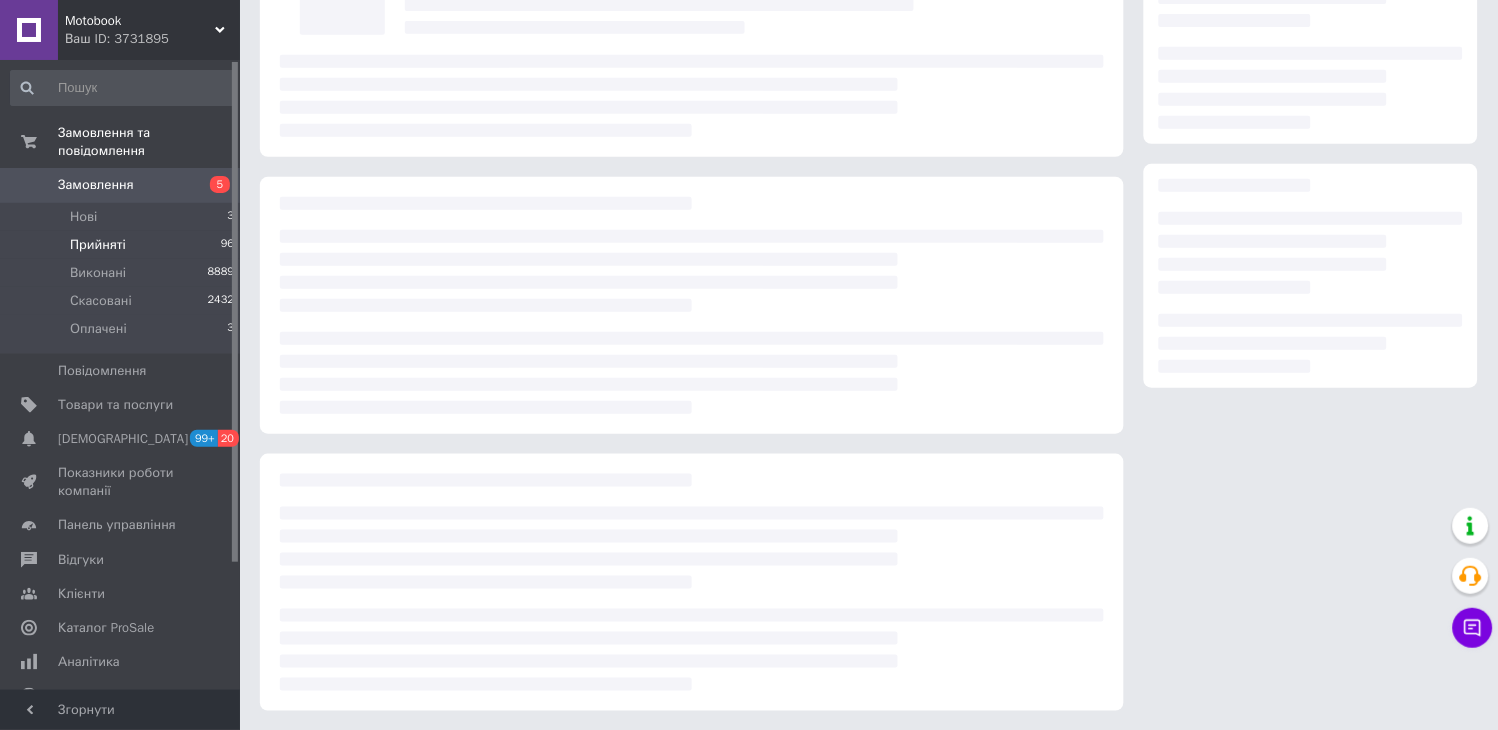scroll, scrollTop: 202, scrollLeft: 0, axis: vertical 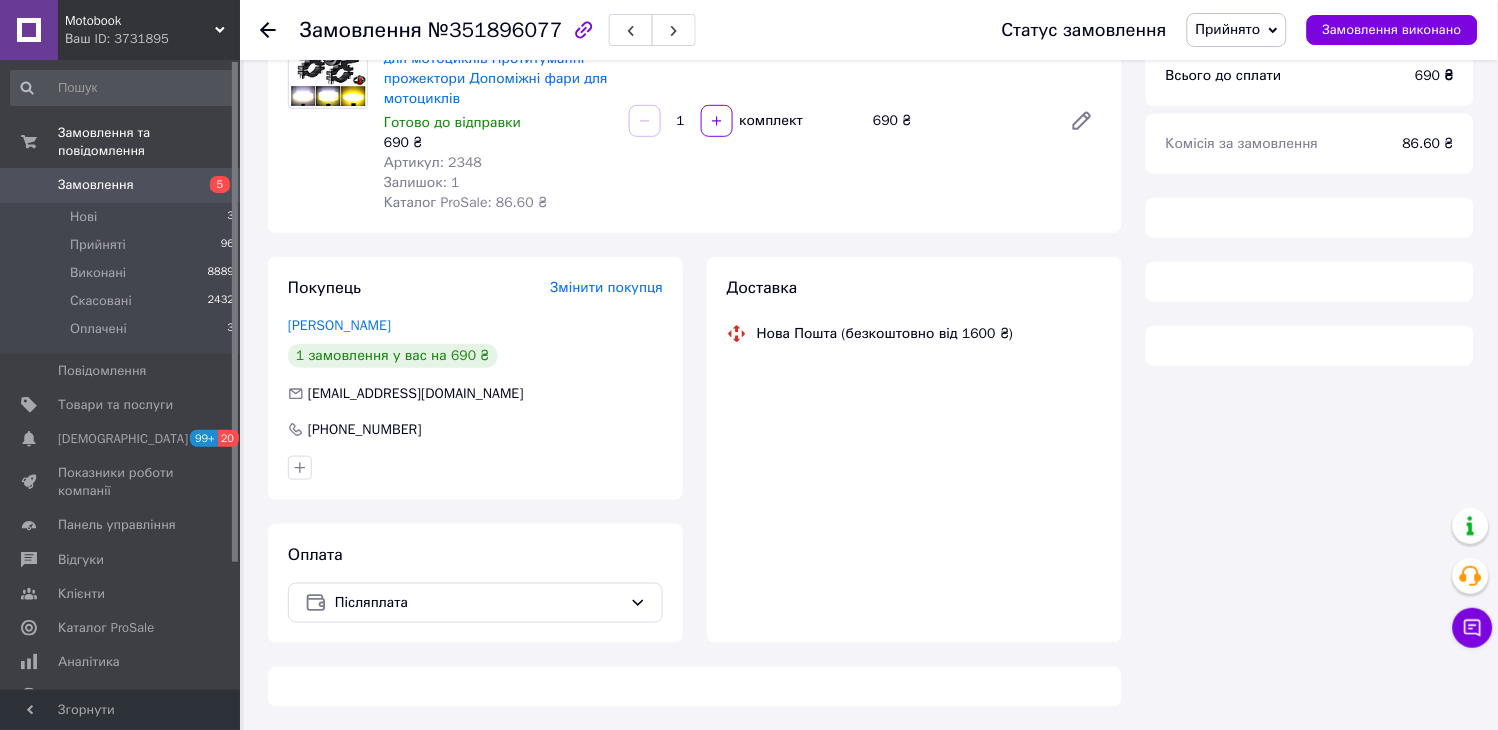 click 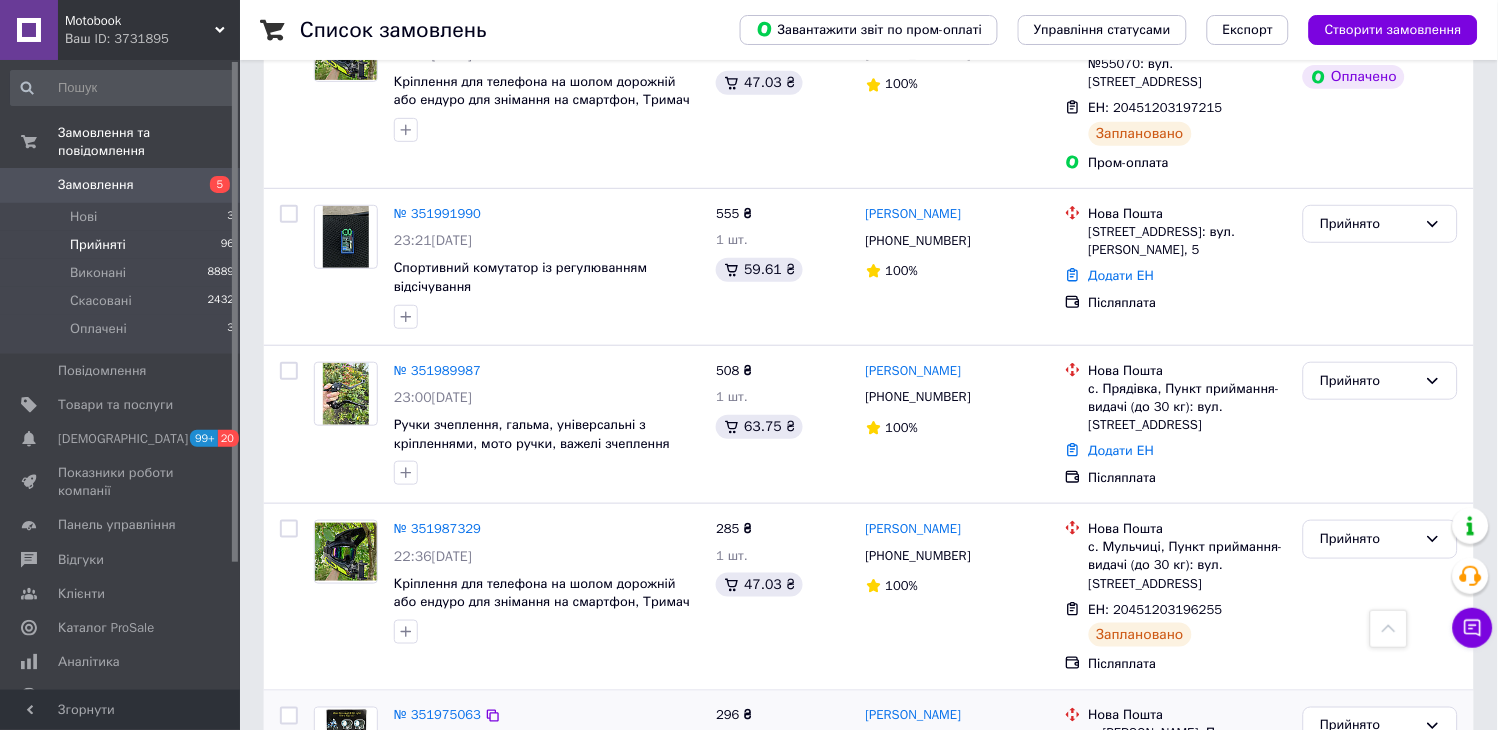 scroll, scrollTop: 1791, scrollLeft: 0, axis: vertical 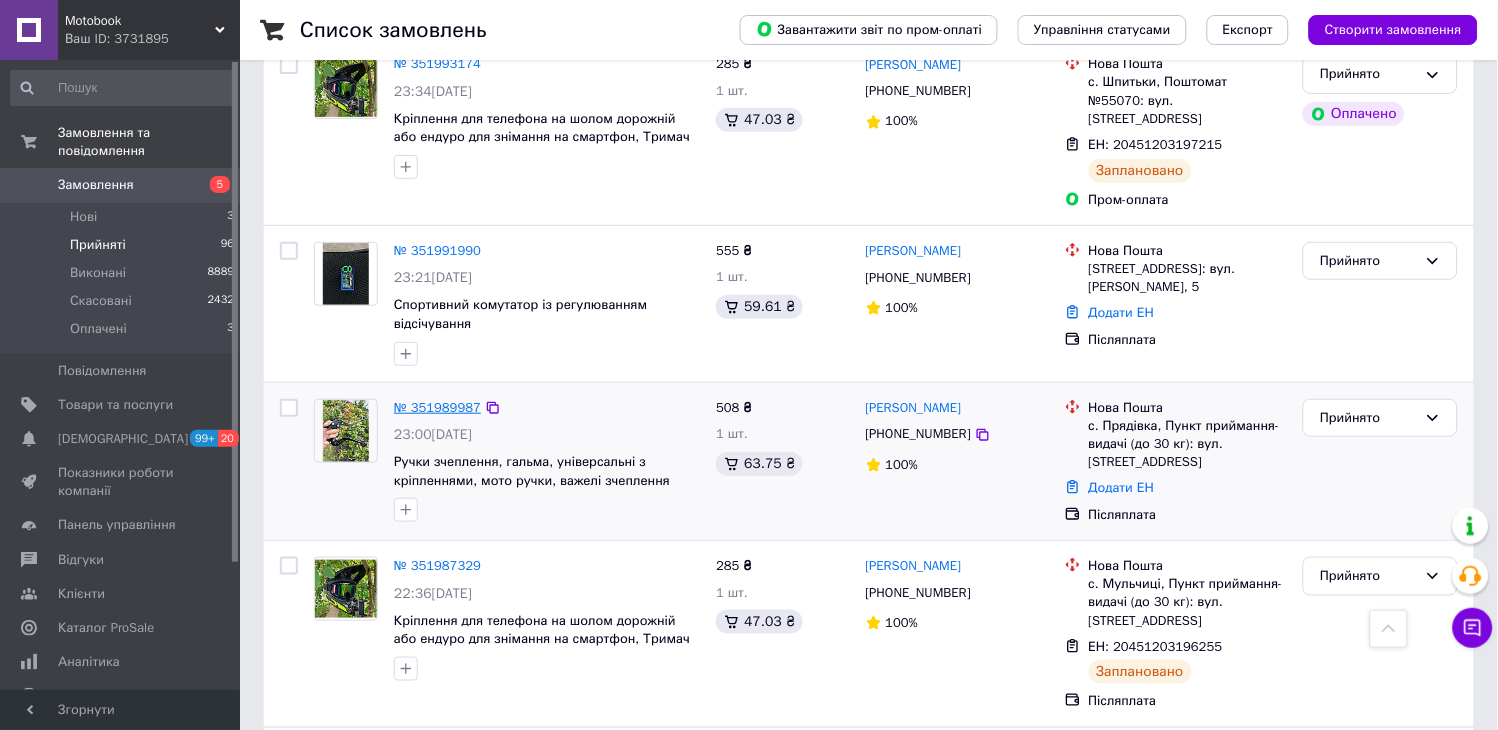click on "№ 351989987" at bounding box center [437, 407] 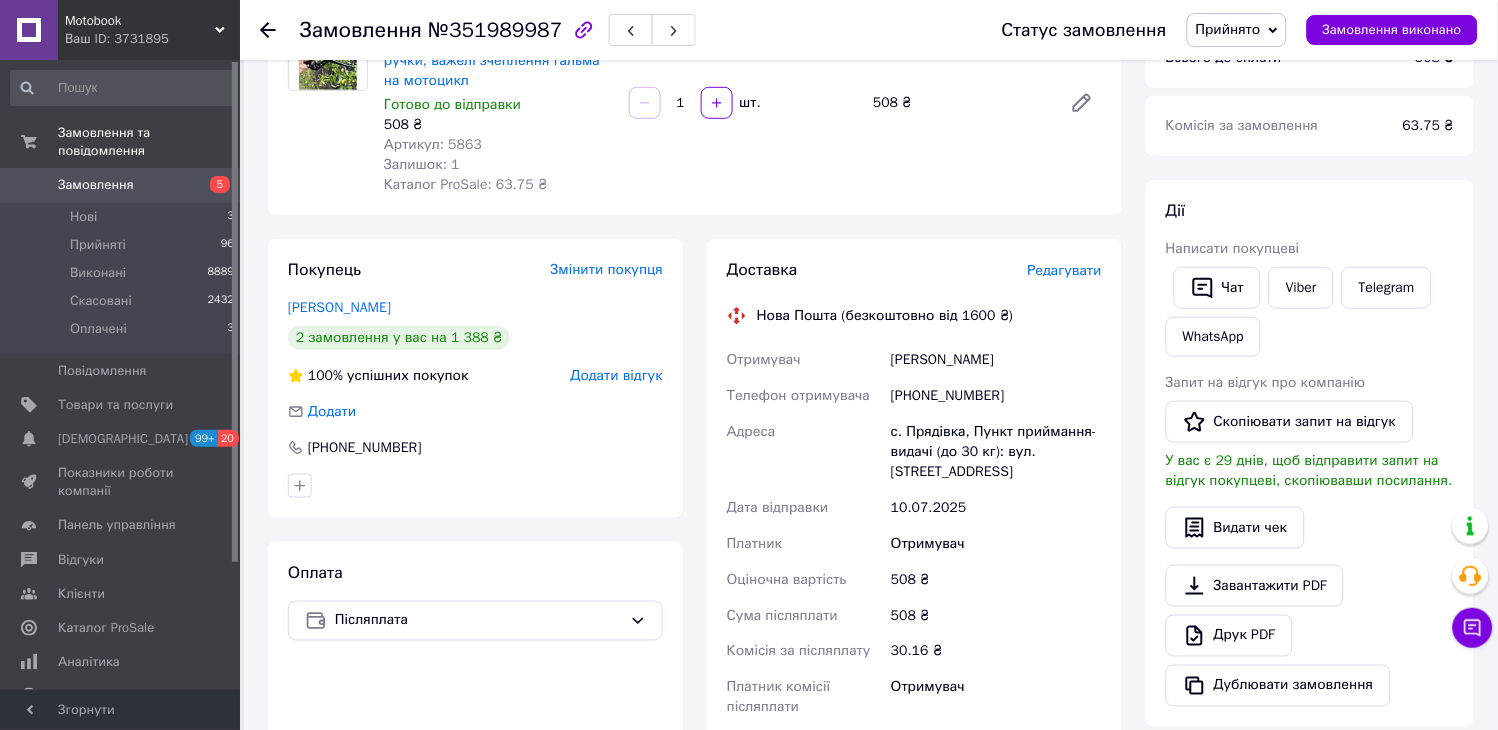 scroll, scrollTop: 222, scrollLeft: 0, axis: vertical 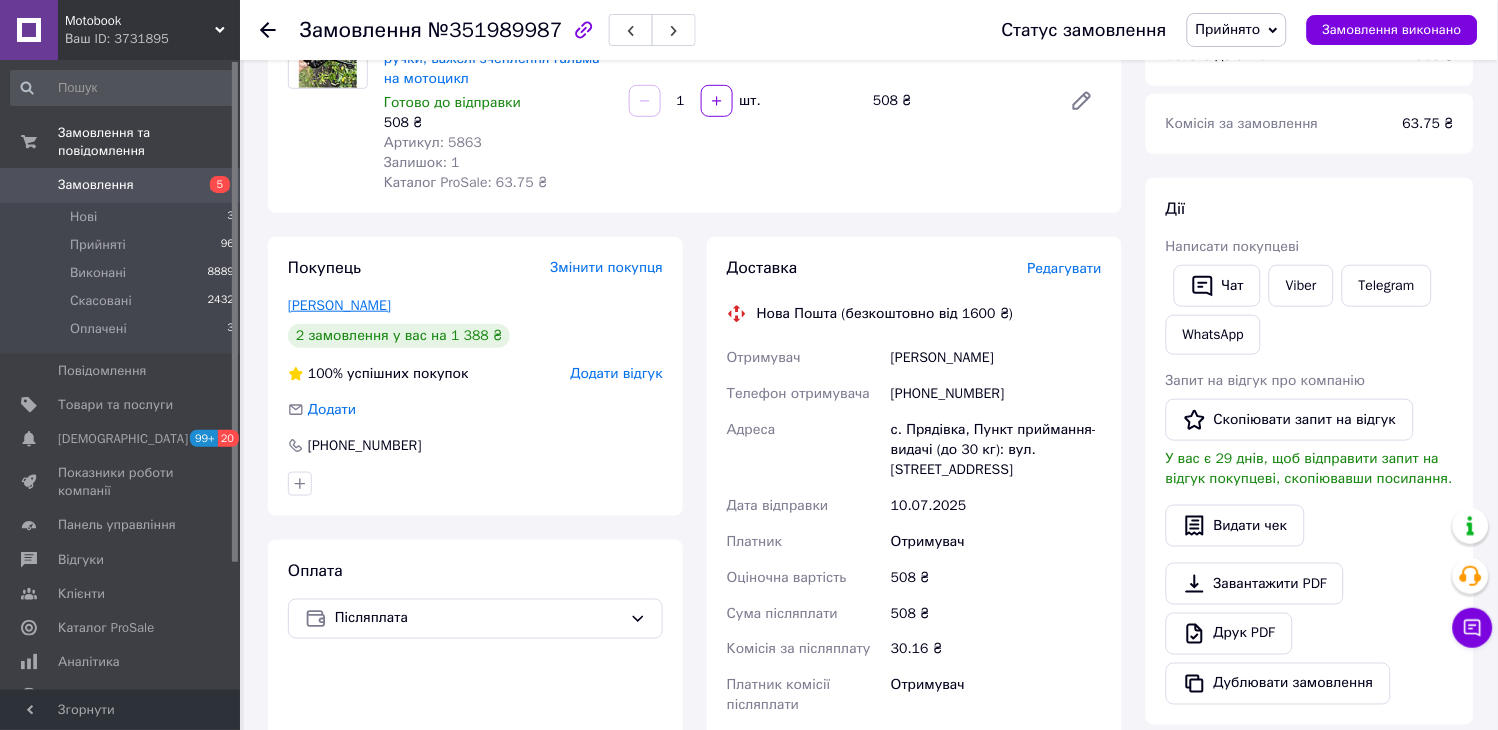 click on "[PERSON_NAME]" at bounding box center (339, 305) 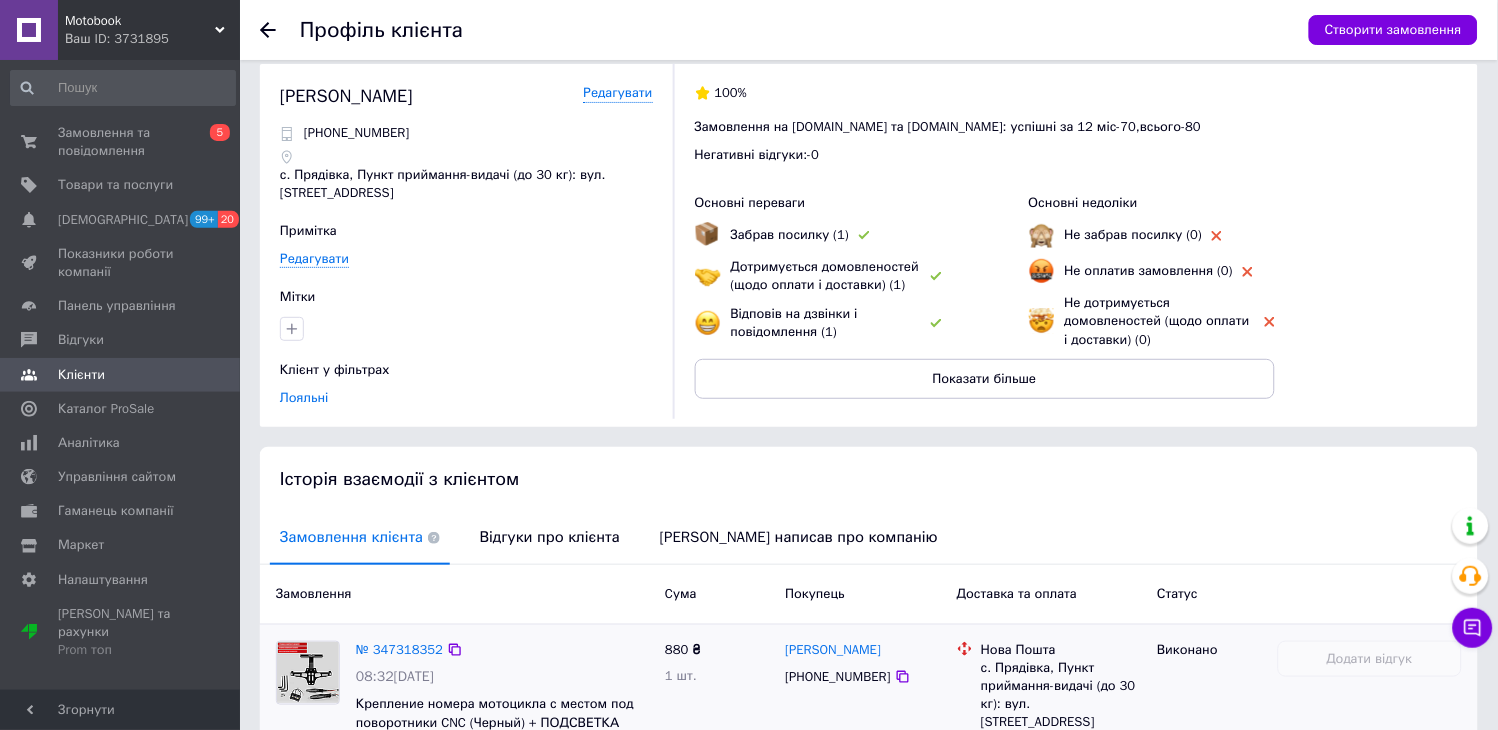 scroll, scrollTop: 0, scrollLeft: 0, axis: both 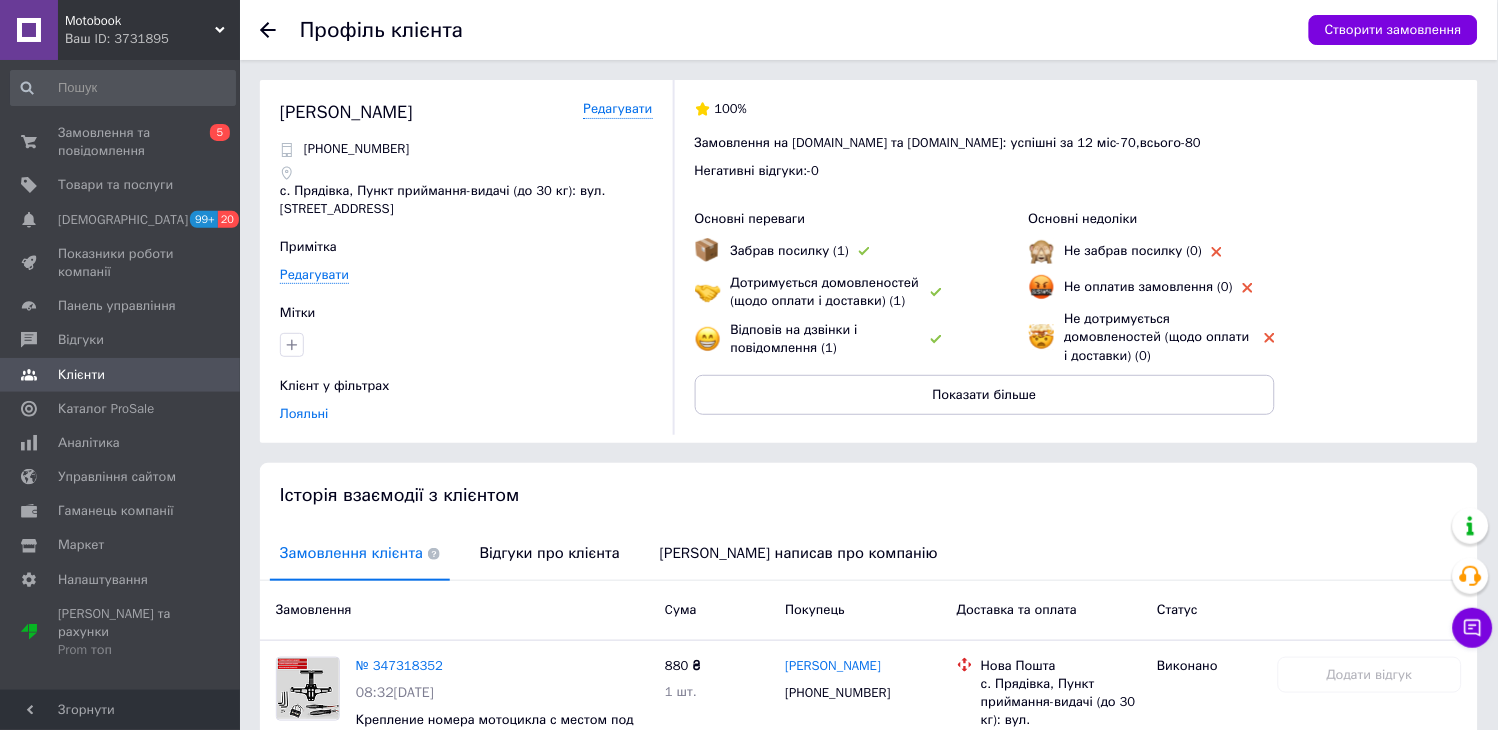 click 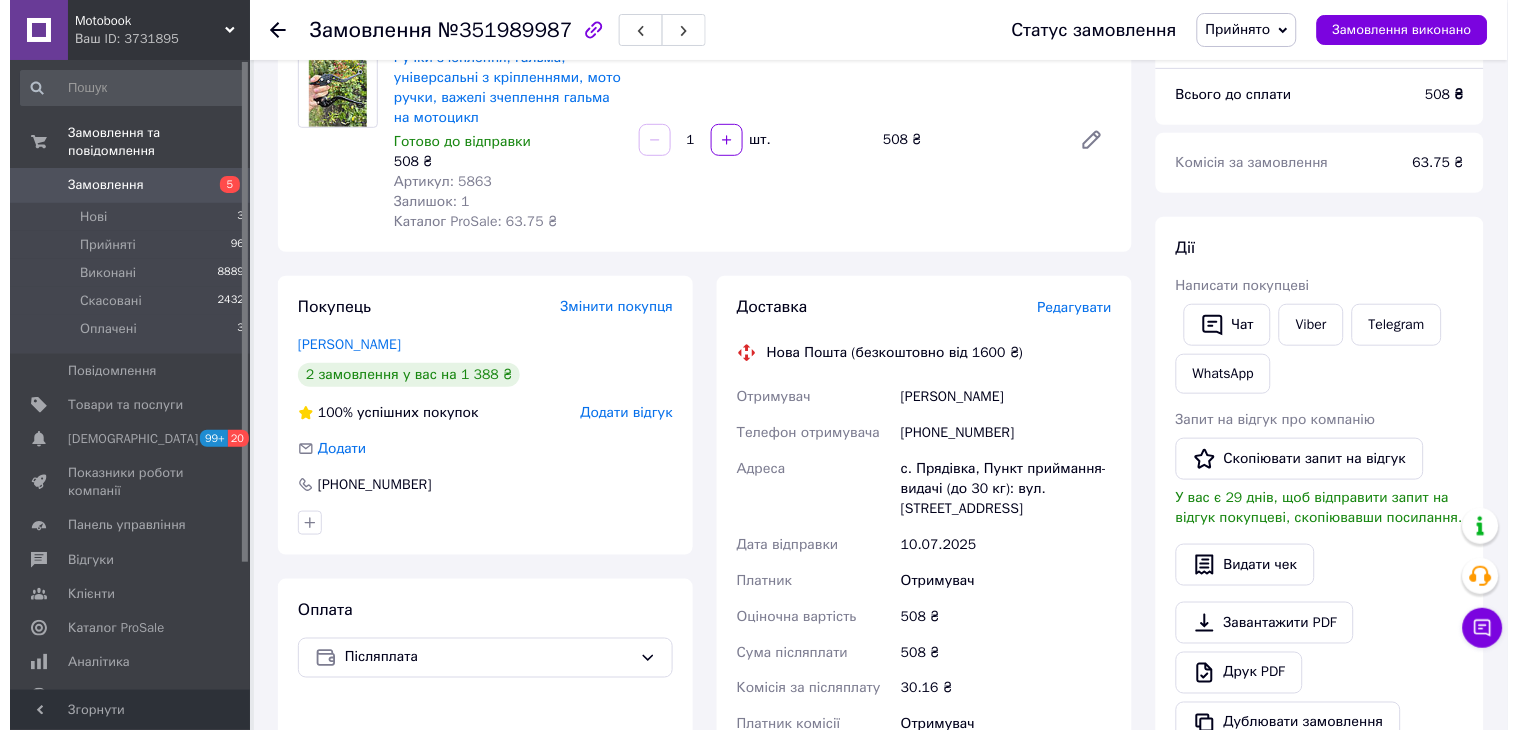 scroll, scrollTop: 0, scrollLeft: 0, axis: both 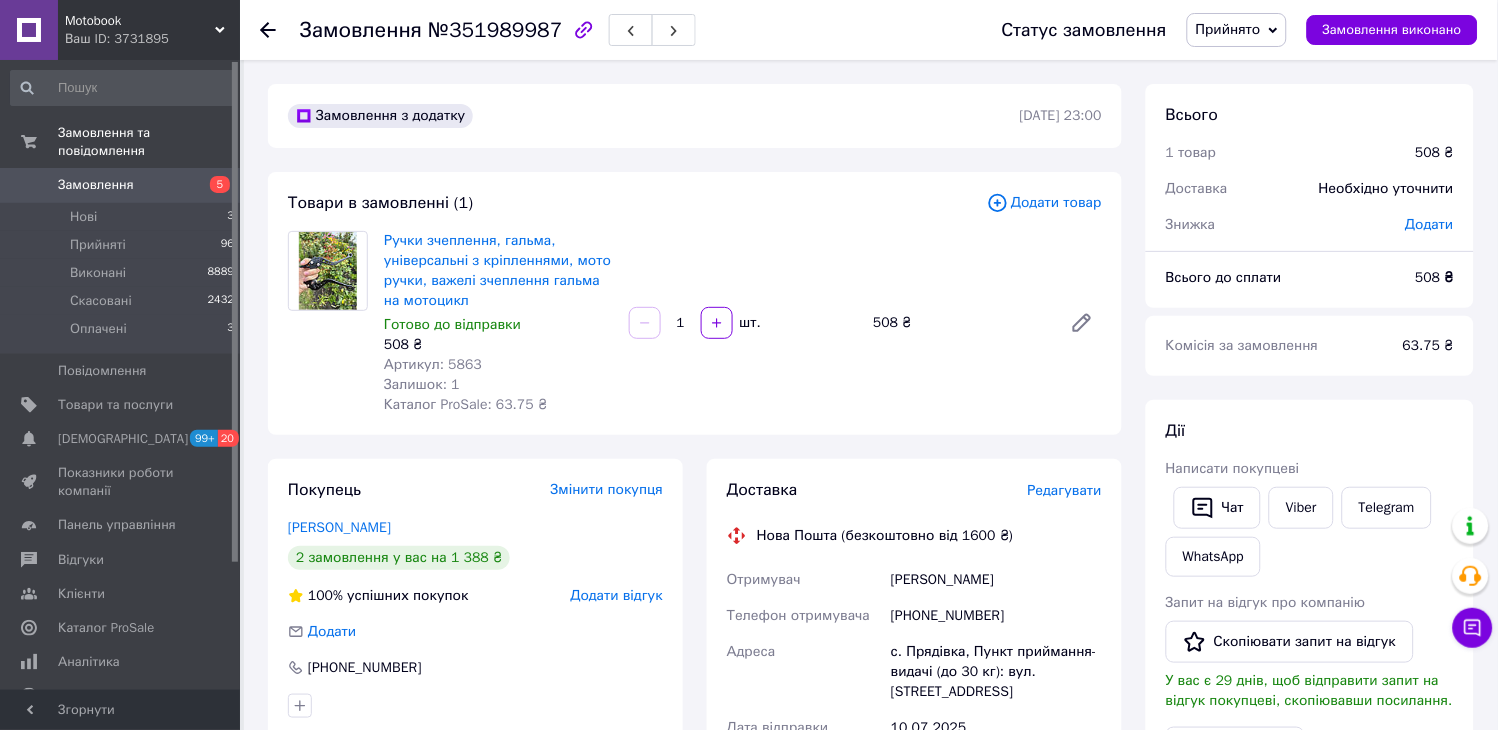 click on "Редагувати" at bounding box center (1065, 490) 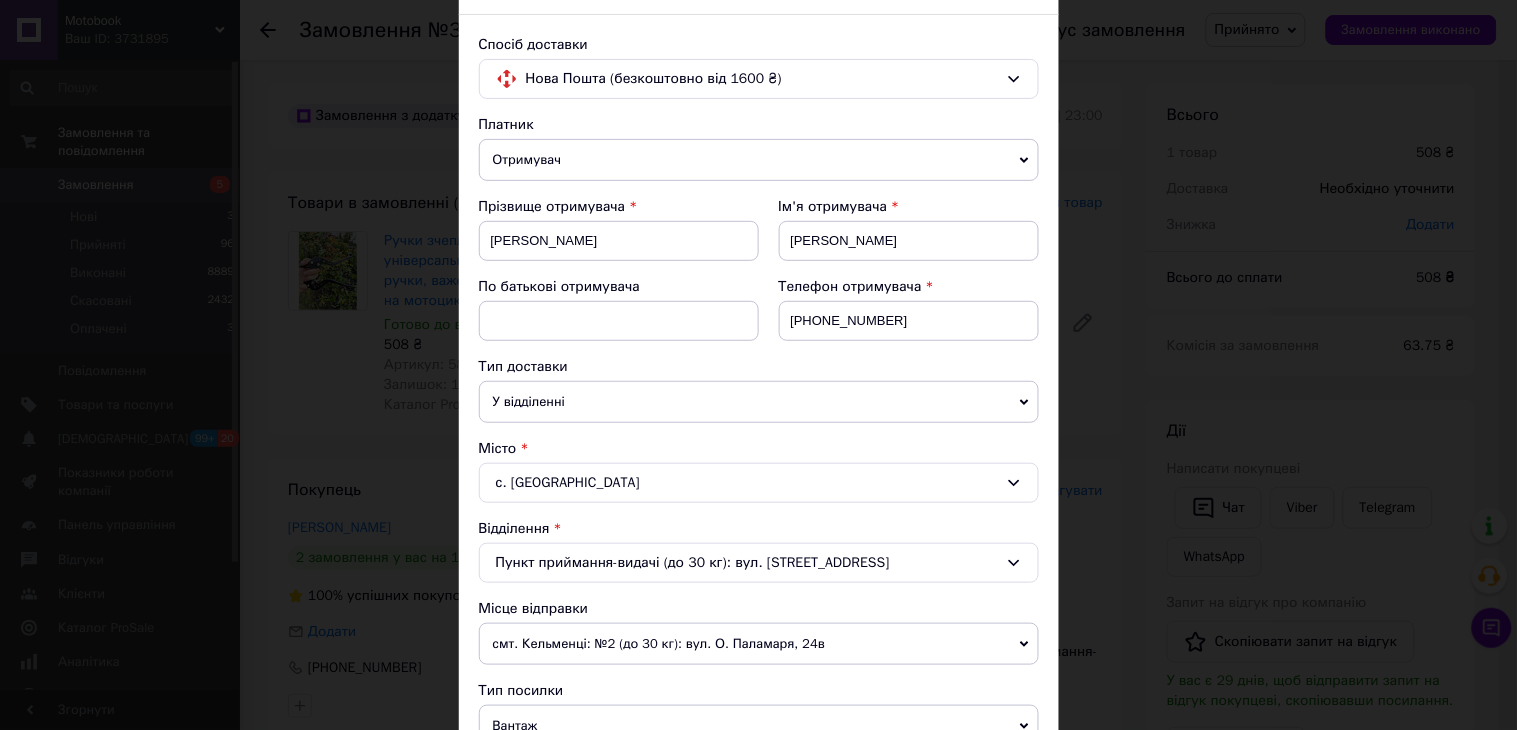 scroll, scrollTop: 333, scrollLeft: 0, axis: vertical 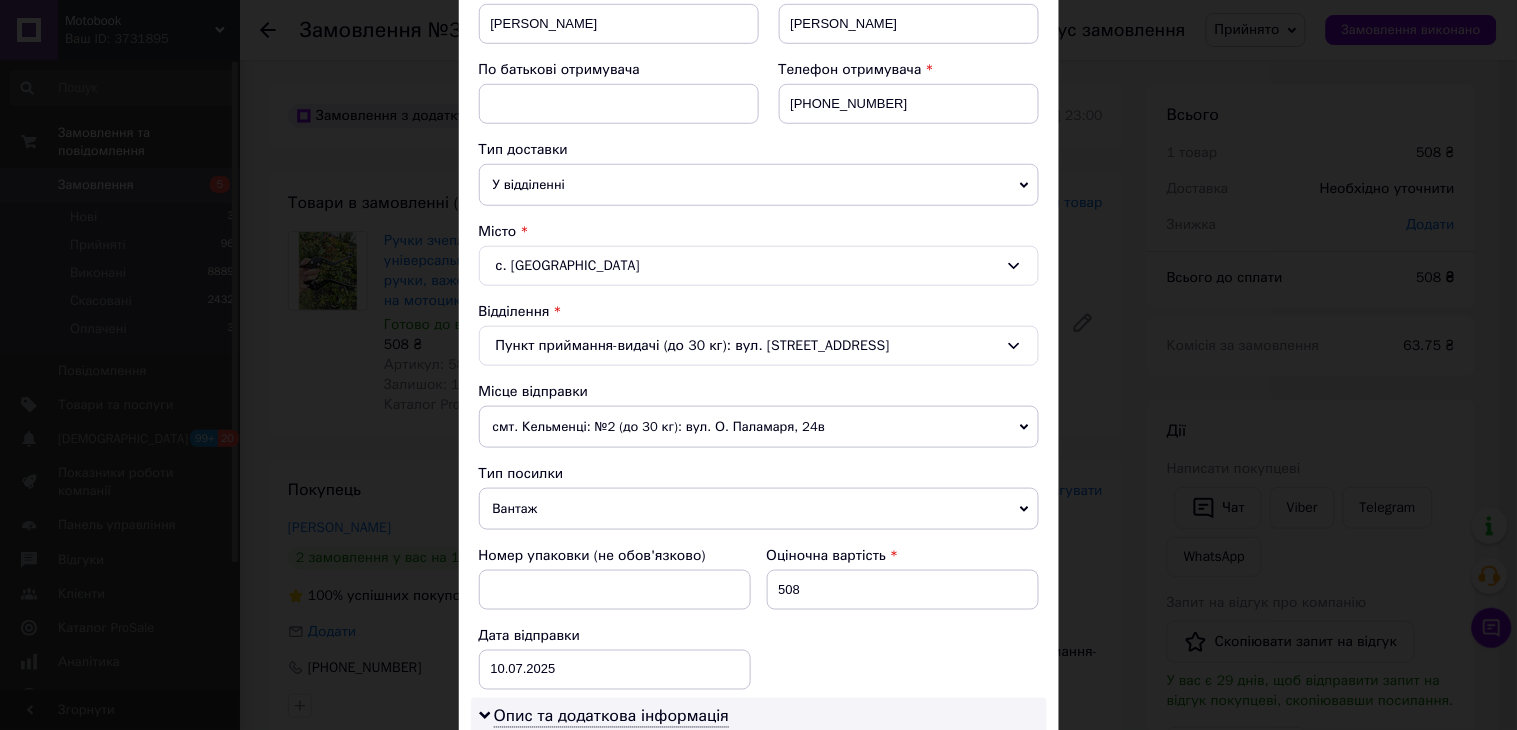 click on "Вантаж" at bounding box center (759, 509) 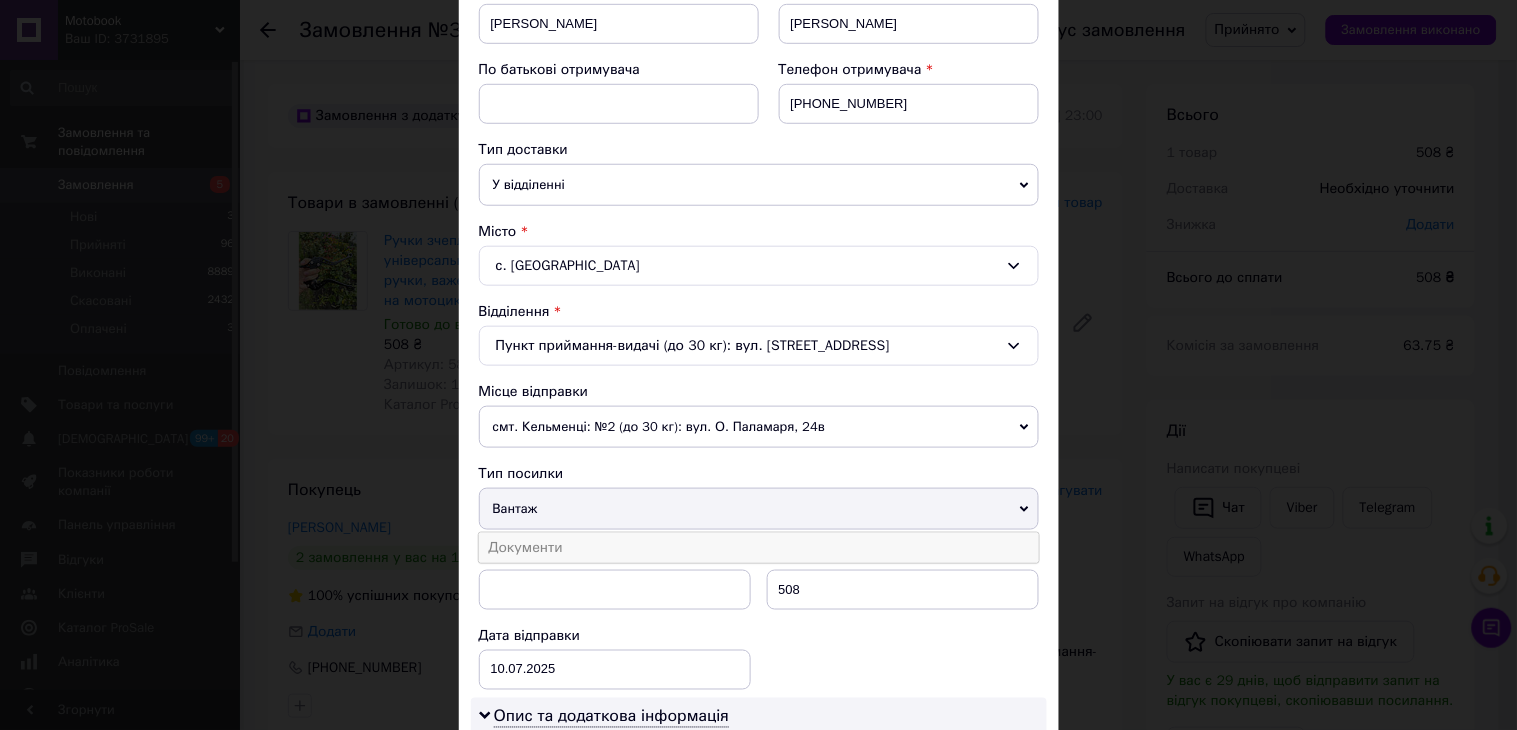 click on "Документи" at bounding box center (759, 548) 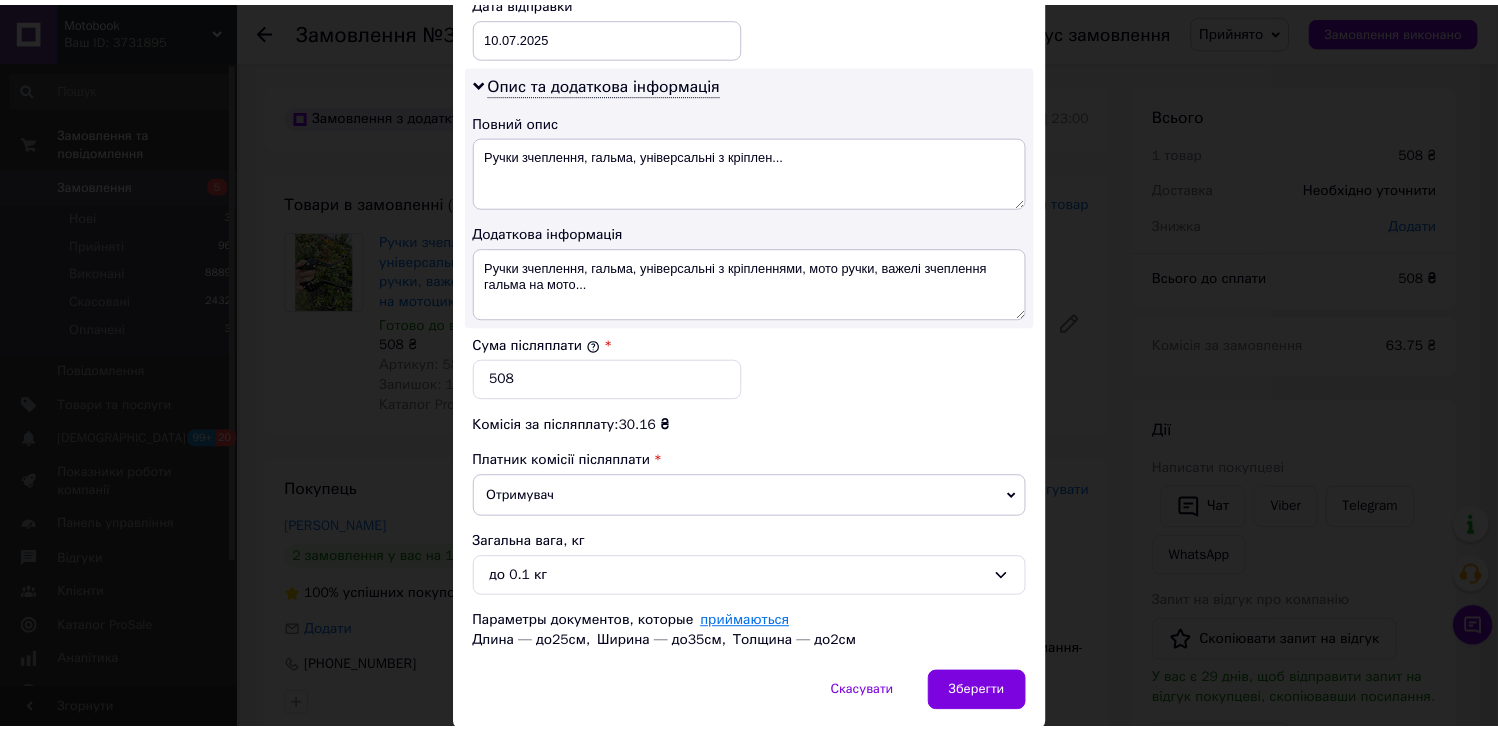 scroll, scrollTop: 1043, scrollLeft: 0, axis: vertical 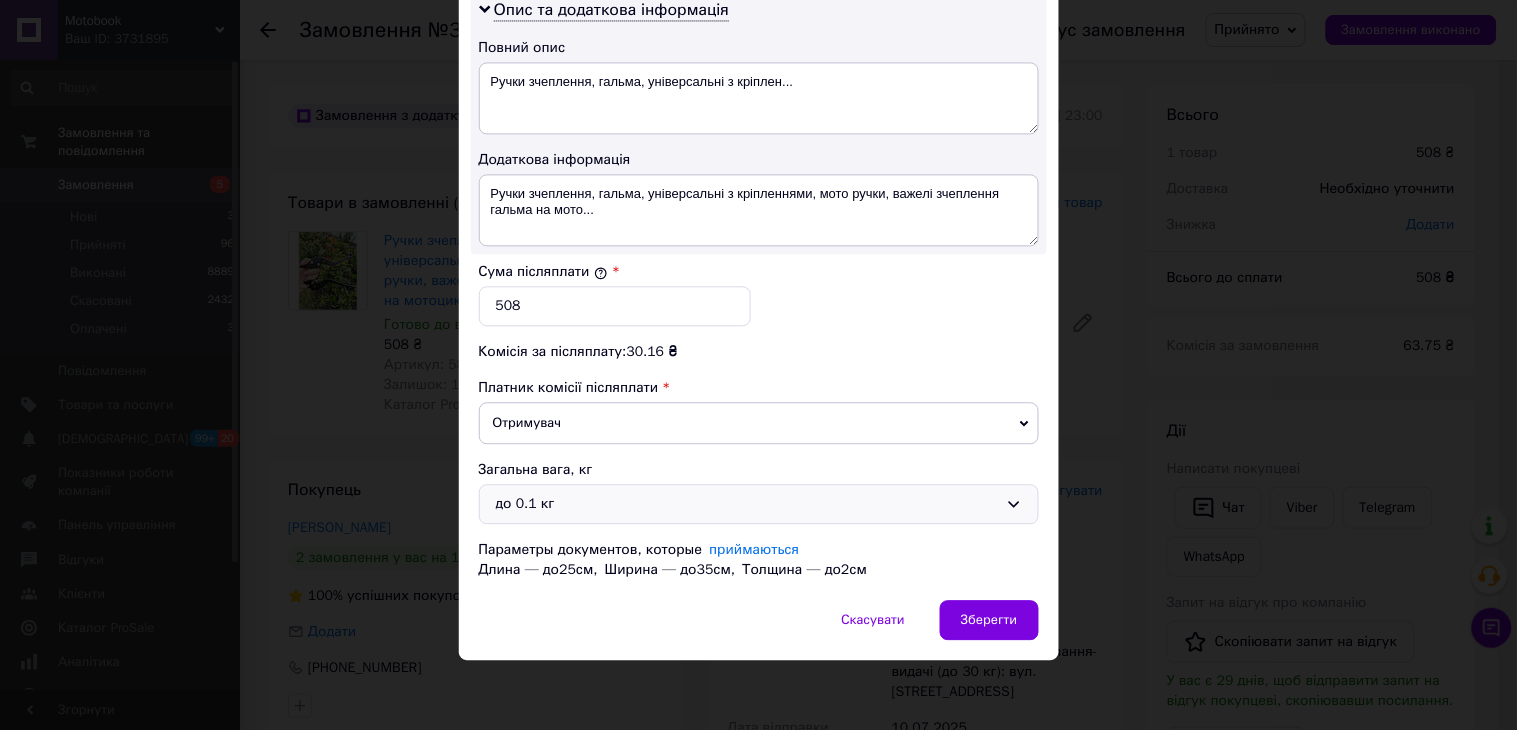 drag, startPoint x: 947, startPoint y: 502, endPoint x: 745, endPoint y: 517, distance: 202.55617 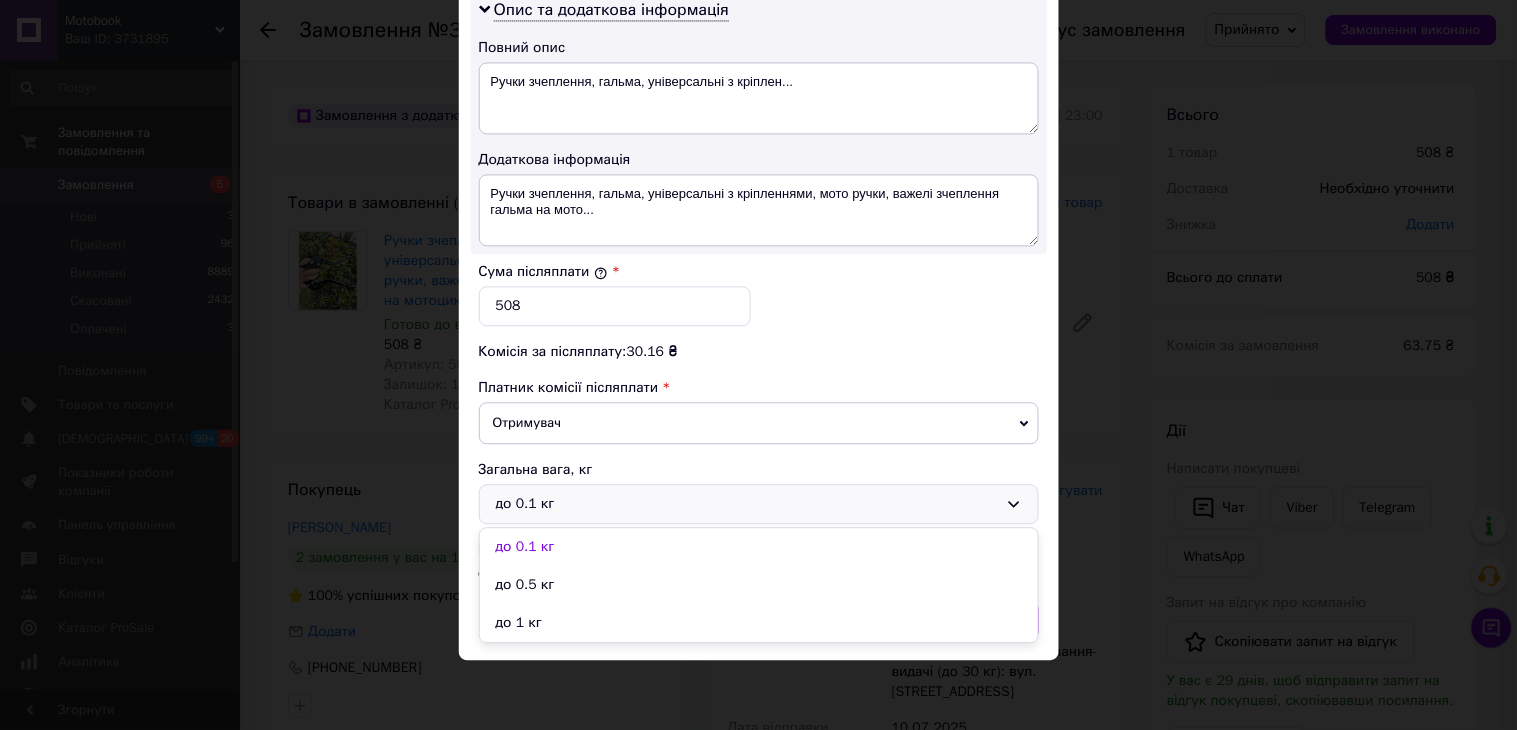 drag, startPoint x: 530, startPoint y: 581, endPoint x: 683, endPoint y: 595, distance: 153.63919 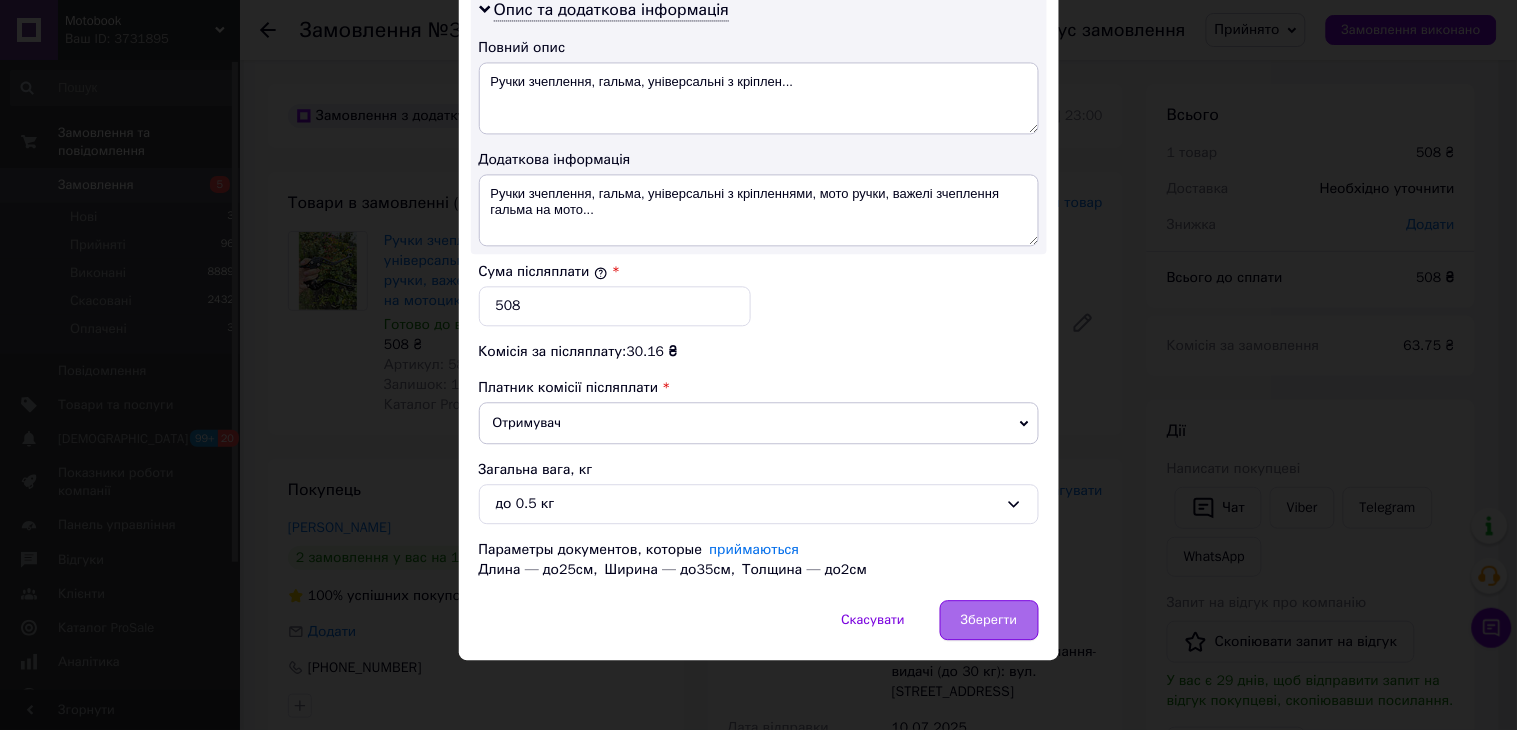 click on "Зберегти" at bounding box center [989, 620] 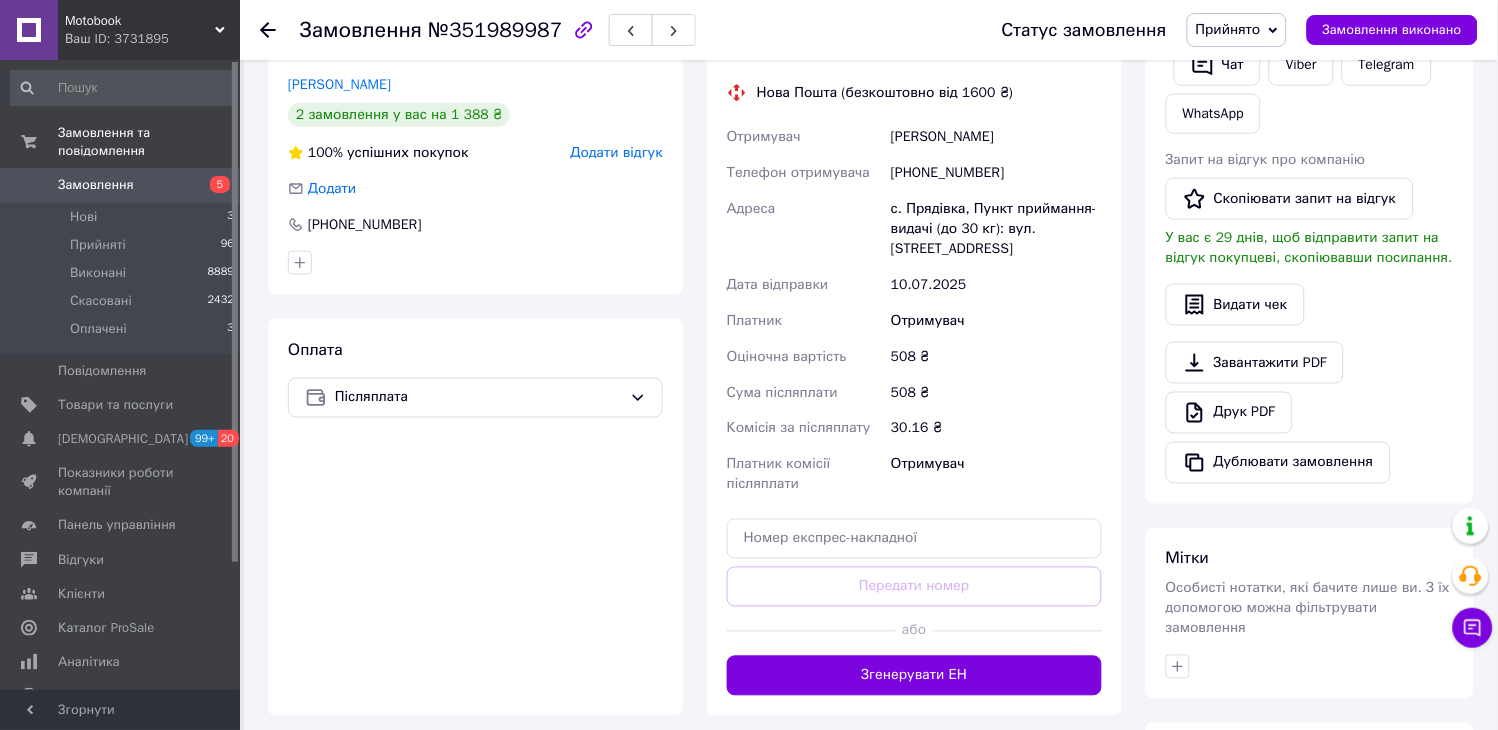 scroll, scrollTop: 444, scrollLeft: 0, axis: vertical 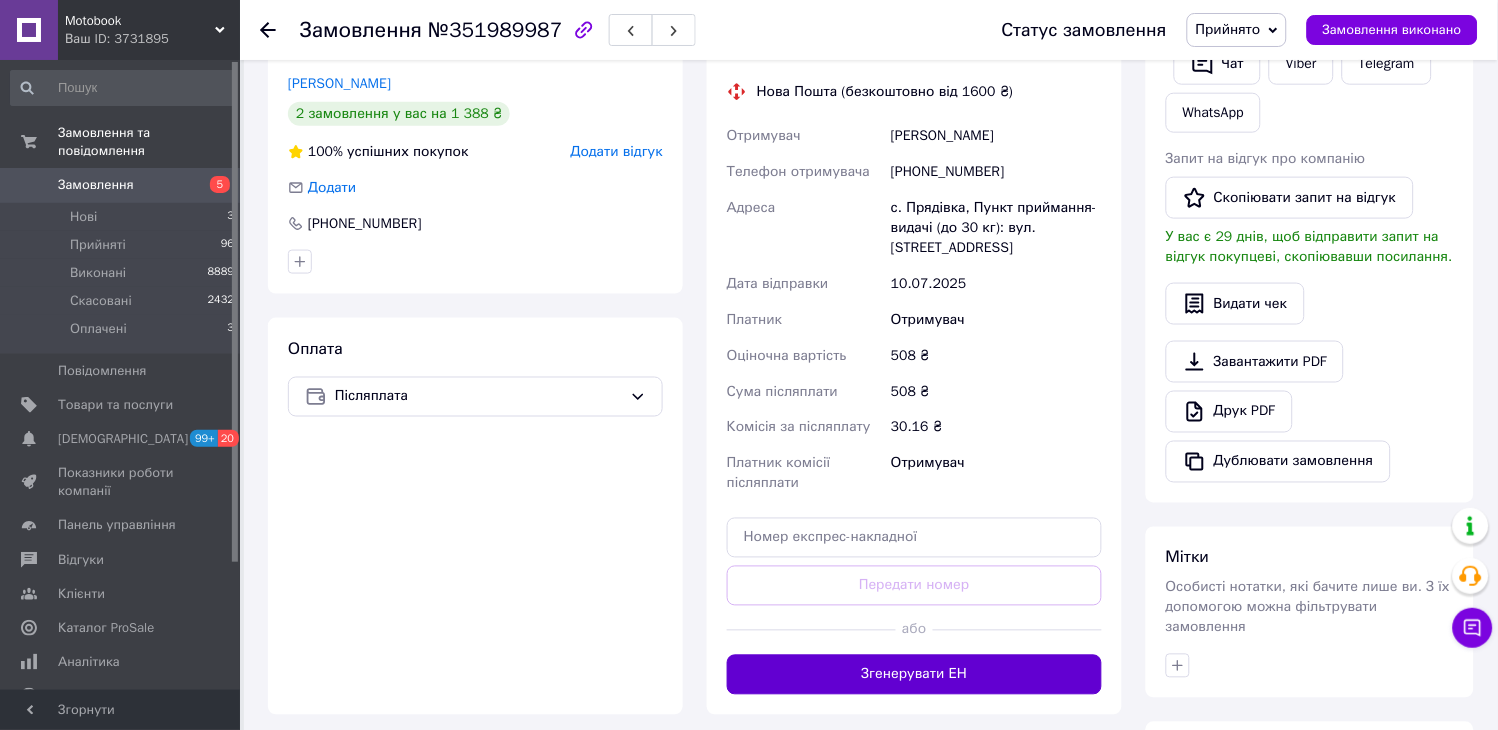 click on "Згенерувати ЕН" at bounding box center (914, 675) 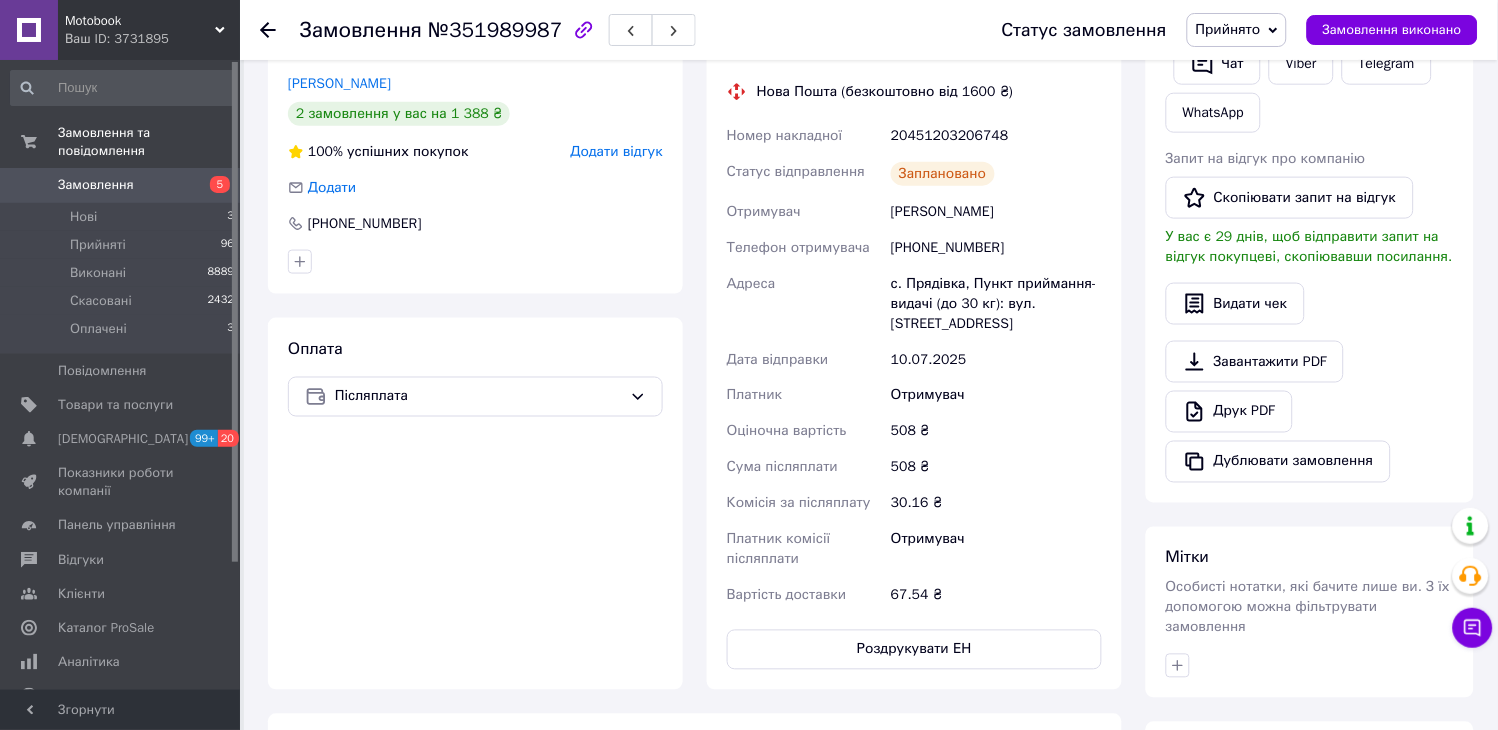 click 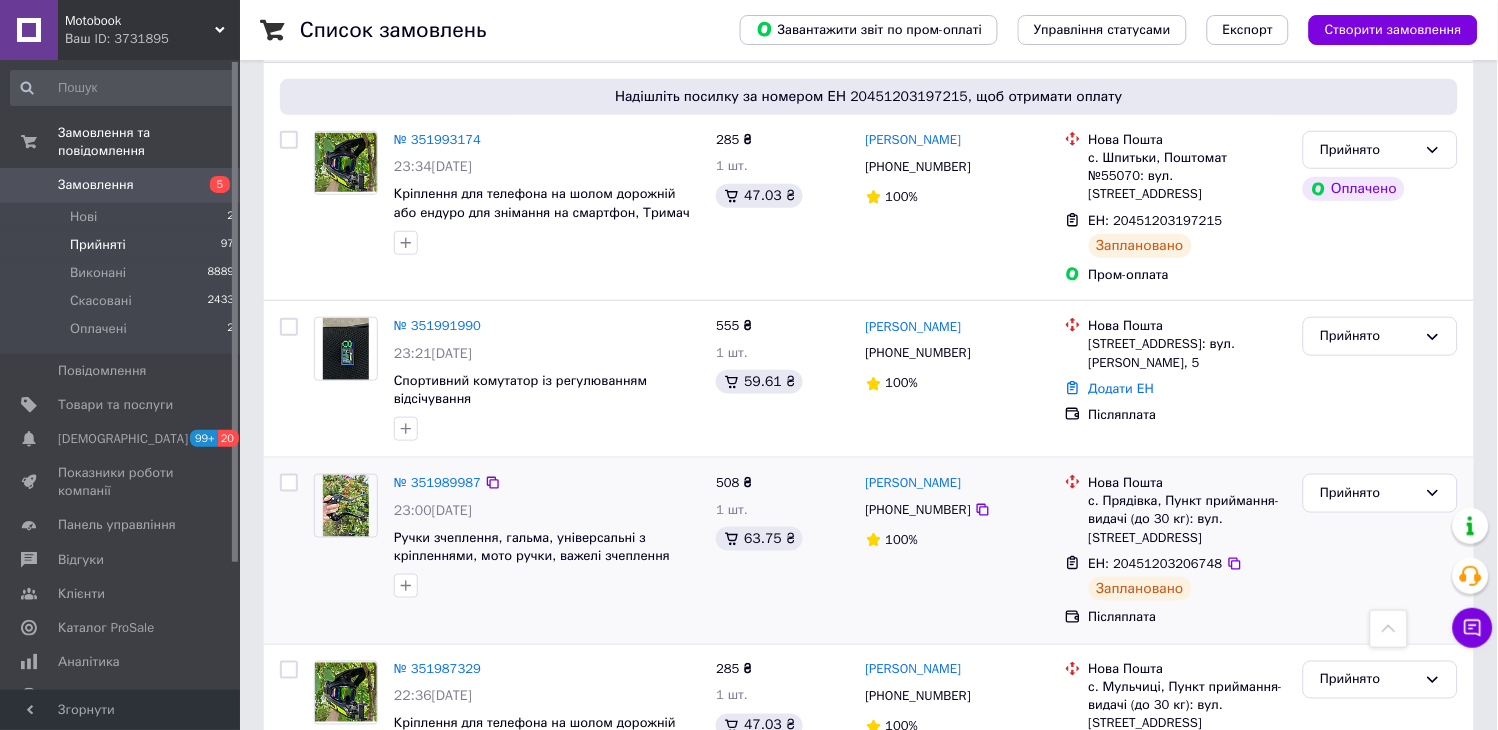 scroll, scrollTop: 1888, scrollLeft: 0, axis: vertical 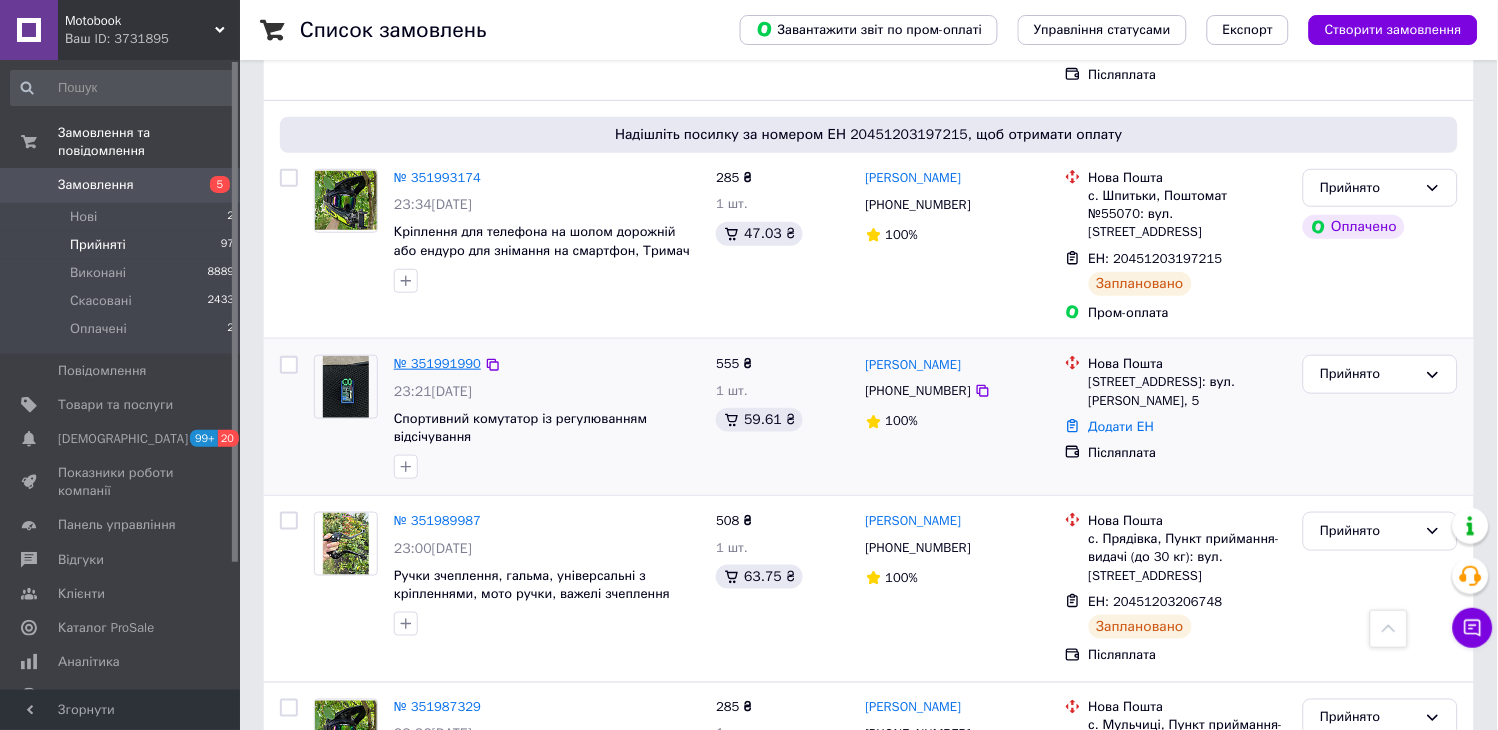 click on "№ 351991990" at bounding box center (437, 363) 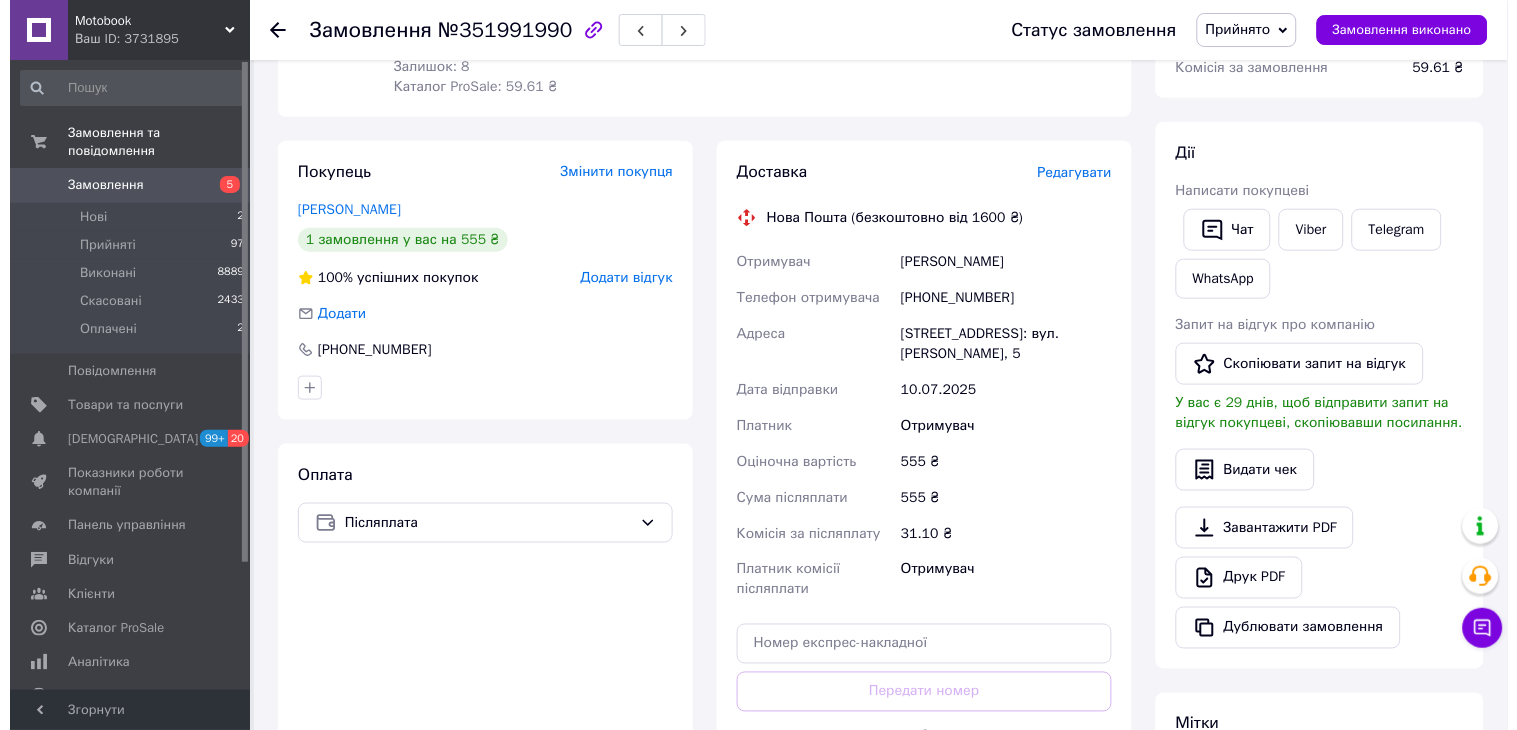 scroll, scrollTop: 261, scrollLeft: 0, axis: vertical 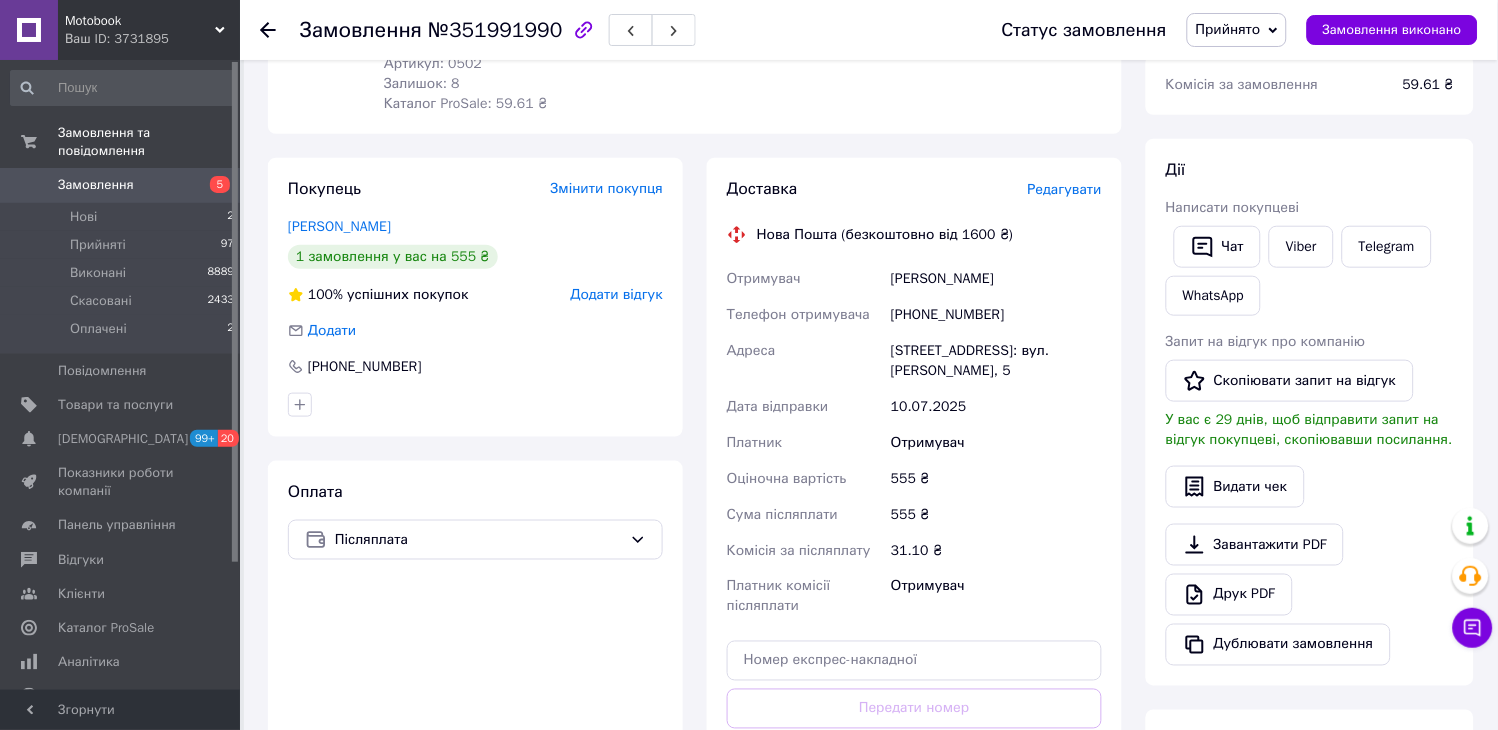 click on "Редагувати" at bounding box center [1065, 189] 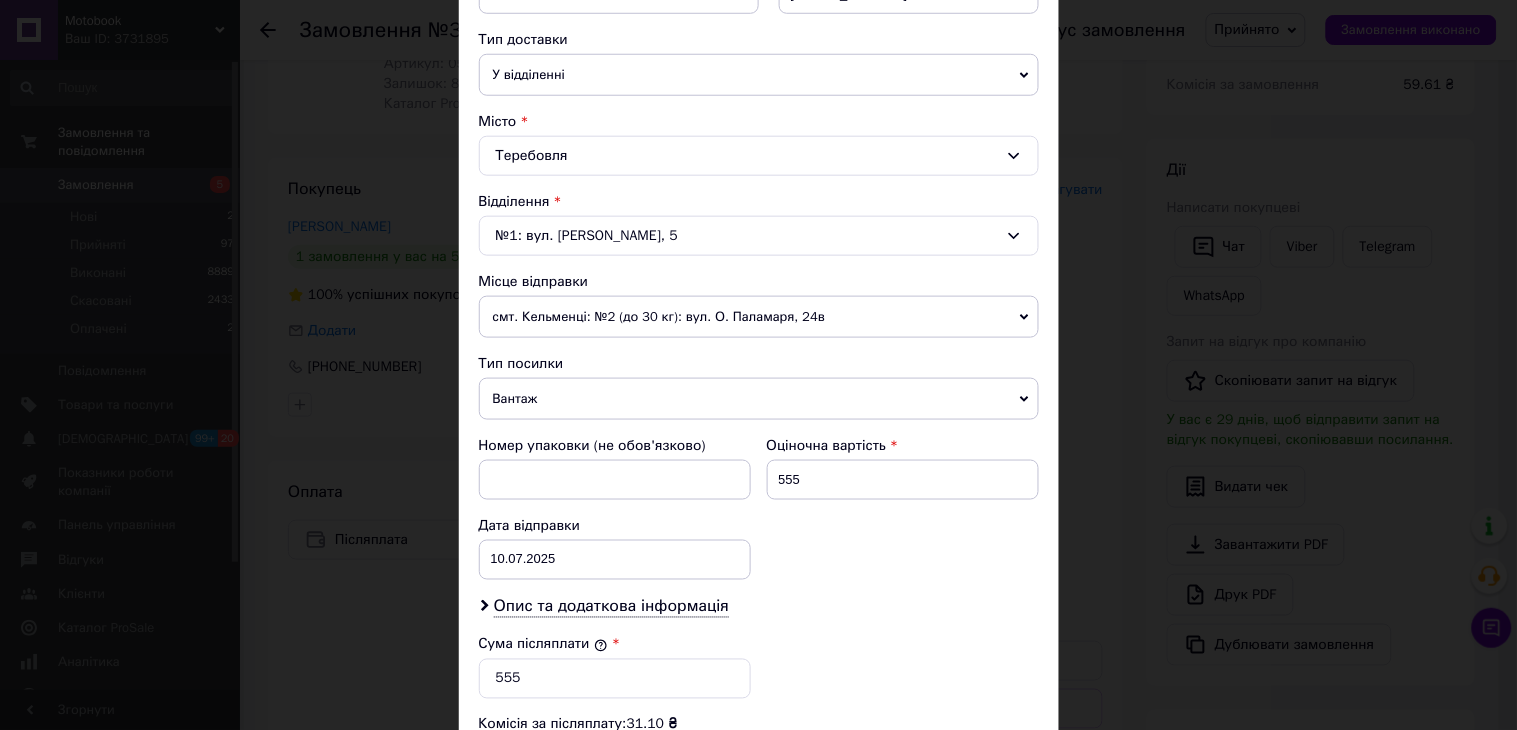 scroll, scrollTop: 444, scrollLeft: 0, axis: vertical 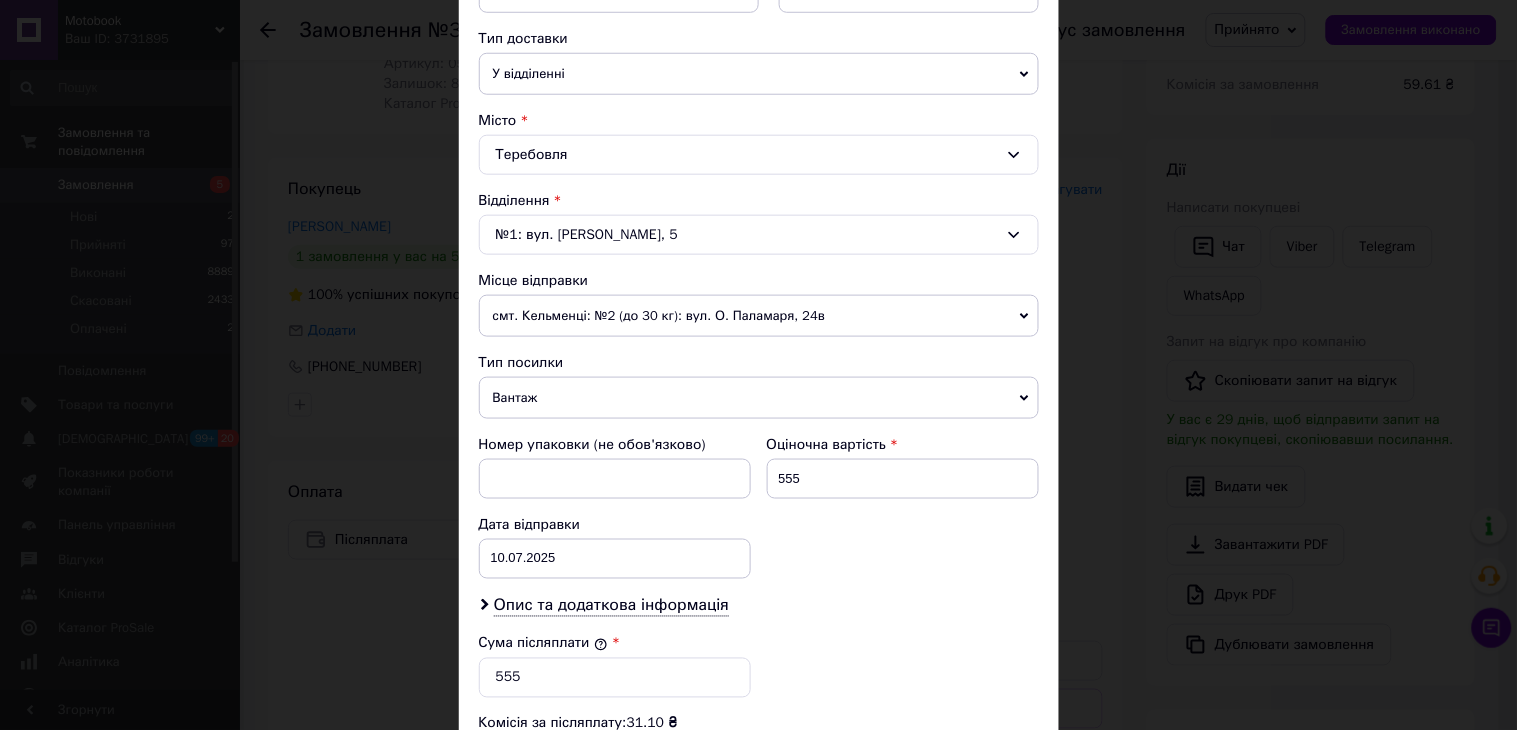 drag, startPoint x: 937, startPoint y: 398, endPoint x: 871, endPoint y: 415, distance: 68.154236 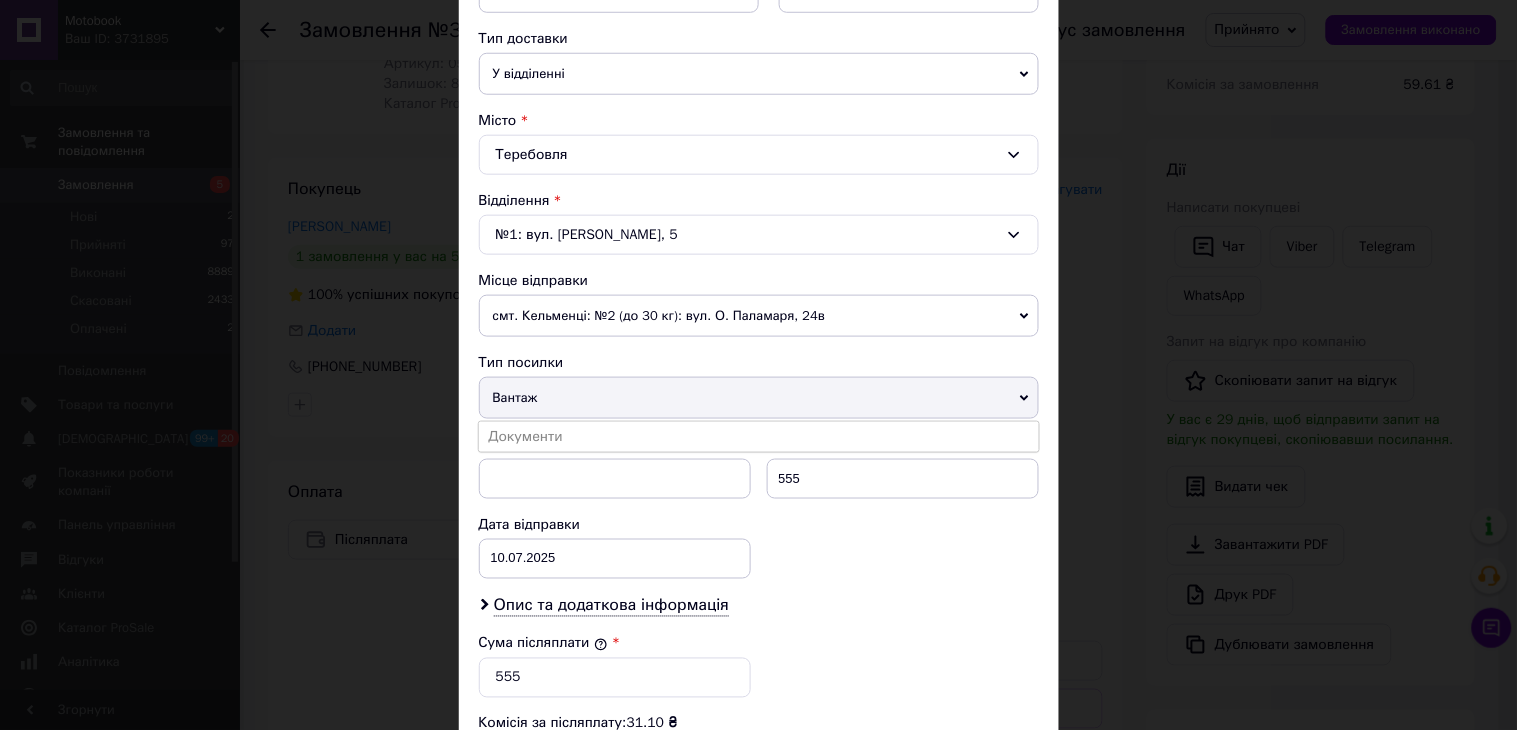 drag, startPoint x: 553, startPoint y: 437, endPoint x: 576, endPoint y: 471, distance: 41.04875 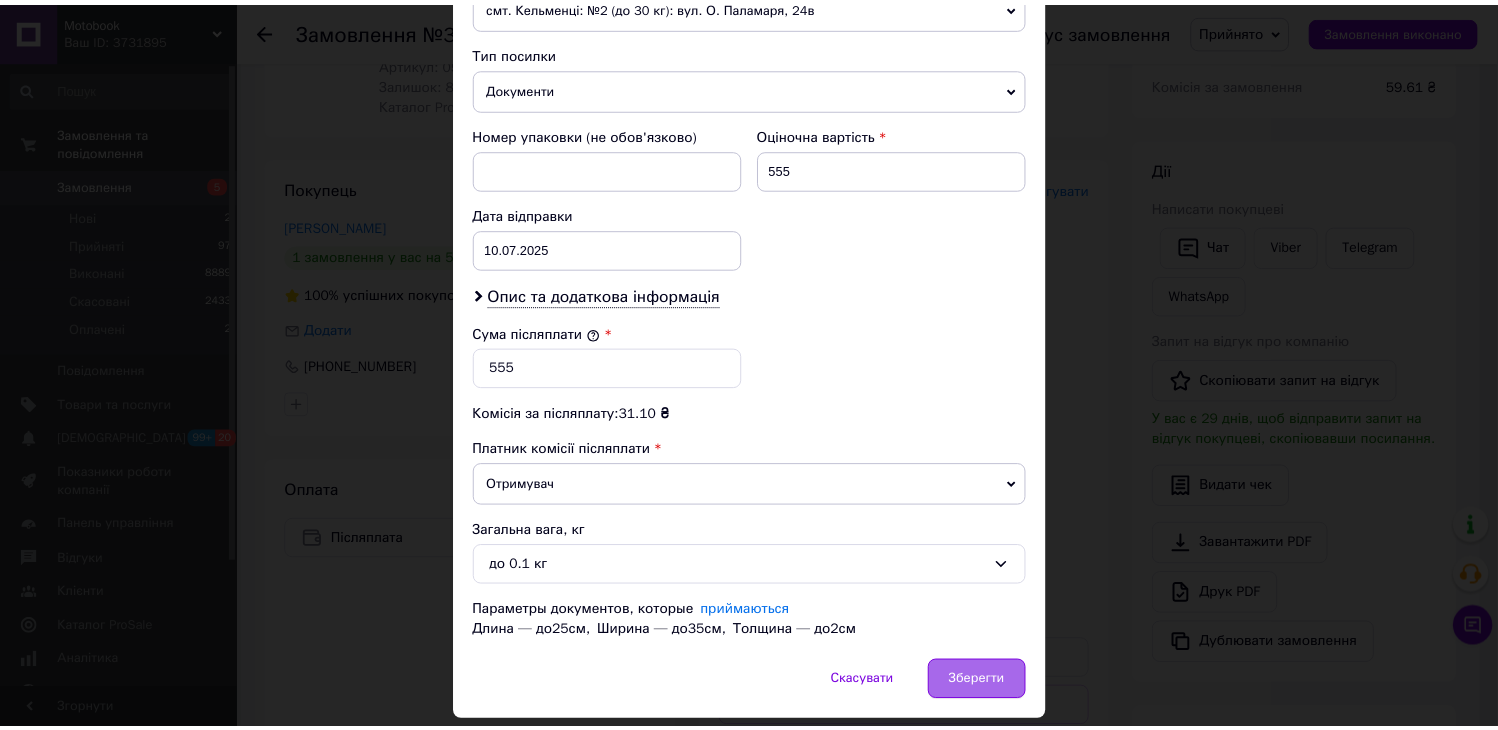scroll, scrollTop: 777, scrollLeft: 0, axis: vertical 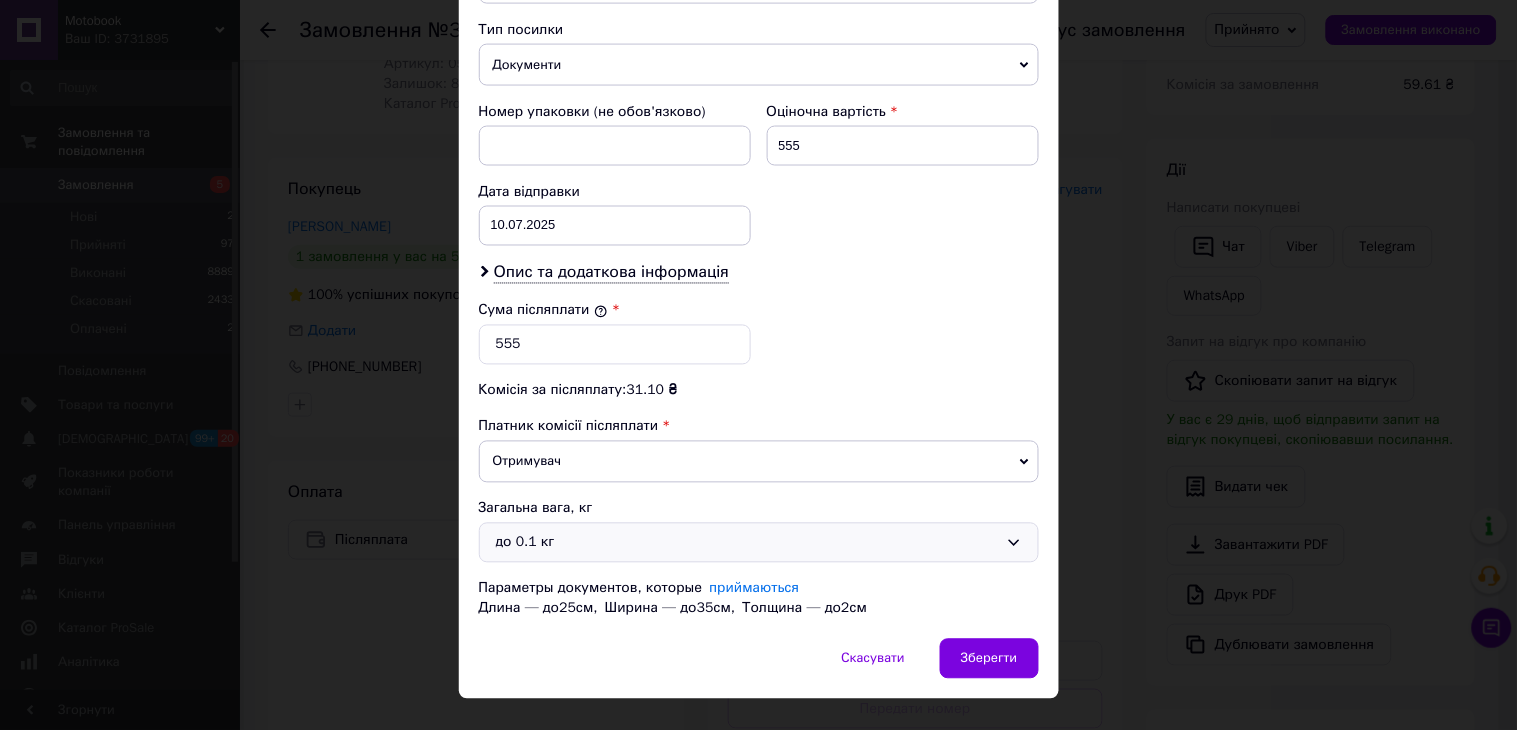 click on "до 0.1 кг" at bounding box center [747, 543] 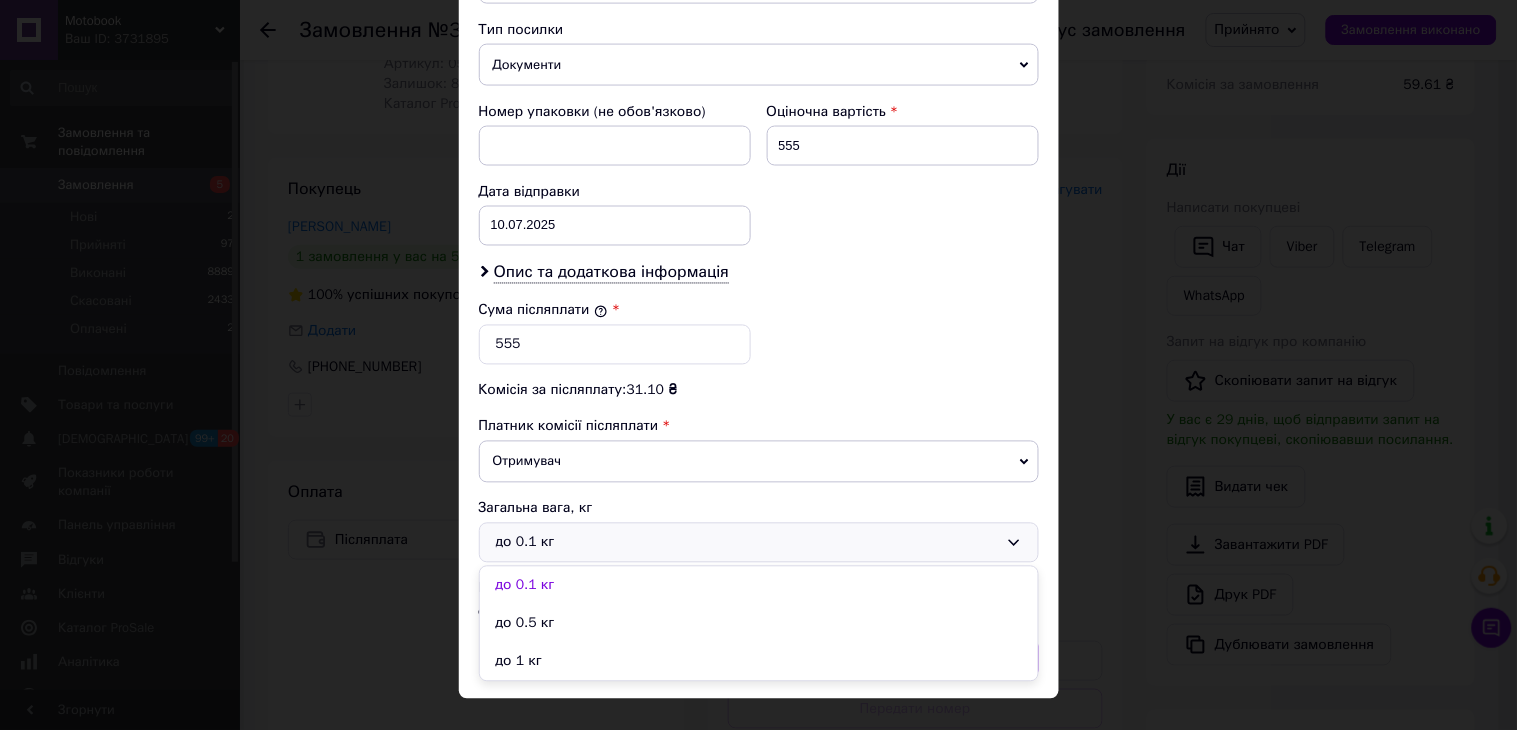 drag, startPoint x: 527, startPoint y: 627, endPoint x: 802, endPoint y: 627, distance: 275 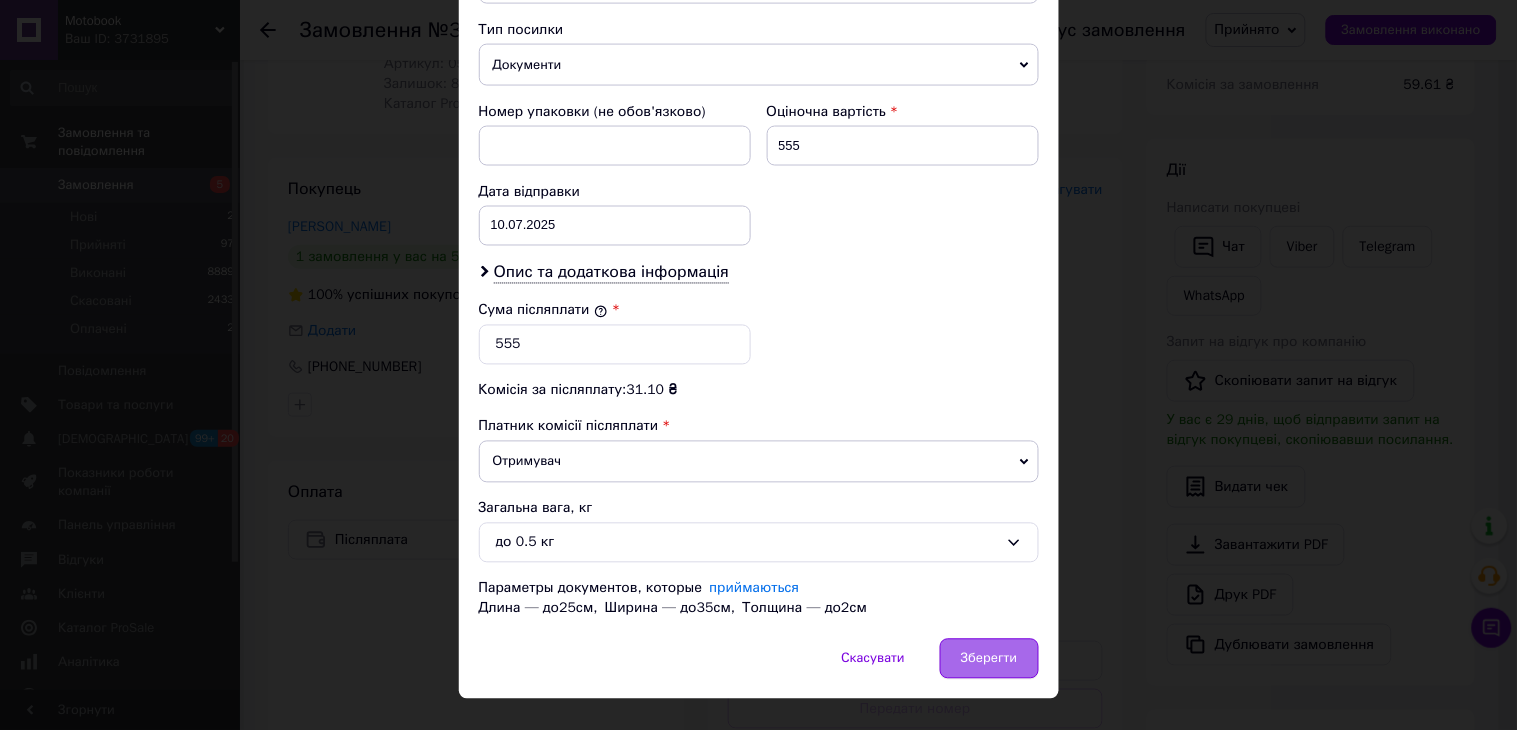 click on "Зберегти" at bounding box center [989, 659] 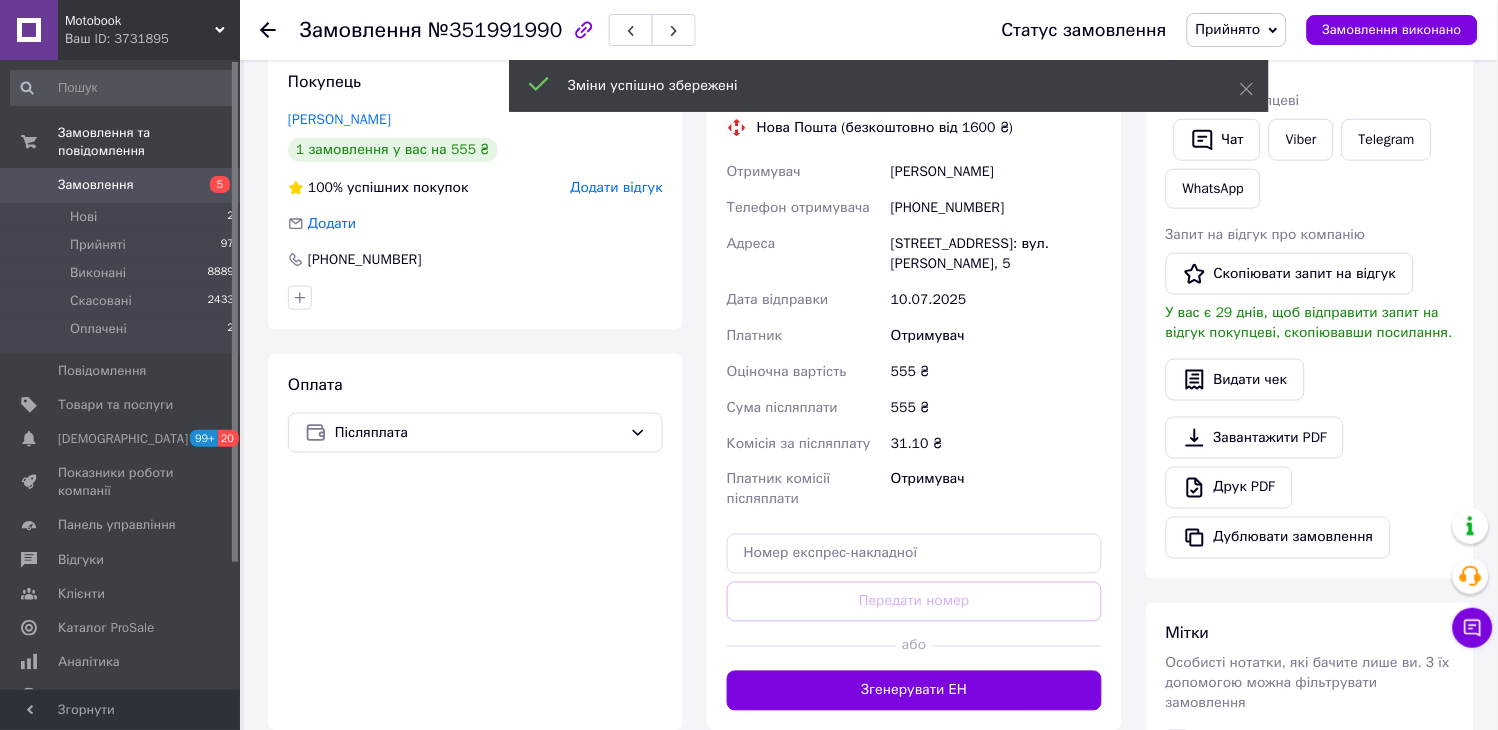scroll, scrollTop: 705, scrollLeft: 0, axis: vertical 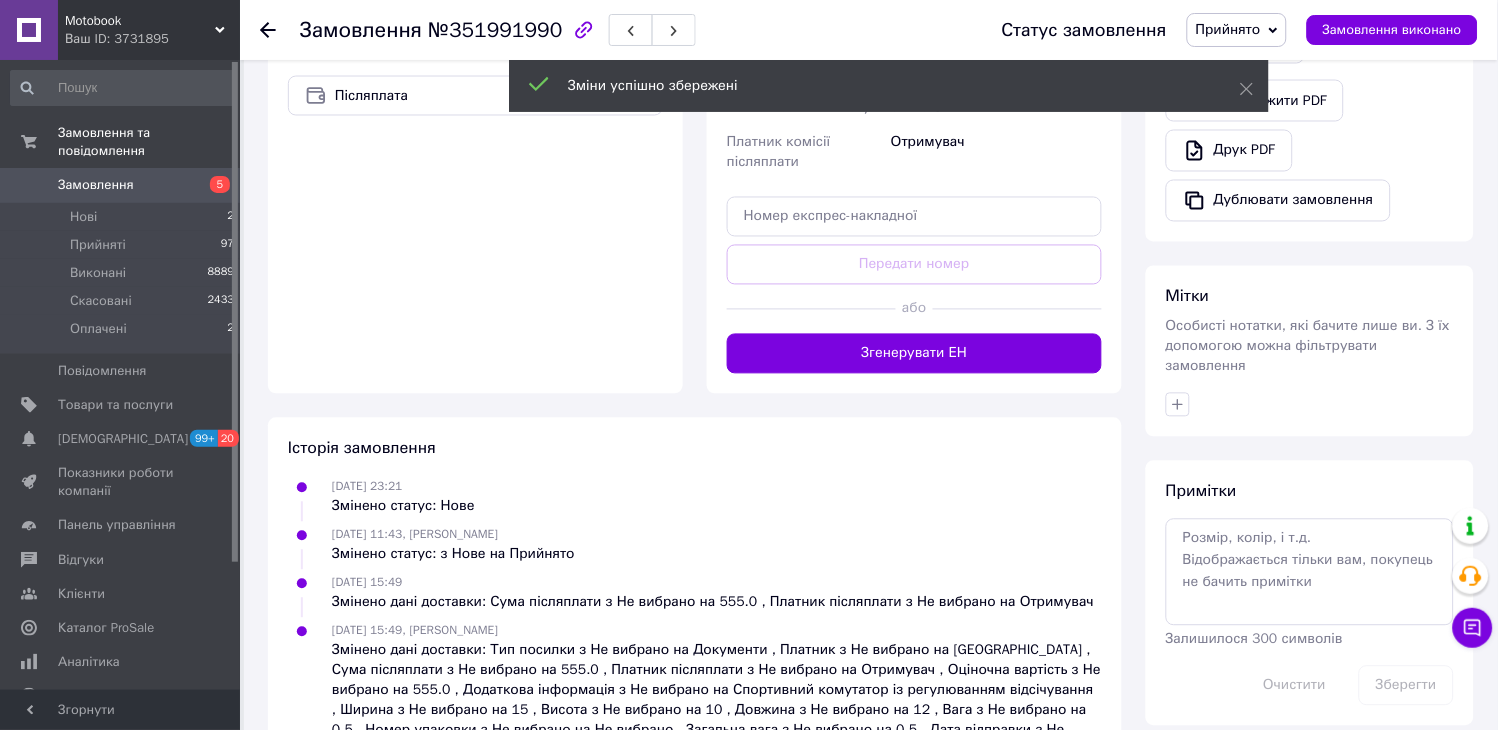 click on "Згенерувати ЕН" at bounding box center [914, 354] 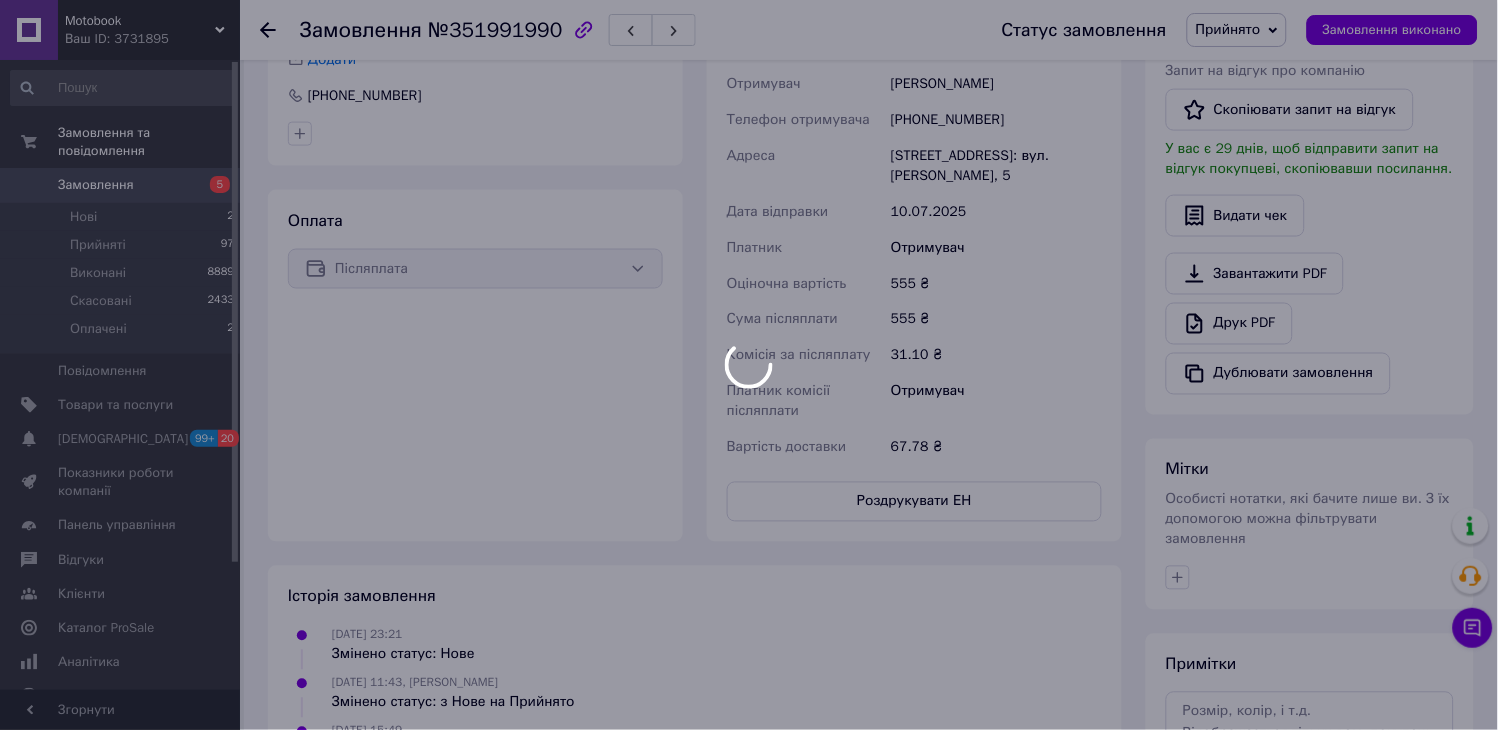 scroll, scrollTop: 261, scrollLeft: 0, axis: vertical 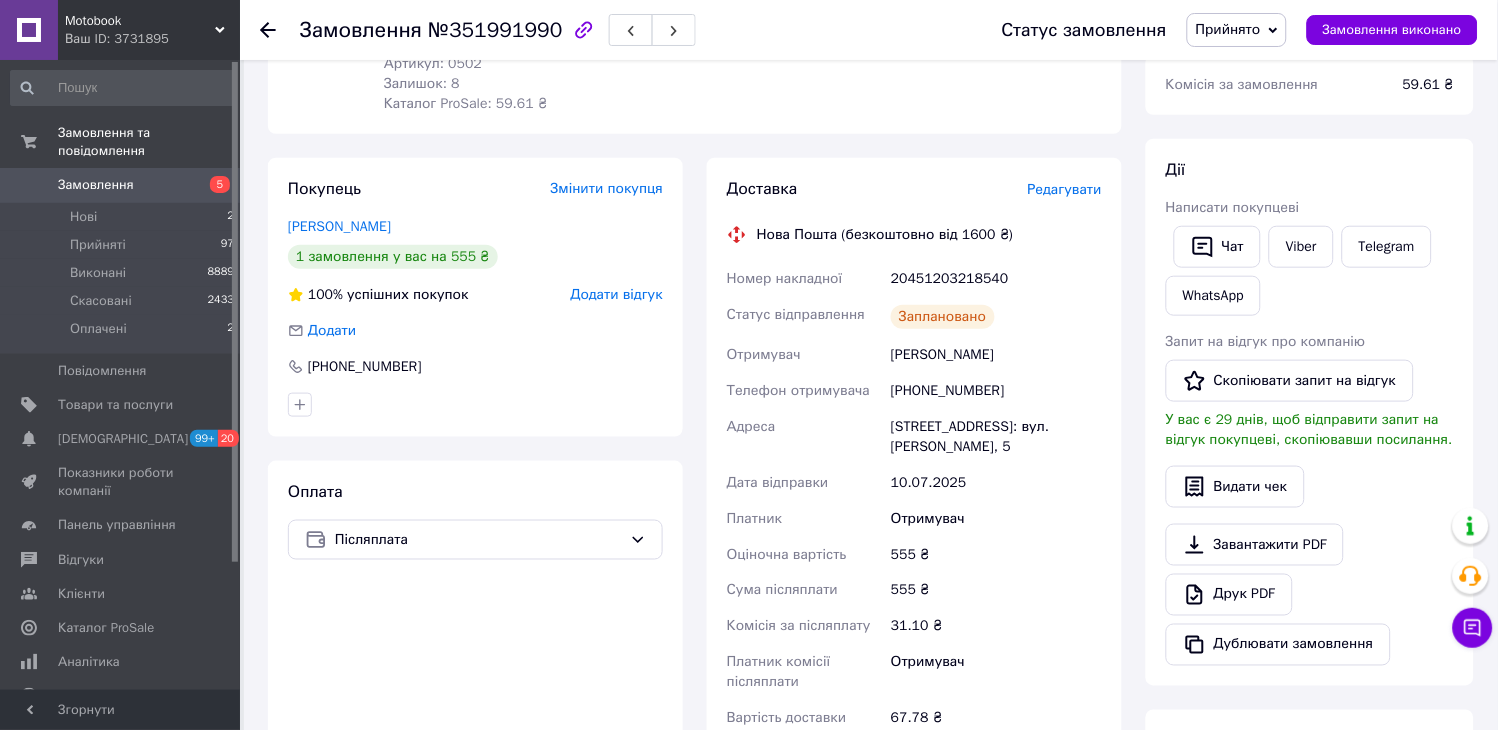 click 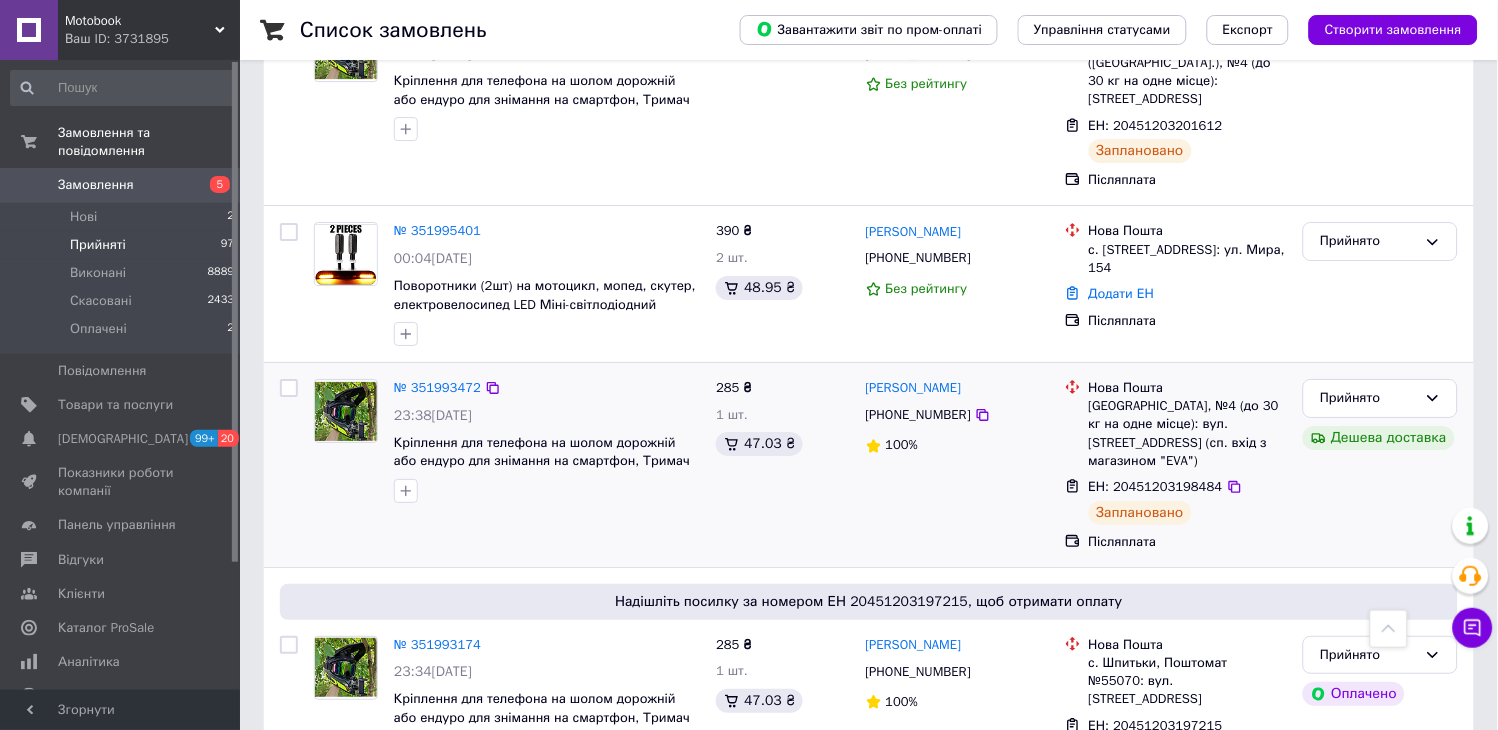 scroll, scrollTop: 1444, scrollLeft: 0, axis: vertical 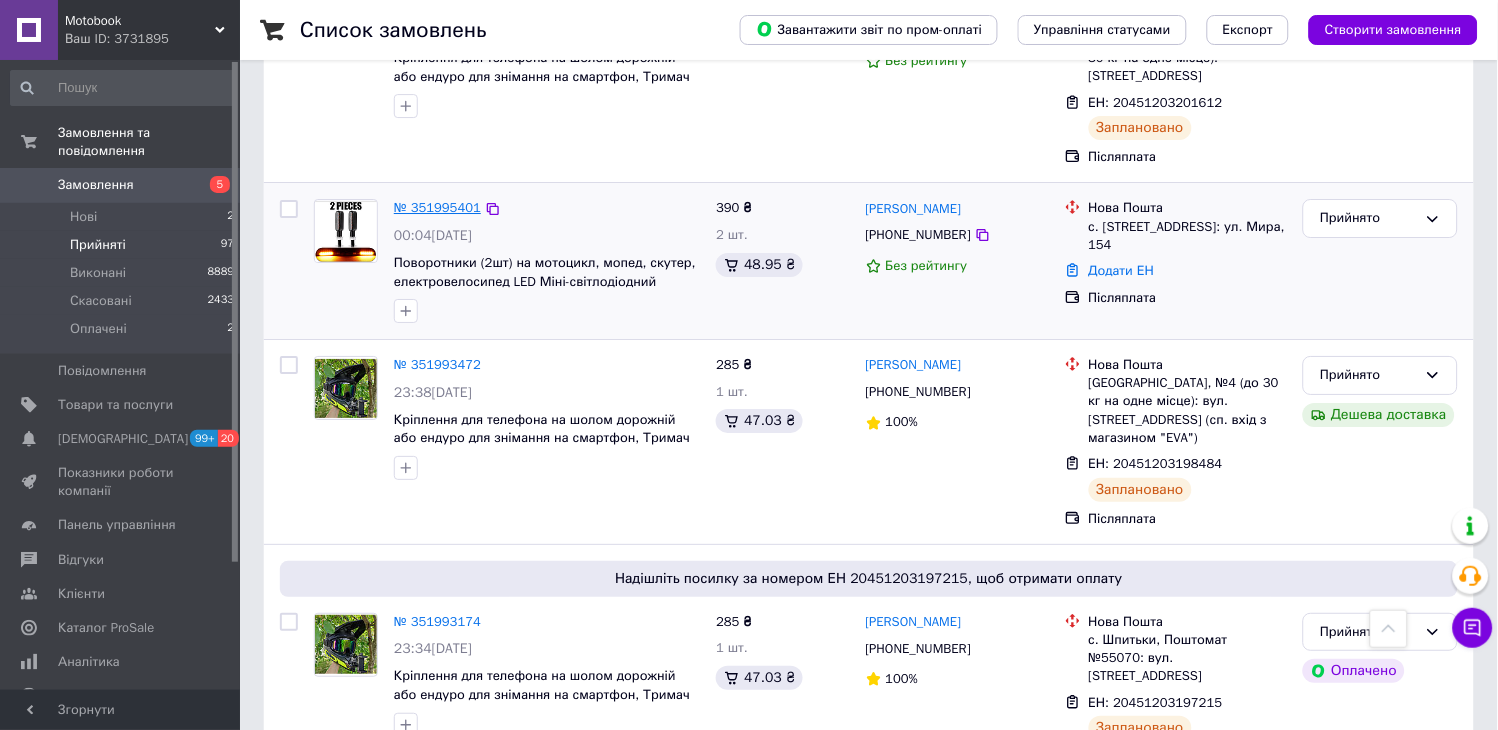 click on "№ 351995401" at bounding box center [437, 207] 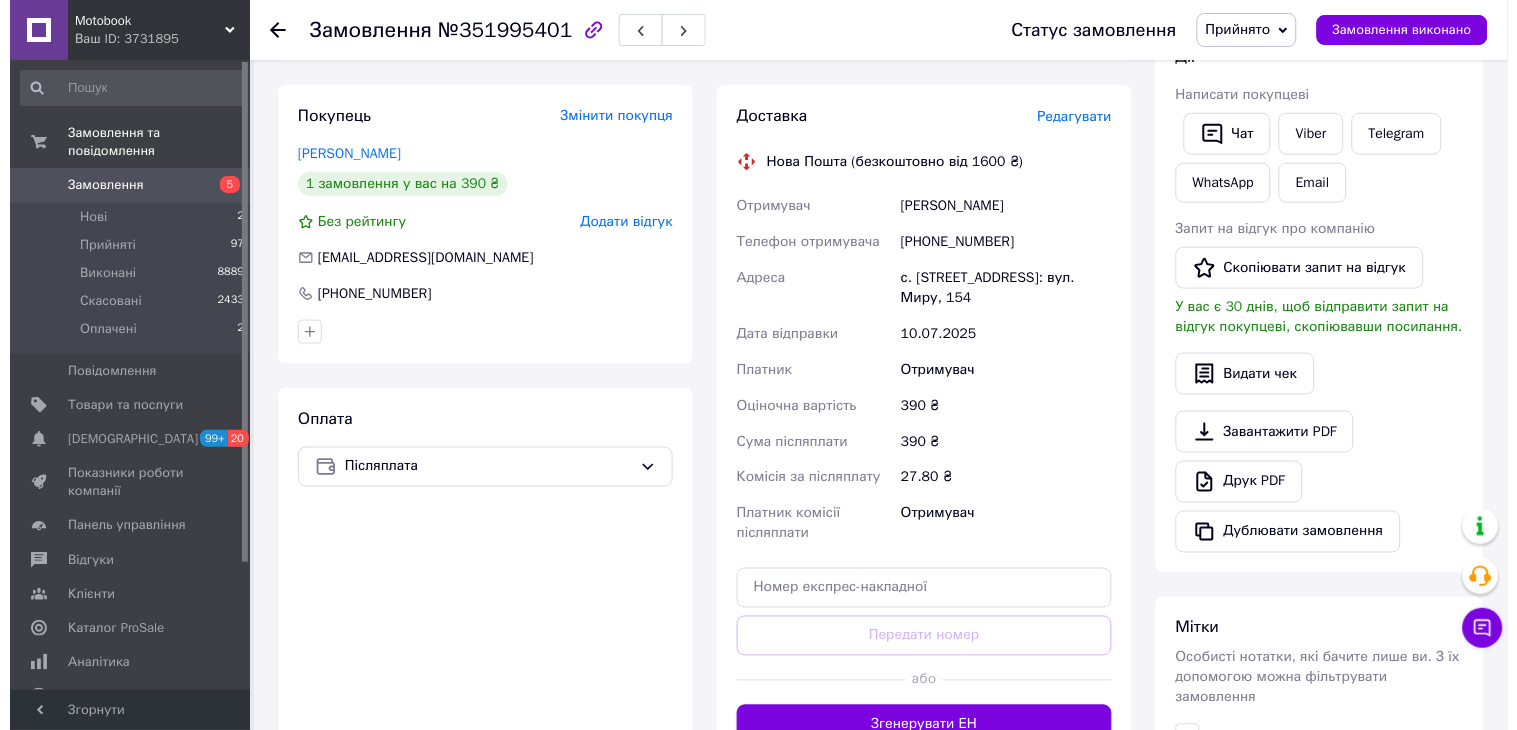 scroll, scrollTop: 372, scrollLeft: 0, axis: vertical 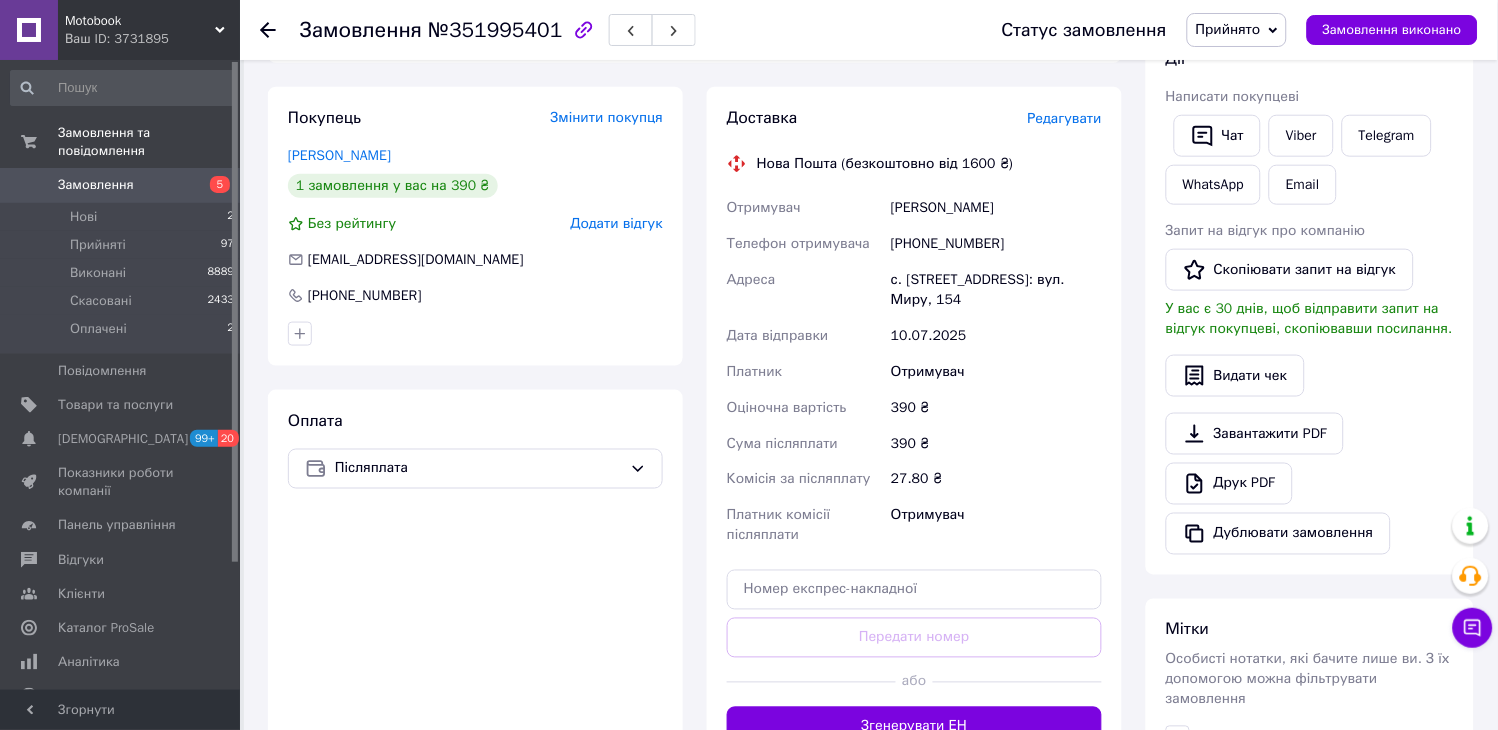 click on "Редагувати" at bounding box center [1065, 118] 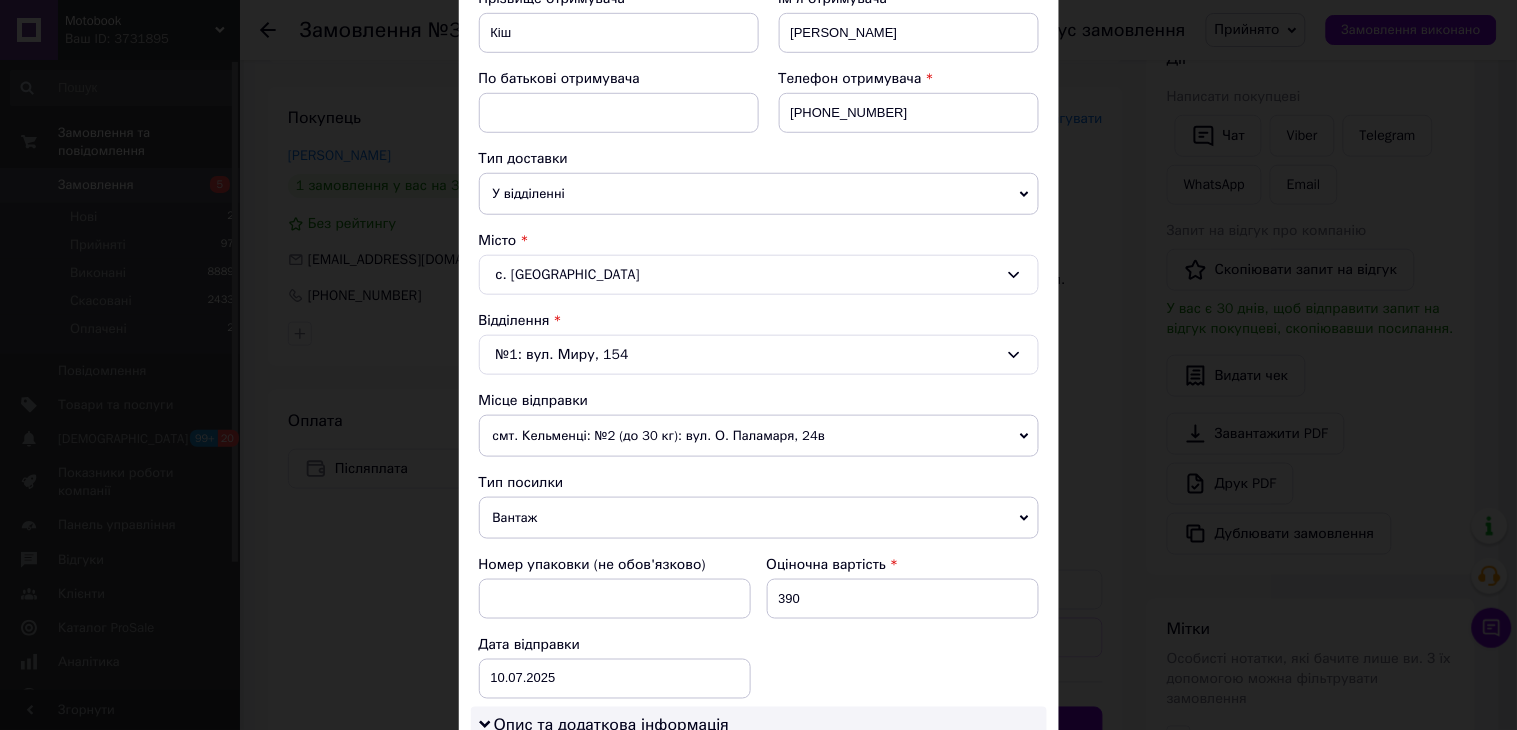 scroll, scrollTop: 333, scrollLeft: 0, axis: vertical 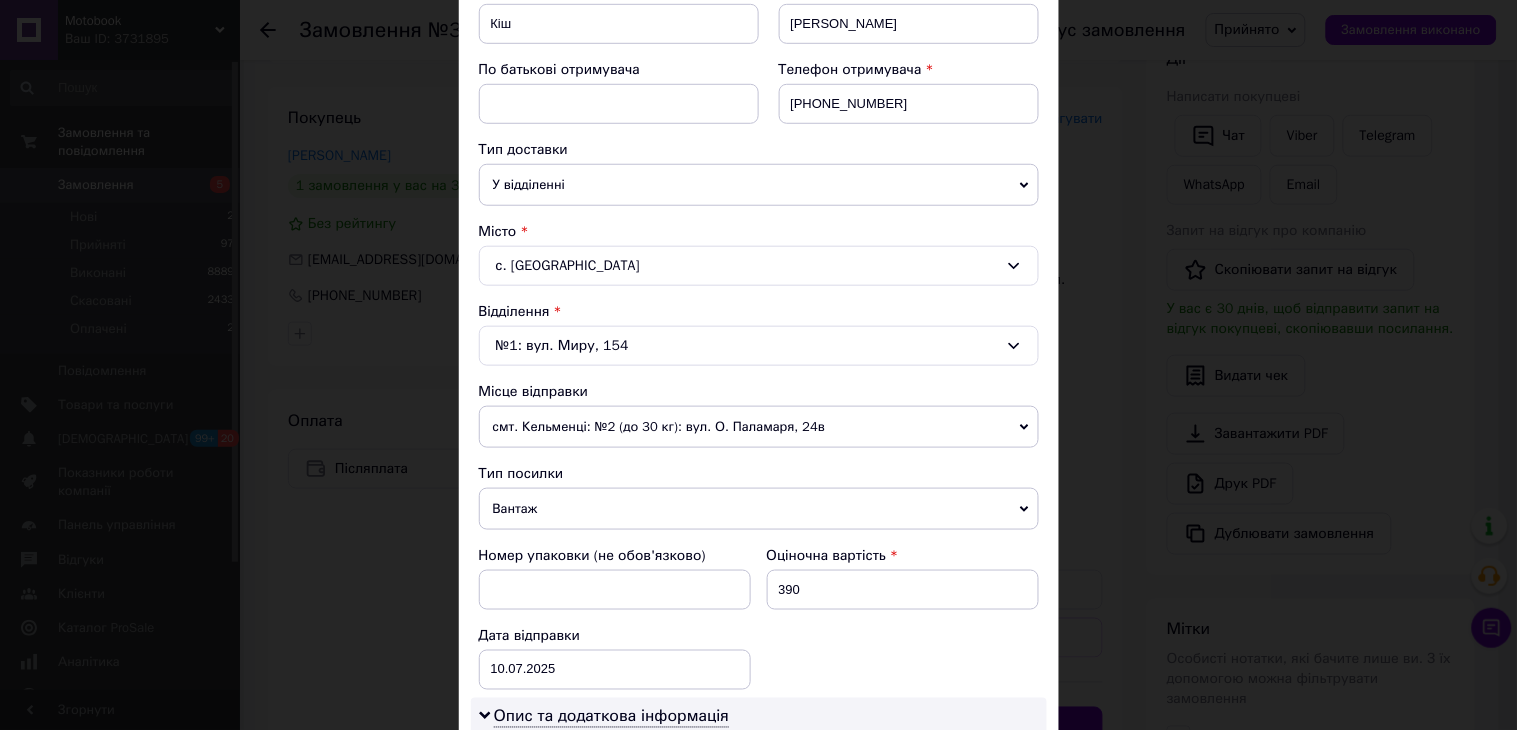 click on "Вантаж" at bounding box center [759, 509] 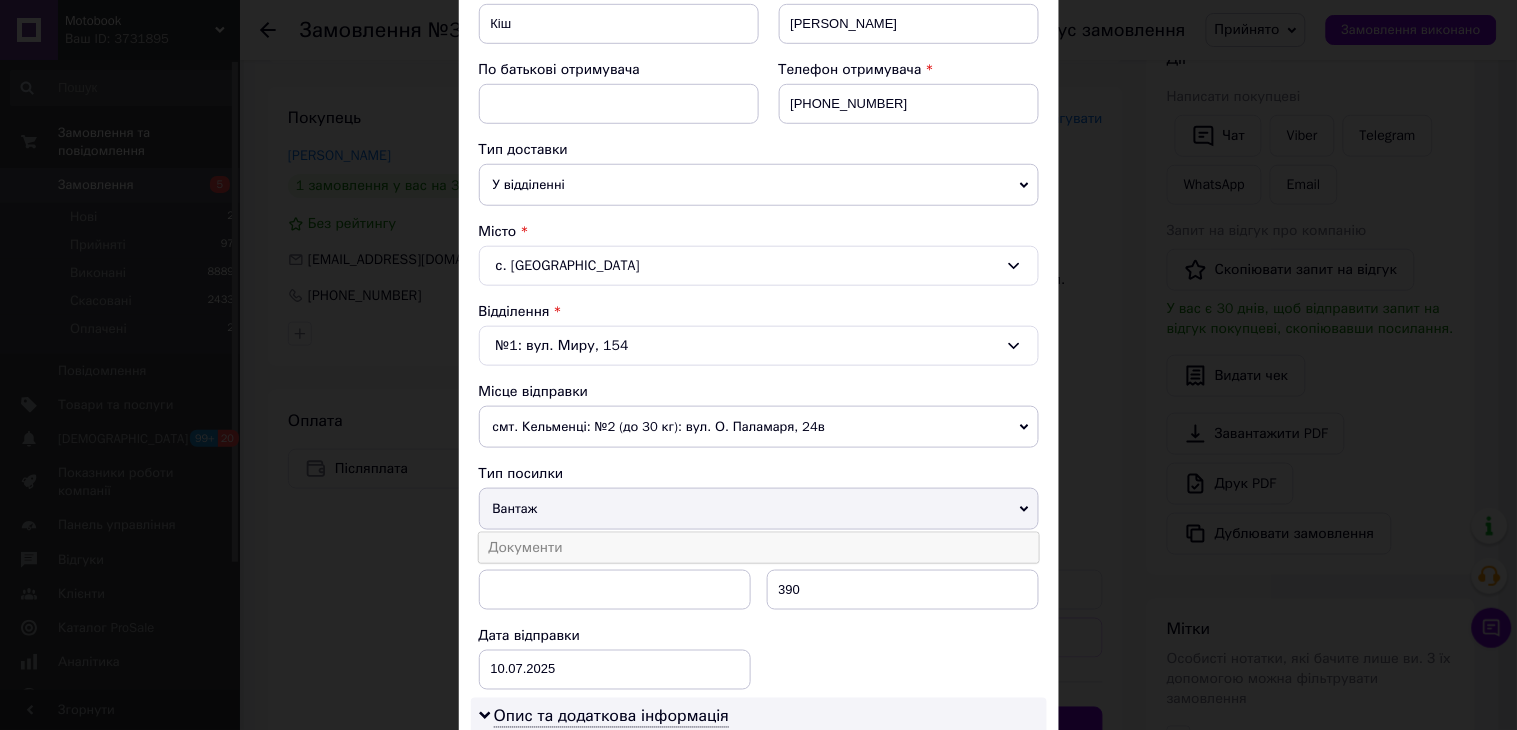 click on "Документи" at bounding box center [759, 548] 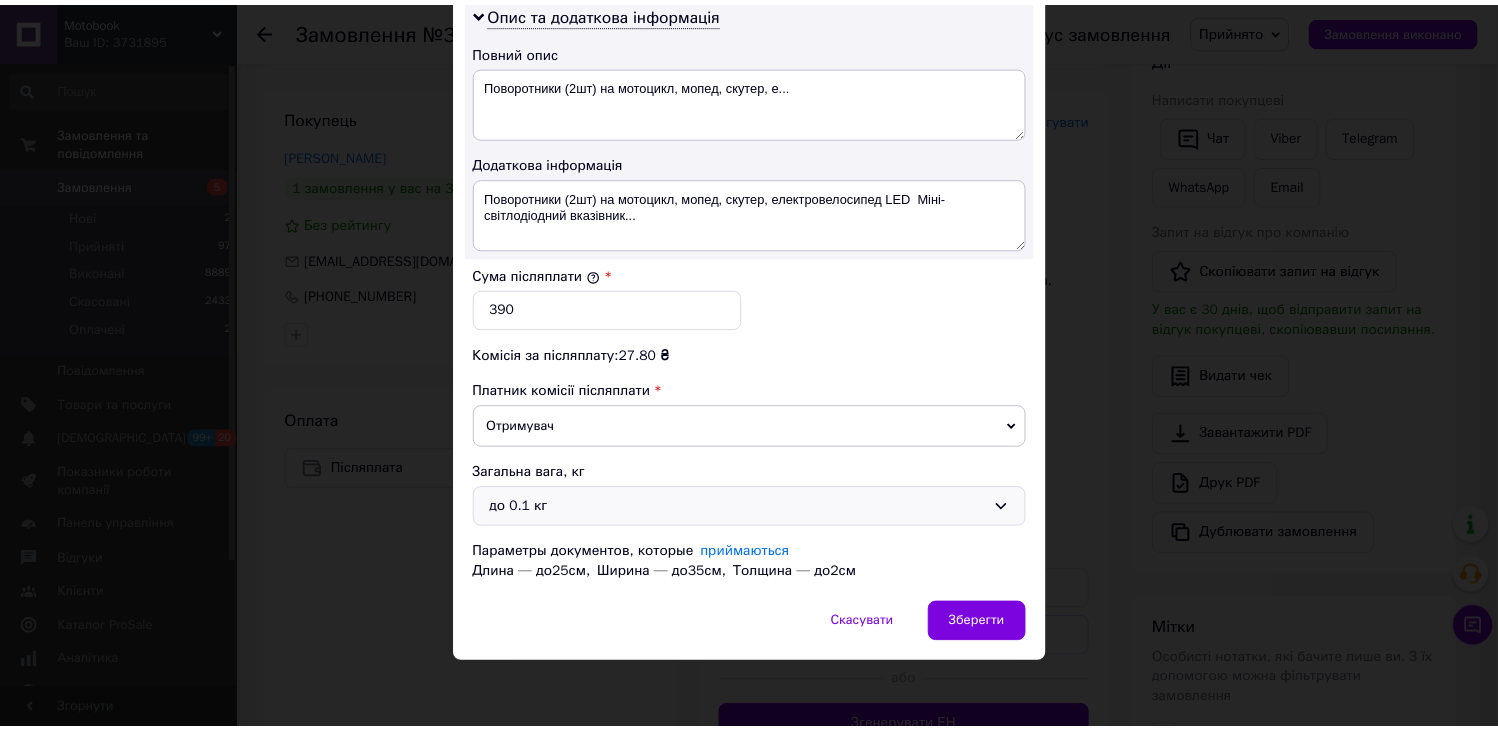 scroll, scrollTop: 1043, scrollLeft: 0, axis: vertical 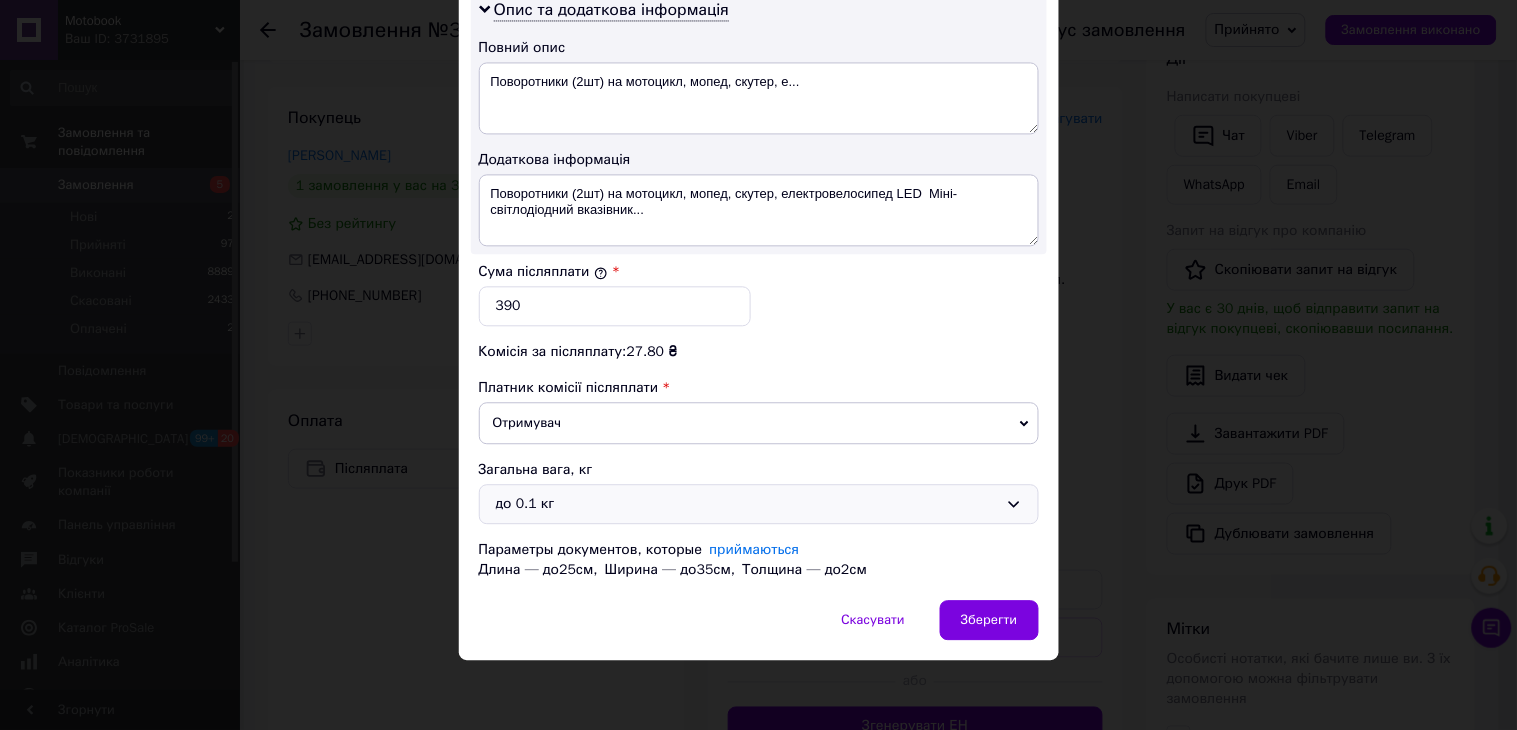 drag, startPoint x: 975, startPoint y: 505, endPoint x: 948, endPoint y: 515, distance: 28.79236 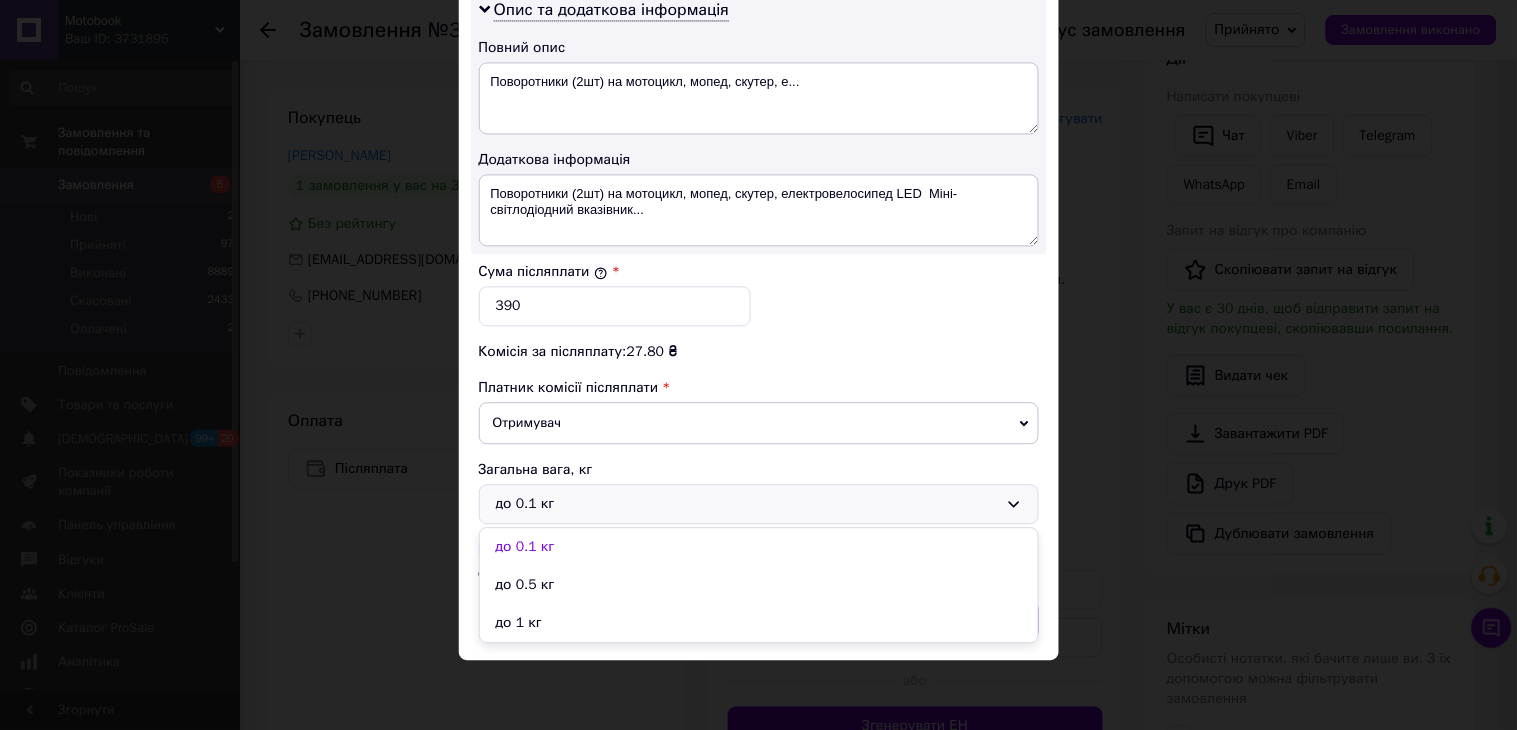 drag, startPoint x: 530, startPoint y: 581, endPoint x: 711, endPoint y: 596, distance: 181.62048 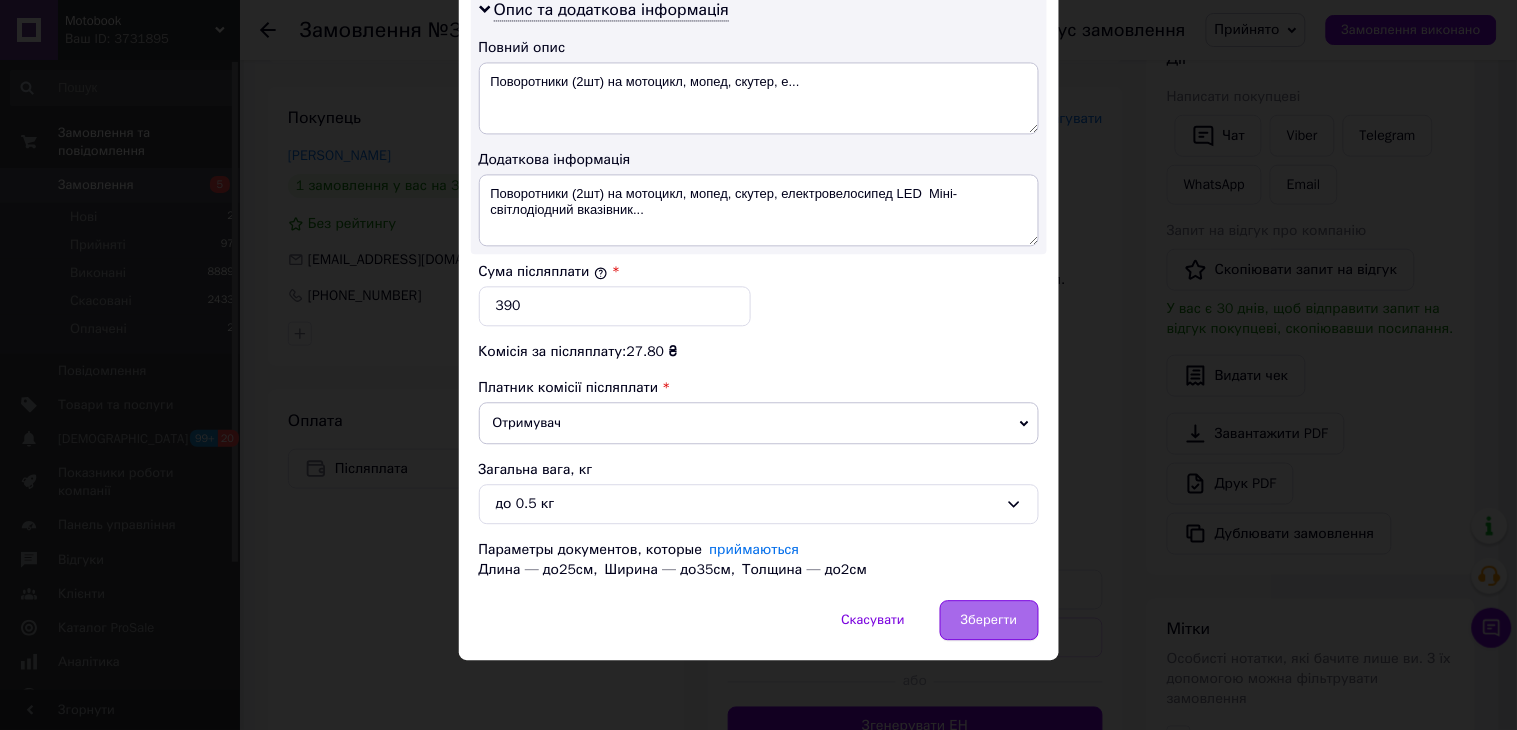 click on "Зберегти" at bounding box center [989, 620] 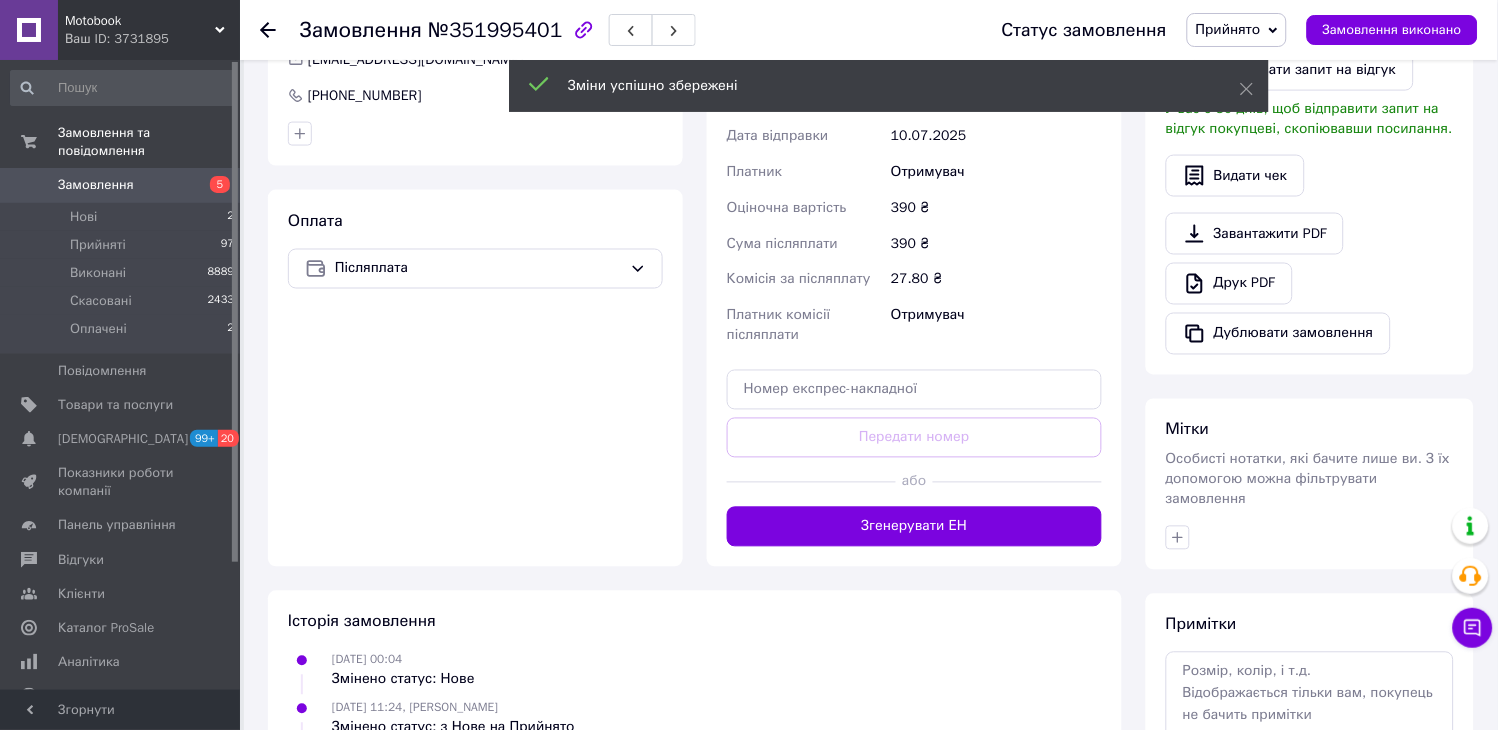 scroll, scrollTop: 705, scrollLeft: 0, axis: vertical 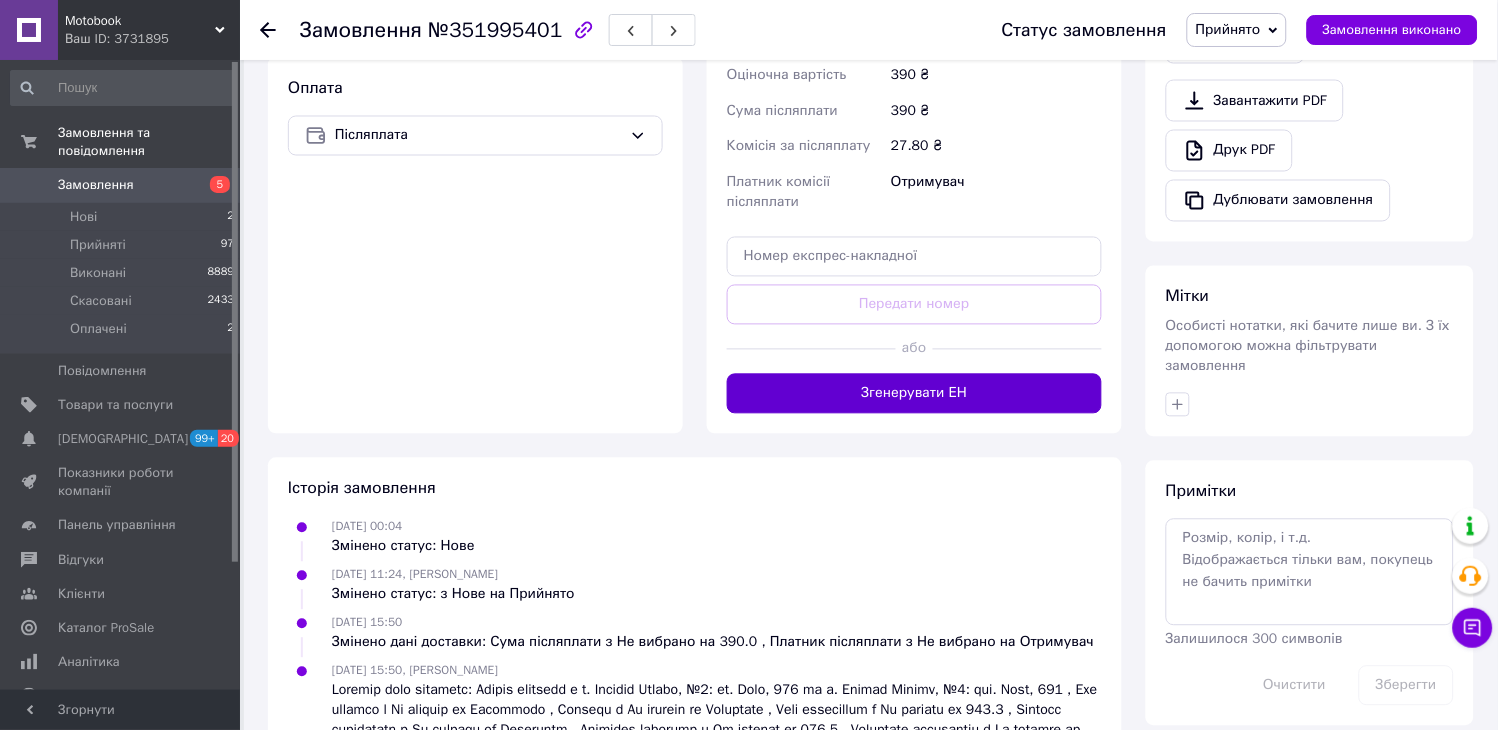click on "Згенерувати ЕН" at bounding box center (914, 394) 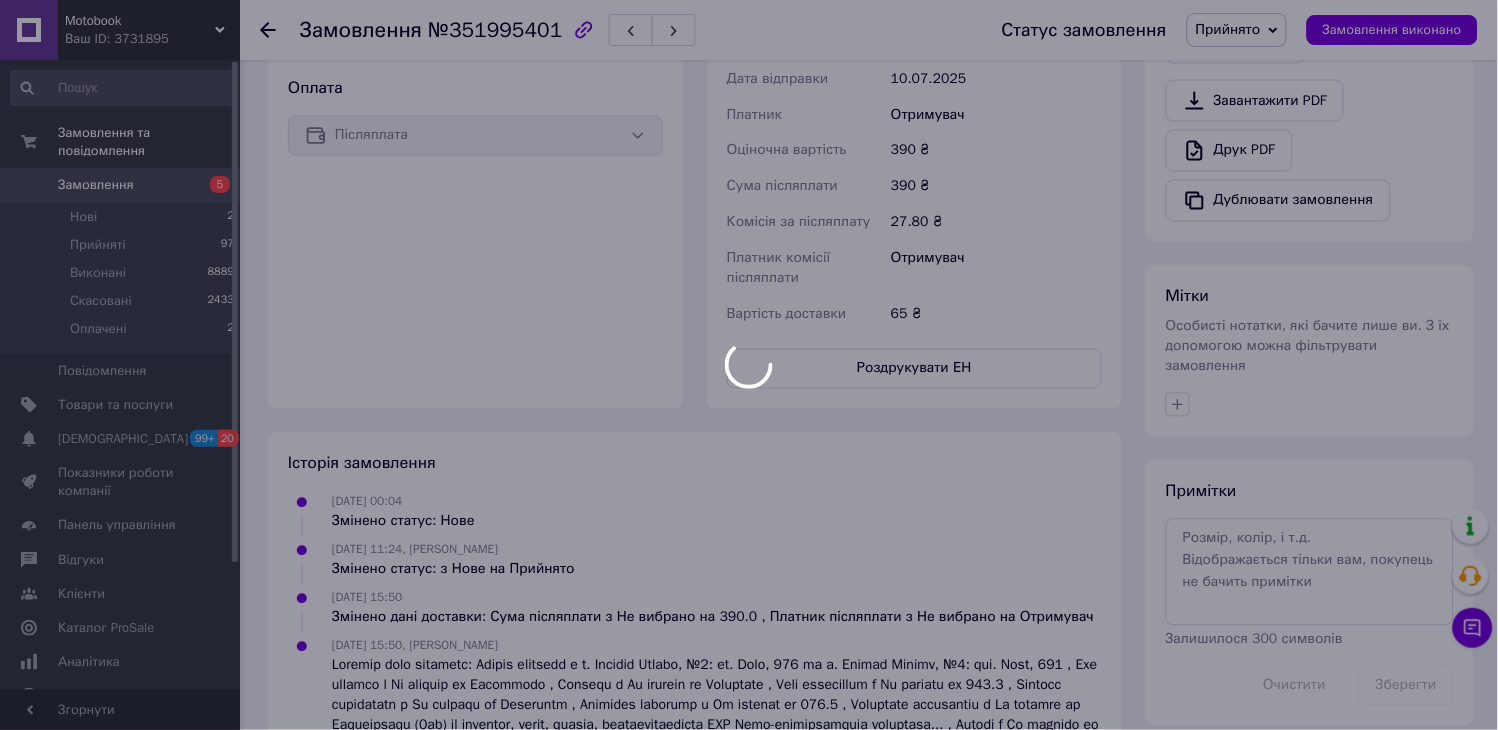 scroll, scrollTop: 483, scrollLeft: 0, axis: vertical 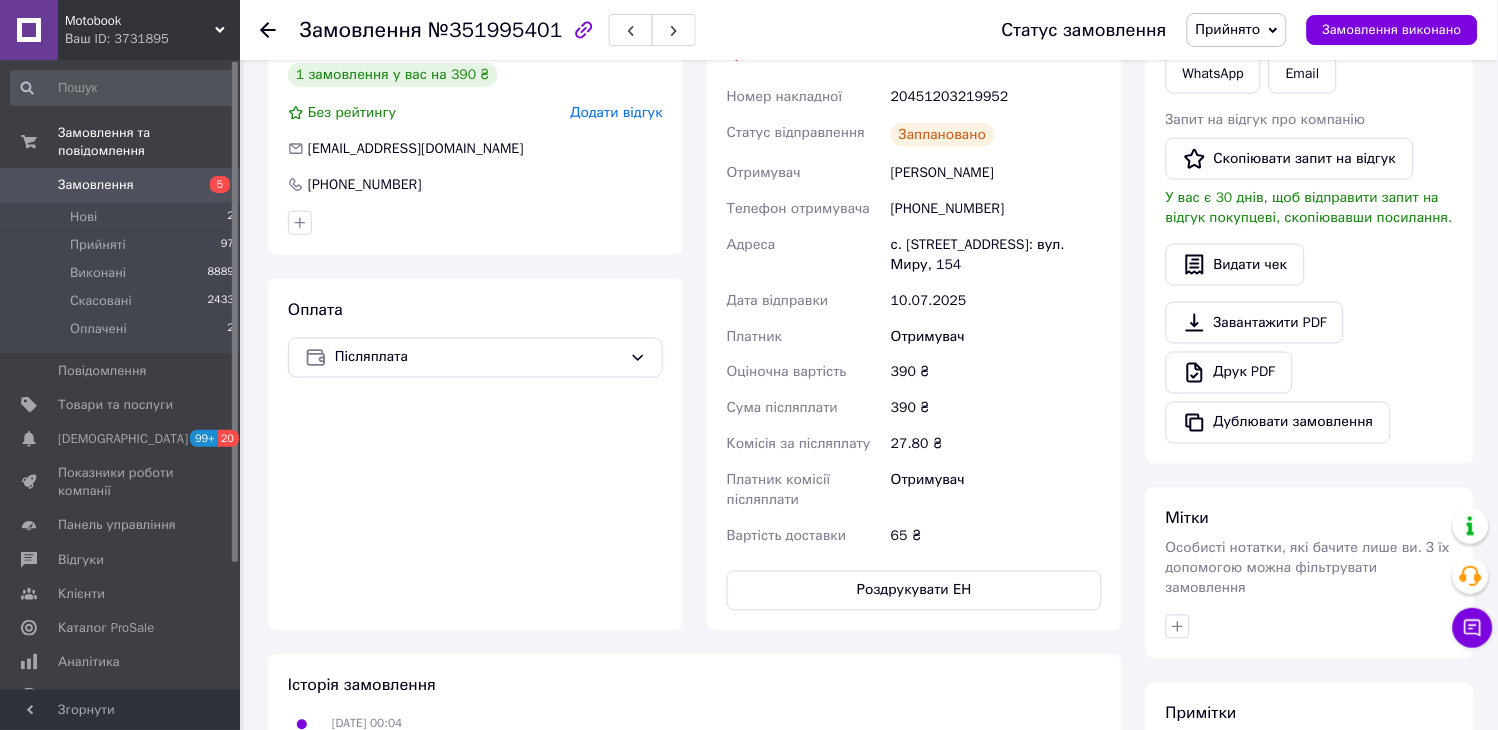 click 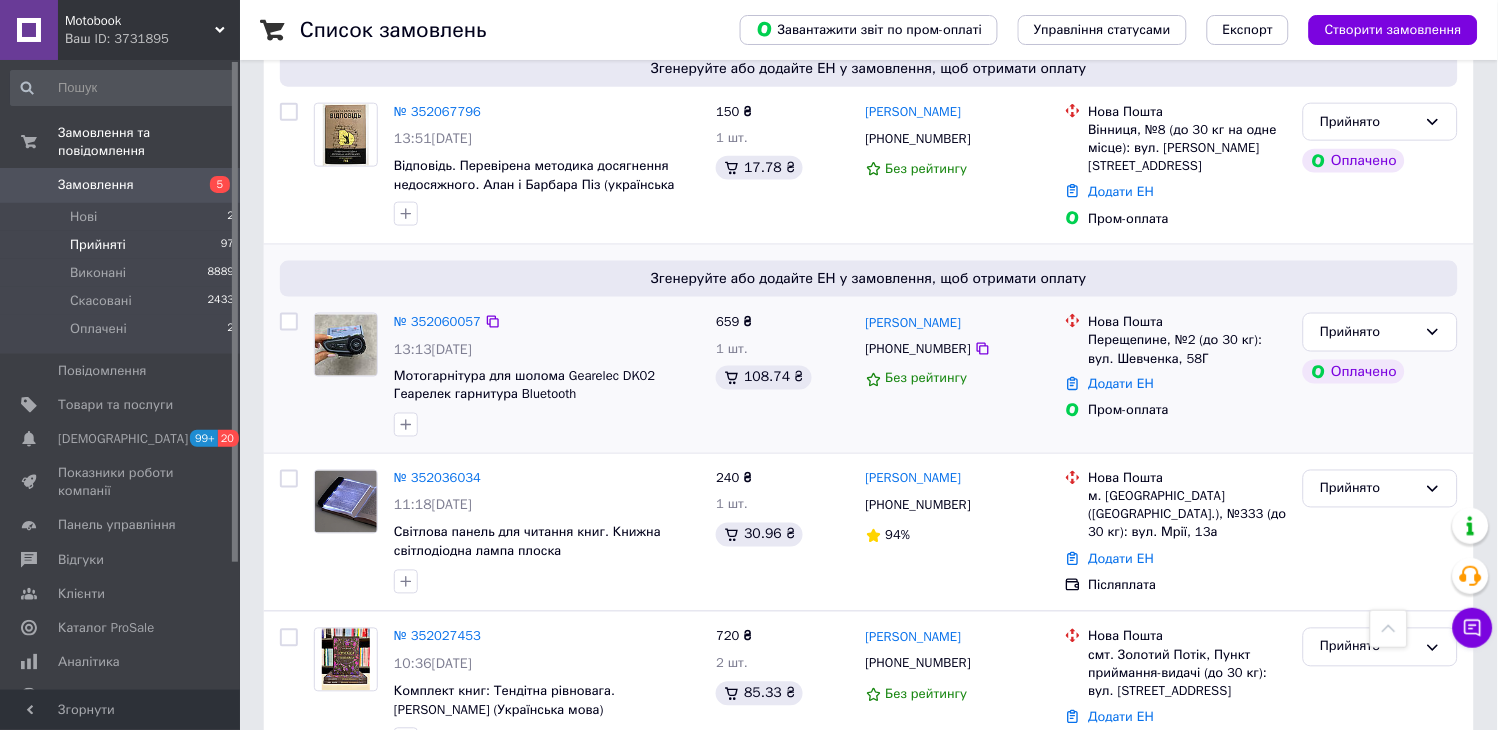 scroll, scrollTop: 426, scrollLeft: 0, axis: vertical 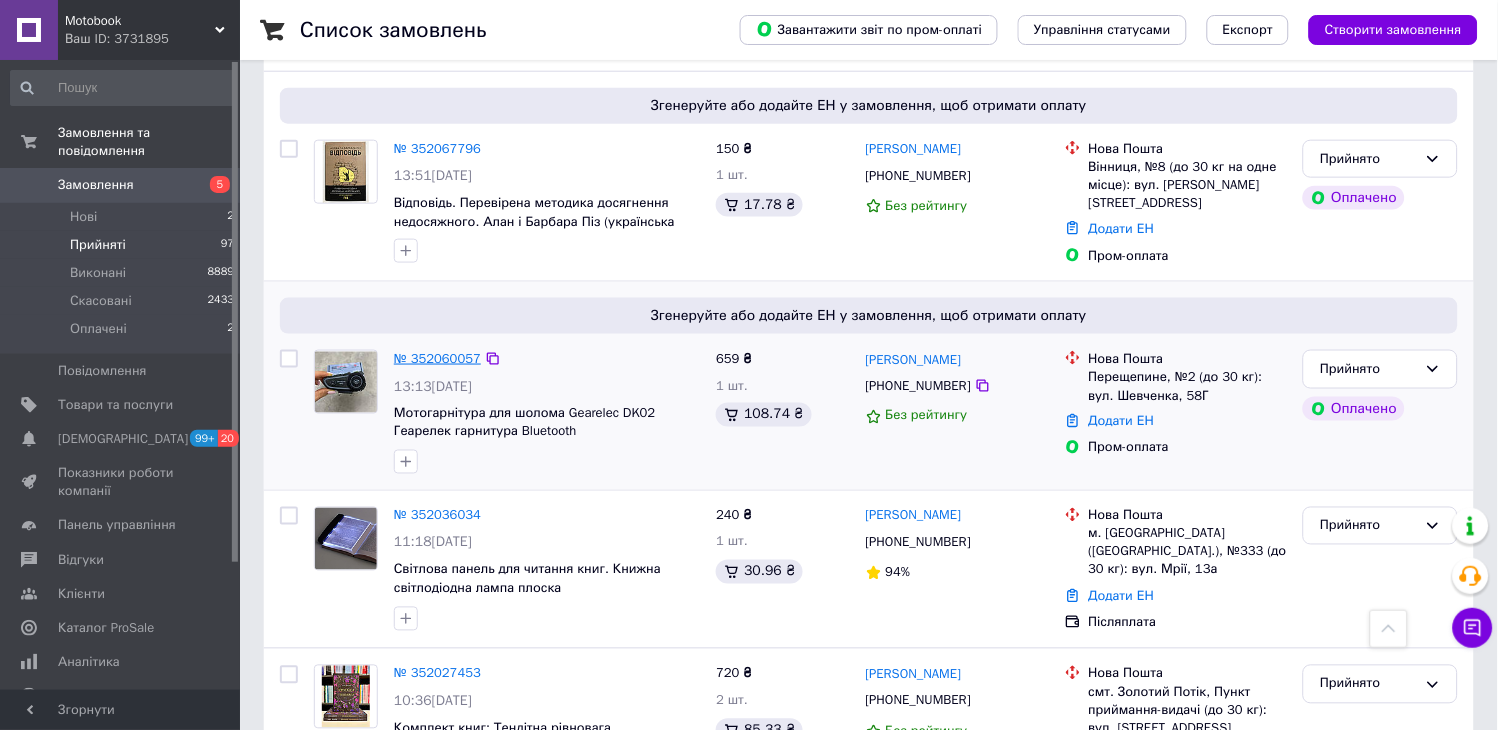 click on "№ 352060057" at bounding box center (437, 358) 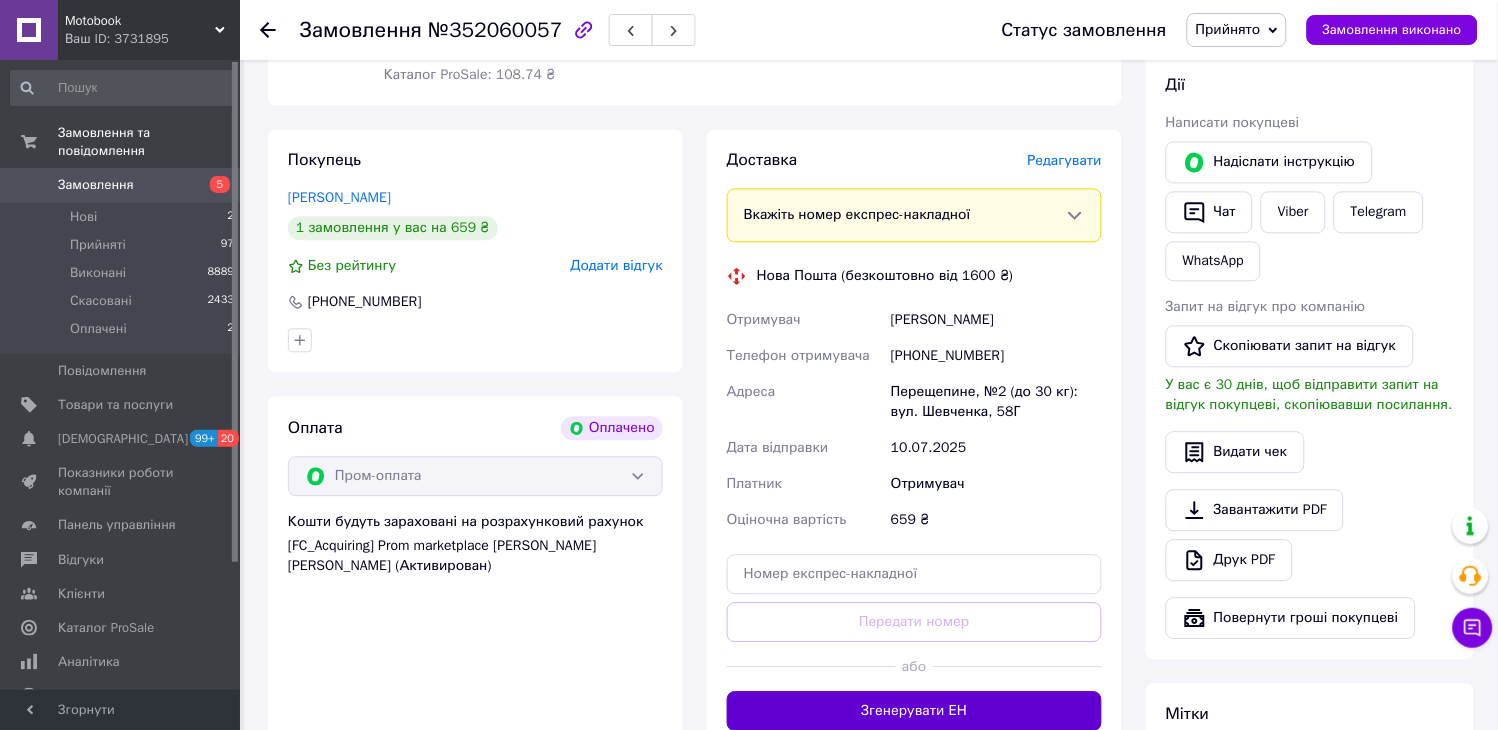 scroll, scrollTop: 982, scrollLeft: 0, axis: vertical 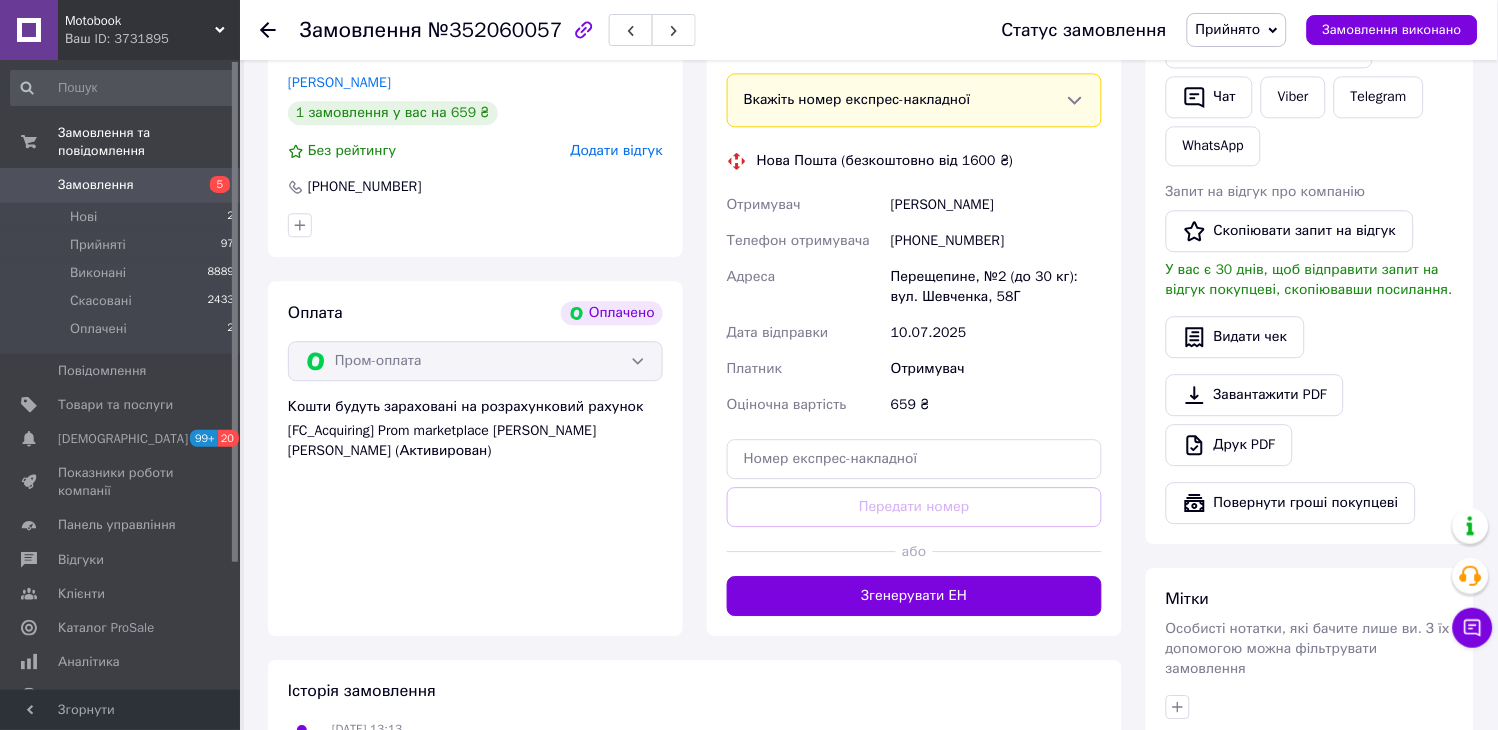 click on "Згенерувати ЕН" at bounding box center [914, 596] 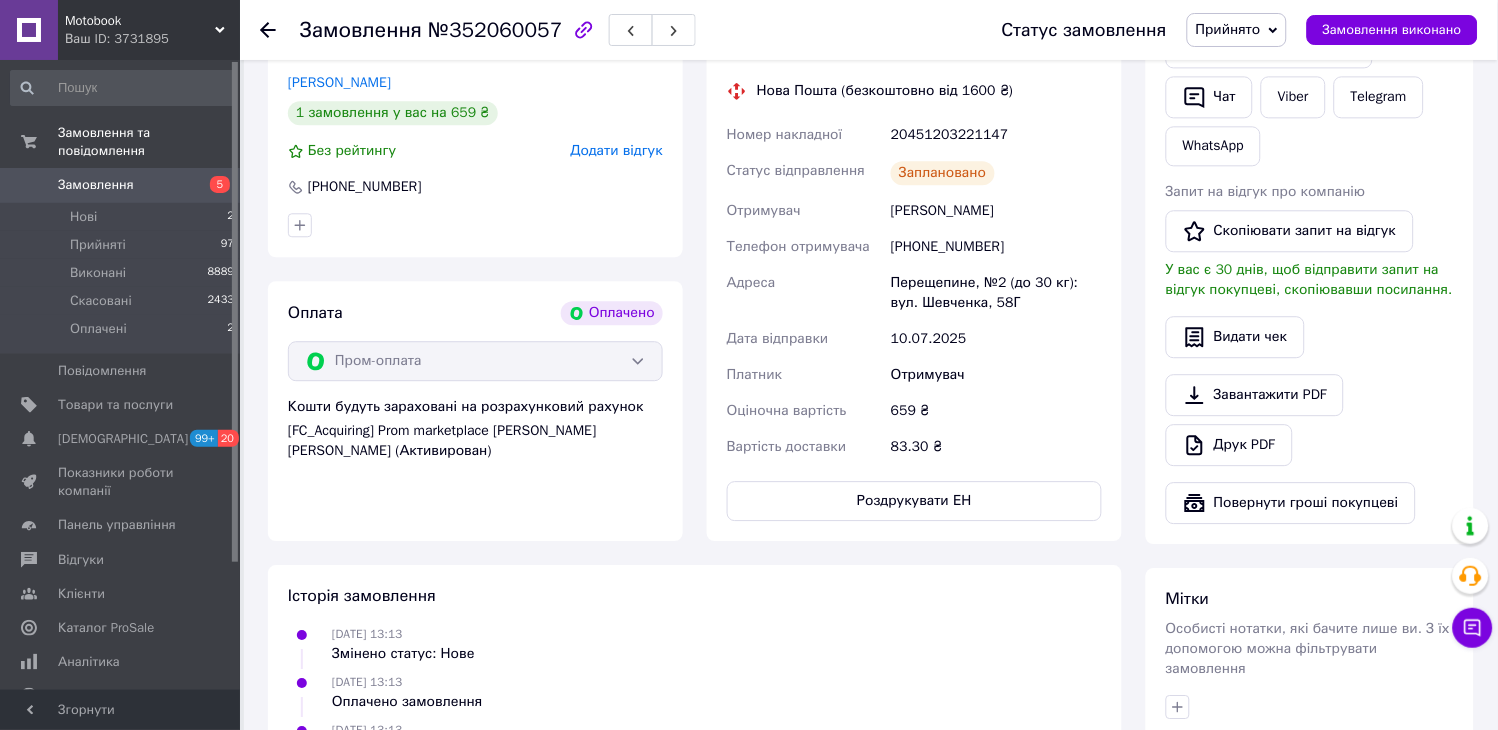 click 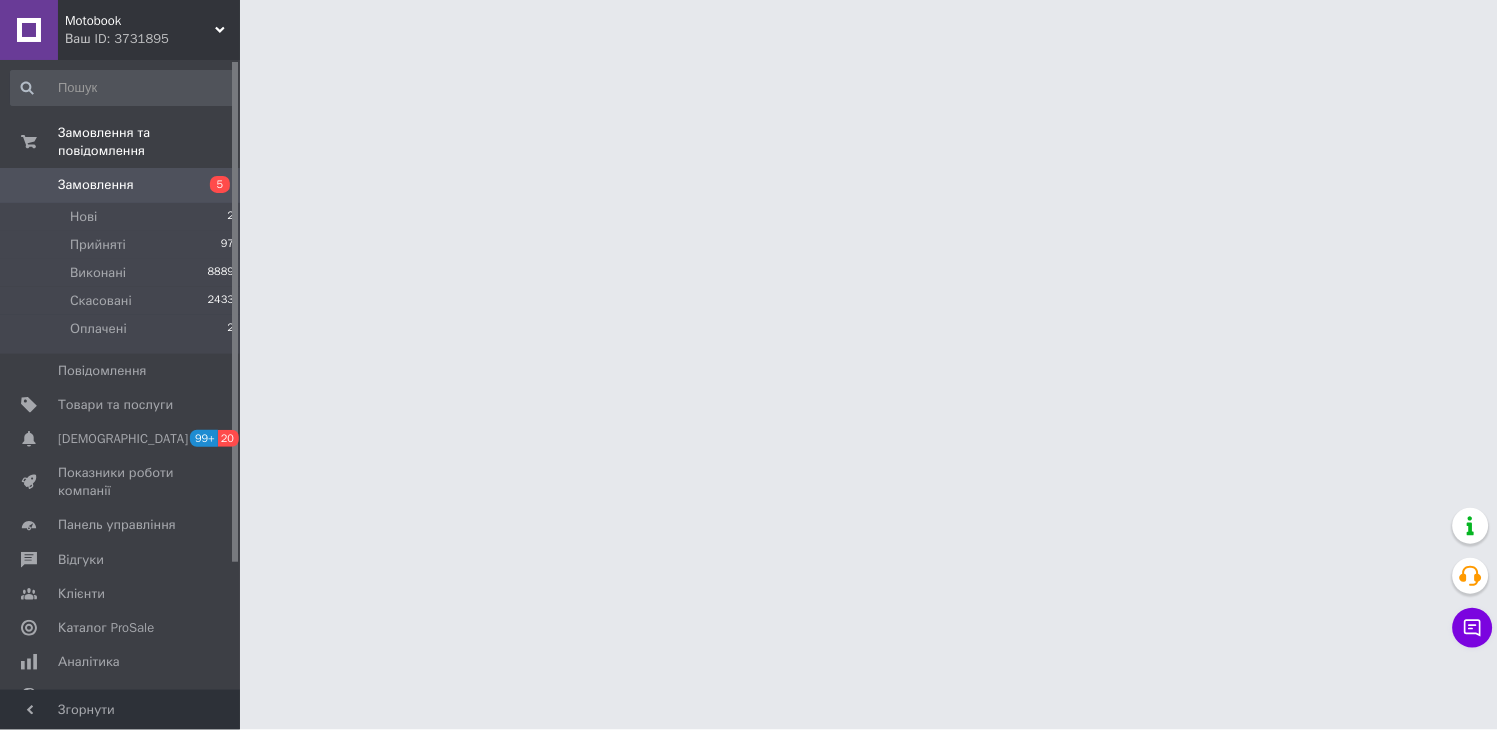 scroll, scrollTop: 0, scrollLeft: 0, axis: both 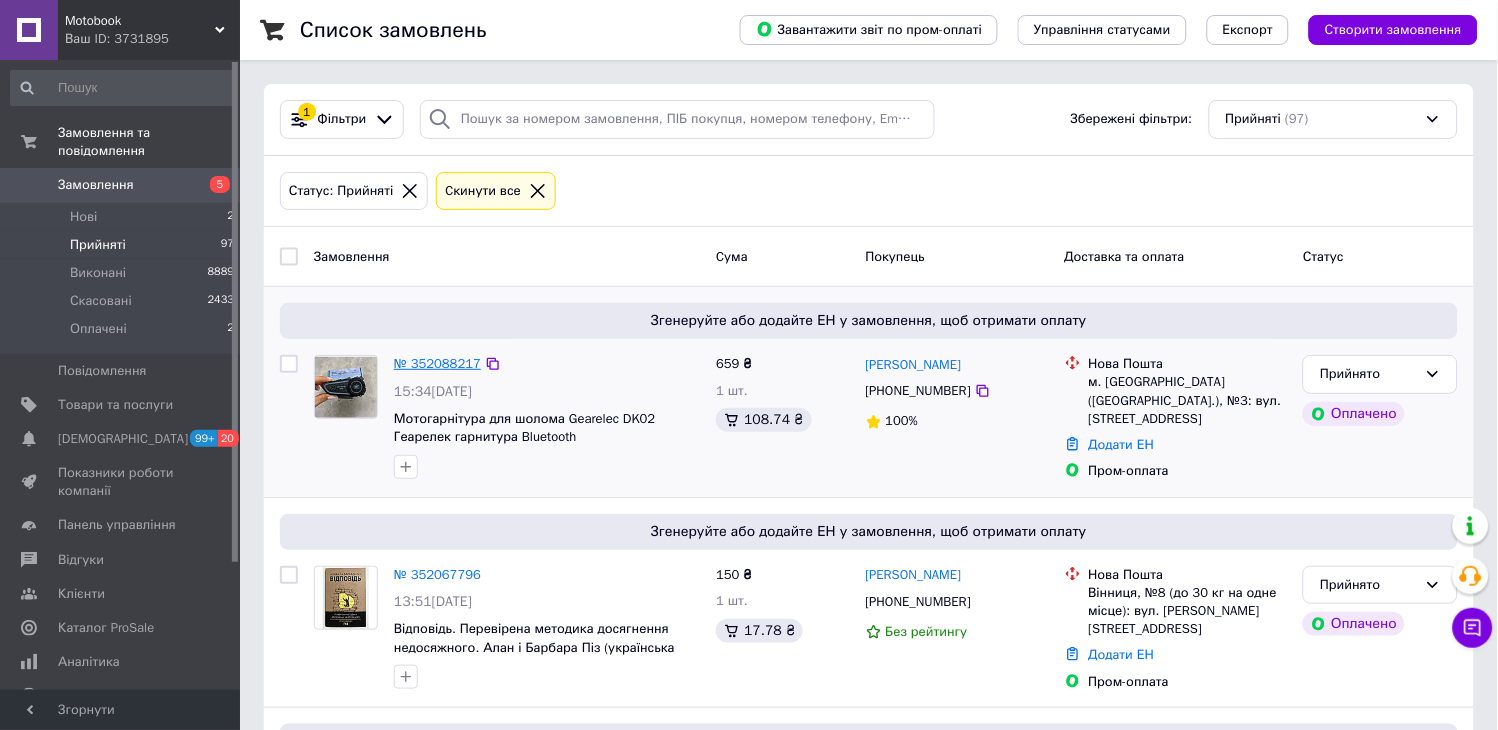 click on "№ 352088217" at bounding box center (437, 363) 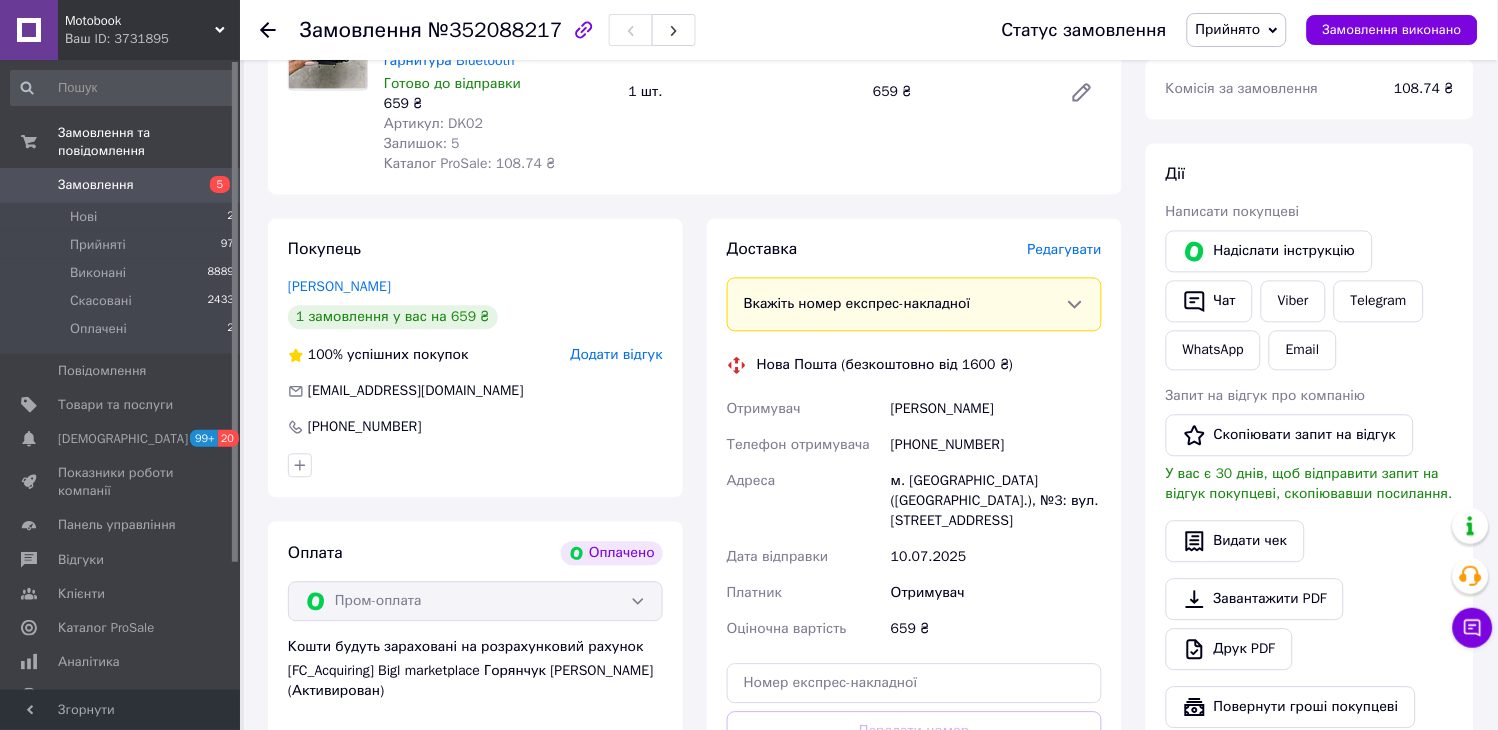 scroll, scrollTop: 888, scrollLeft: 0, axis: vertical 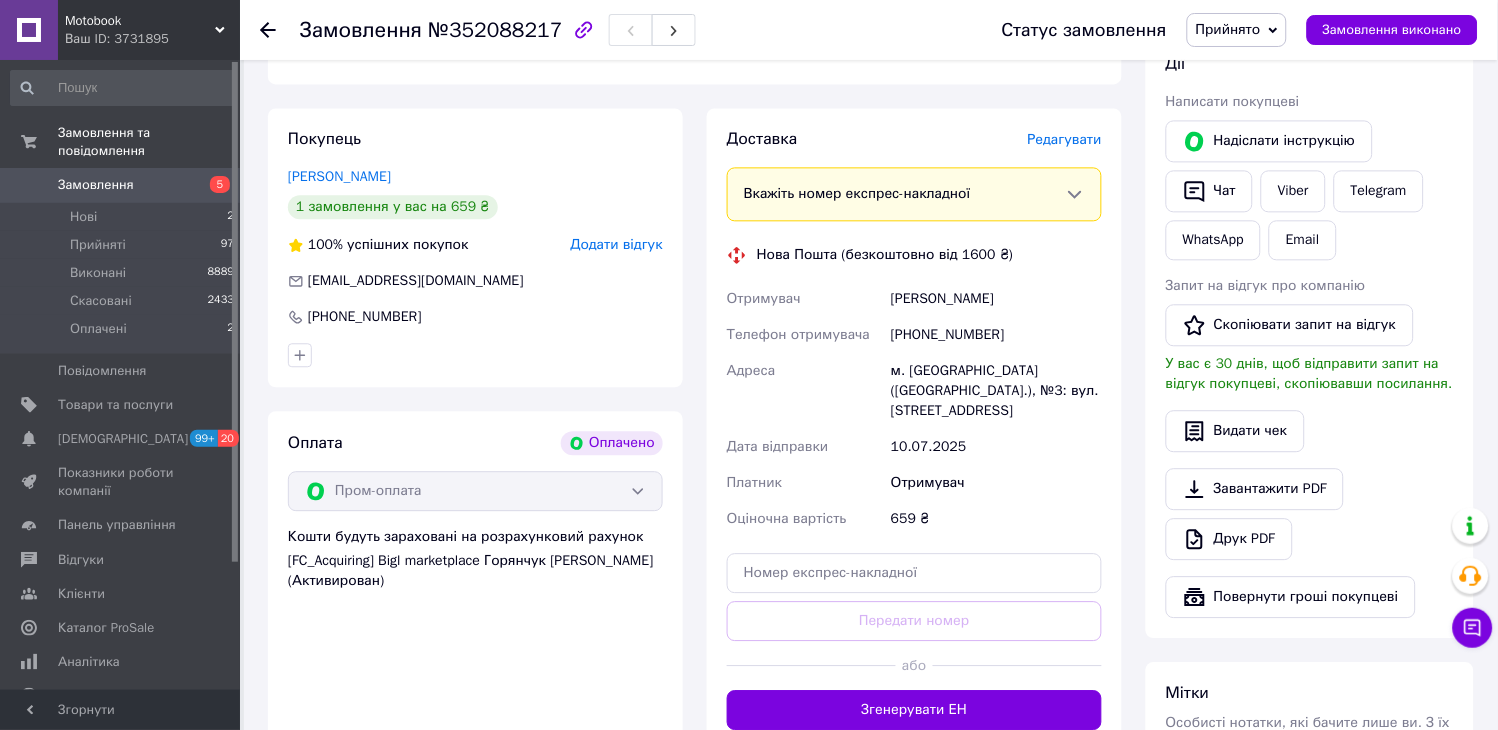 click on "Згенерувати ЕН" at bounding box center (914, 710) 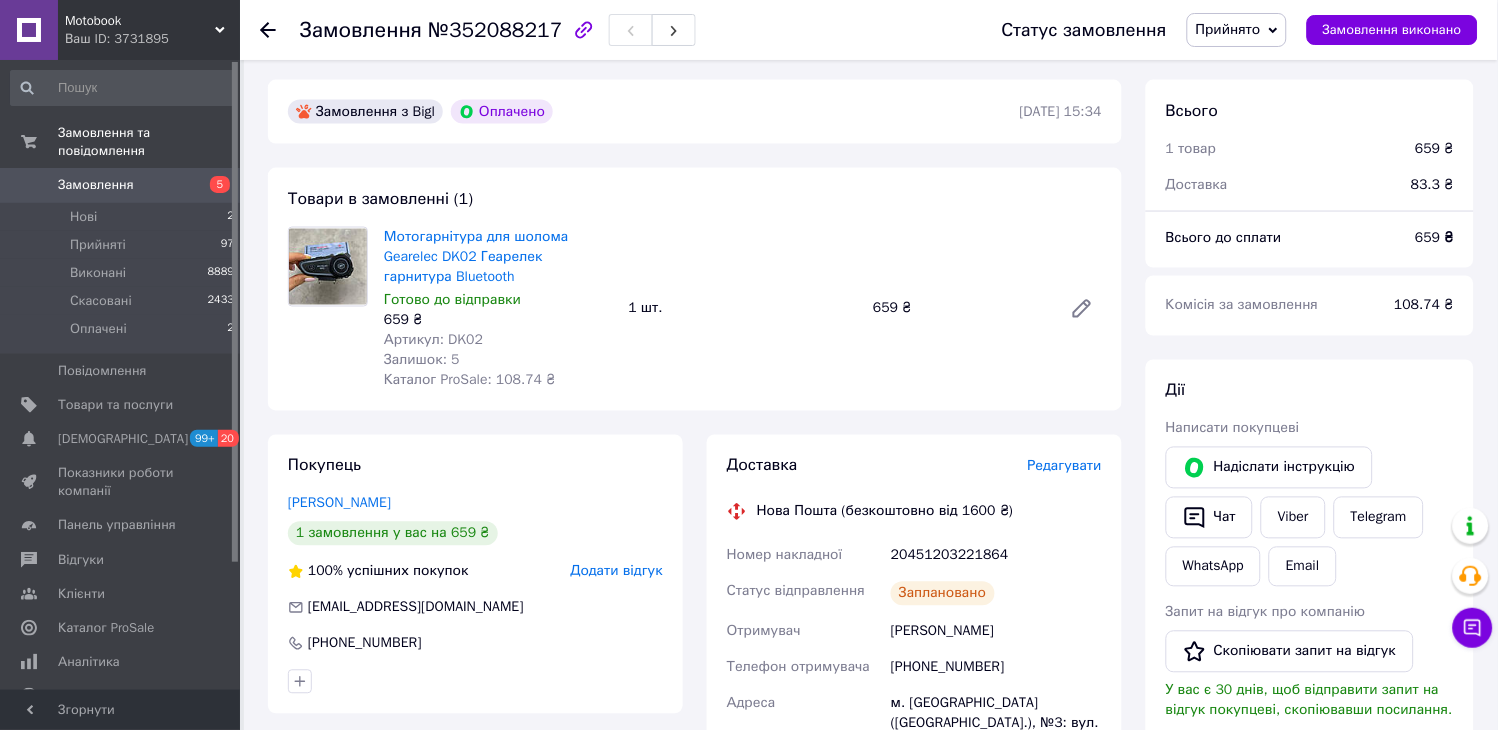 scroll, scrollTop: 555, scrollLeft: 0, axis: vertical 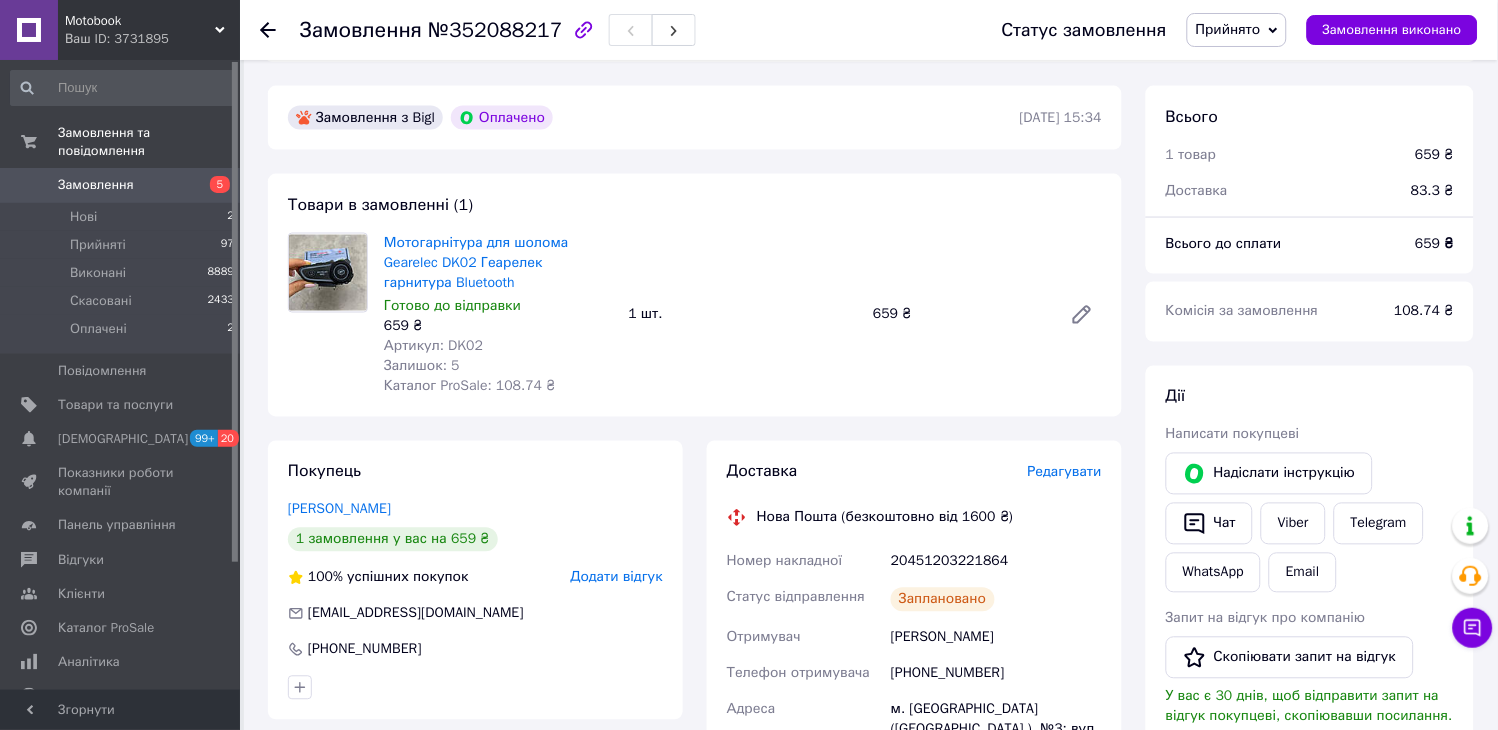 click 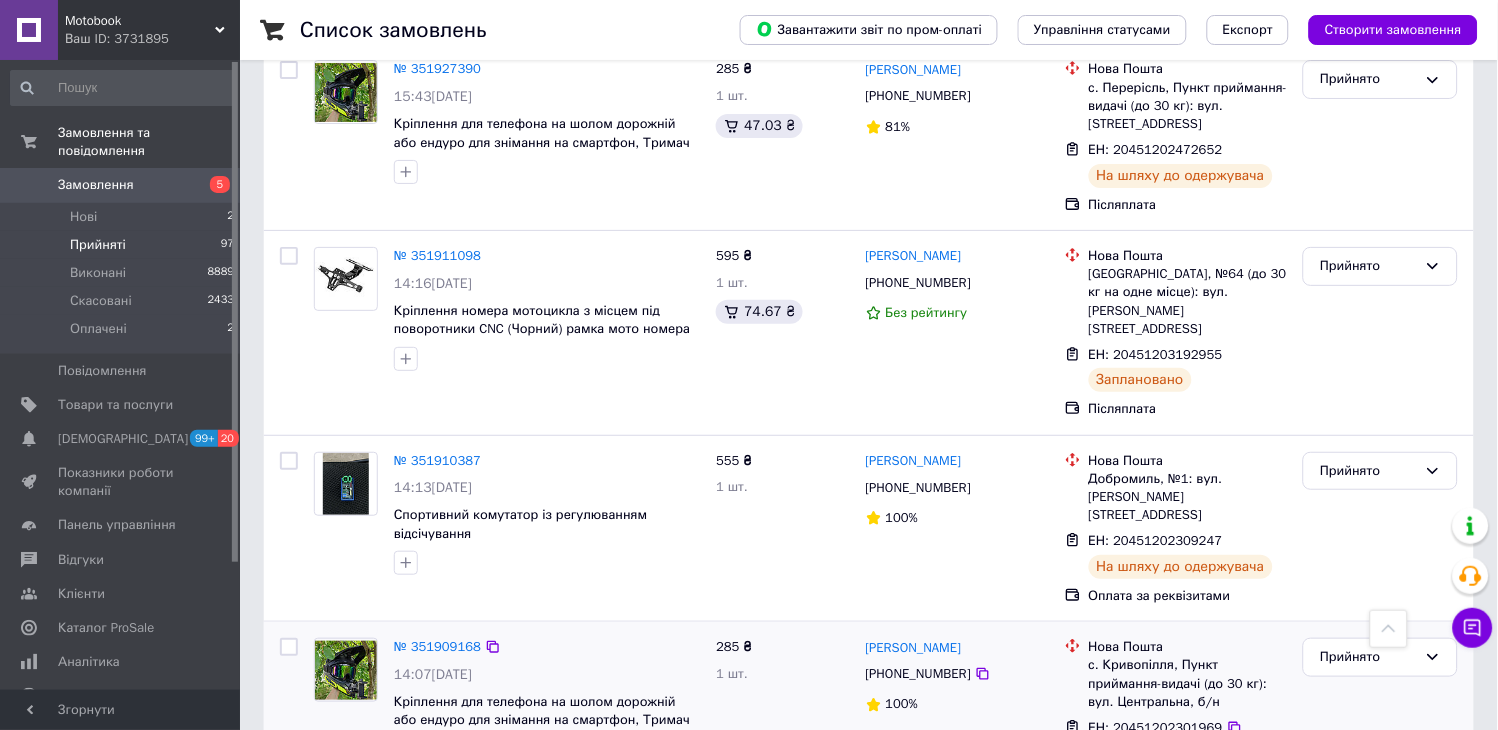 scroll, scrollTop: 3338, scrollLeft: 0, axis: vertical 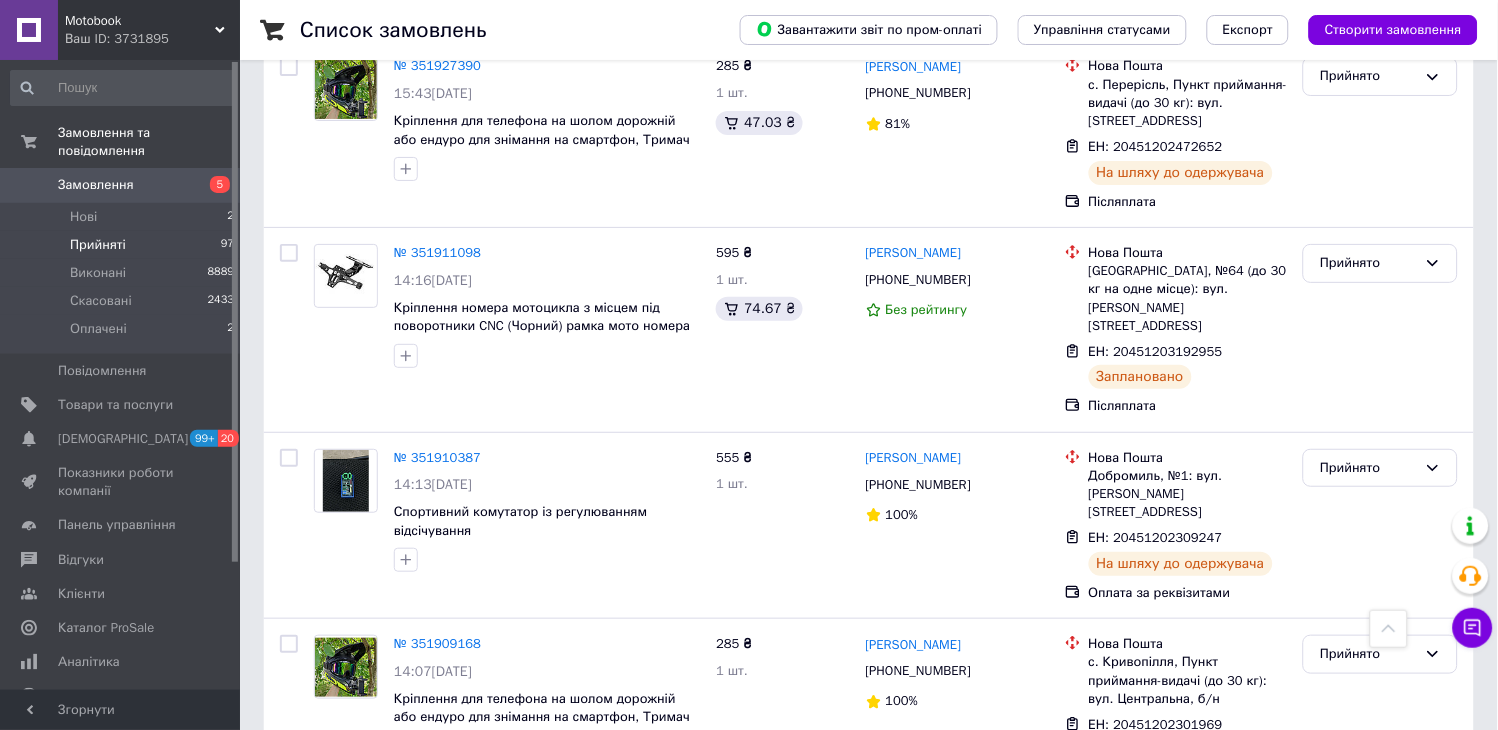 click on "2" at bounding box center (327, 850) 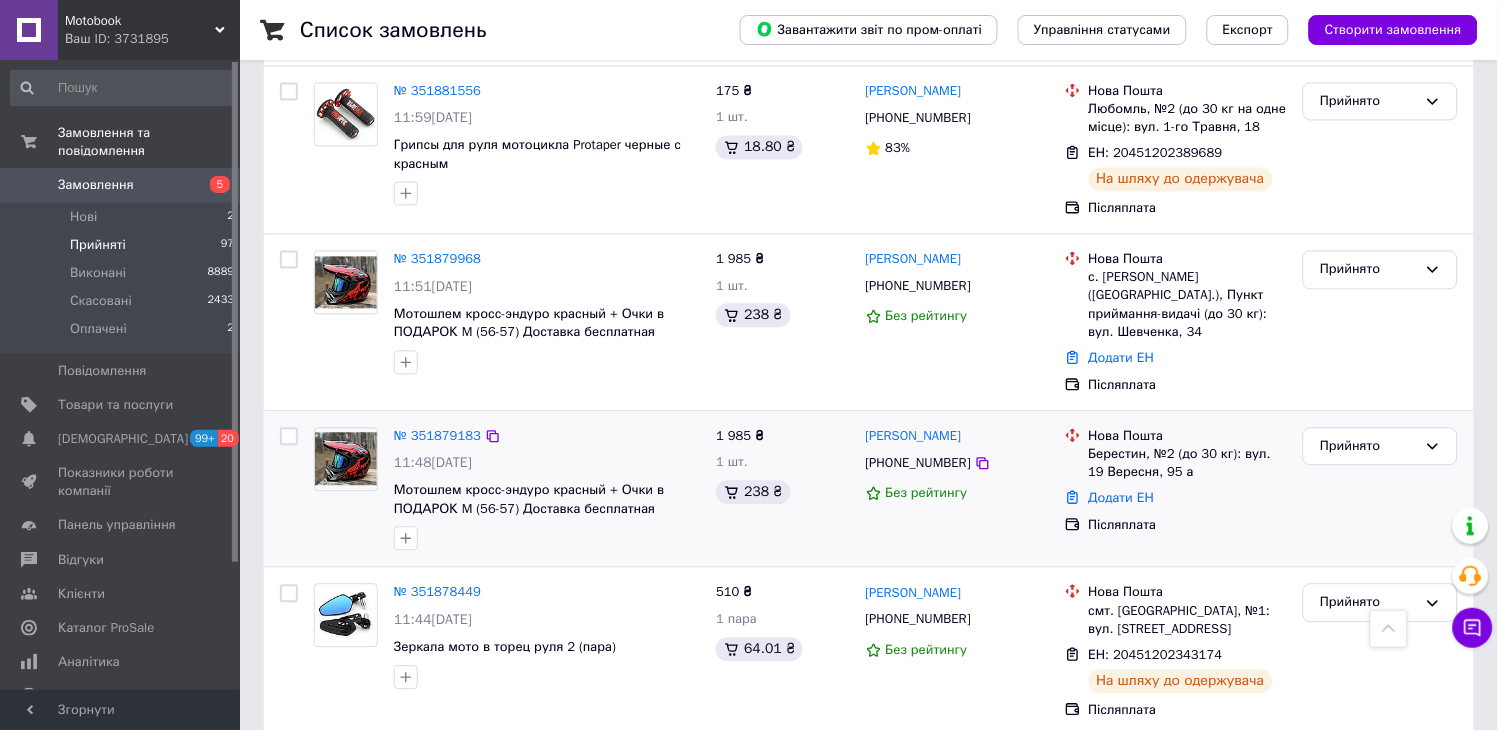 scroll, scrollTop: 777, scrollLeft: 0, axis: vertical 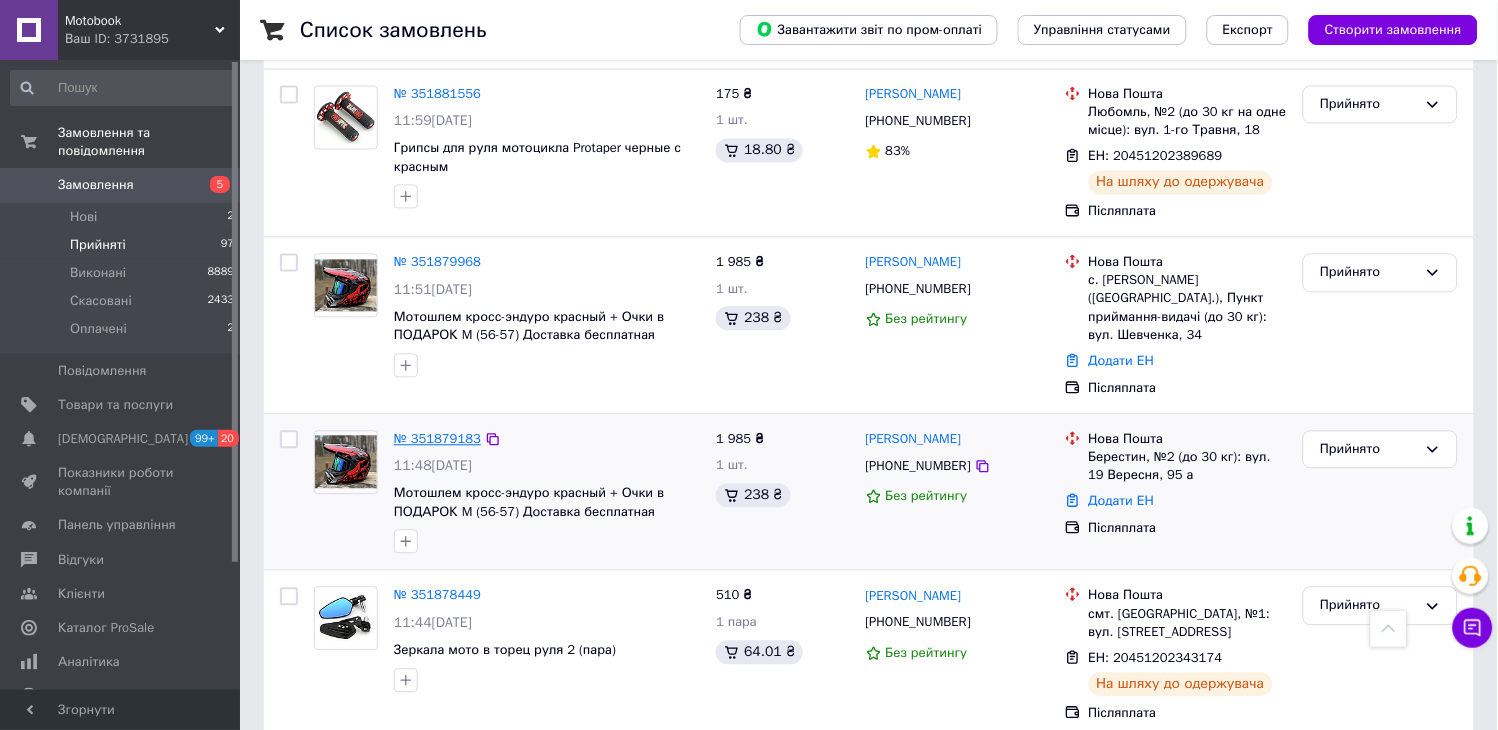 click on "№ 351879183" at bounding box center [437, 439] 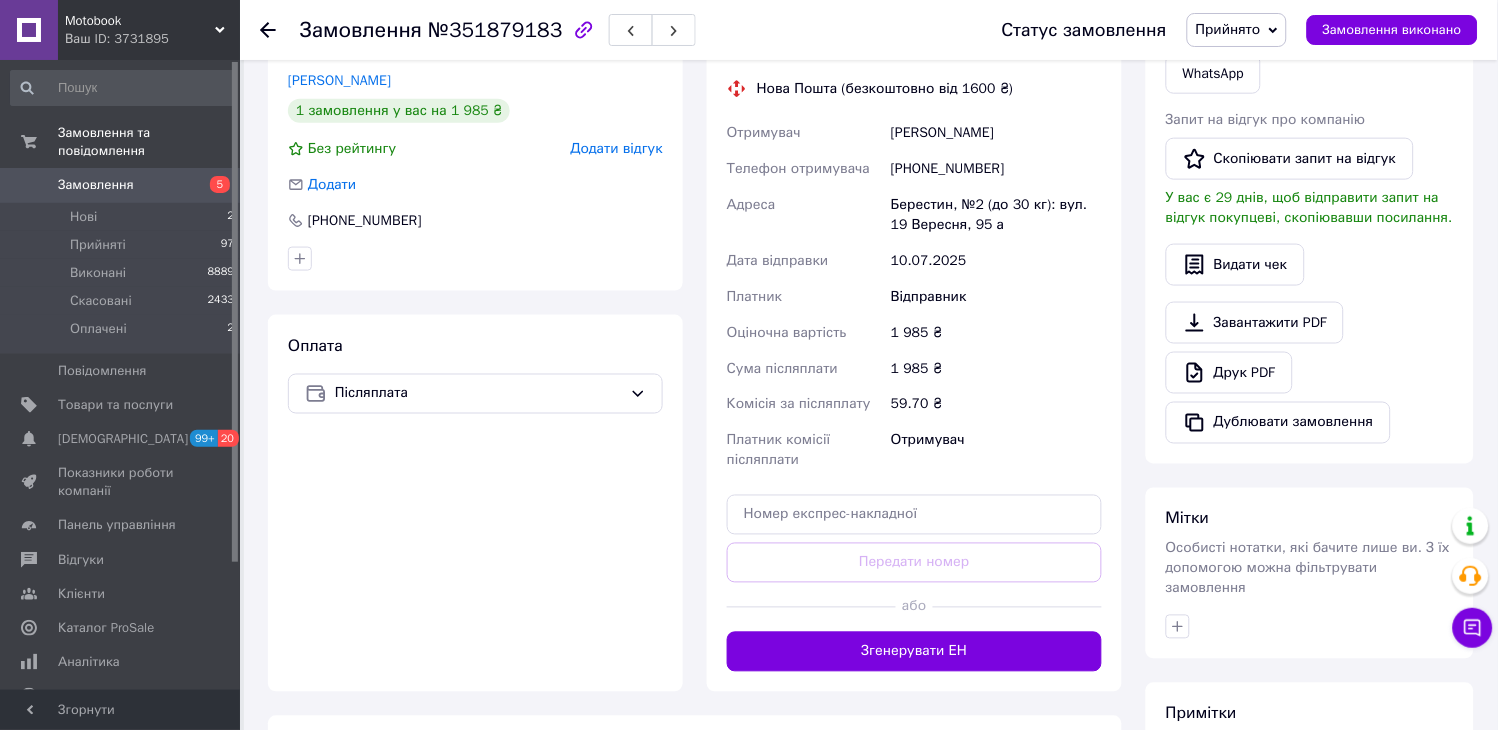 scroll, scrollTop: 558, scrollLeft: 0, axis: vertical 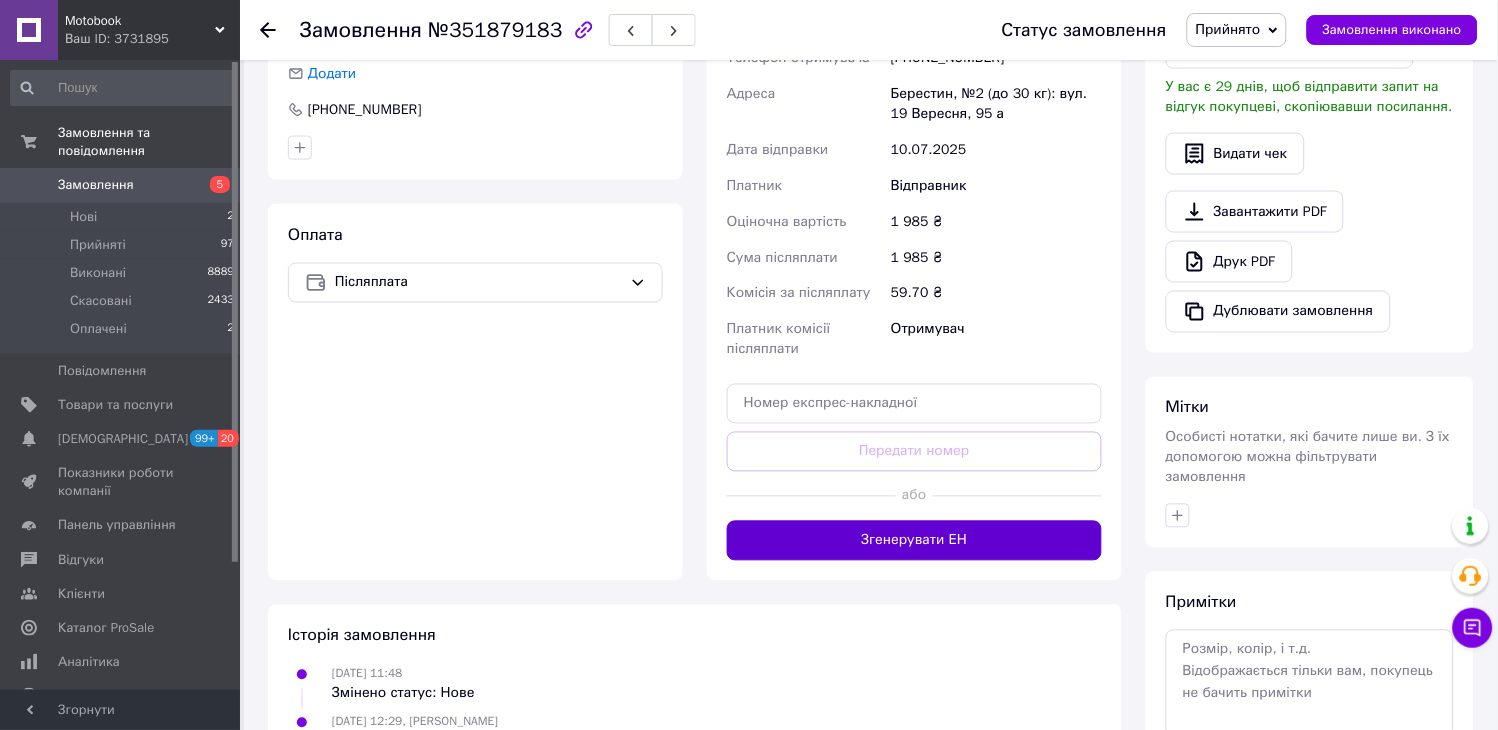click on "Згенерувати ЕН" at bounding box center (914, 541) 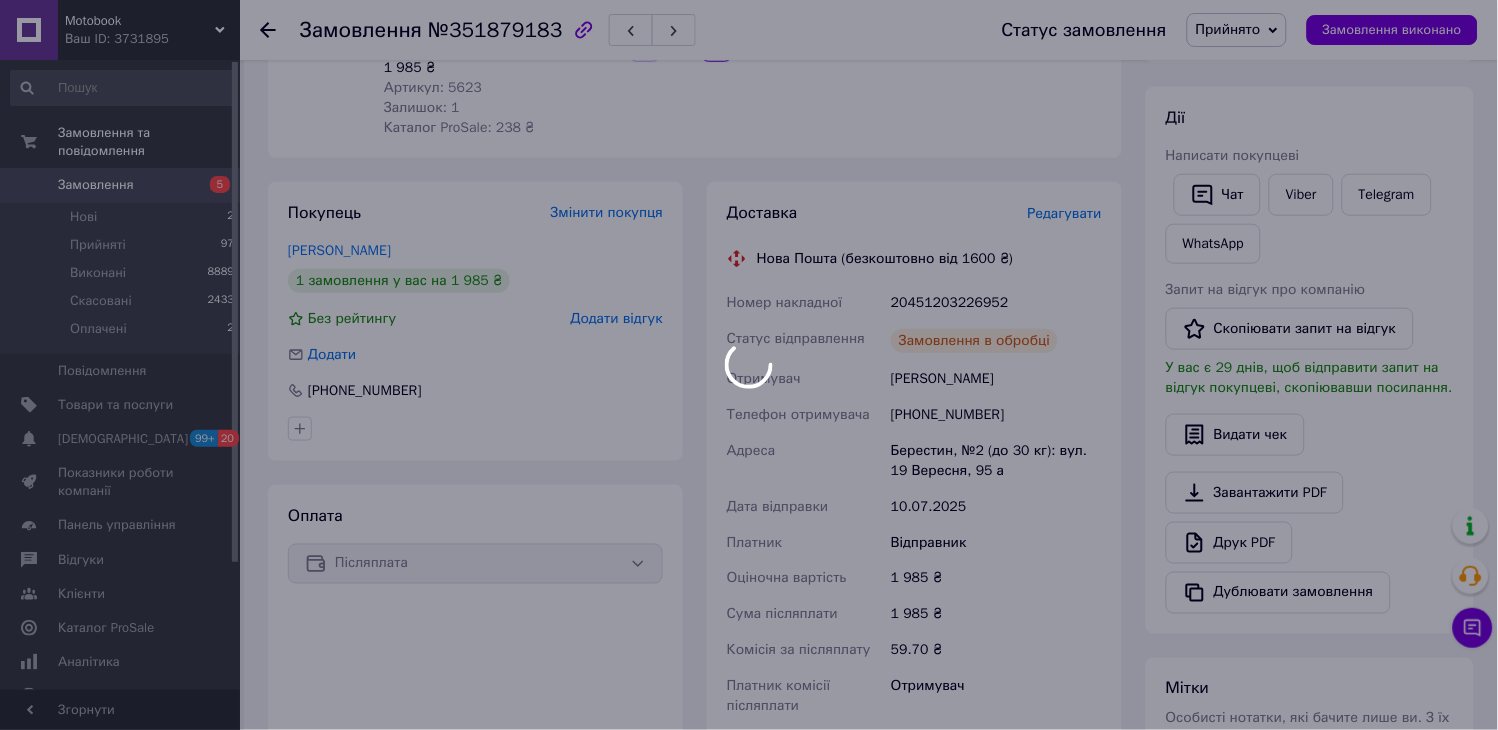 scroll, scrollTop: 225, scrollLeft: 0, axis: vertical 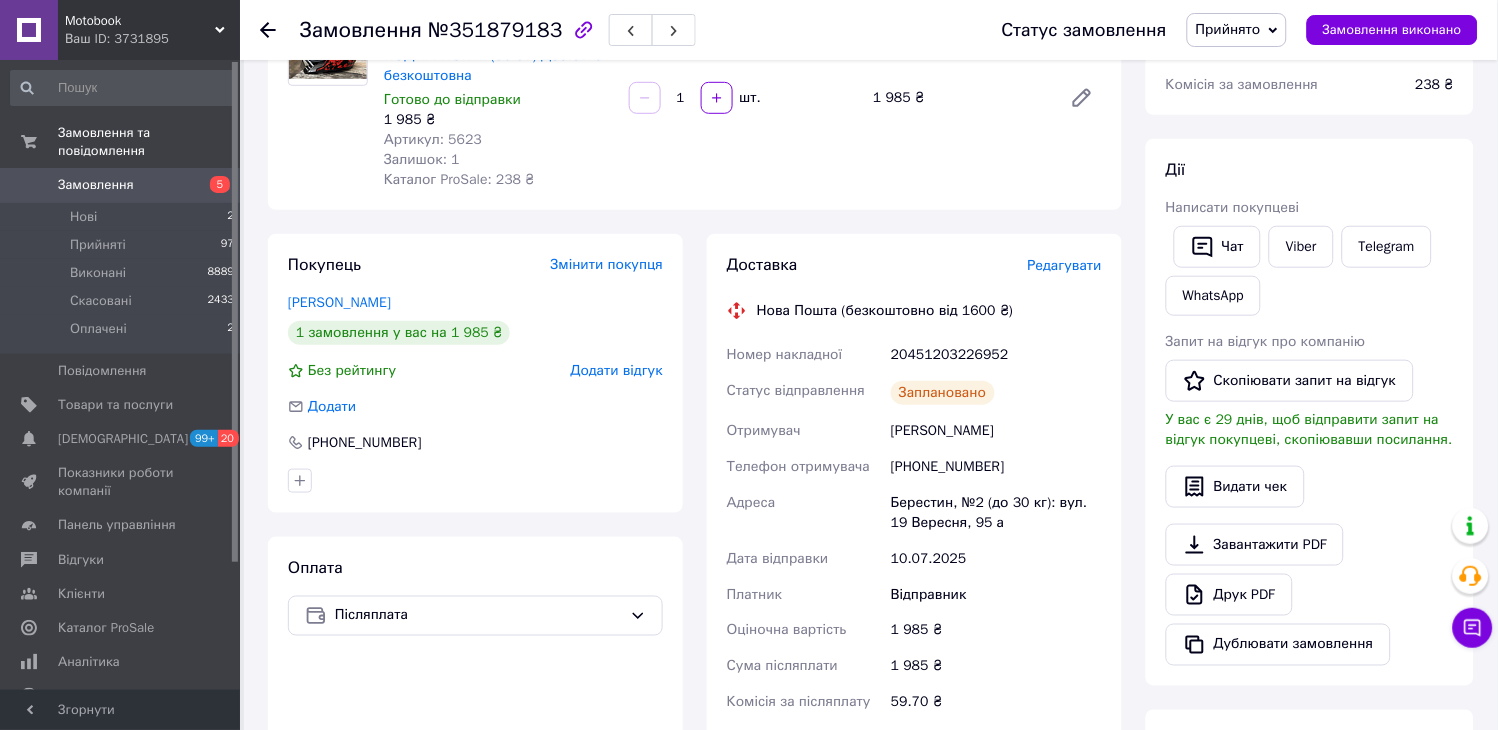 click 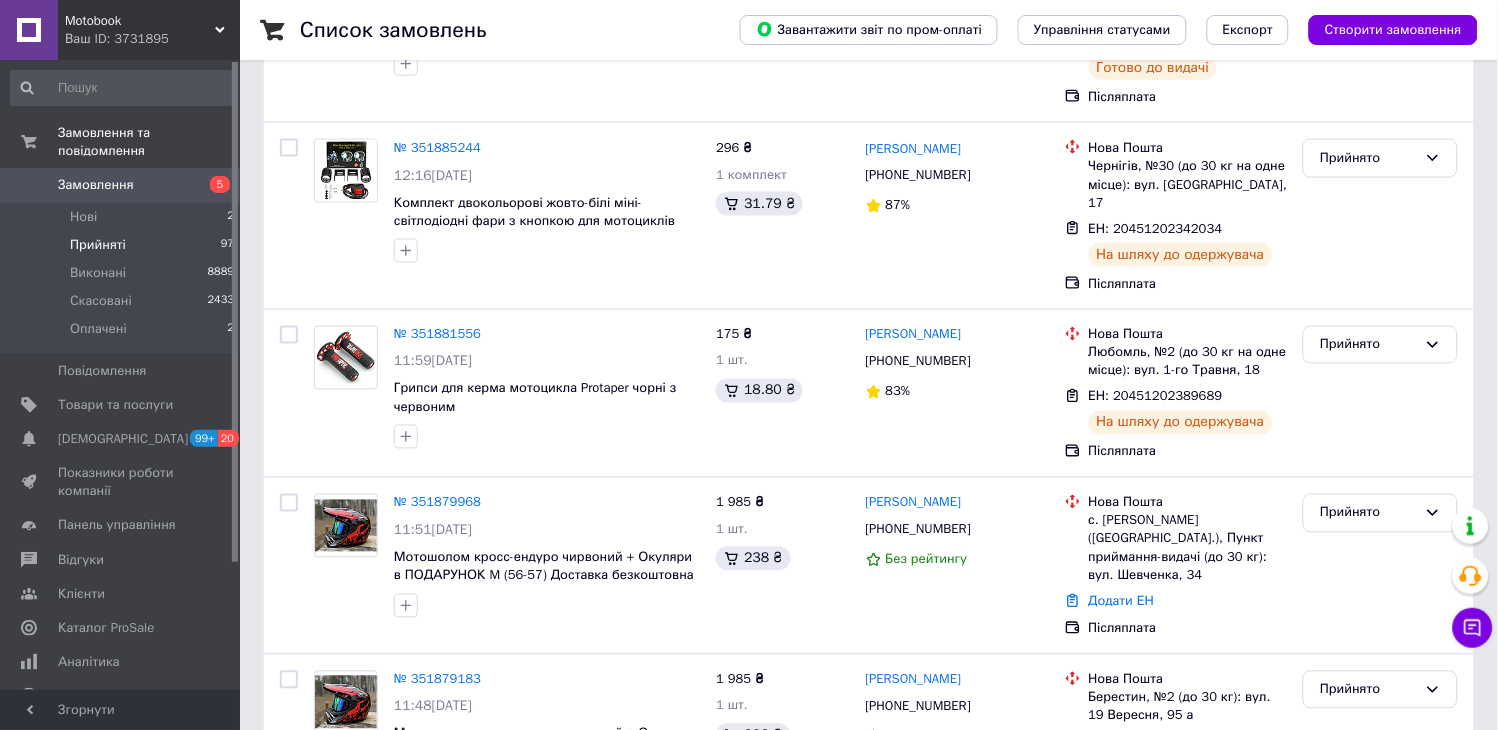 scroll, scrollTop: 555, scrollLeft: 0, axis: vertical 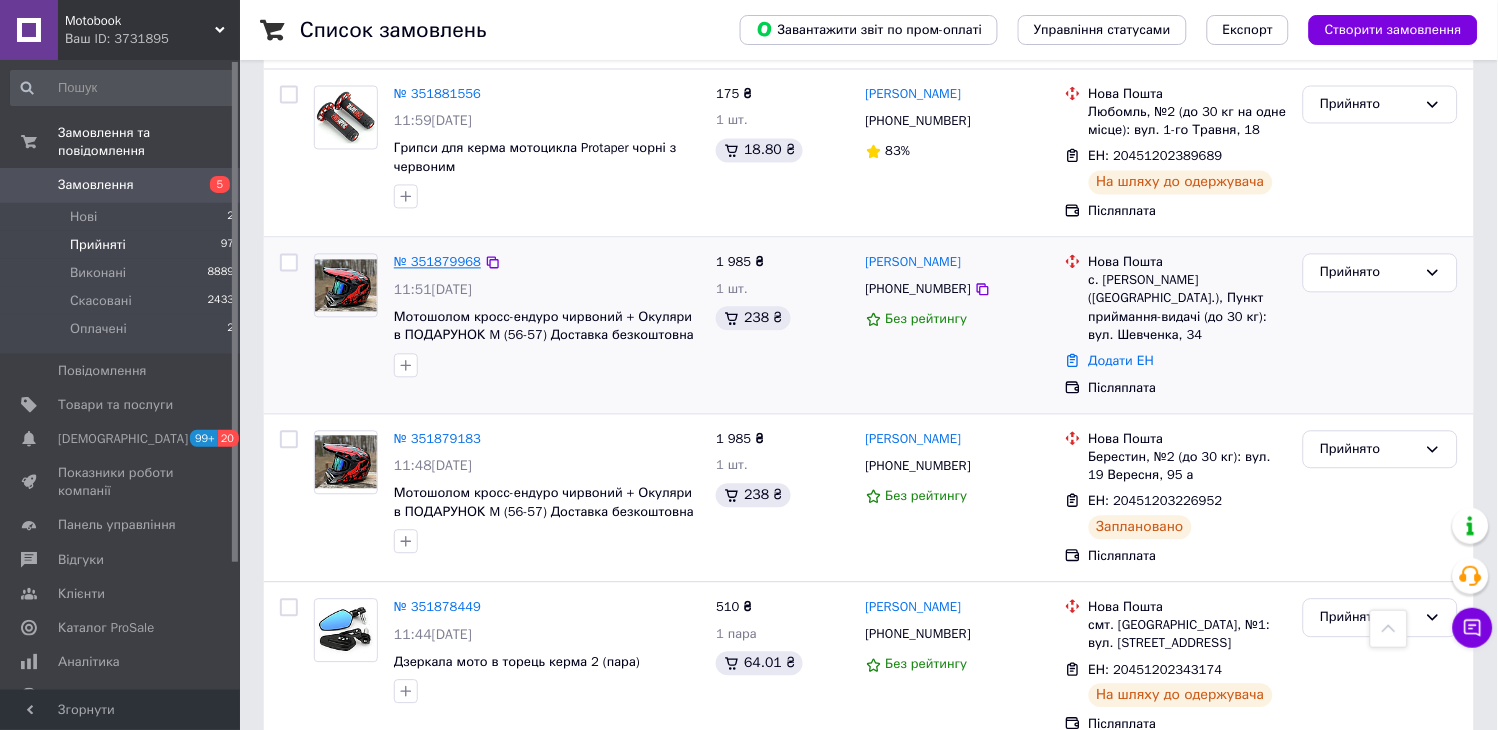 click on "№ 351879968" at bounding box center (437, 262) 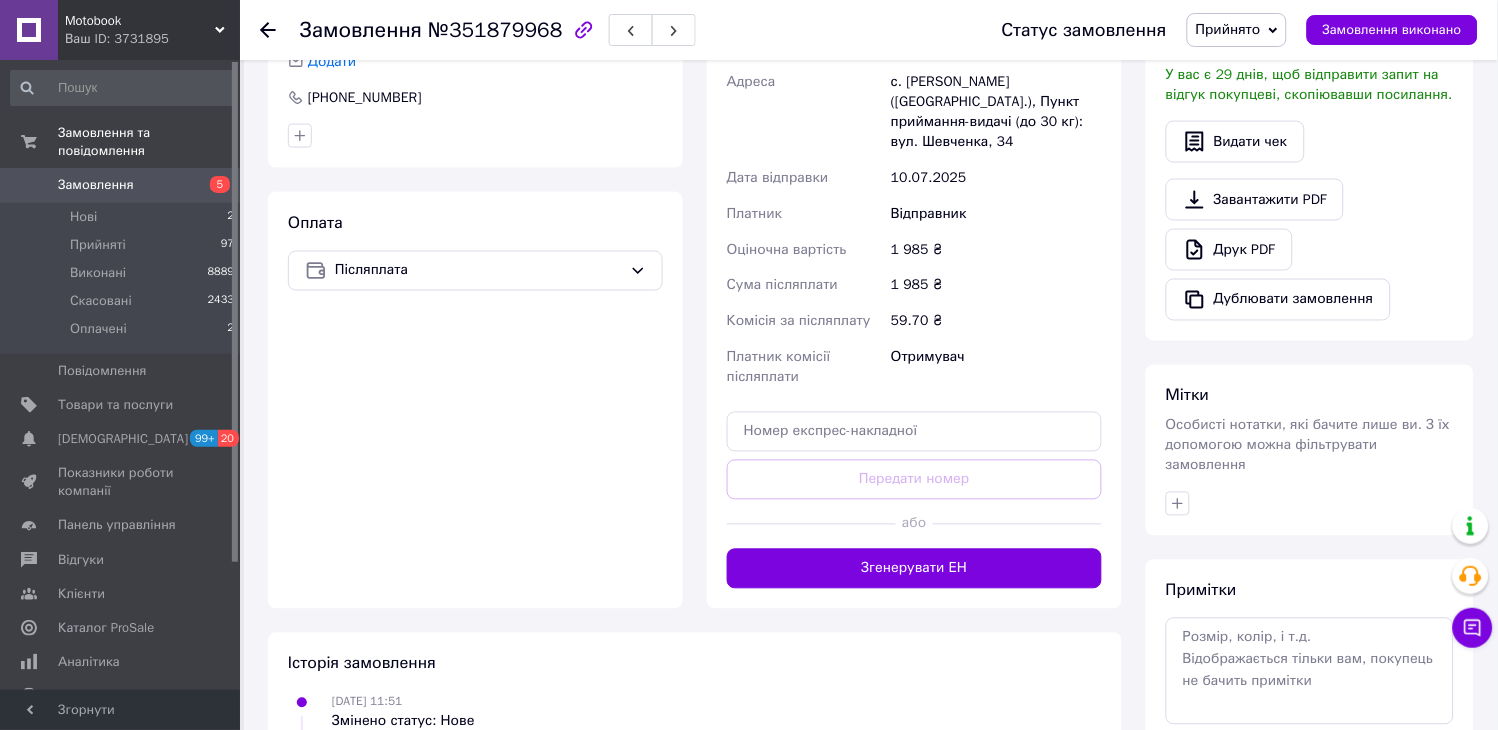 scroll, scrollTop: 447, scrollLeft: 0, axis: vertical 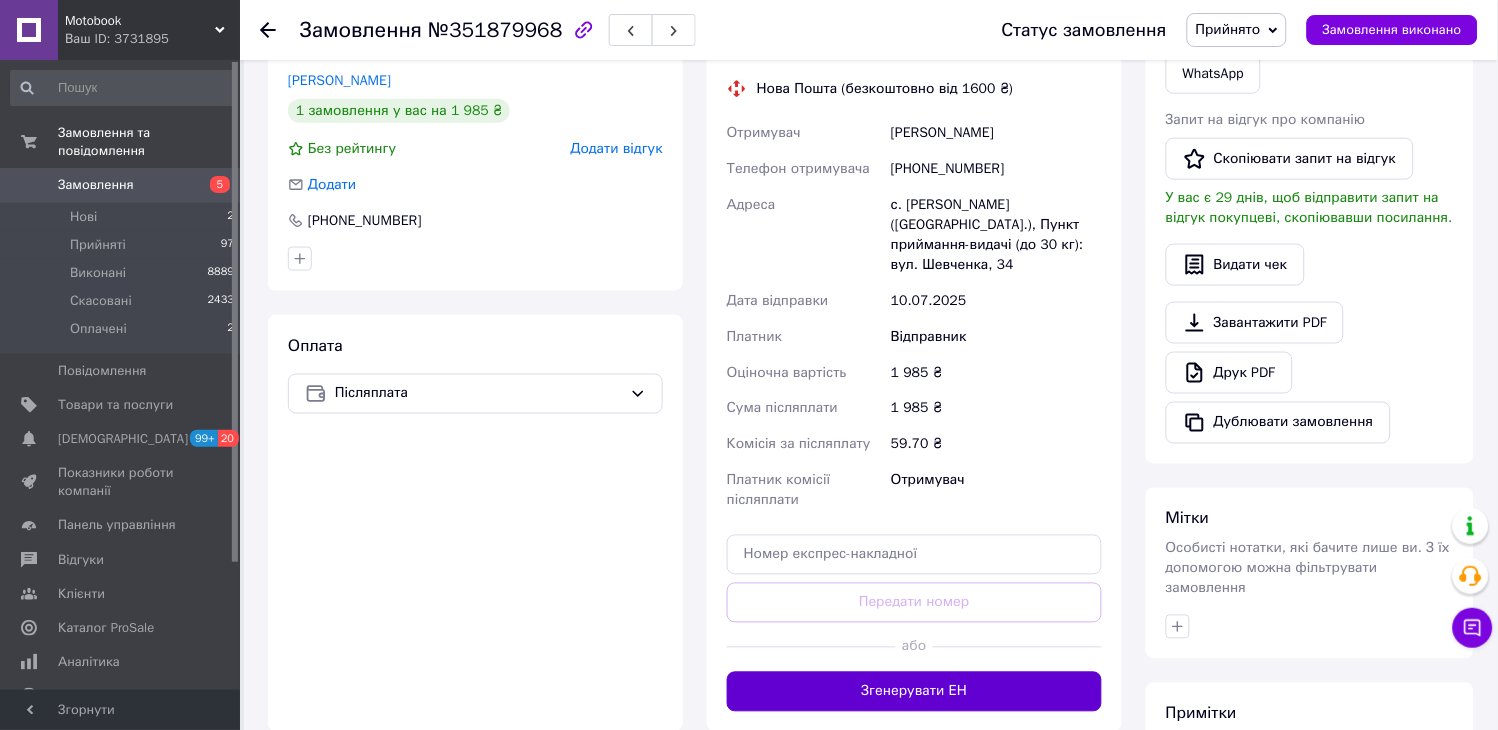 click on "Згенерувати ЕН" at bounding box center [914, 692] 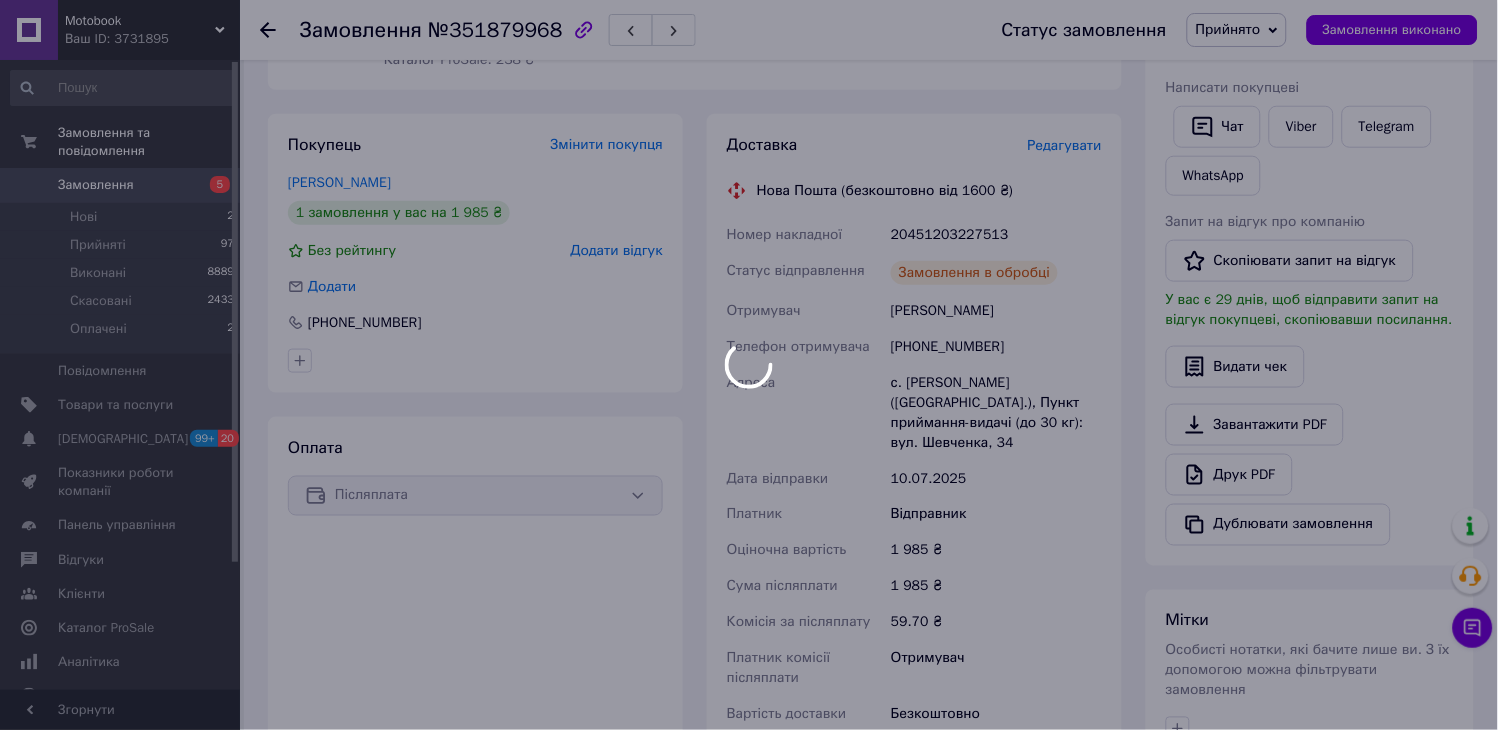 scroll, scrollTop: 114, scrollLeft: 0, axis: vertical 